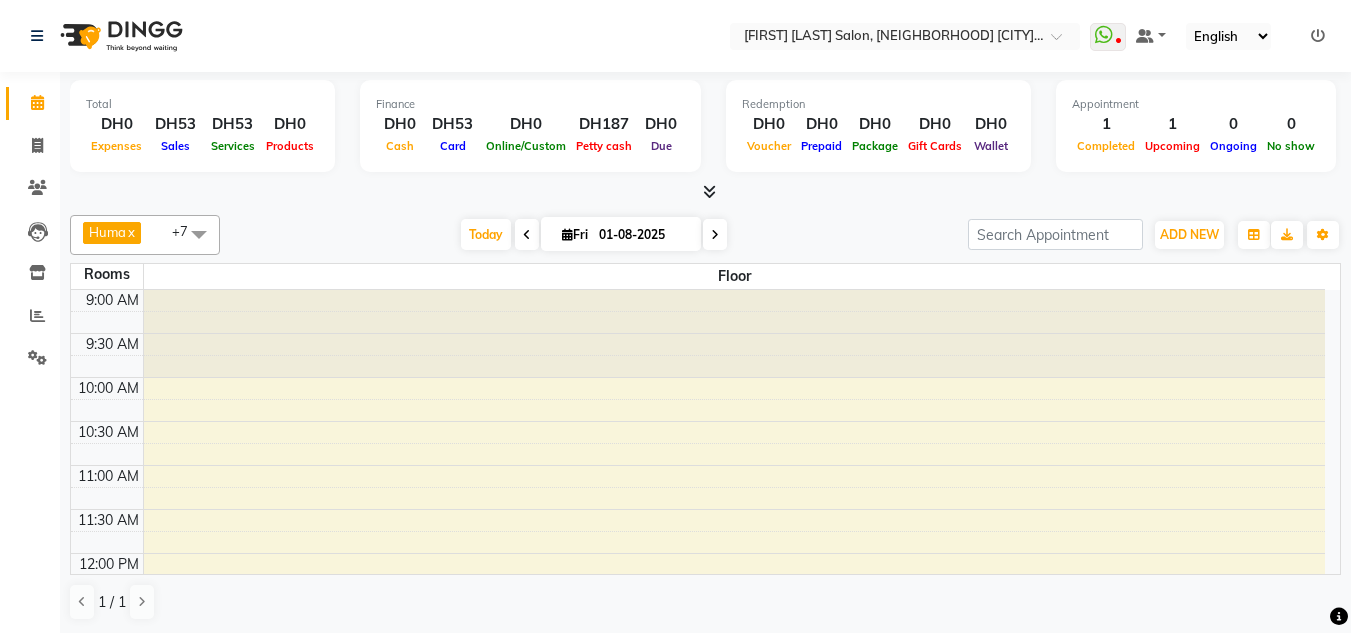 scroll, scrollTop: 0, scrollLeft: 0, axis: both 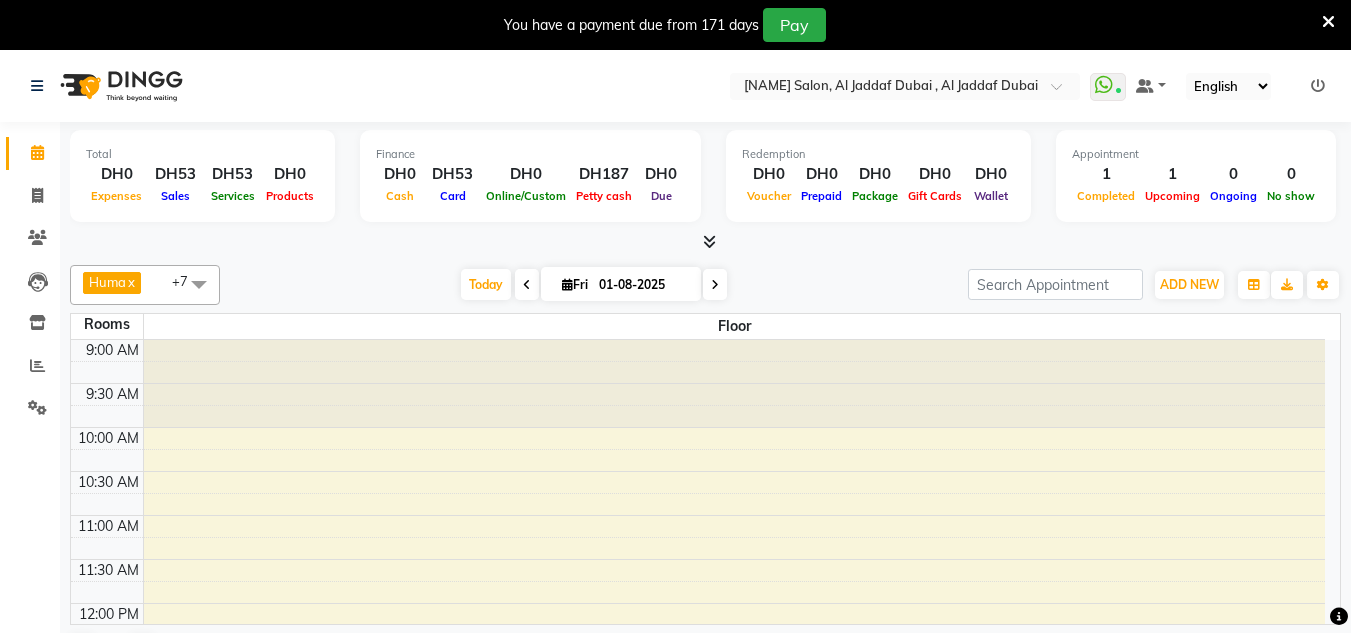 click at bounding box center (1328, 22) 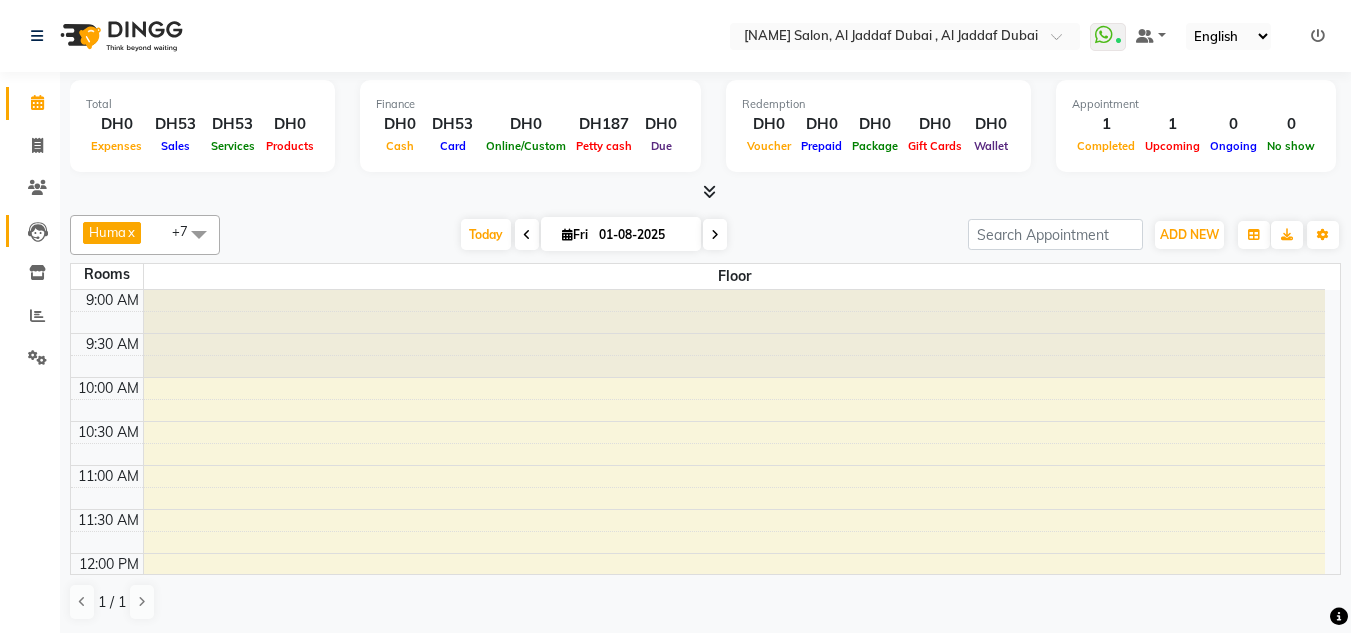 click on "Huma x Iqbal x Kabita x Management x Riba x Sales person x Srijana x trial lady x +7 UnSelect All Huma Iqbal Kabita Management Riba Sales person Srijana trial lady Today Fri [NUMBER]-[NUMBER]-[YEAR] Toggle Dropdown Add Appointment Add Invoice Add Attendance Add Client Toggle Dropdown Add Appointment Add Invoice Add Attendance Add Client ADD NEW Toggle Dropdown Add Appointment Add Invoice Add Attendance Add Client Huma x Iqbal x Kabita x Management x Riba x Sales person x Srijana x trial lady x +7 UnSelect All Huma Iqbal Kabita Management Riba Sales person Srijana trial lady Group By Staff View Room View View as Vertical Horizontal 1" 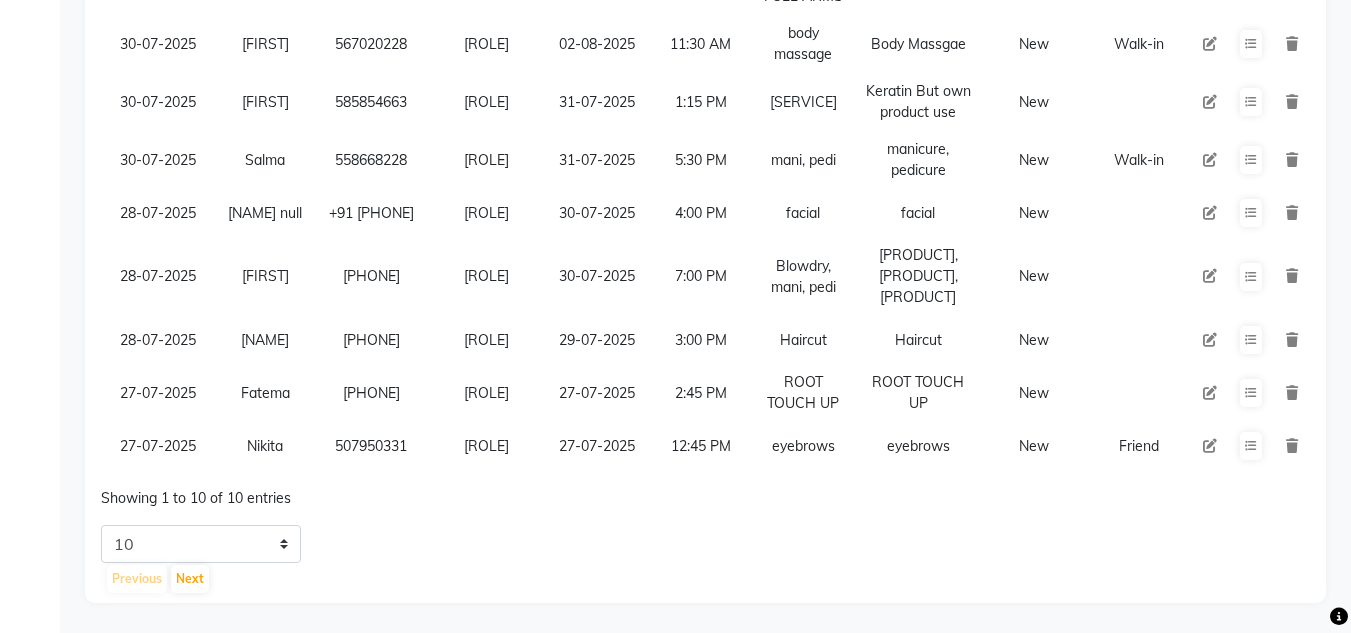 scroll, scrollTop: 472, scrollLeft: 0, axis: vertical 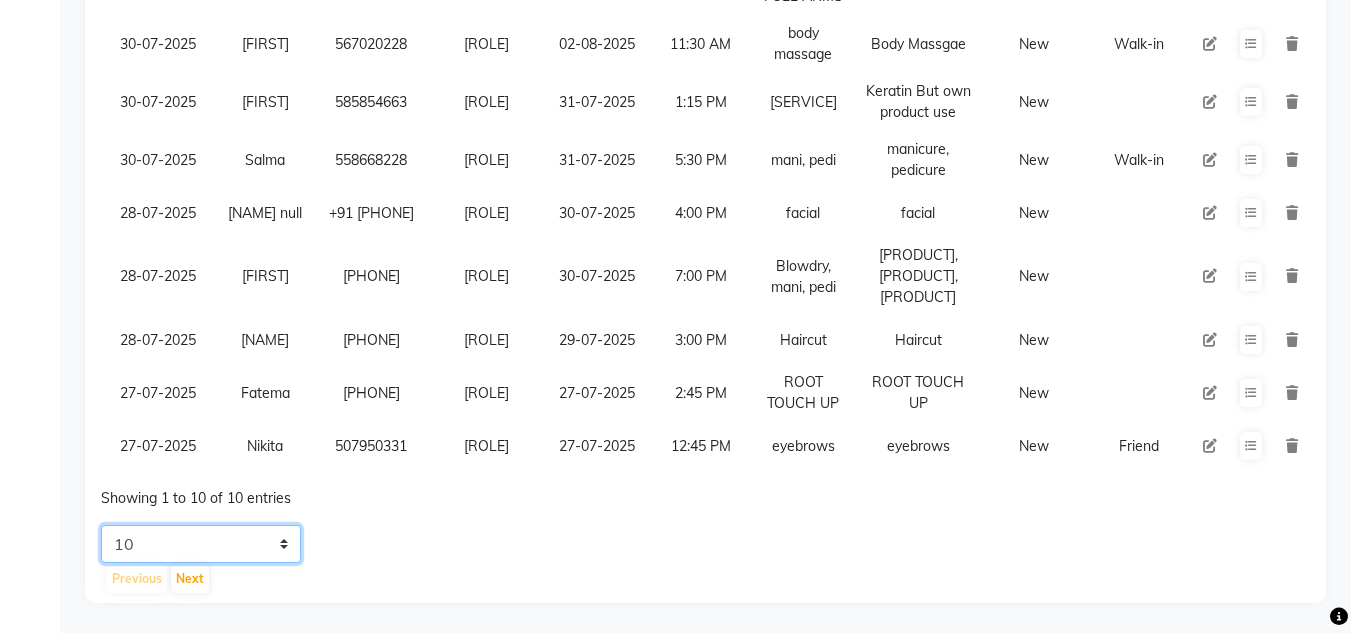 click on "5 10 20 50" 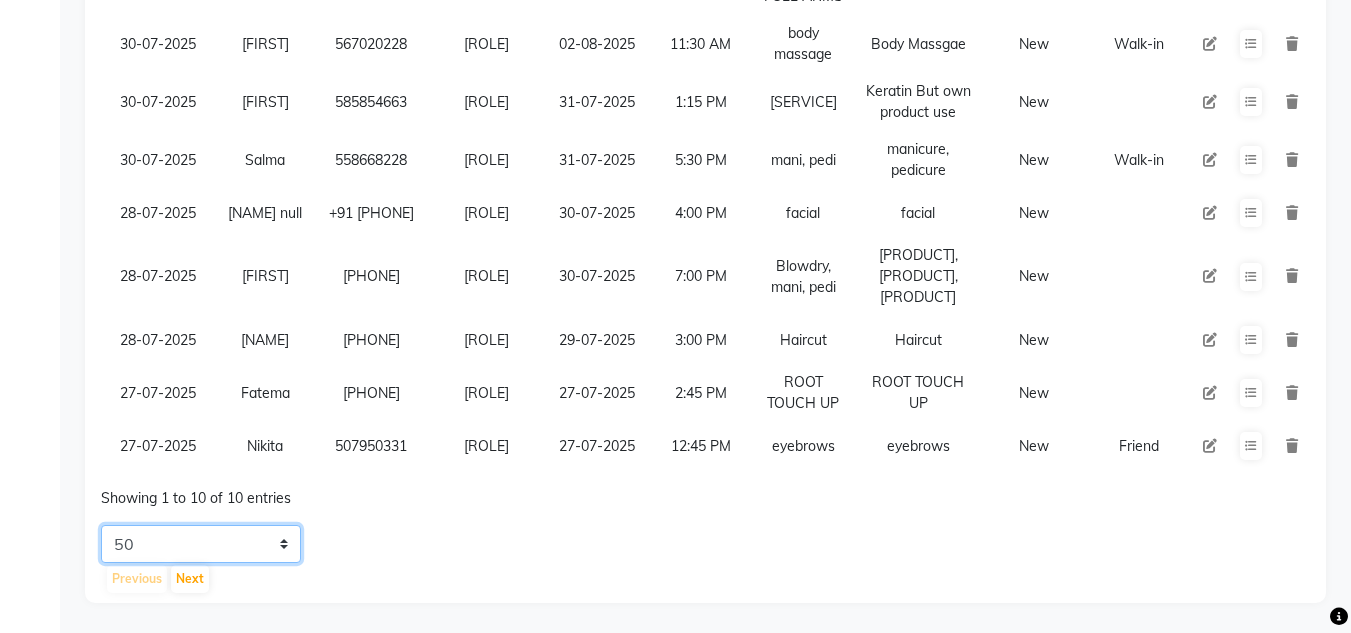 click on "5 10 20 50" 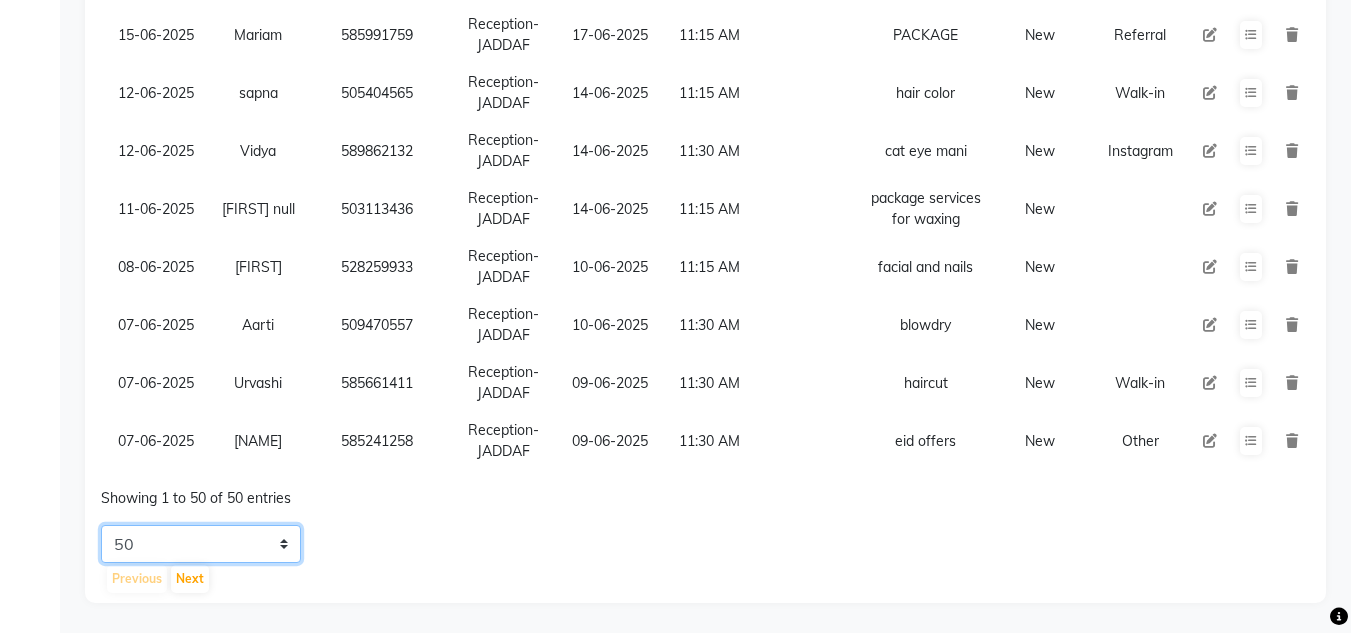 scroll, scrollTop: 2774, scrollLeft: 0, axis: vertical 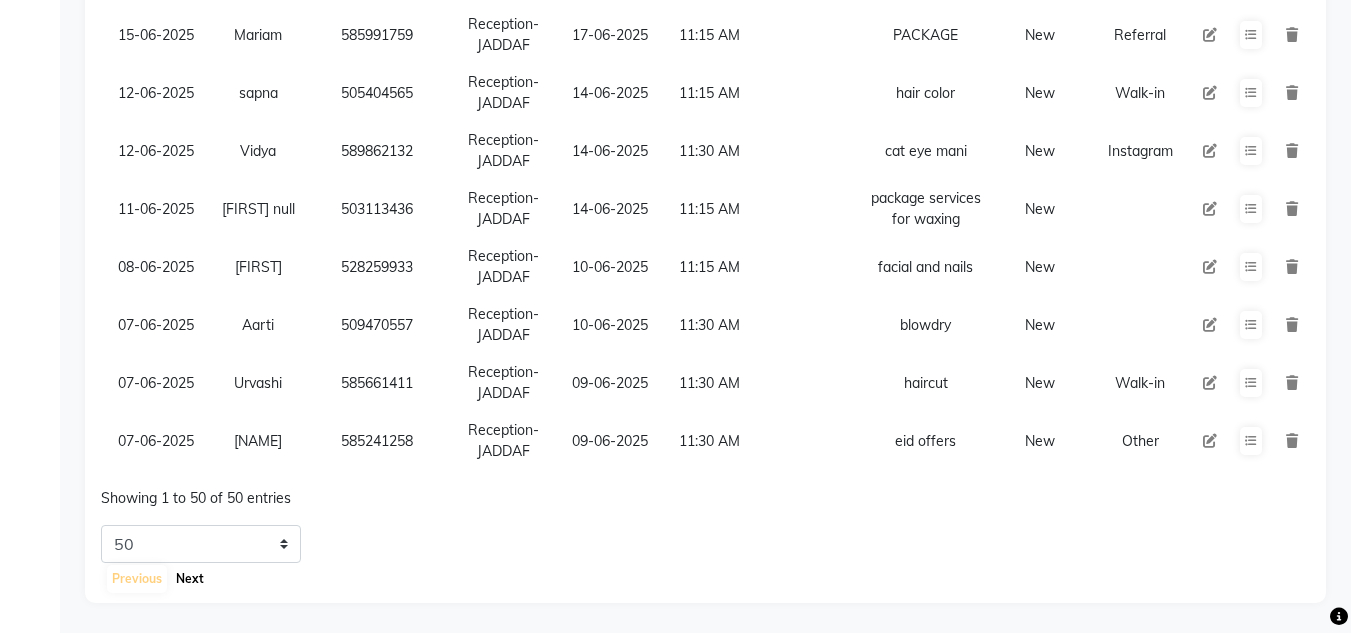 click on "Next" 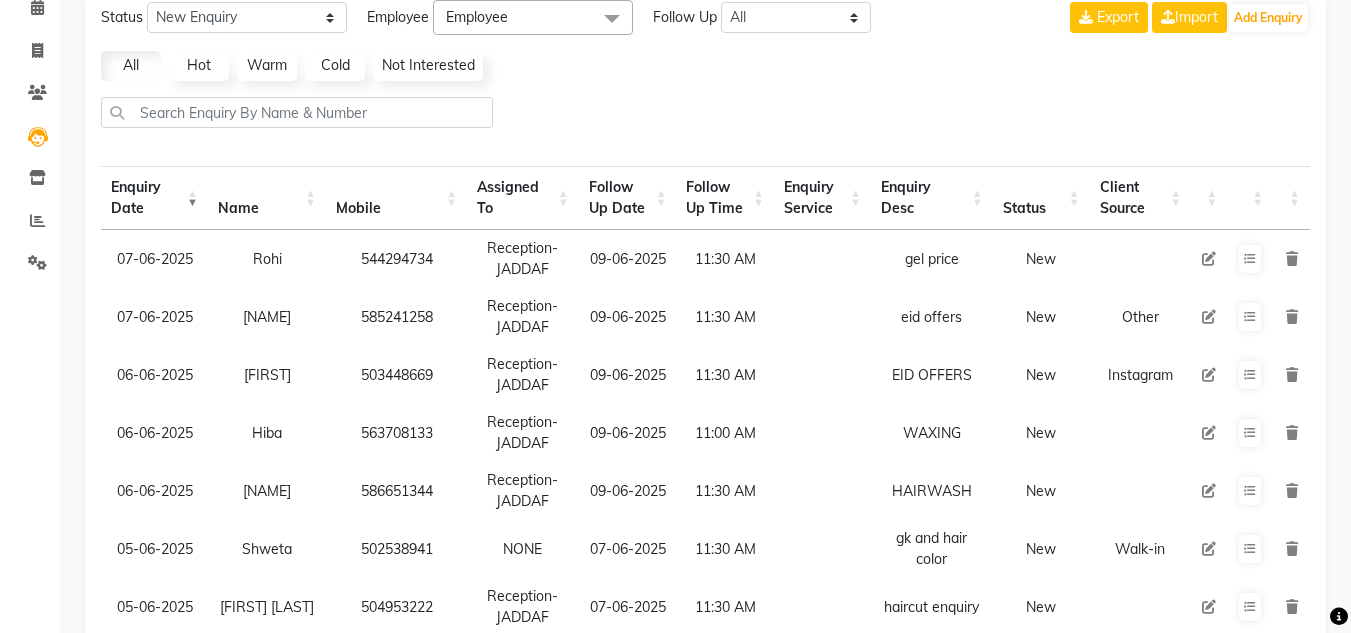 scroll, scrollTop: 0, scrollLeft: 0, axis: both 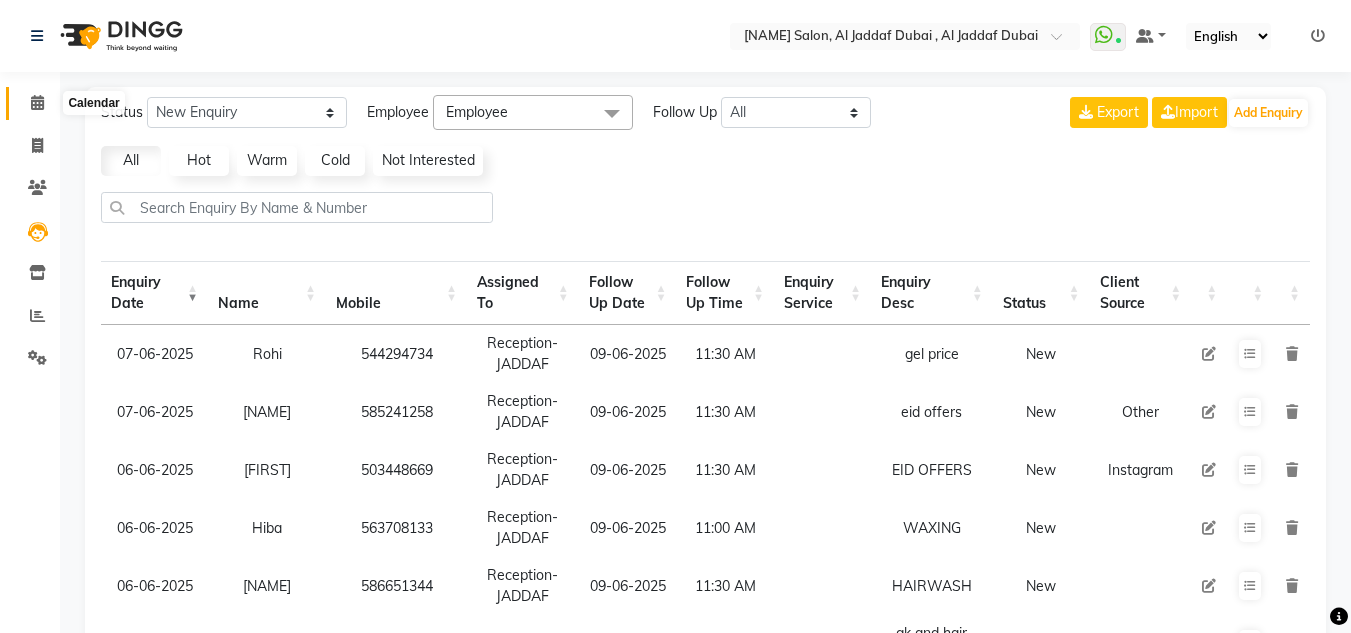 click 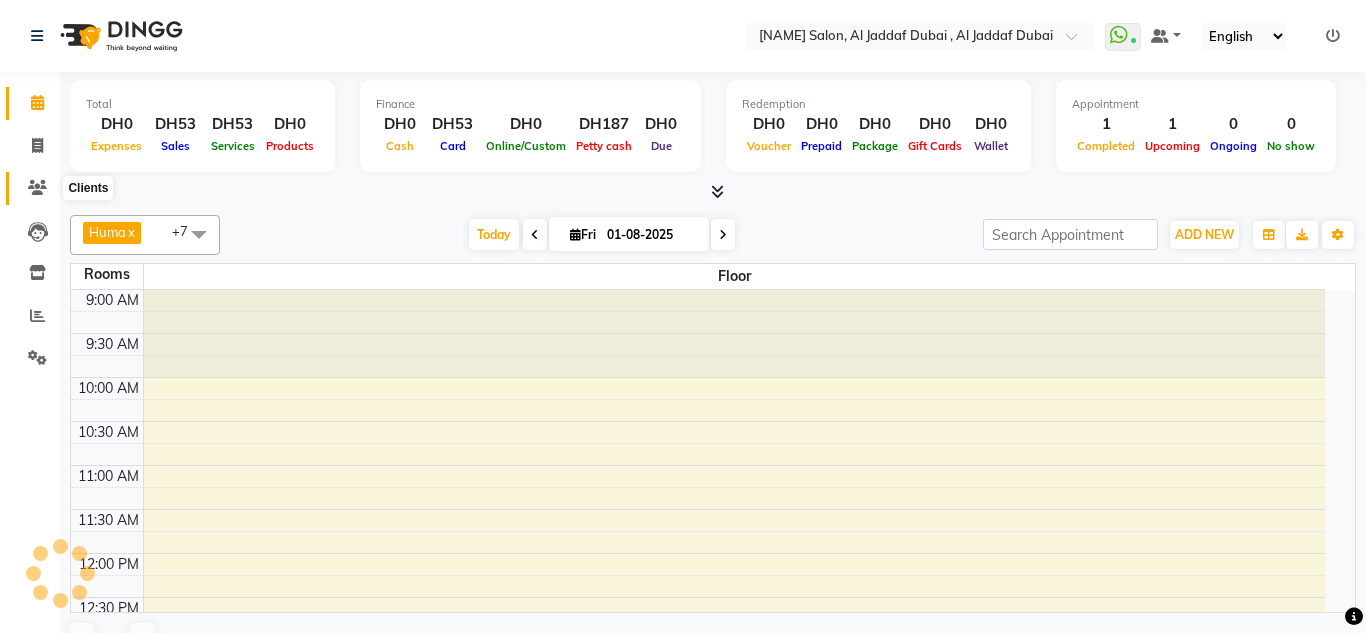 scroll, scrollTop: 0, scrollLeft: 0, axis: both 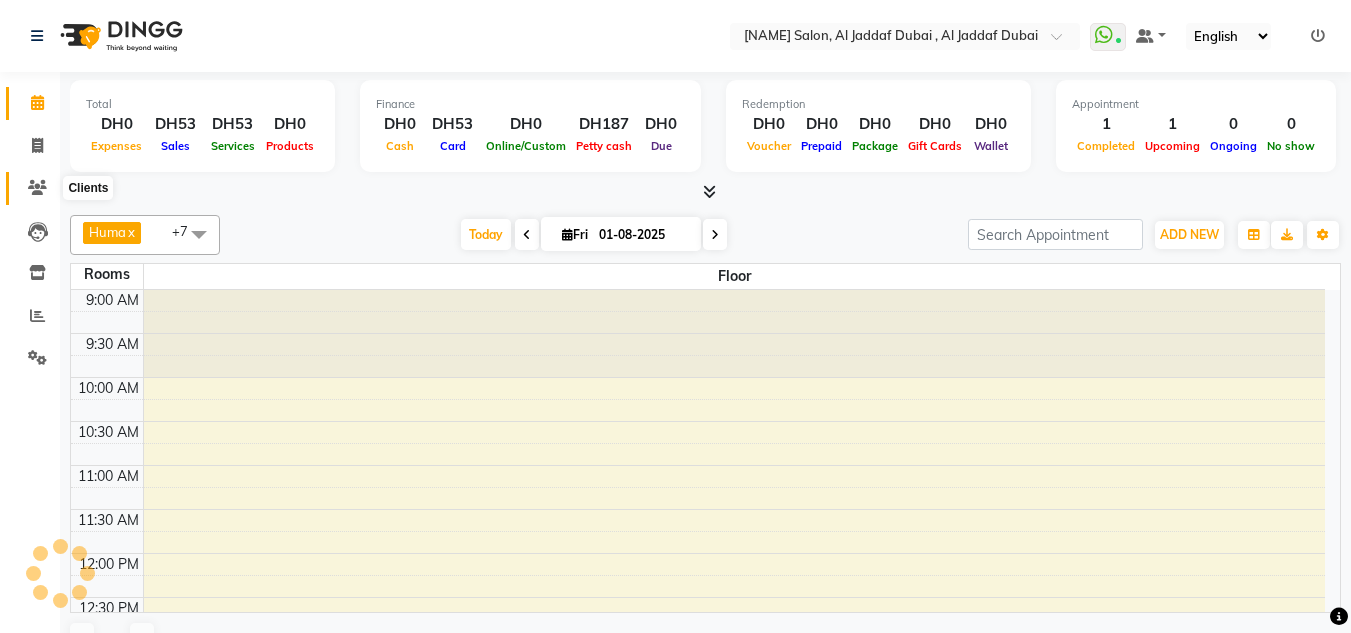 click on "Clients" 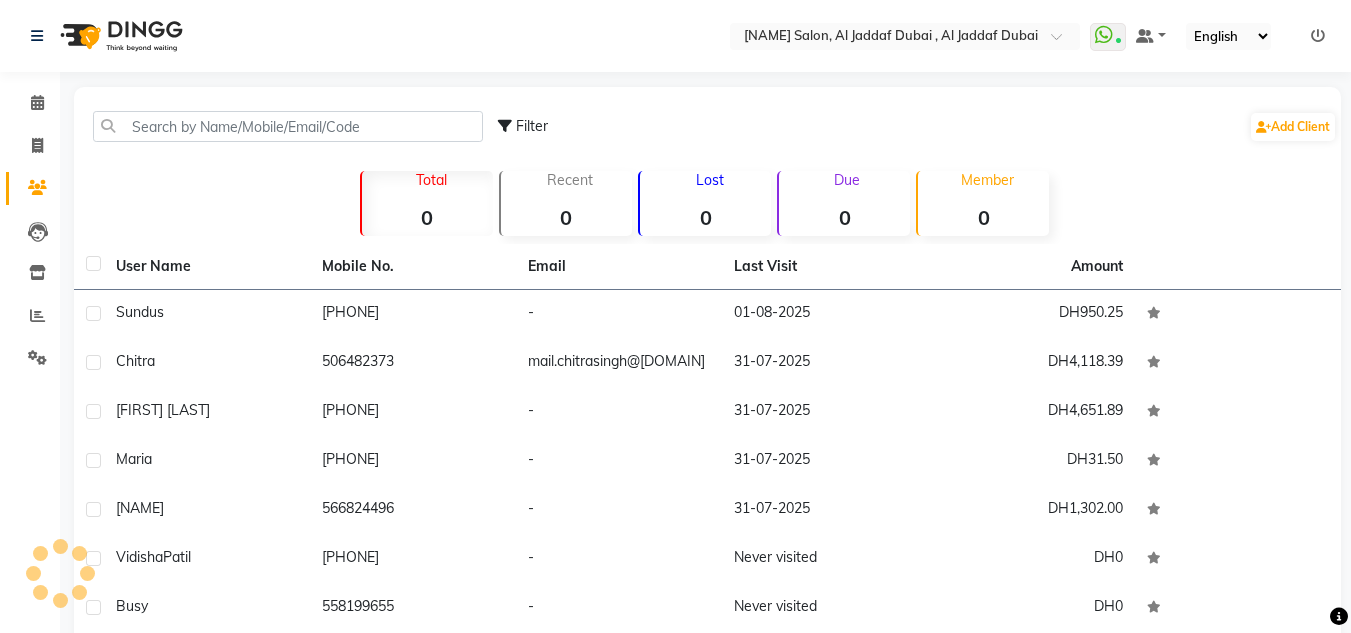 click on "Filter  Add Client" 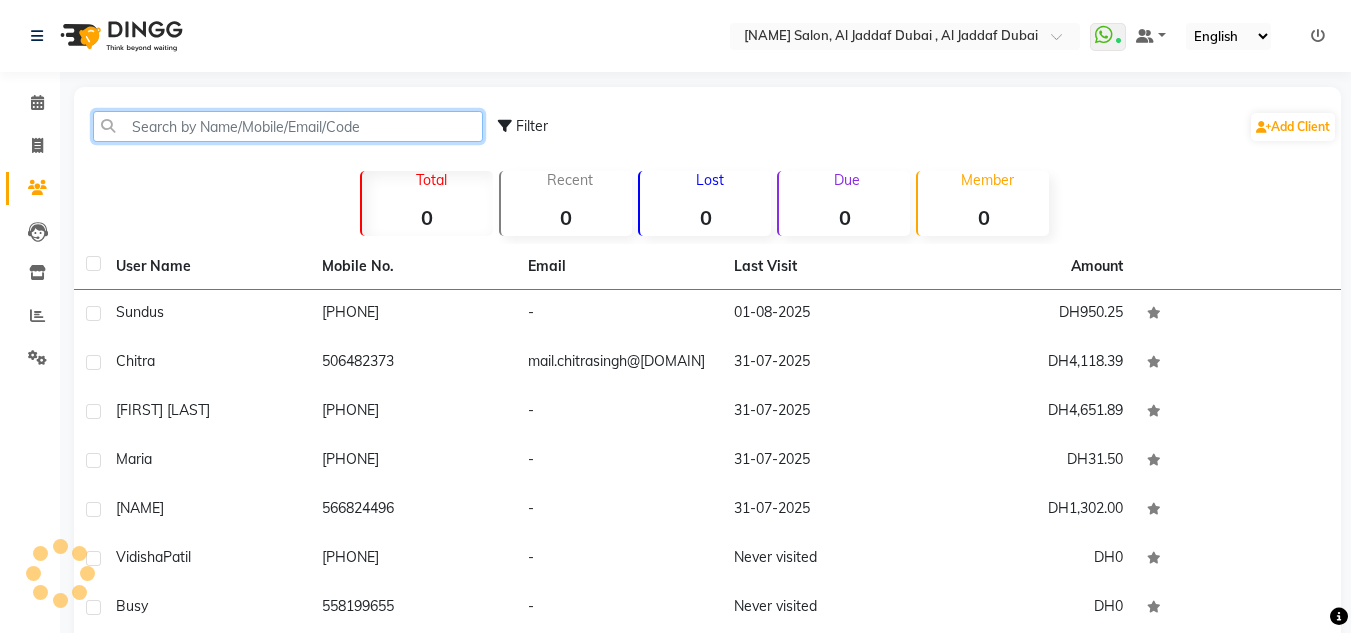 click 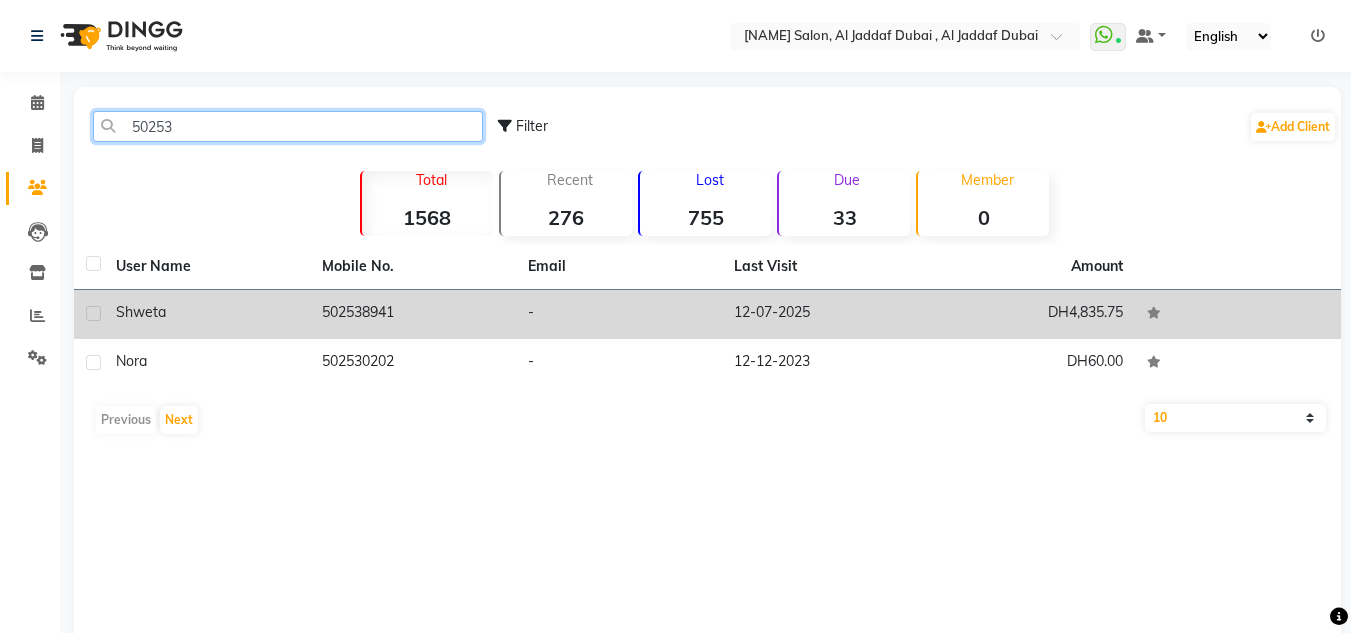 type on "50253" 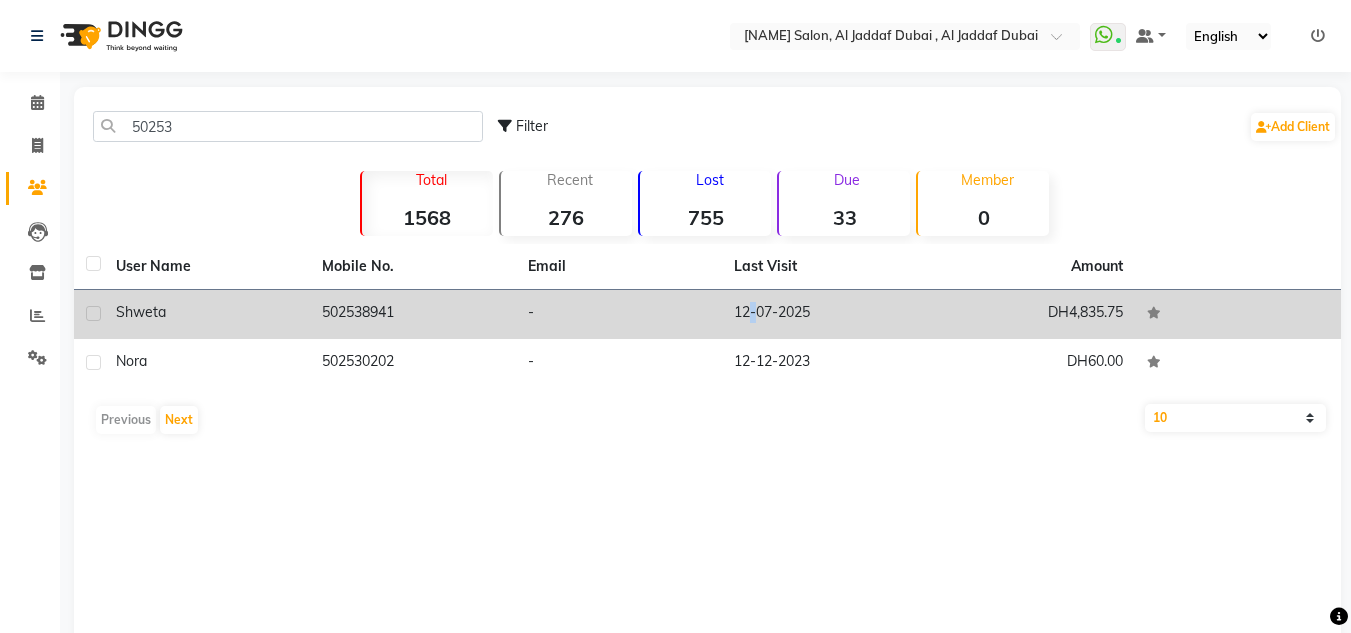 click on "12-07-2025" 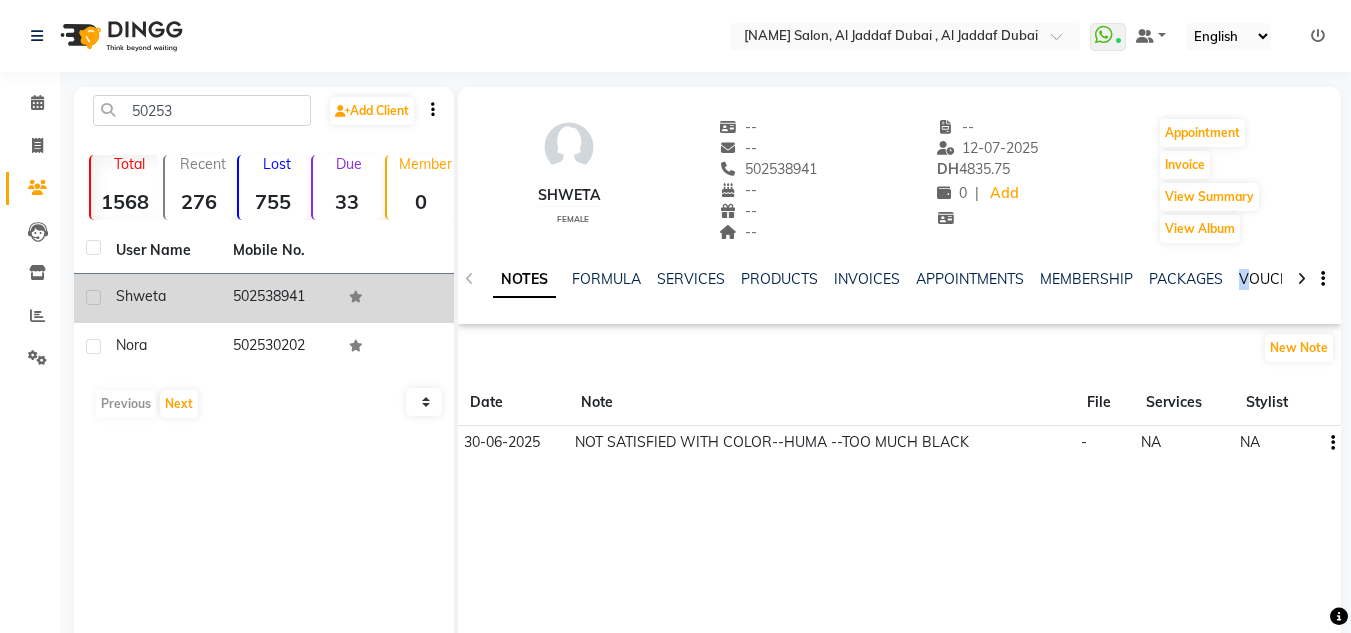 drag, startPoint x: 1237, startPoint y: 289, endPoint x: 1244, endPoint y: 278, distance: 13.038404 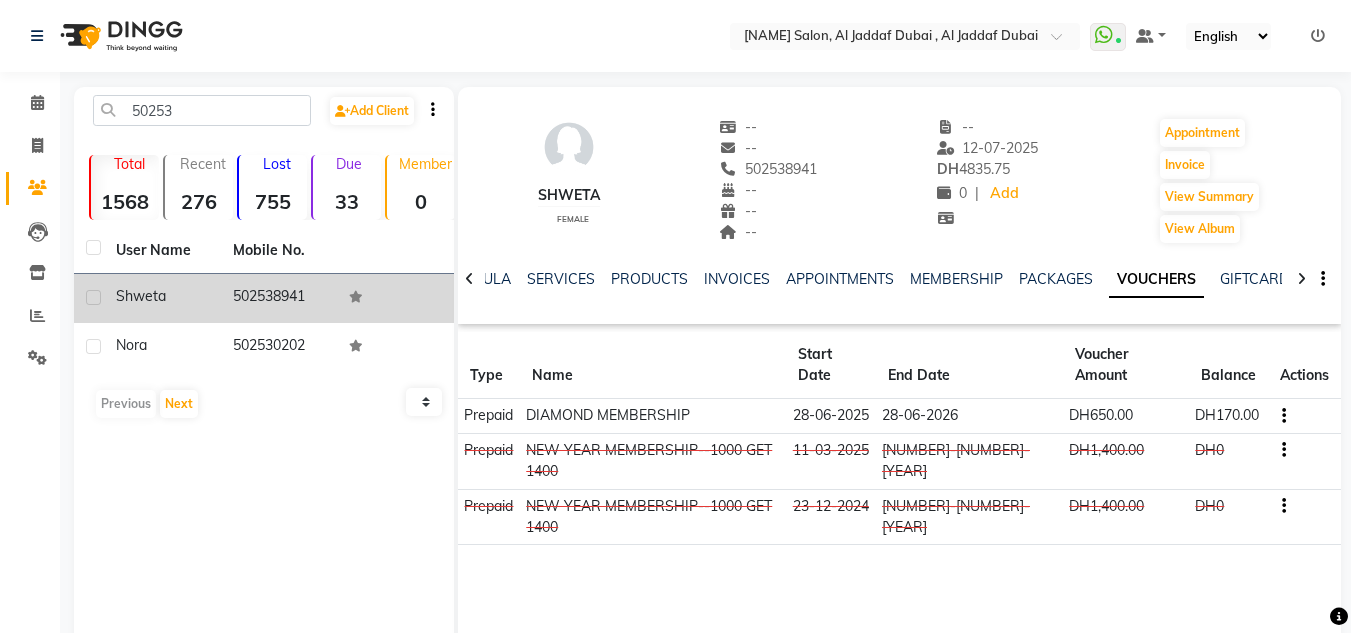 click on "SERVICES" 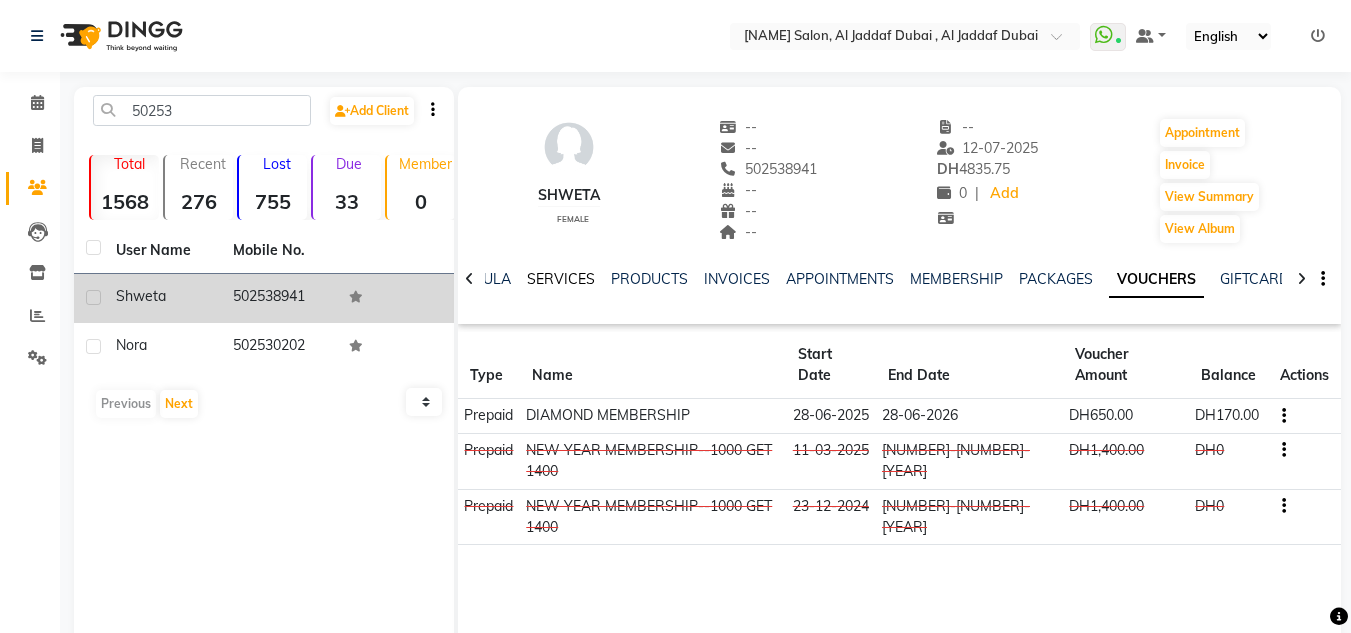 click on "SERVICES" 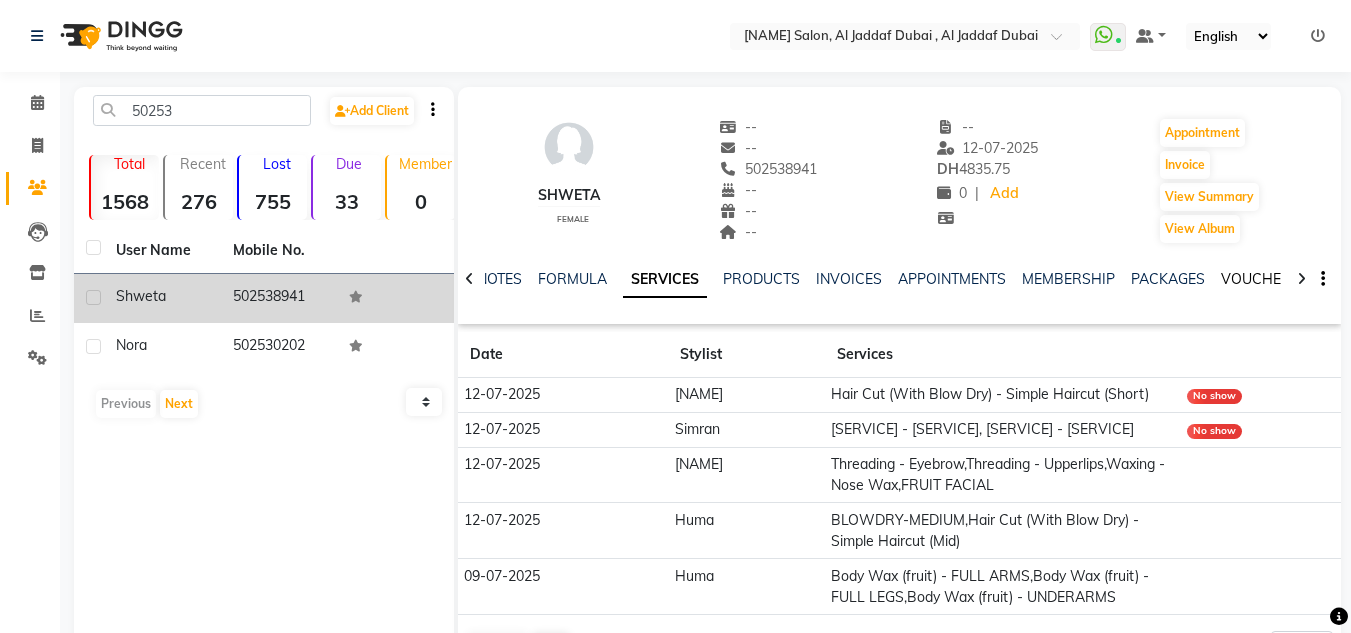 click on "VOUCHERS" 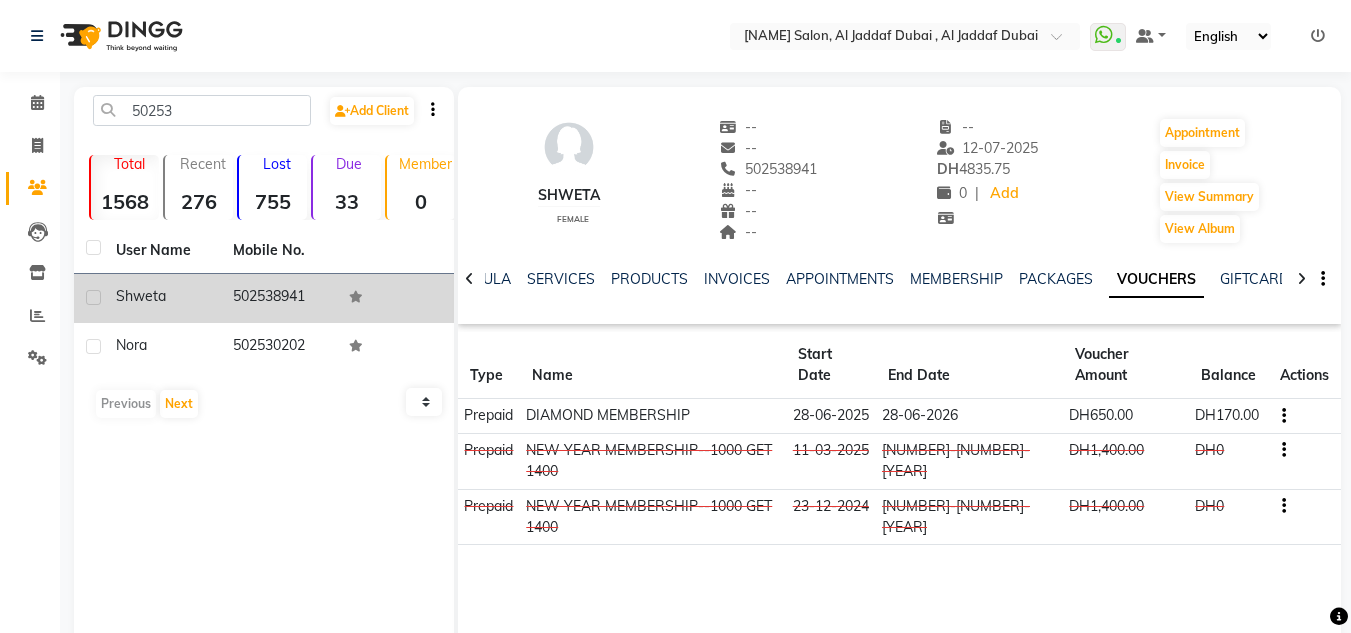 click on "NOTES FORMULA SERVICES PRODUCTS INVOICES APPOINTMENTS MEMBERSHIP PACKAGES VOUCHERS GIFTCARDS POINTS FORMS FAMILY CARDS WALLET" 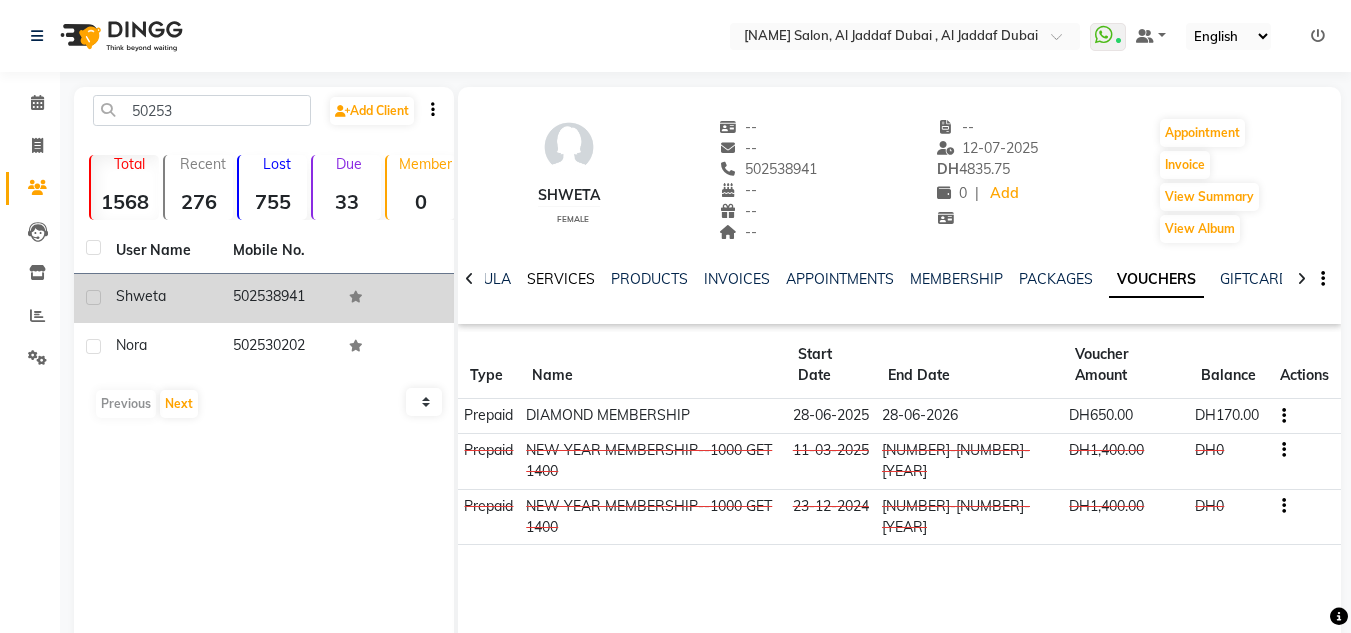 drag, startPoint x: 570, startPoint y: 266, endPoint x: 581, endPoint y: 285, distance: 21.954498 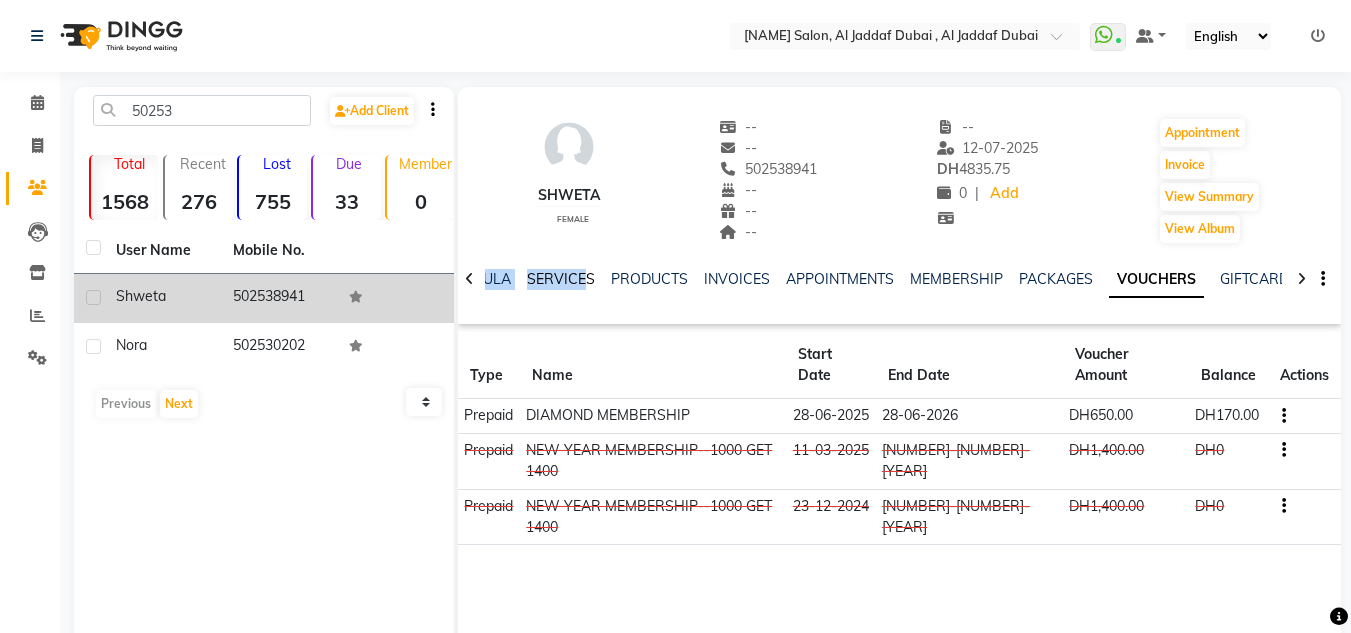 click on "SERVICES" 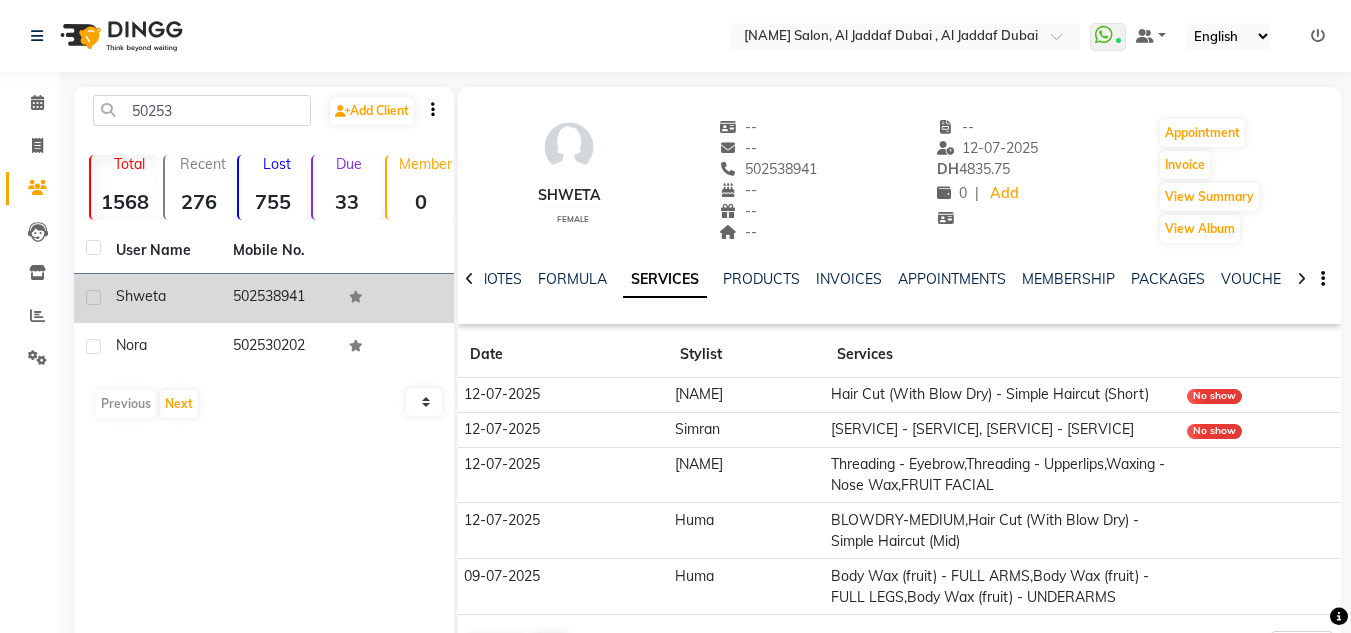 click on "FORMULA" 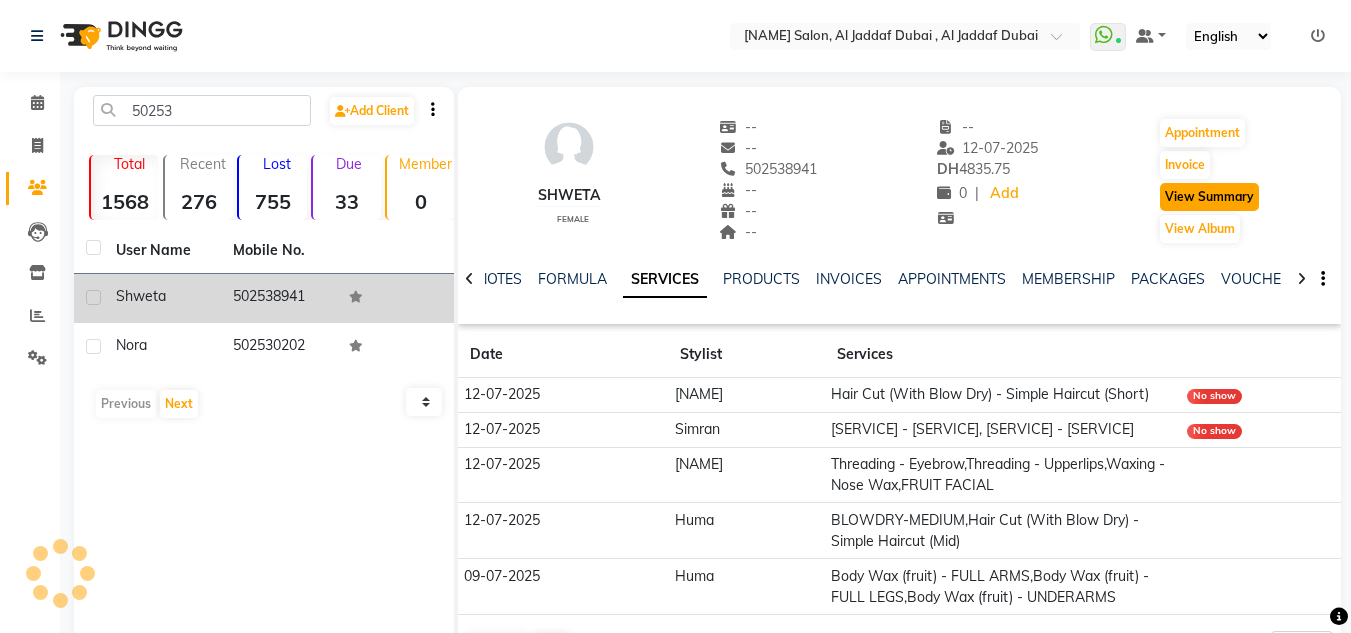 click on "View Summary" 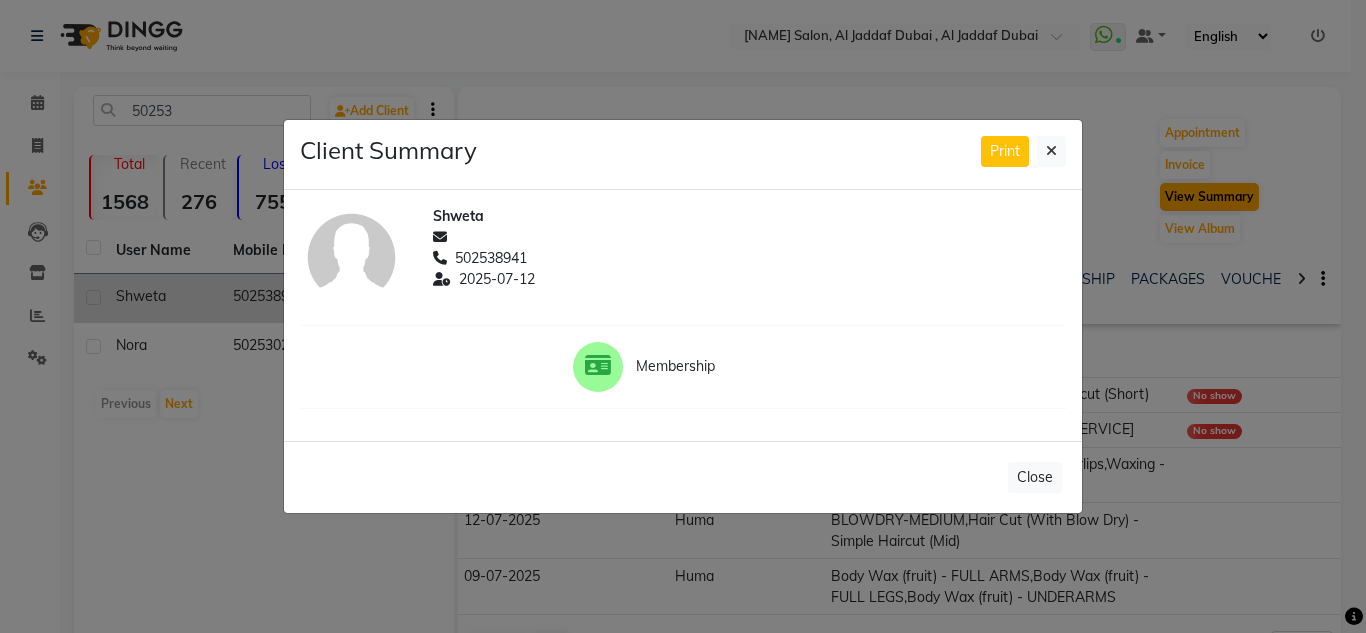 click on "Client Summary Print [NAME] [NUMBER] 2025-07-12 Membership Close" 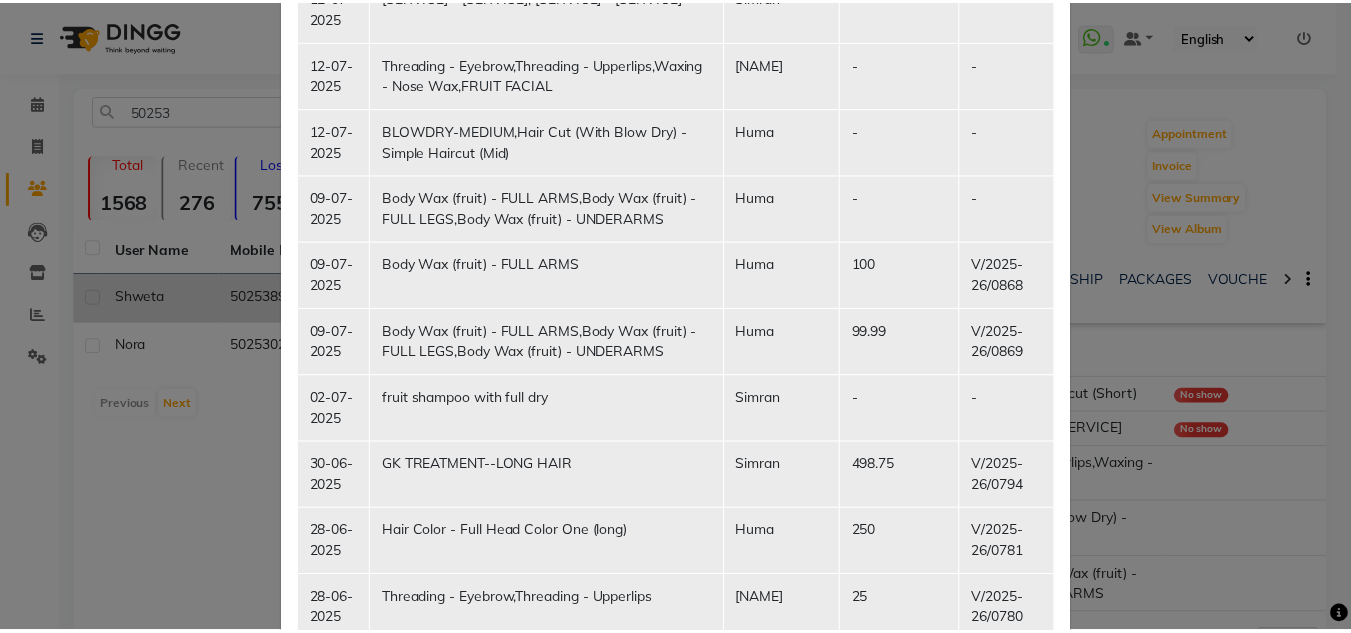 scroll, scrollTop: 0, scrollLeft: 0, axis: both 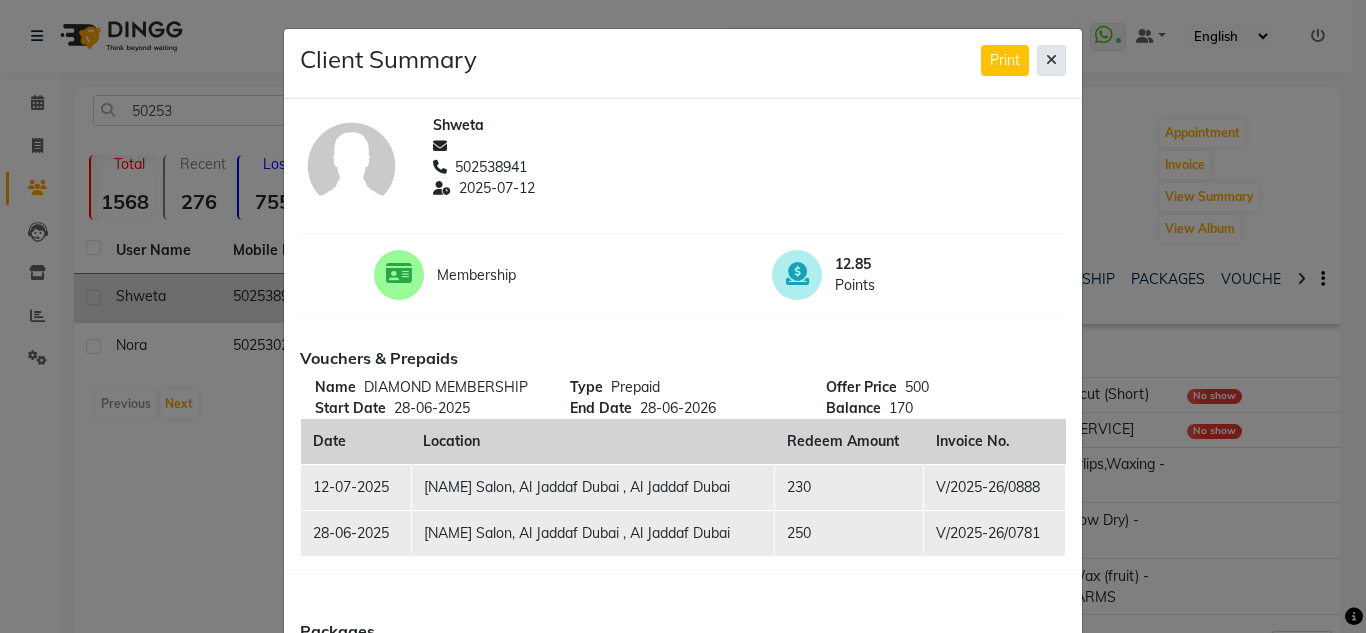 click 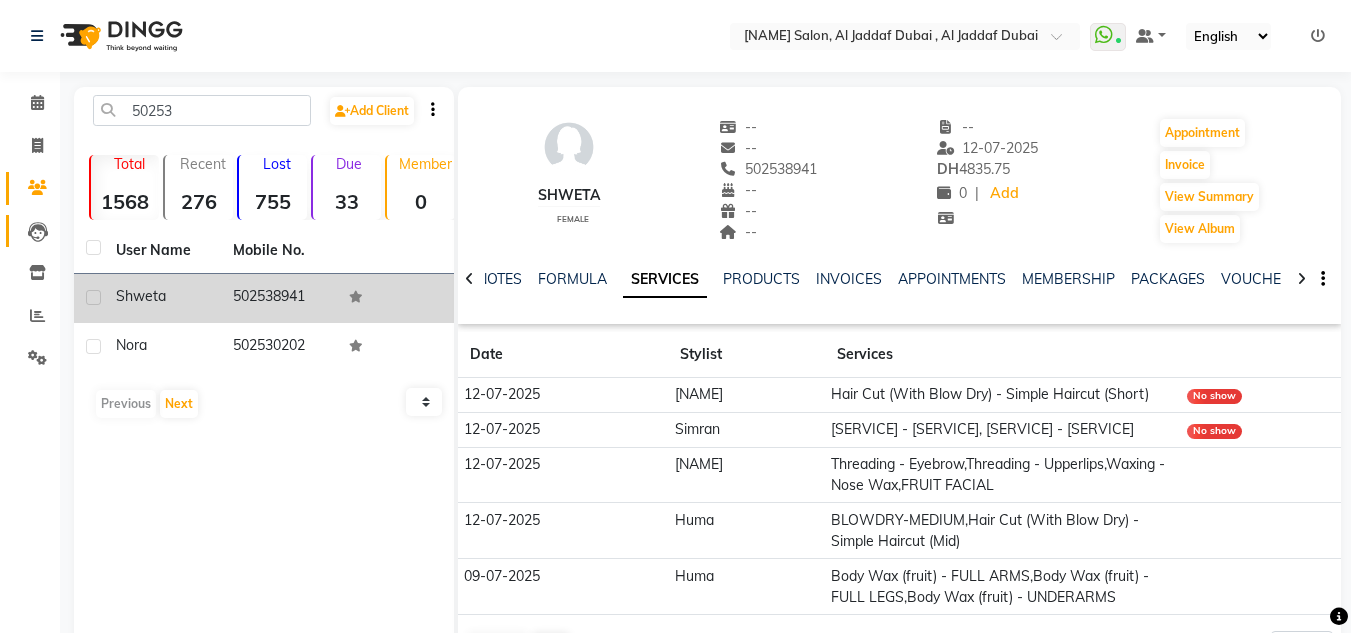 drag, startPoint x: 17, startPoint y: 251, endPoint x: 18, endPoint y: 239, distance: 12.0415945 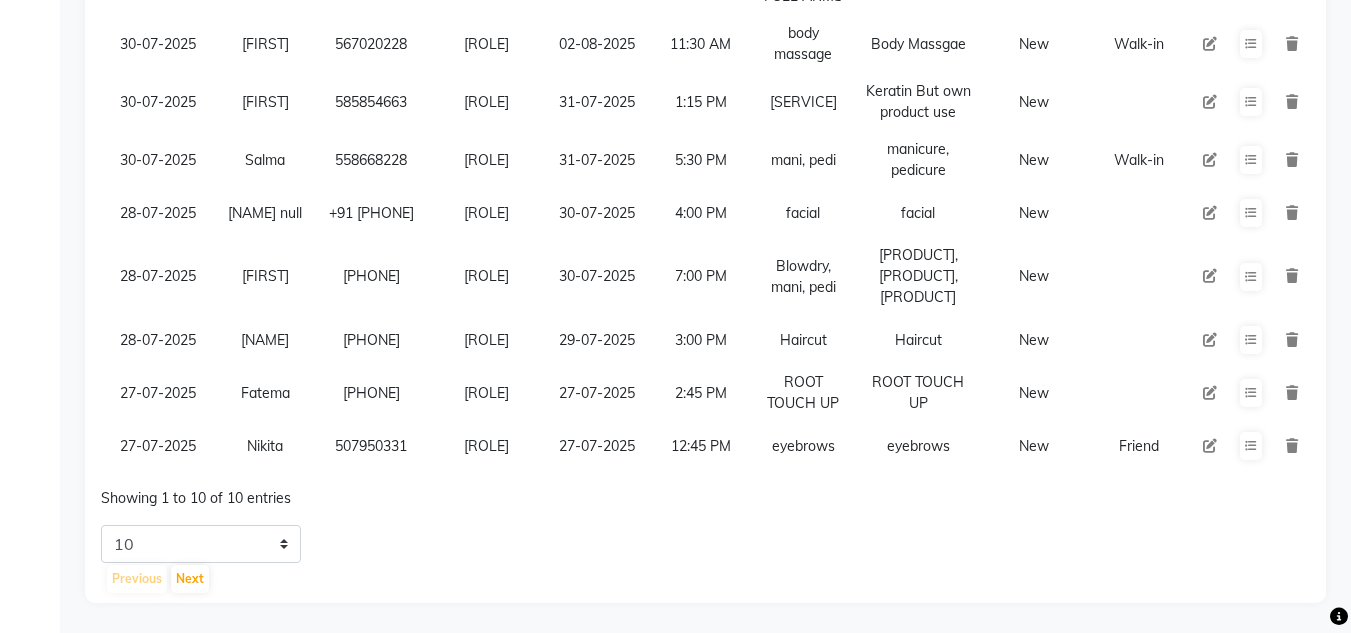 scroll, scrollTop: 472, scrollLeft: 0, axis: vertical 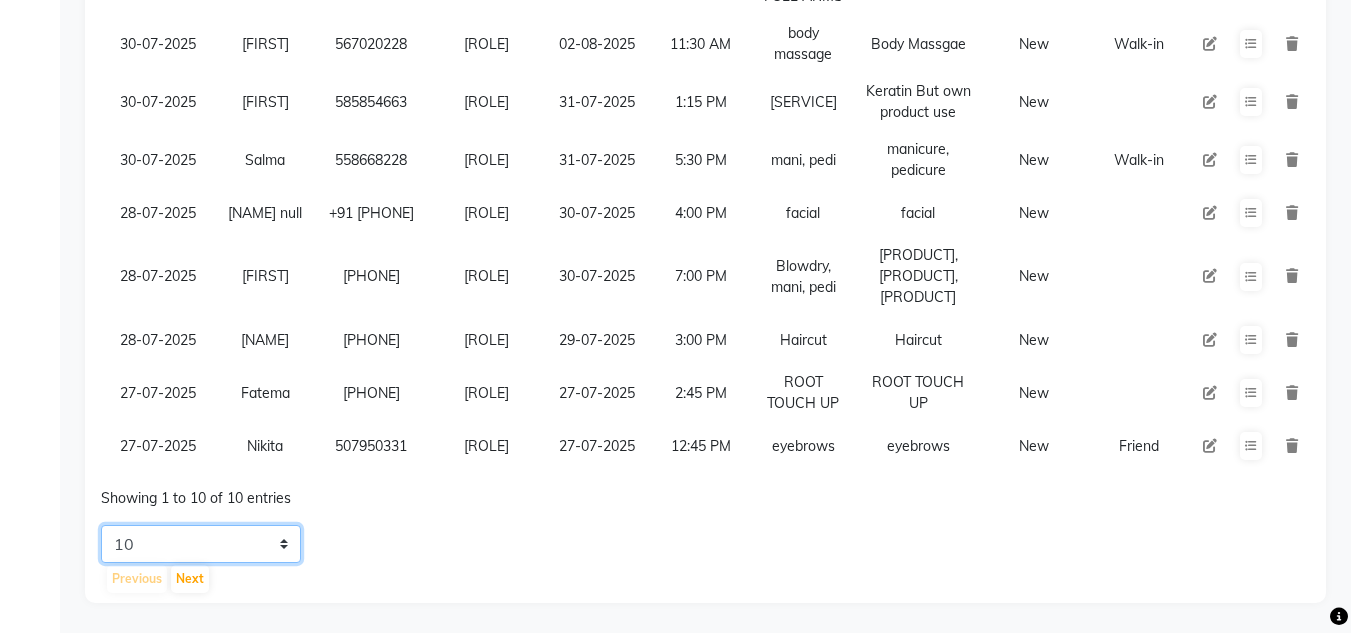 click on "5 10 20 50" 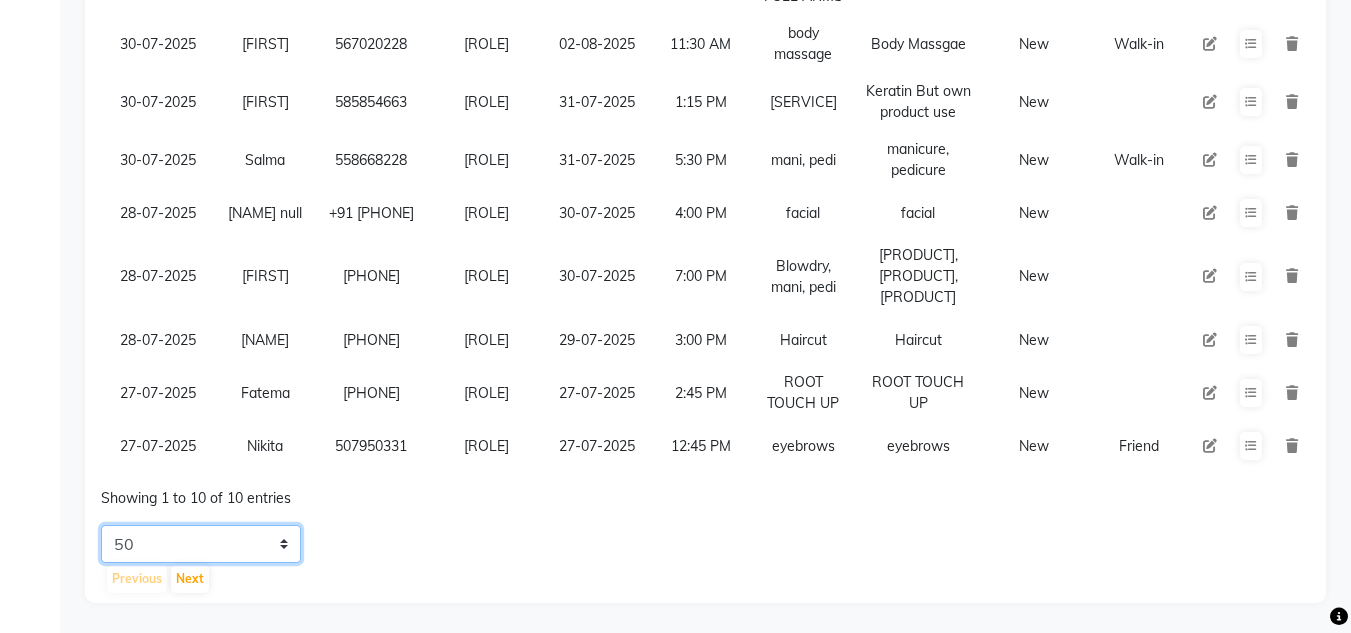 click on "5 10 20 50" 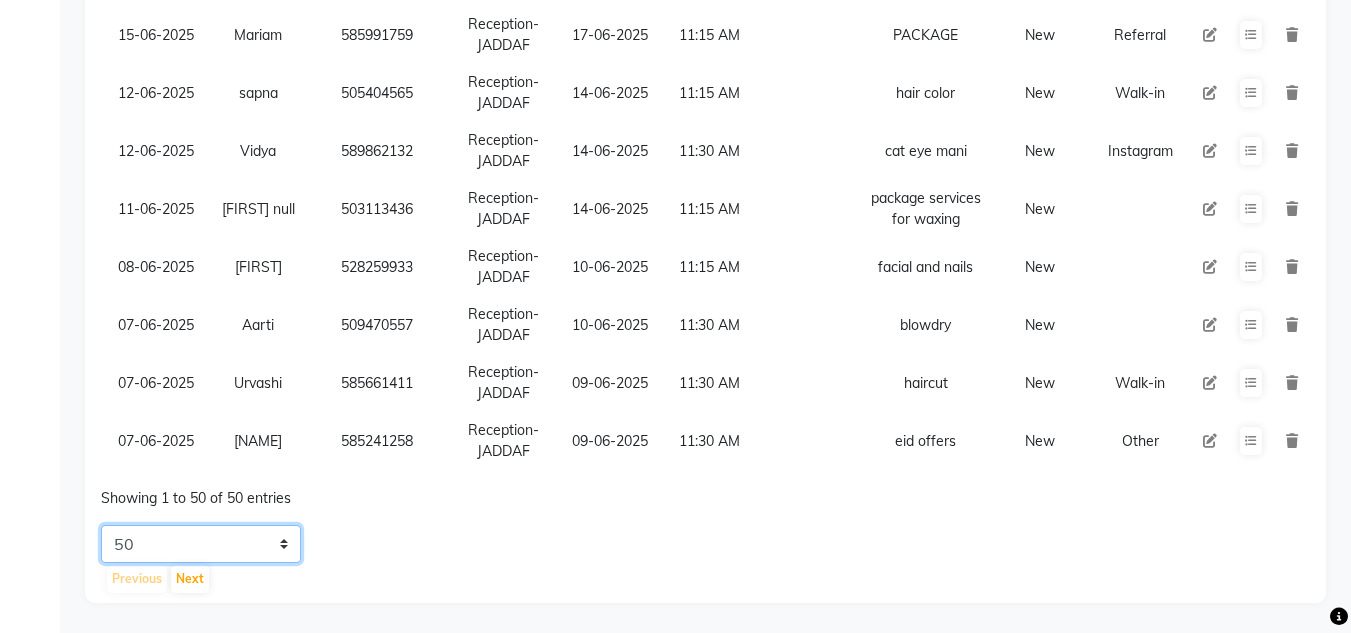 scroll, scrollTop: 2774, scrollLeft: 0, axis: vertical 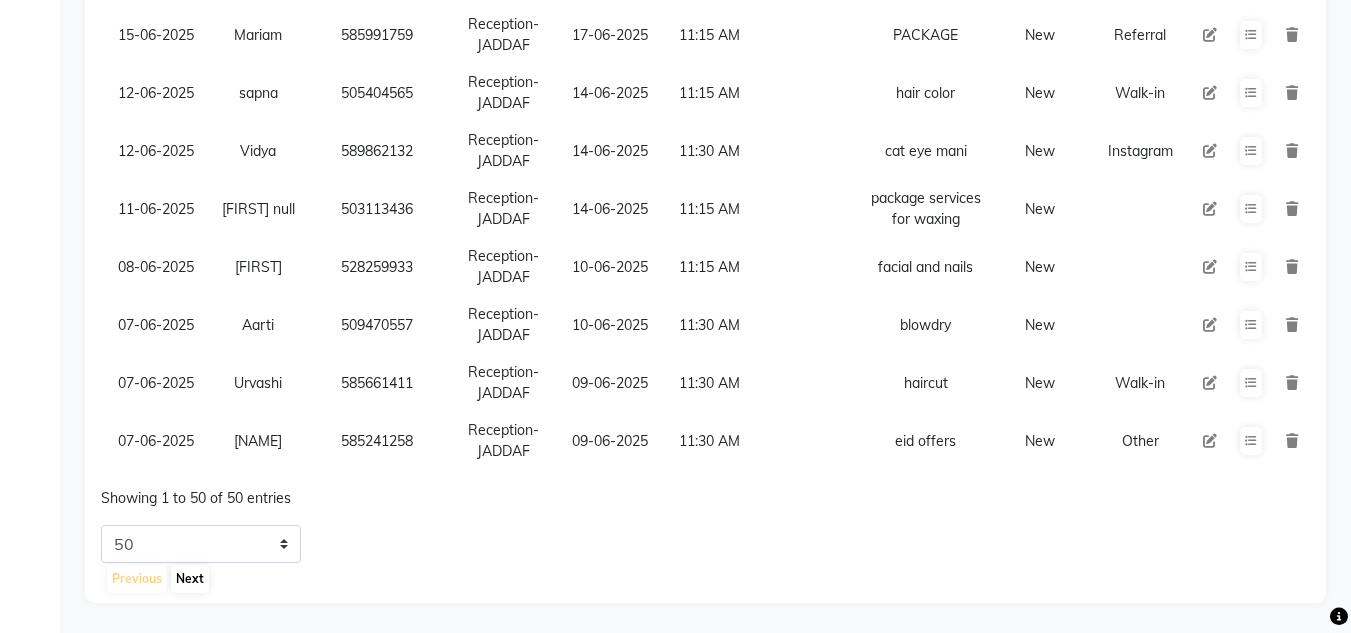 click on "Status New Enquiry Open Enquiry Converted Enquiry  All All New Open Converted Employee Employee Select All [FIRST] [LAST] Kabita Management Riba Sales person Srijana trial lady Follow Up All Today Tomorrow This Week This Month Custom NONE TODAY TOMORROW MONTH Export  Import  Add Enquiry All Hot Warm Cold  Not Interested  Enquiry Date Name Mobile  Assigned To  Follow Up Date Follow Up Time  Enquiry Service  Enquiry Desc Status Client Source 31-07-2025 Hazel    [PHONE]  Sales person 01-08-2025 5:15 PM  under arm wax  Underarm wax   New 30-07-2025 sarah    [PHONE]  Sales person 31-07-2025 1:15 PM  keratin but own product use  Keratin But  own product use  New 30-07-2025 Salma    [PHONE]  Sales person 31-07-2025 5:30 PM  mani, pedi  manicure, pedicure  New Walk-in 30-07-2025 TAHMINA    [PHONE]  Sales person 02-08-2025 11:30 AM  body massage  Body Massgae   New Walk-in 30-07-2025 Hala null  +962  [PHONE]  Sales person 02-08-2025 1:30 PM  Body Wax (fruit) - FULL ARMS  body wax  New Referral 28-07-2025 New New" 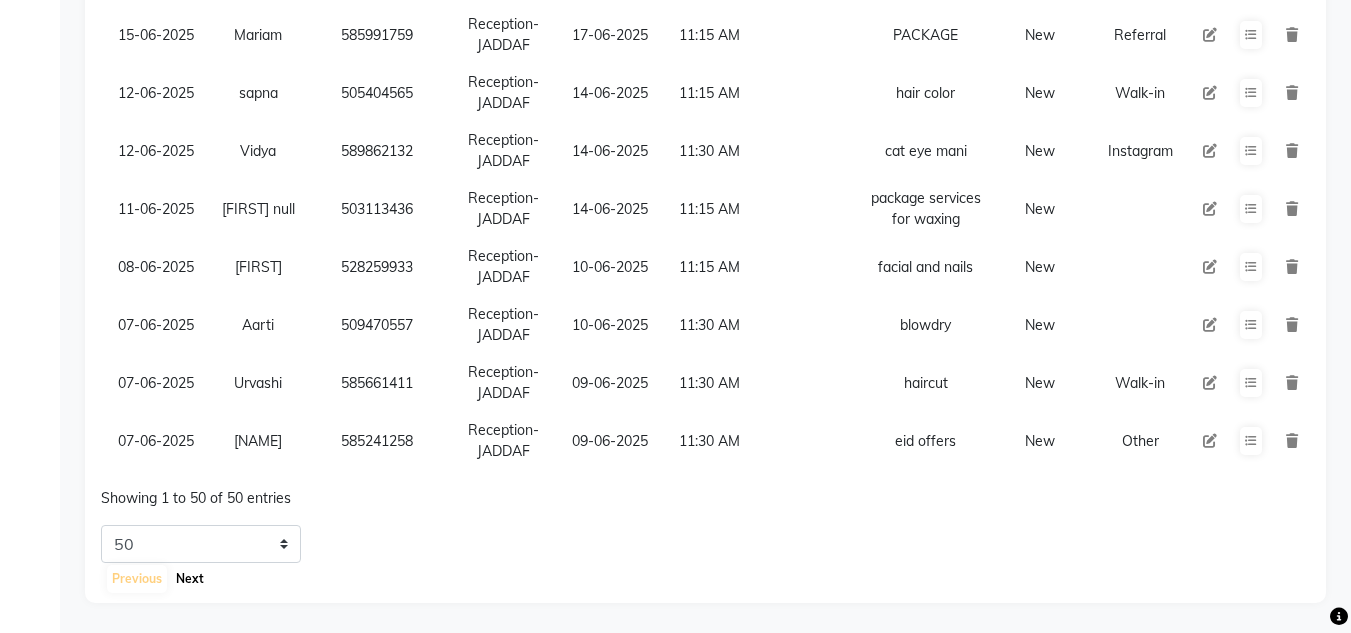 click on "Next" 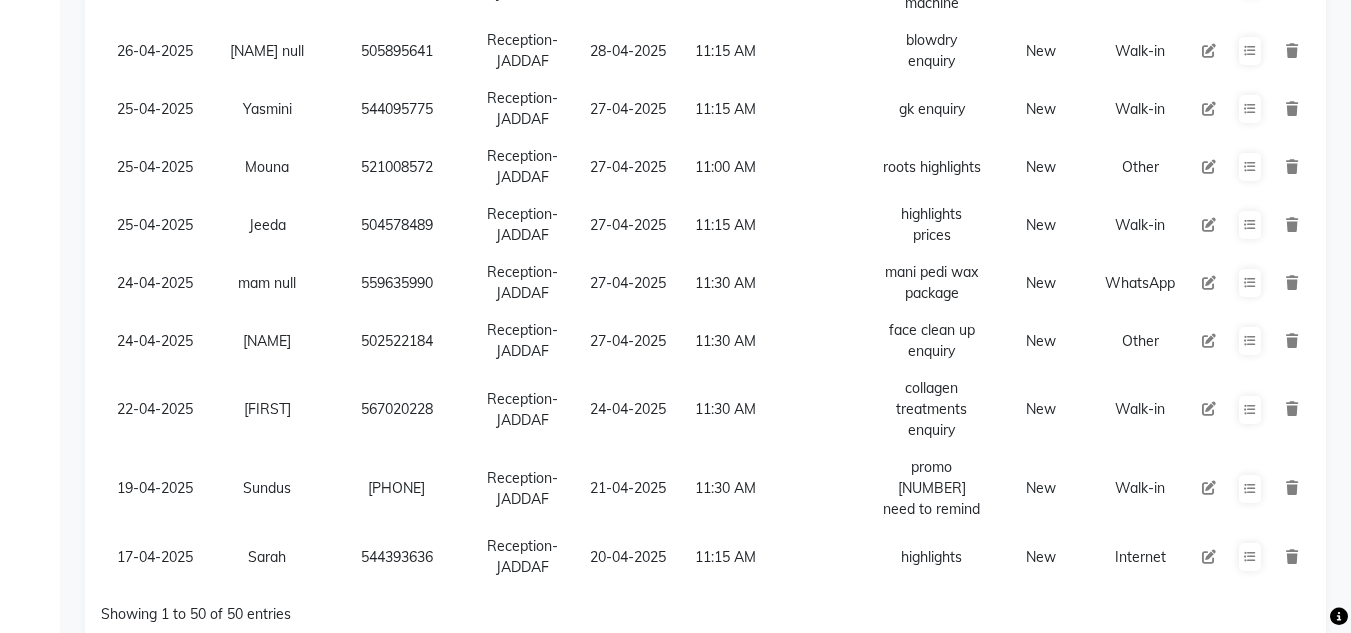scroll, scrollTop: 2886, scrollLeft: 0, axis: vertical 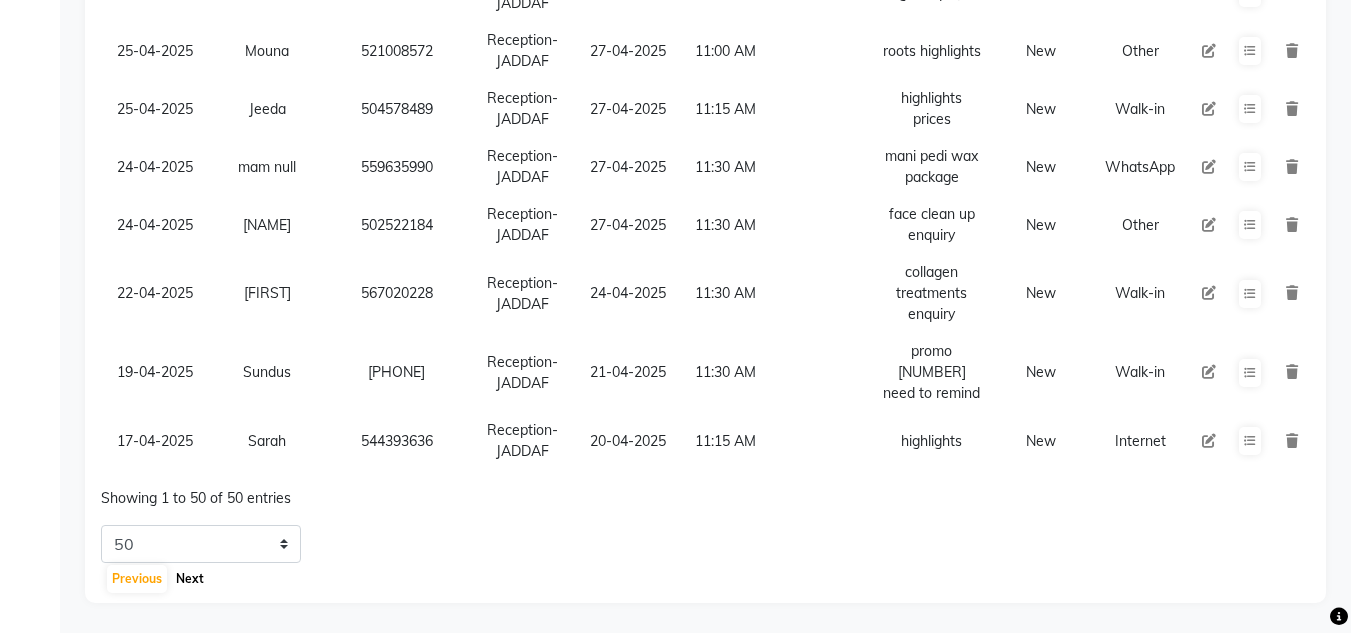 click on "Next" 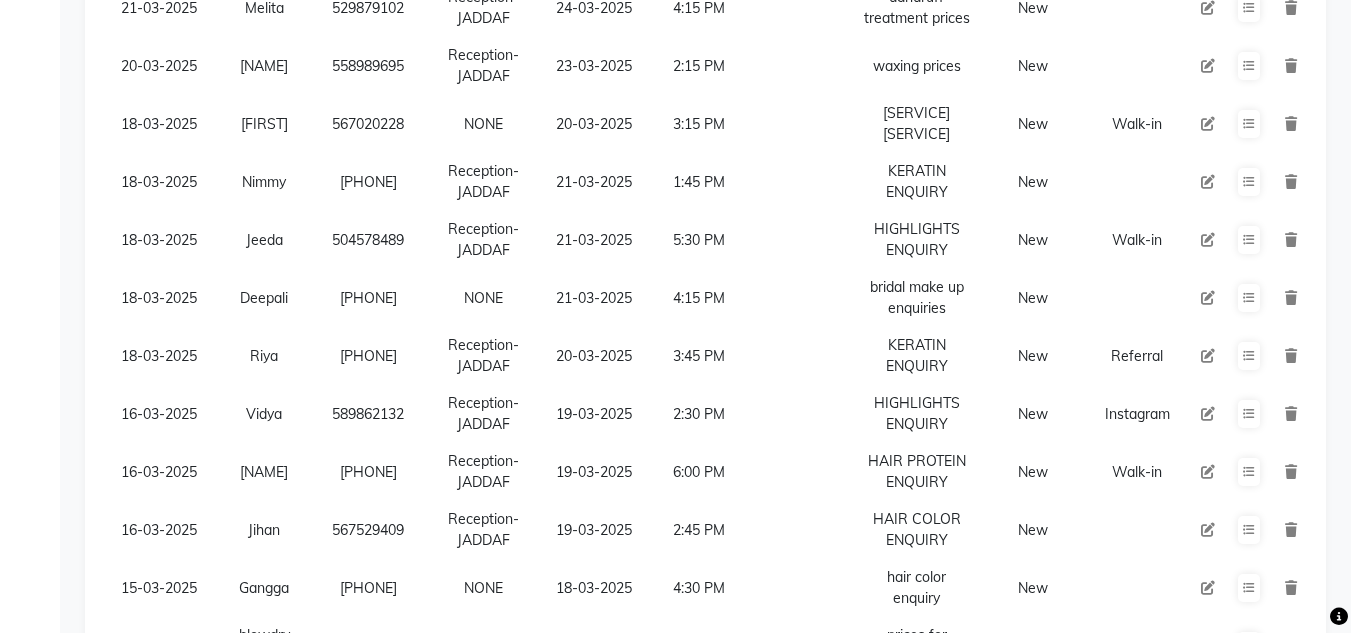 scroll, scrollTop: 1763, scrollLeft: 0, axis: vertical 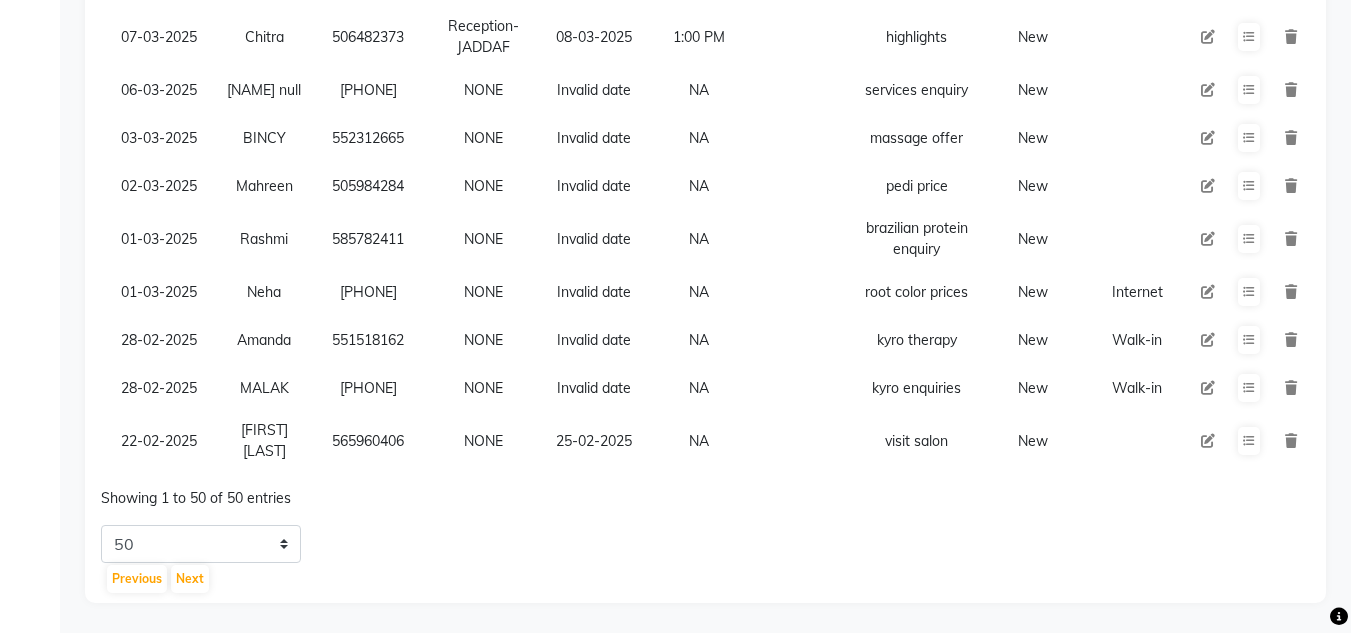 drag, startPoint x: 191, startPoint y: 599, endPoint x: 189, endPoint y: 580, distance: 19.104973 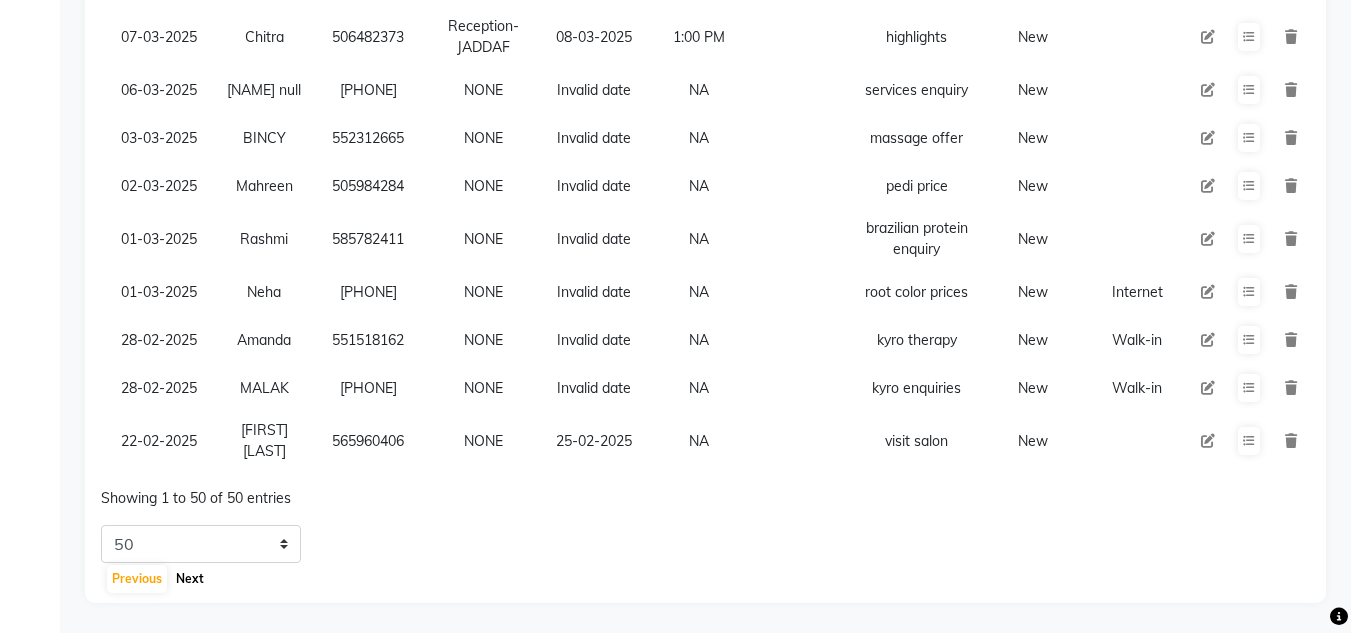 click on "Next" 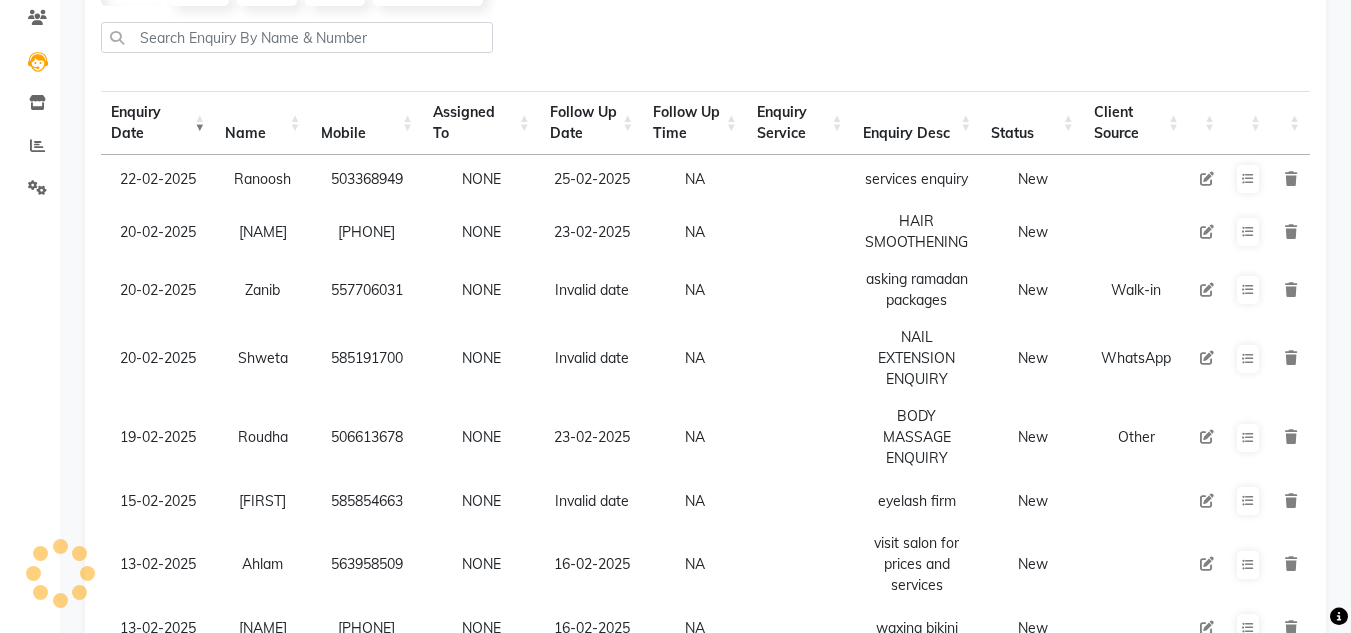 scroll, scrollTop: 163, scrollLeft: 0, axis: vertical 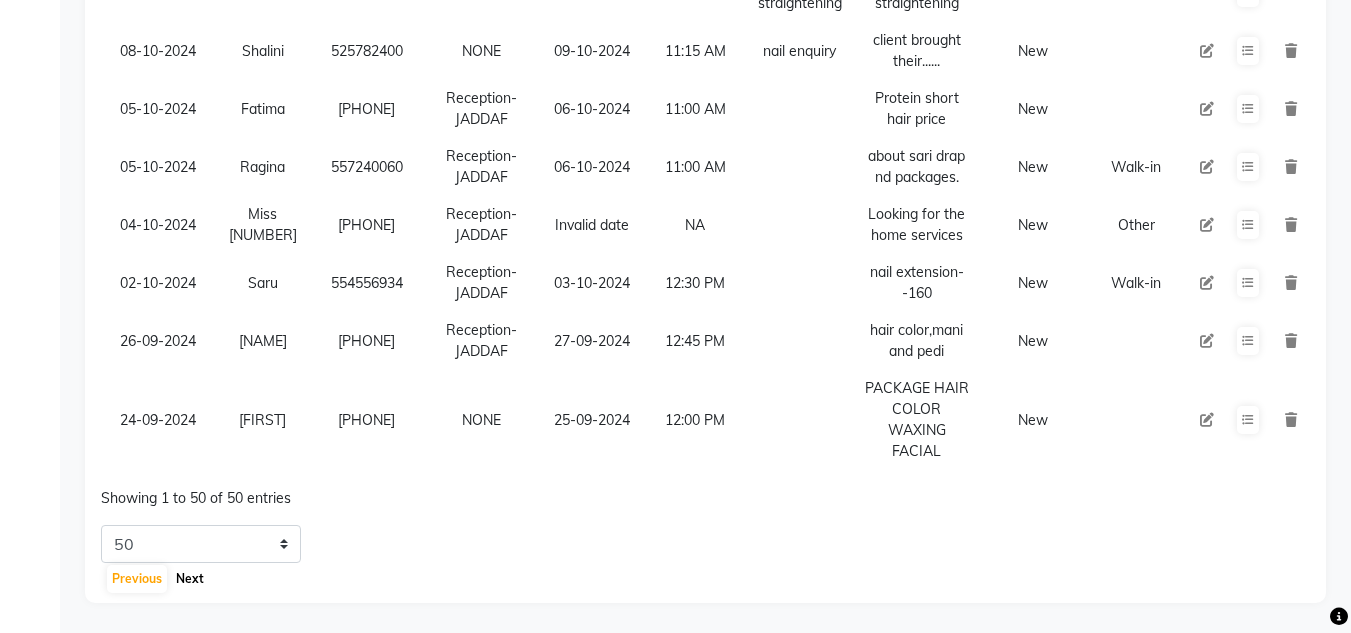 click on "Next" 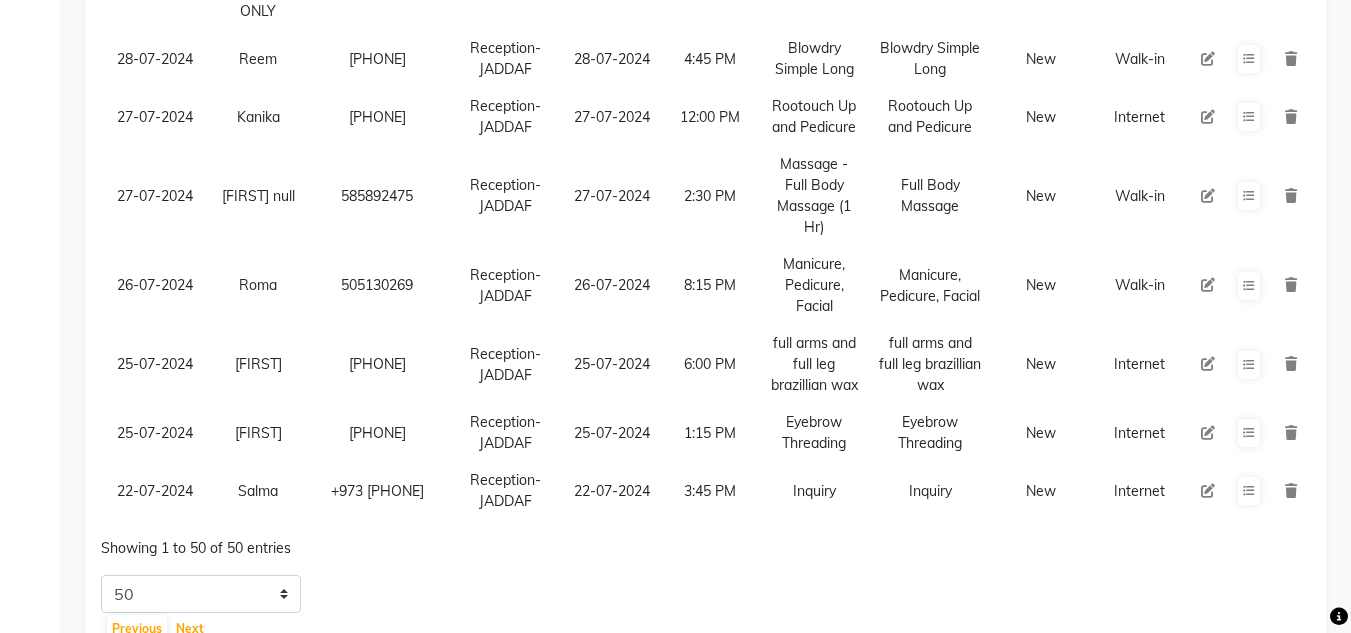scroll, scrollTop: 3442, scrollLeft: 0, axis: vertical 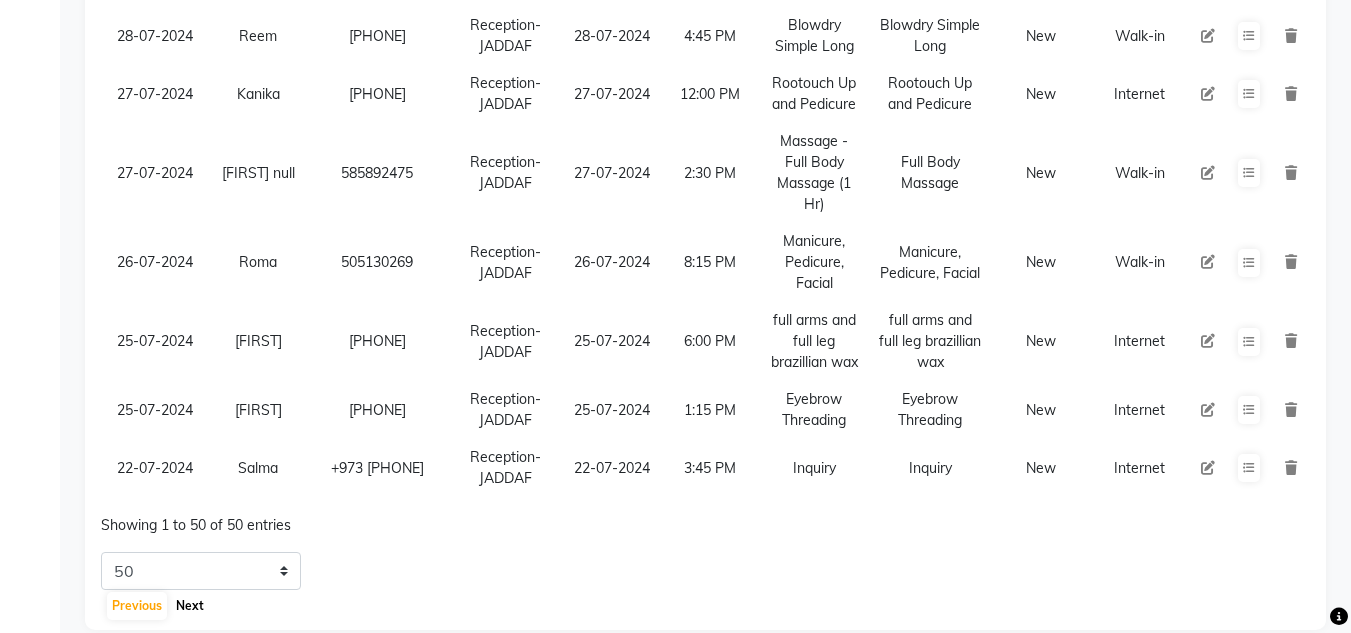 click on "Next" 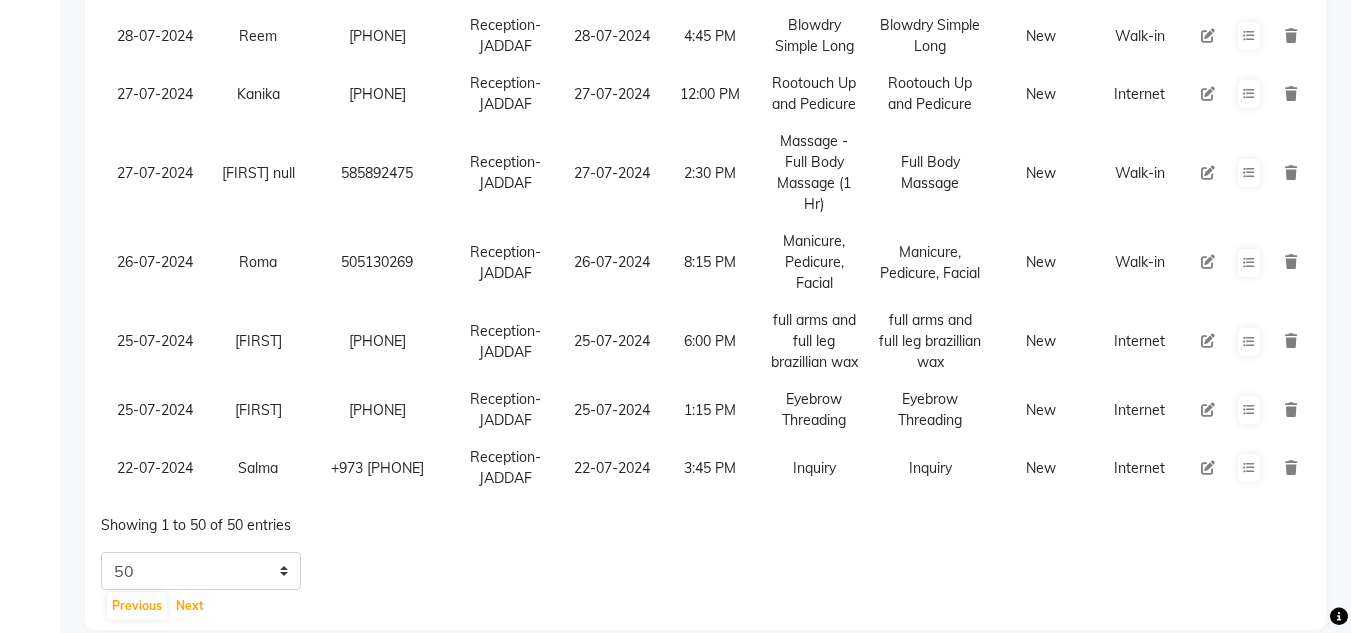 scroll, scrollTop: 3358, scrollLeft: 0, axis: vertical 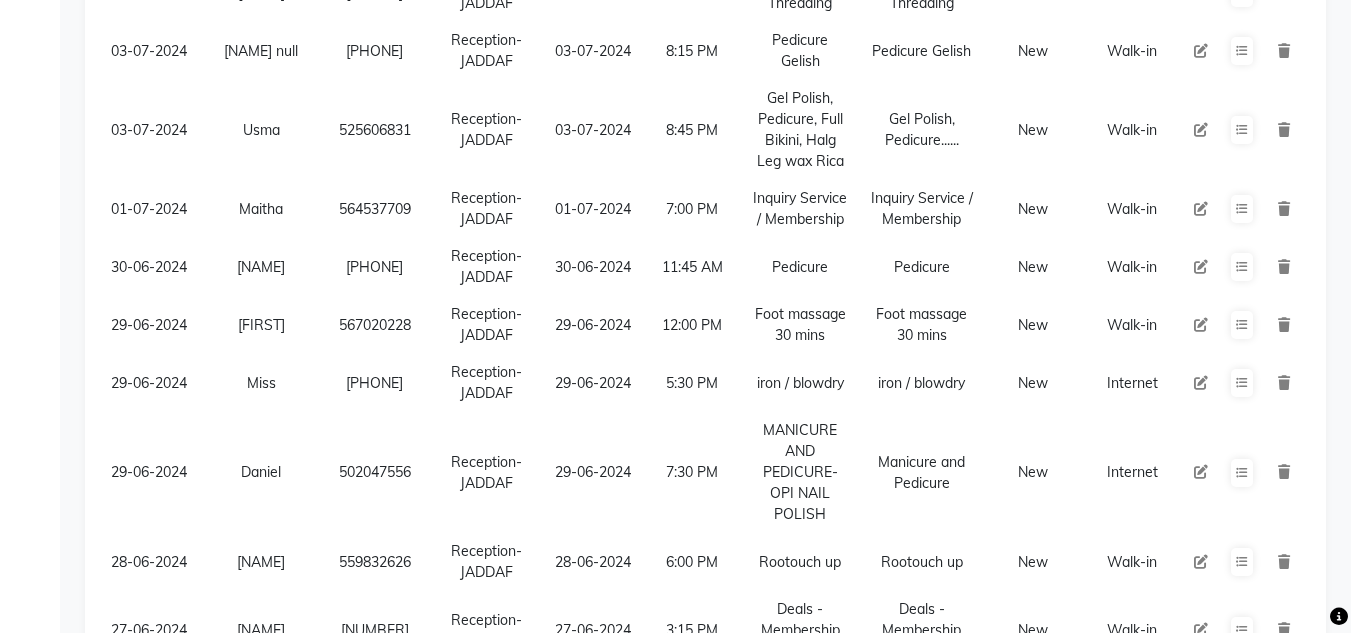 drag, startPoint x: 1346, startPoint y: 348, endPoint x: 1365, endPoint y: 400, distance: 55.362442 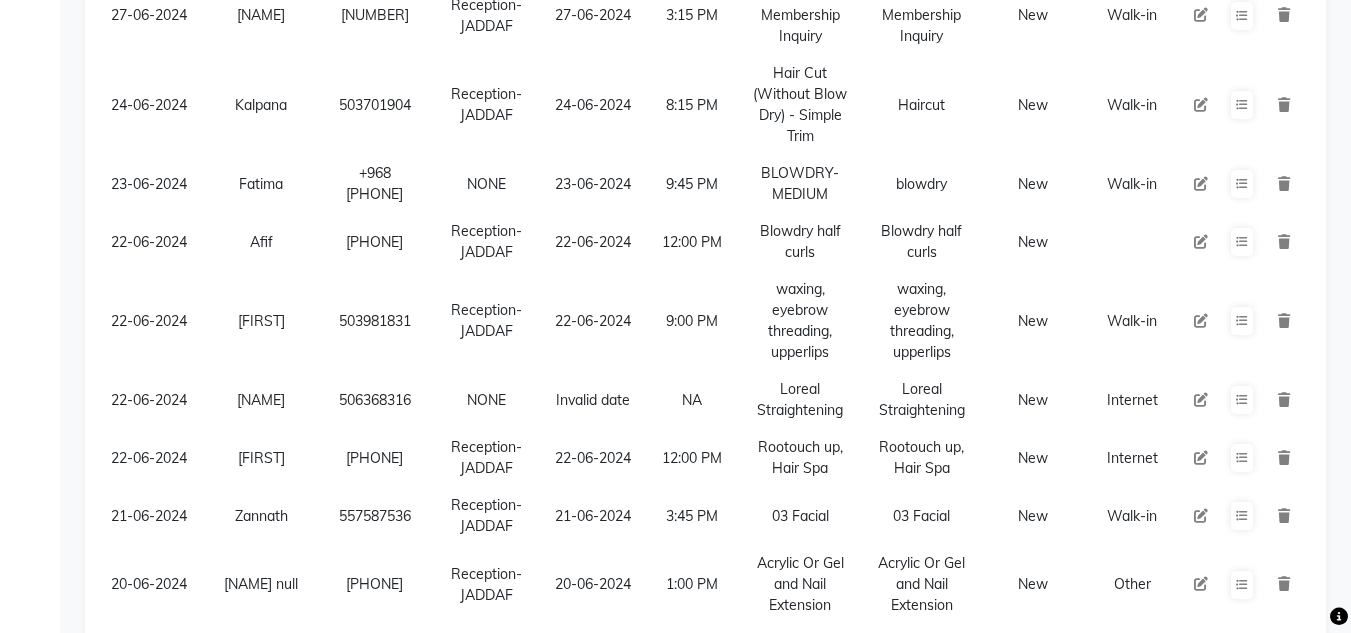 scroll, scrollTop: 2495, scrollLeft: 0, axis: vertical 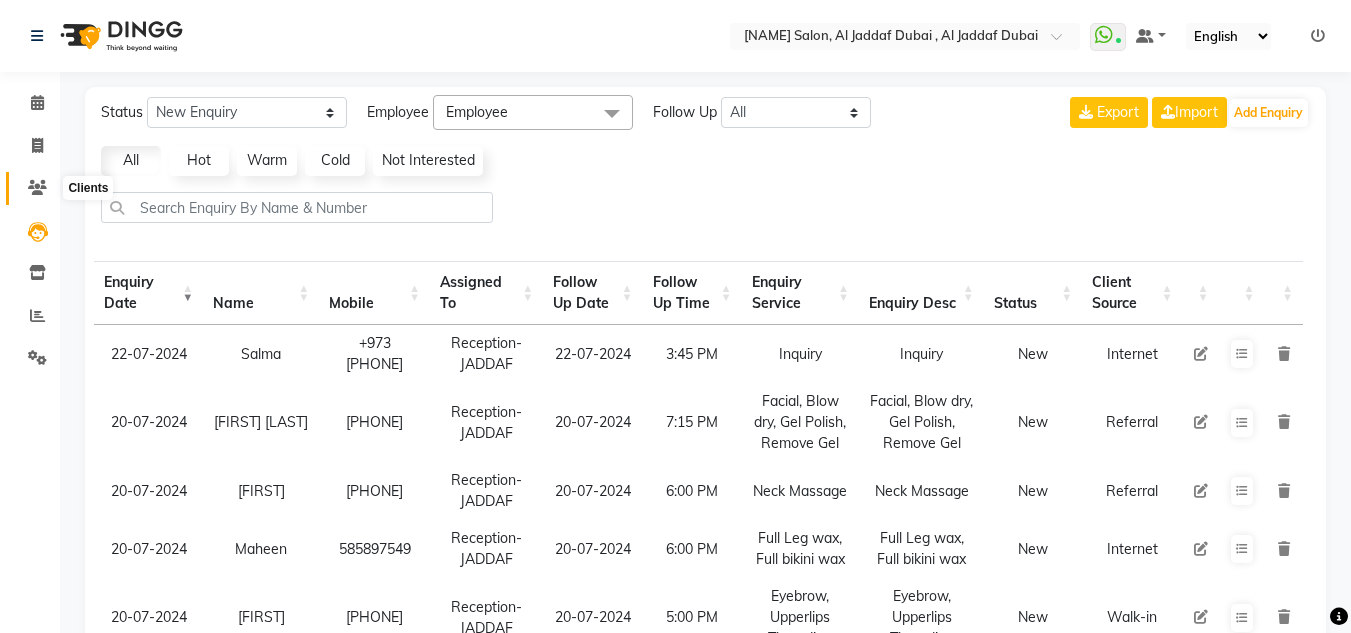 click 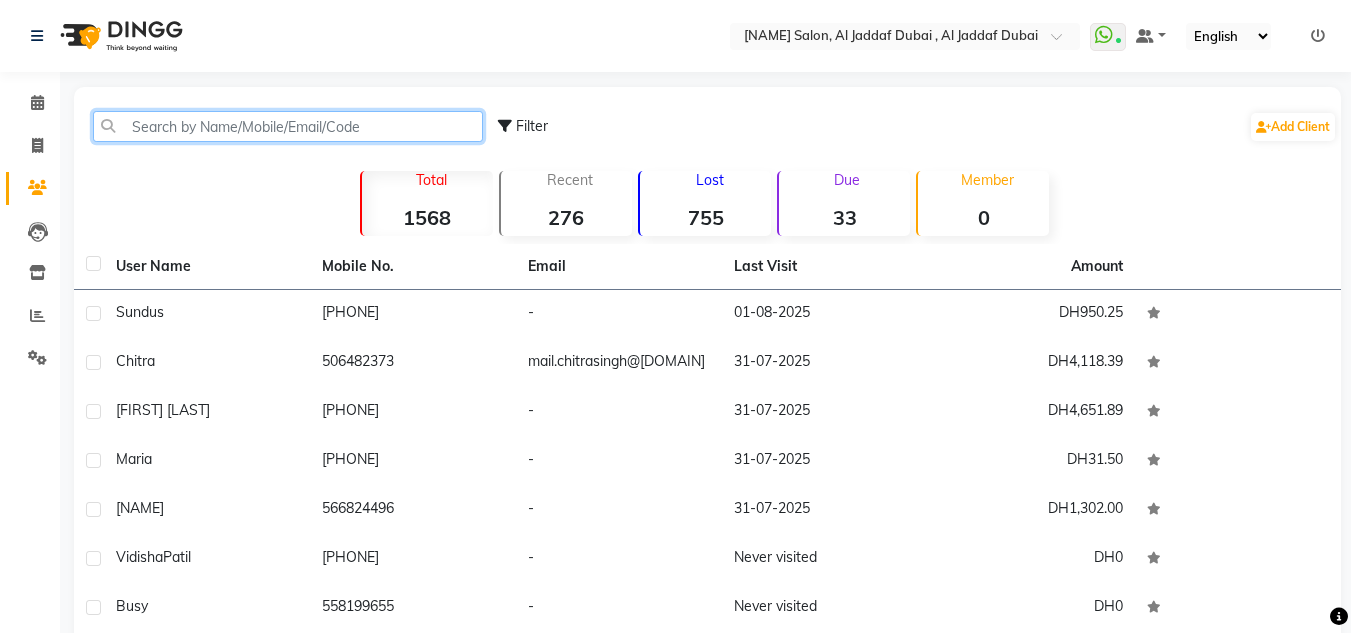 click 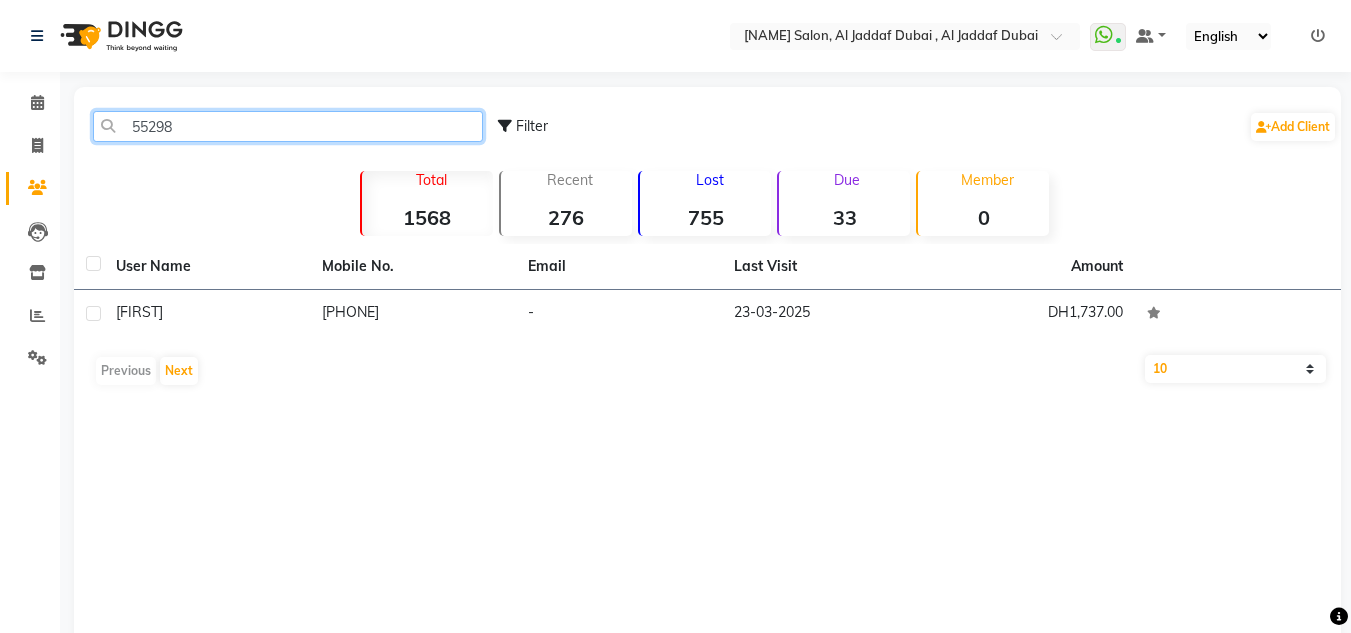 type on "55298" 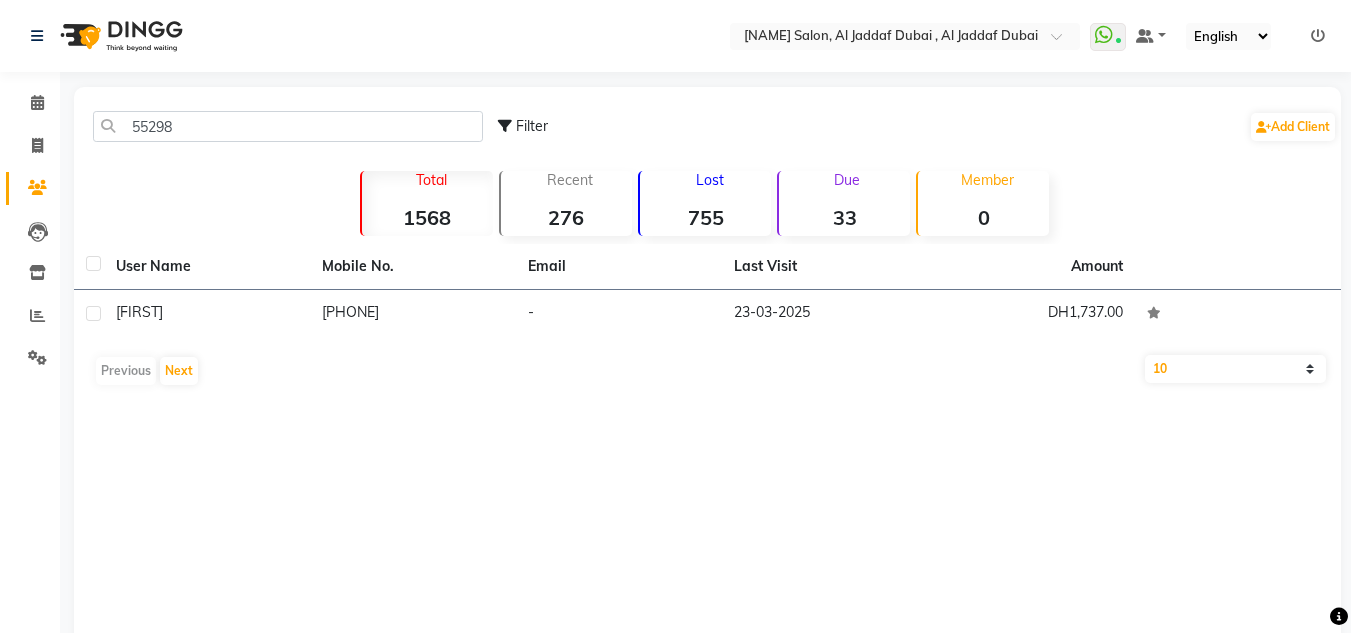 drag, startPoint x: 694, startPoint y: 279, endPoint x: 692, endPoint y: 300, distance: 21.095022 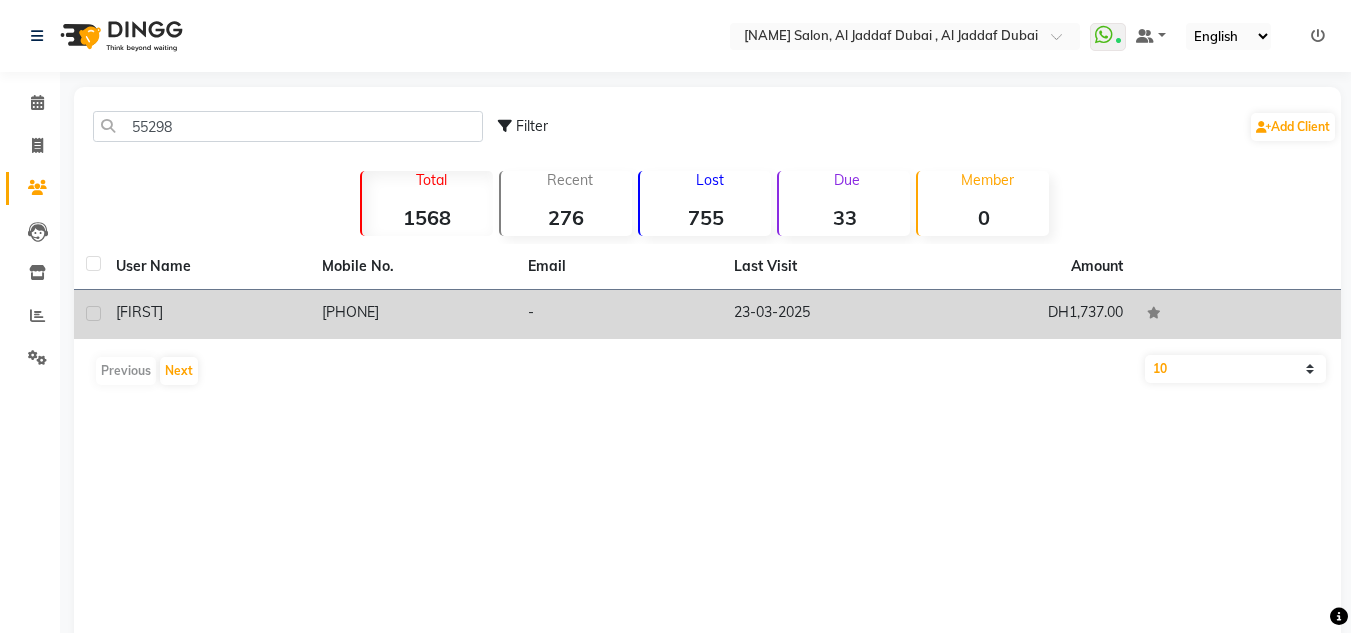 click on "-" 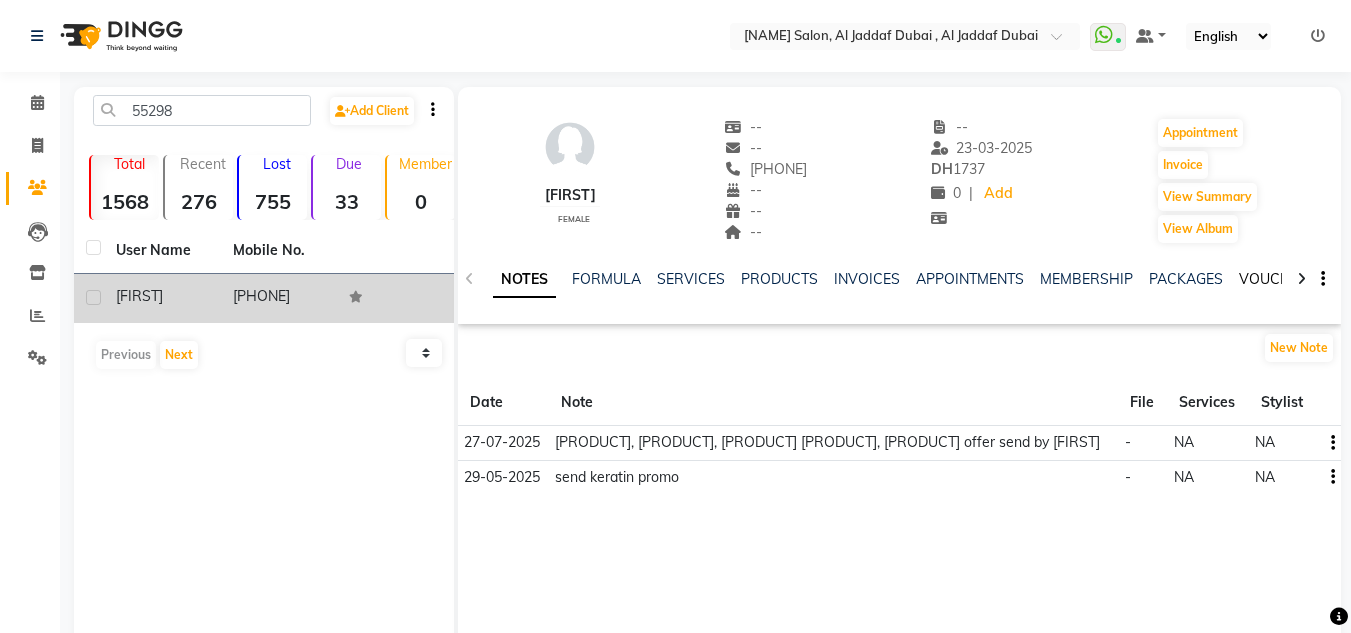 drag, startPoint x: 1285, startPoint y: 285, endPoint x: 1266, endPoint y: 277, distance: 20.615528 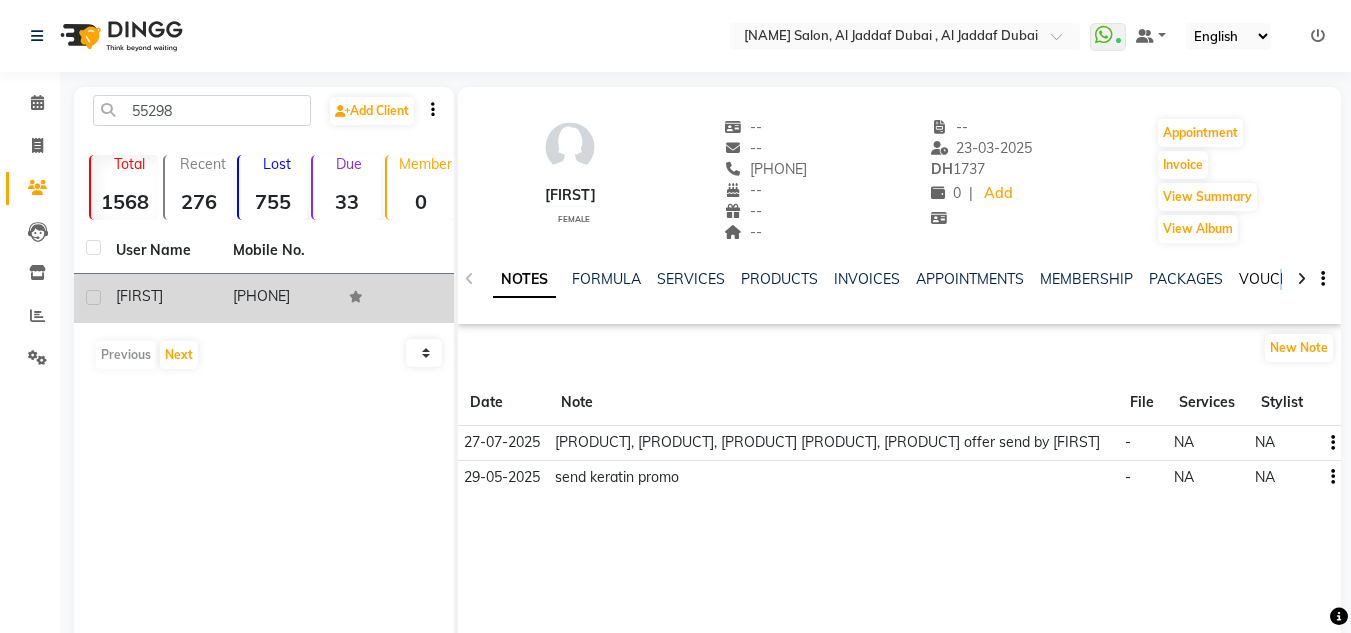 click on "VOUCHERS" 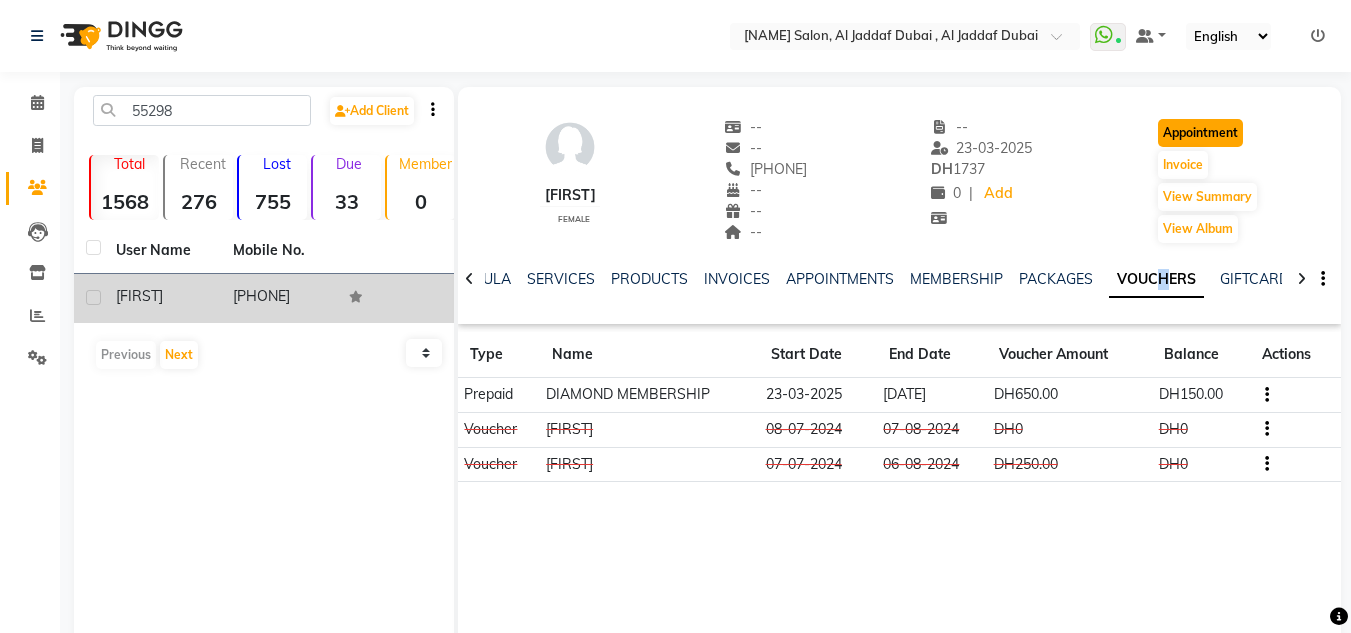 click on "Appointment" 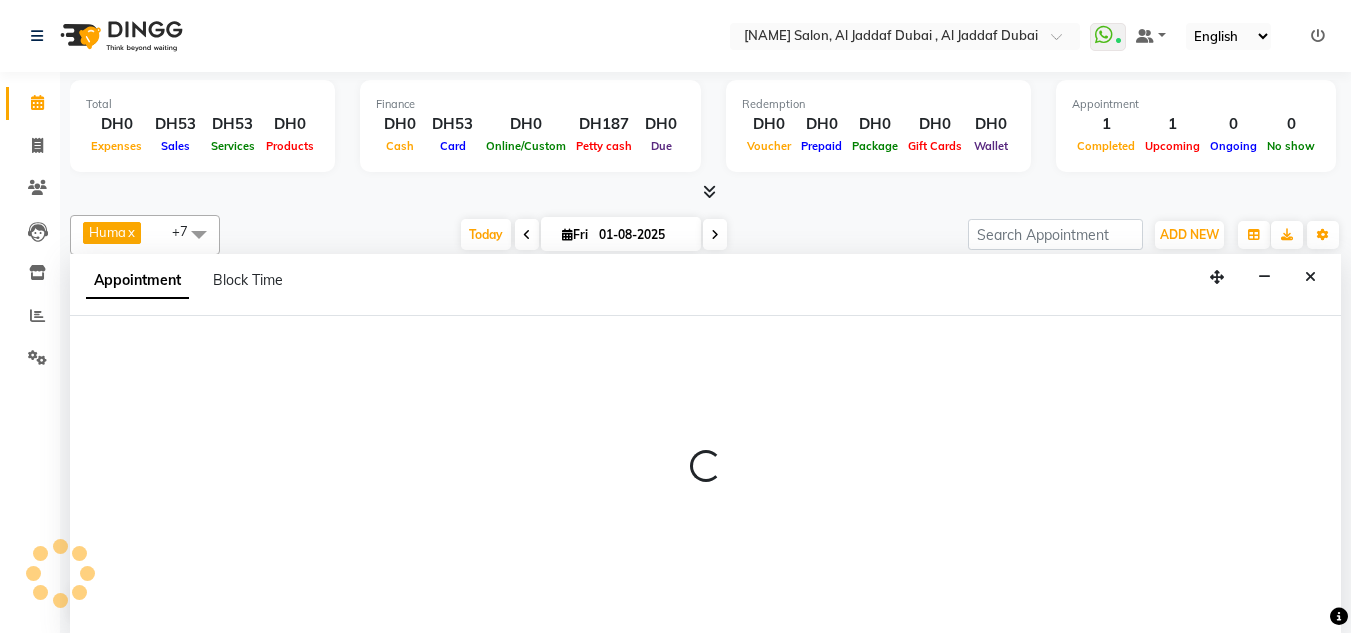 scroll, scrollTop: 0, scrollLeft: 0, axis: both 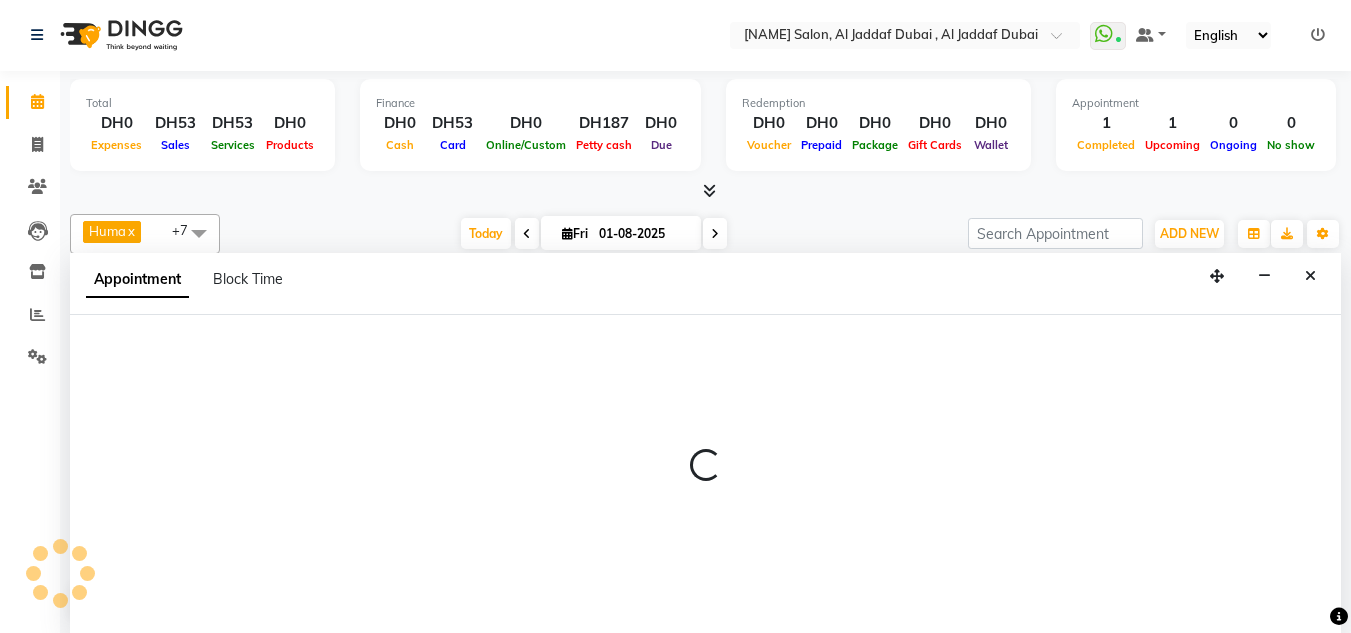 select on "600" 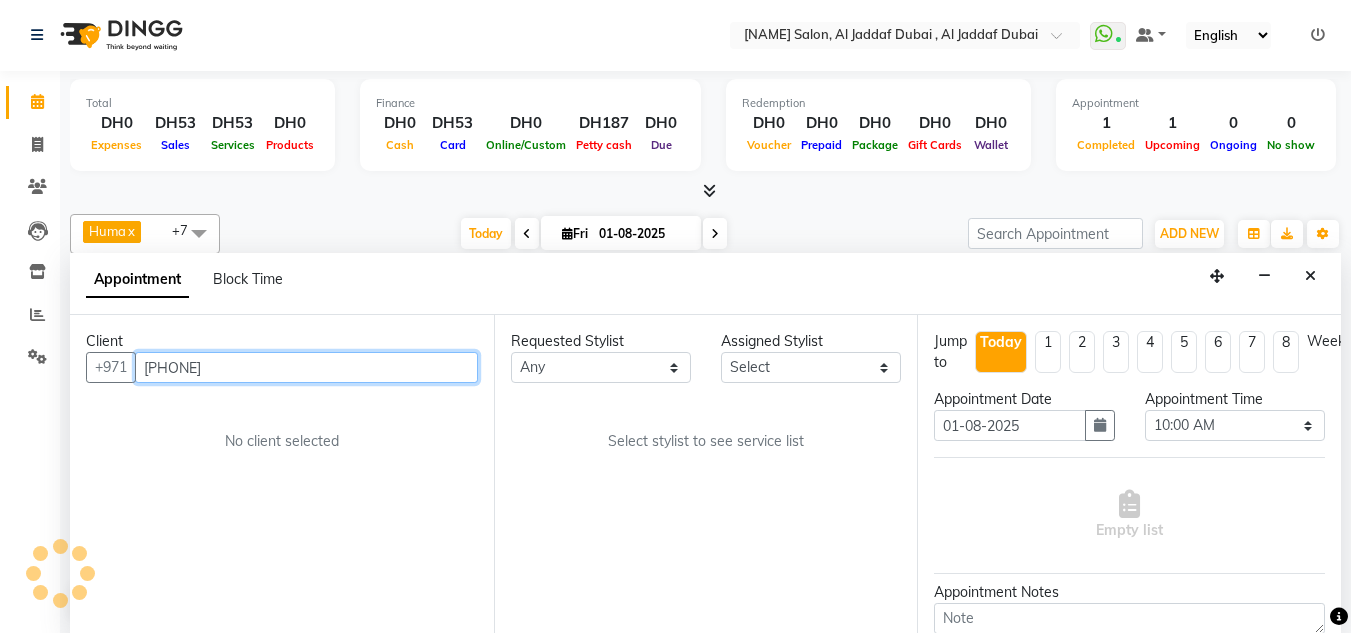 scroll, scrollTop: 441, scrollLeft: 0, axis: vertical 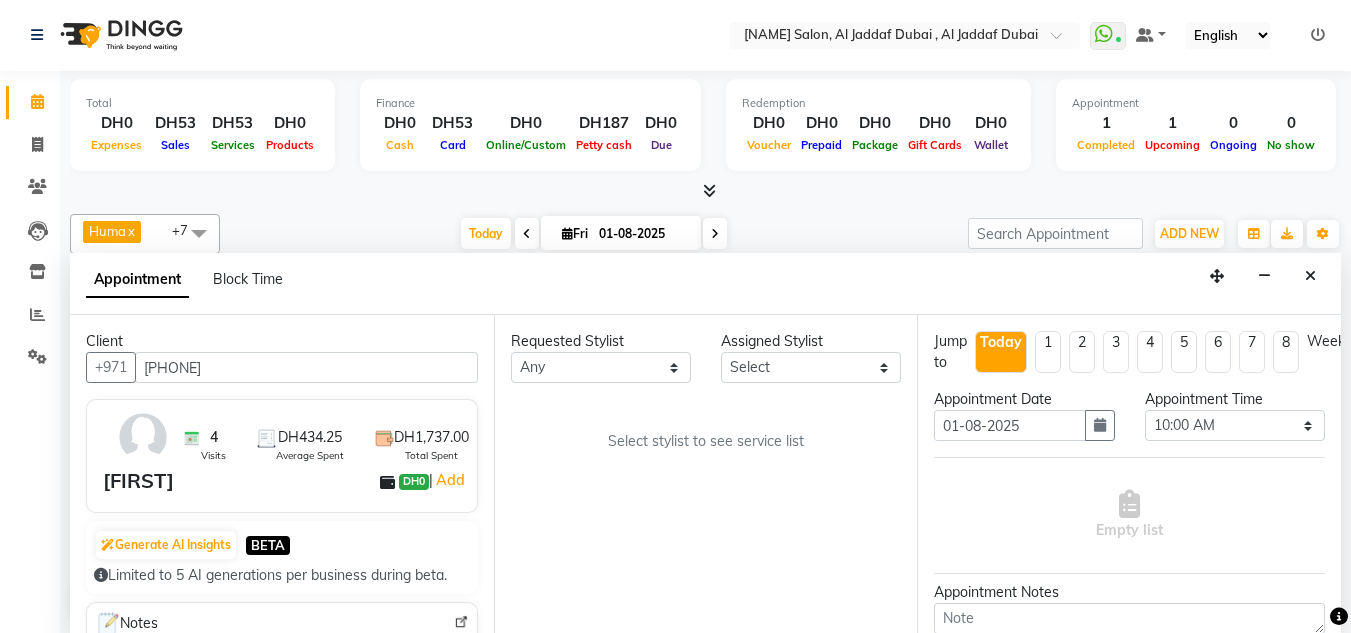 click on "Leads" 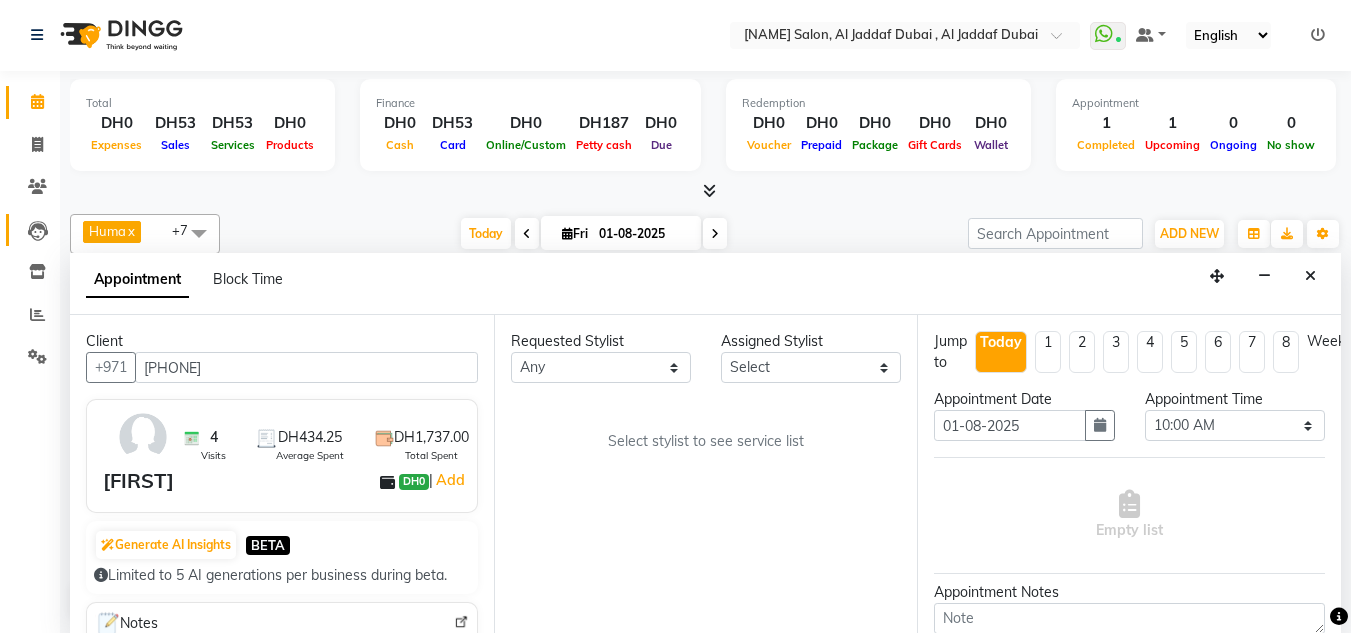 click on "Leads" 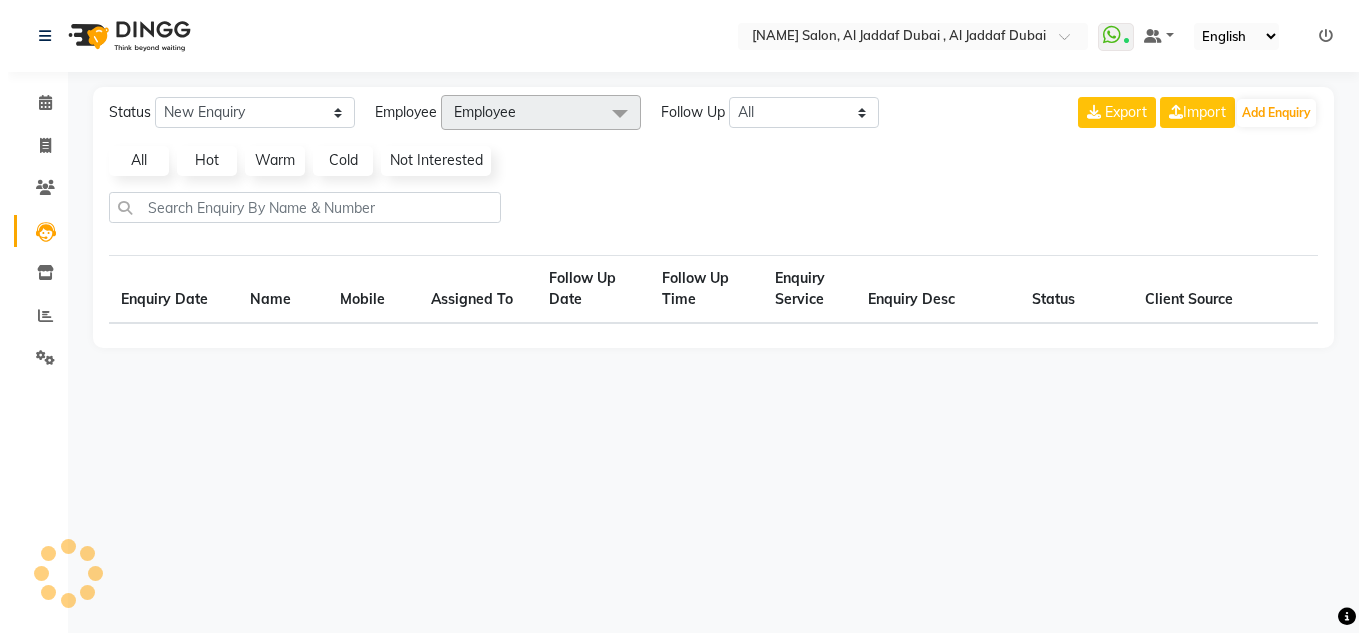 scroll, scrollTop: 0, scrollLeft: 0, axis: both 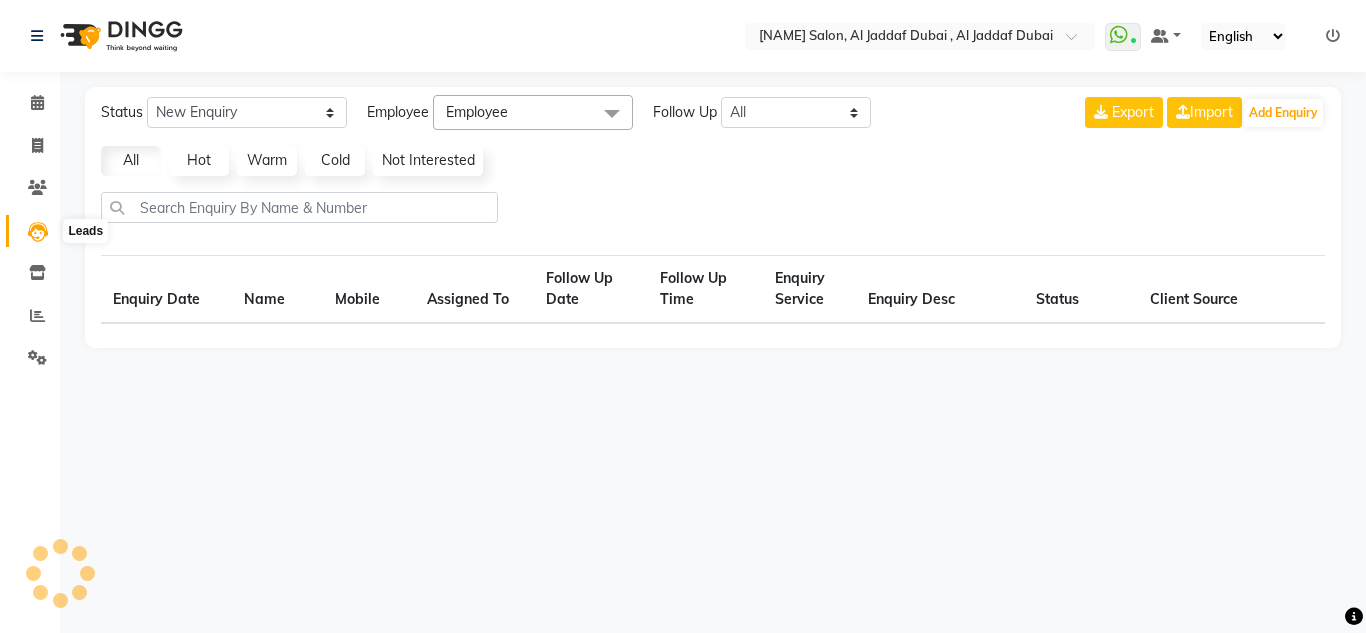 select on "10" 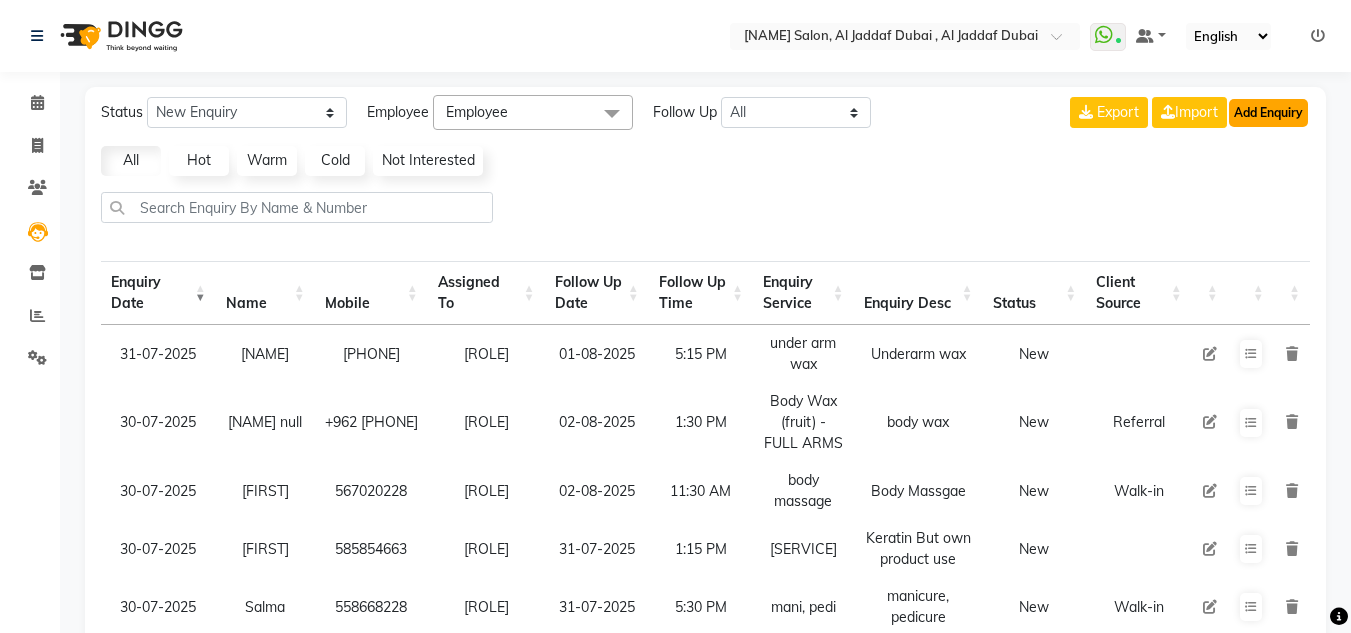 drag, startPoint x: 1272, startPoint y: 101, endPoint x: 1261, endPoint y: 109, distance: 13.601471 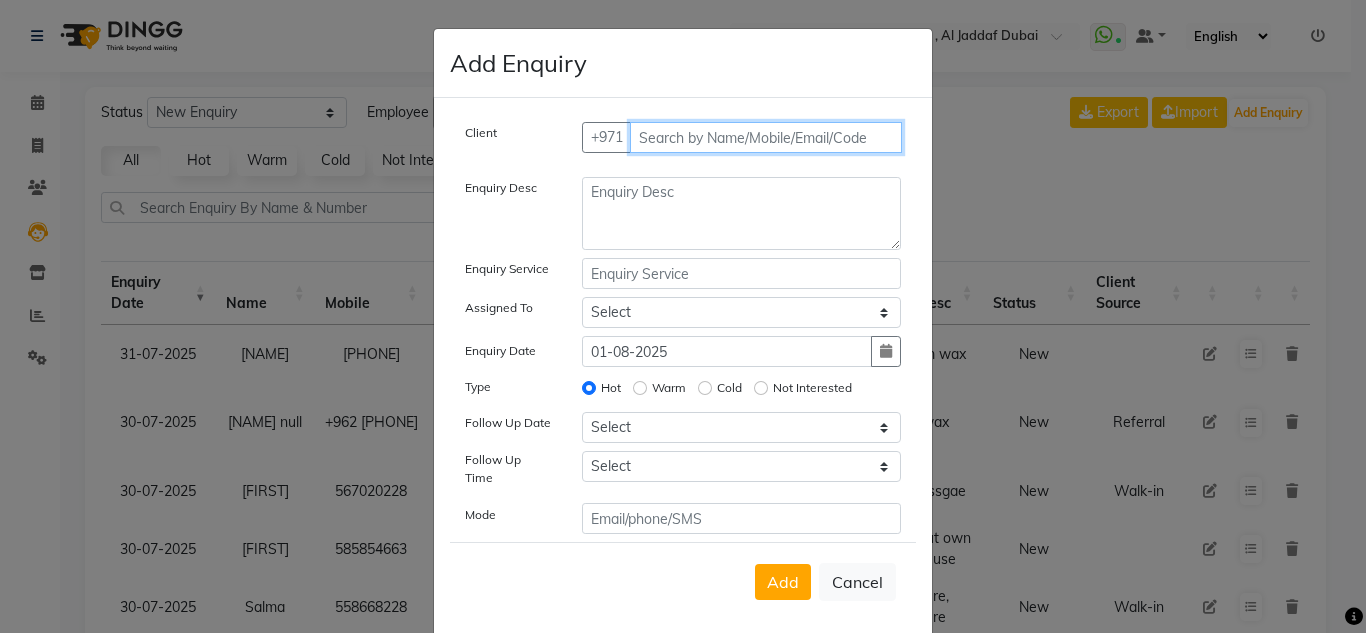 click at bounding box center (766, 137) 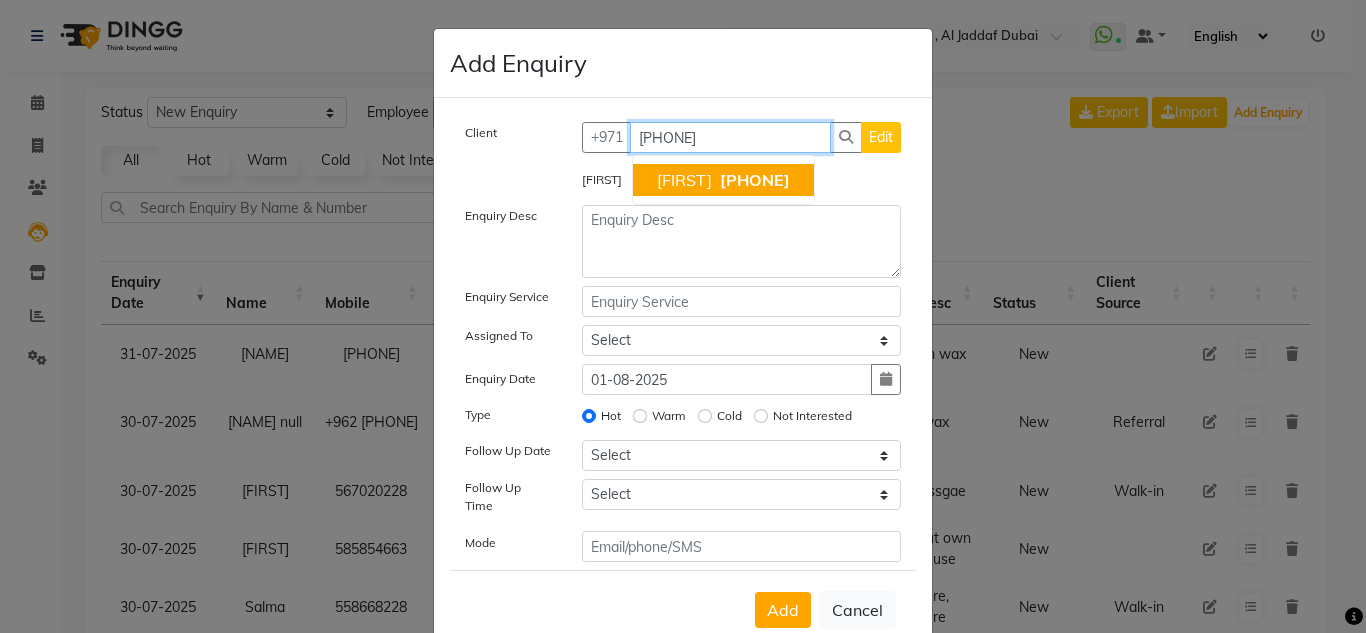 drag, startPoint x: 744, startPoint y: 180, endPoint x: 721, endPoint y: 201, distance: 31.144823 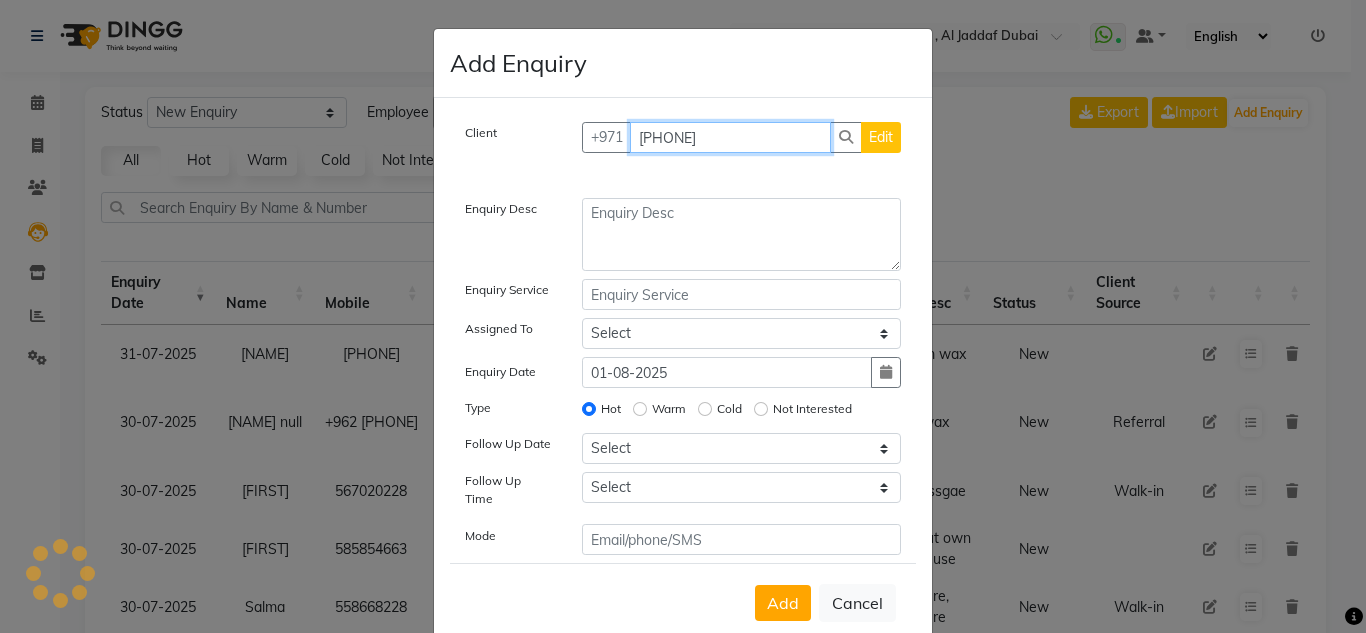 type on "[PHONE]" 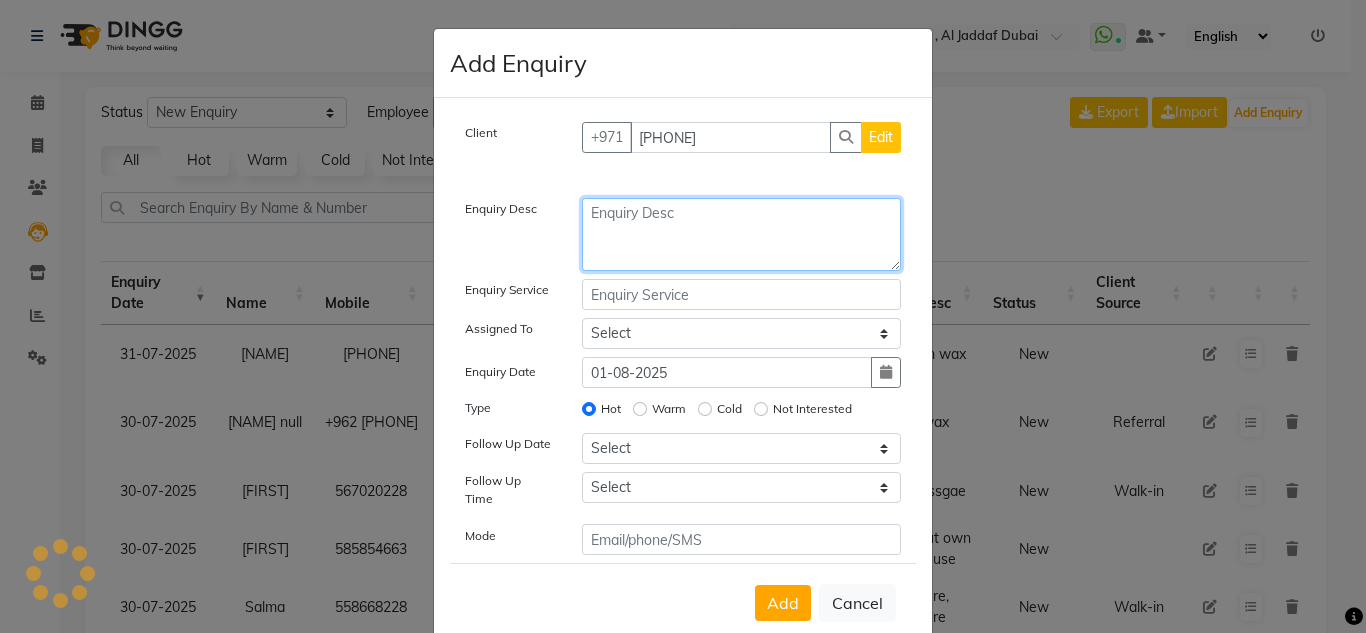 click 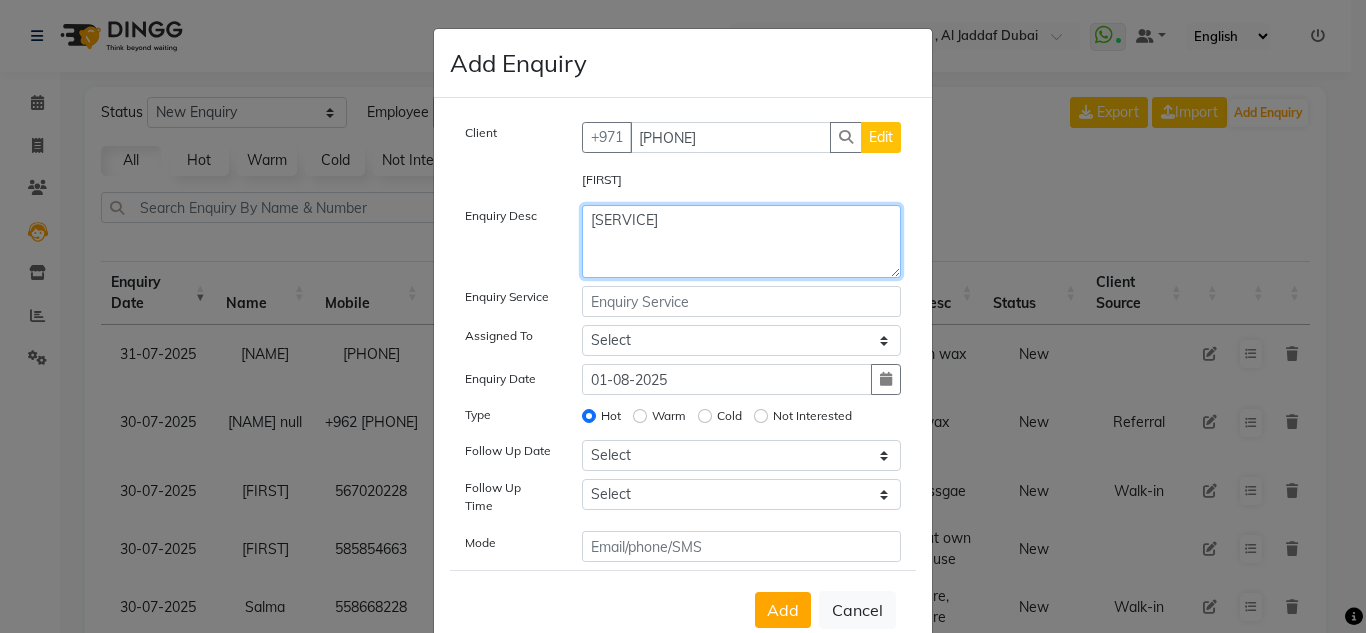 type on "[SERVICE]" 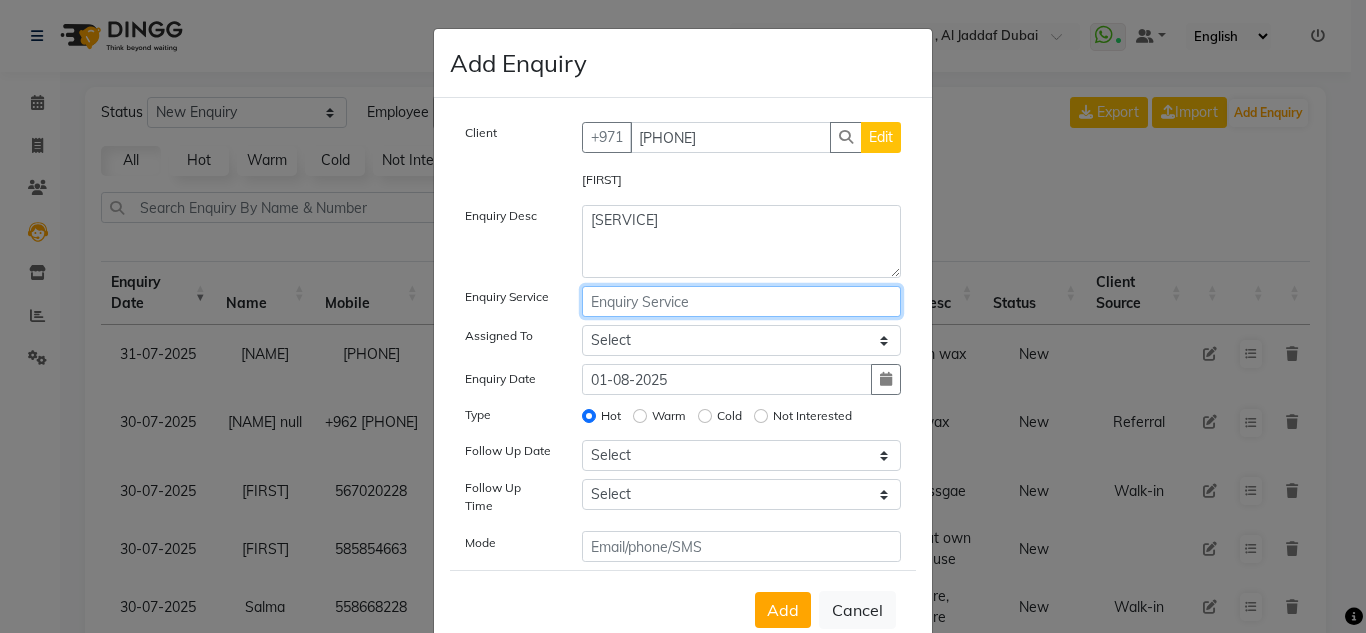 drag, startPoint x: 0, startPoint y: 112, endPoint x: 669, endPoint y: 309, distance: 697.40234 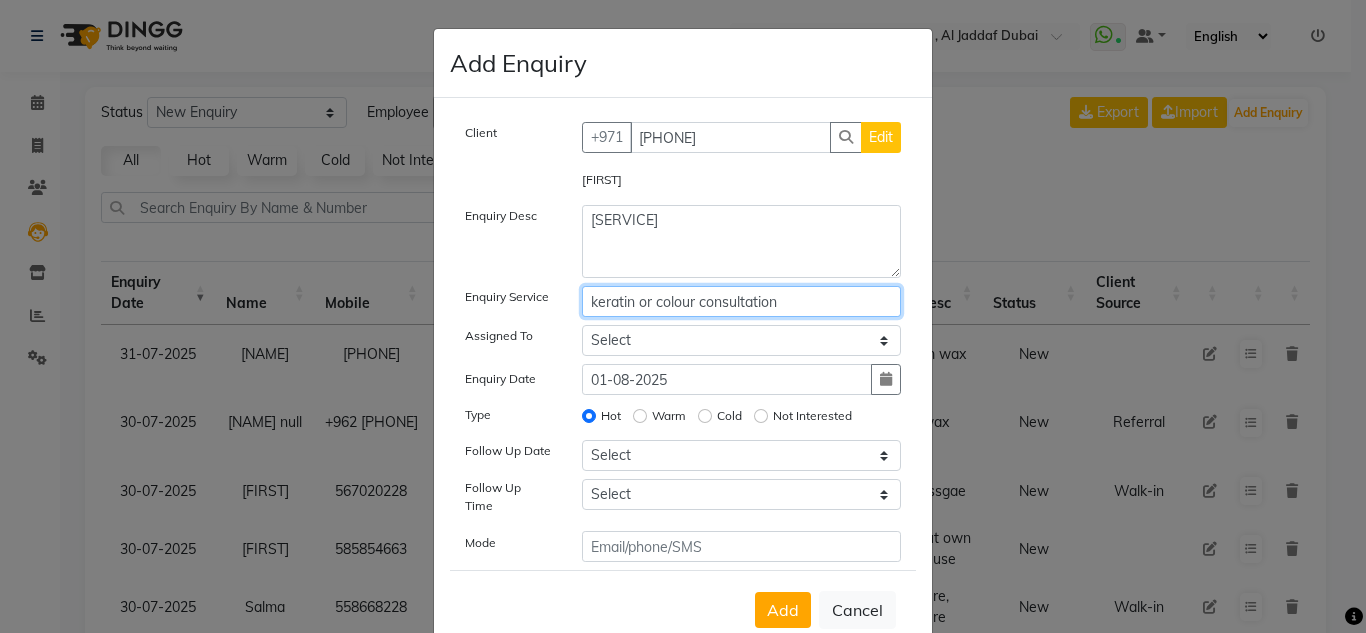 type on "keratin or colour consultation" 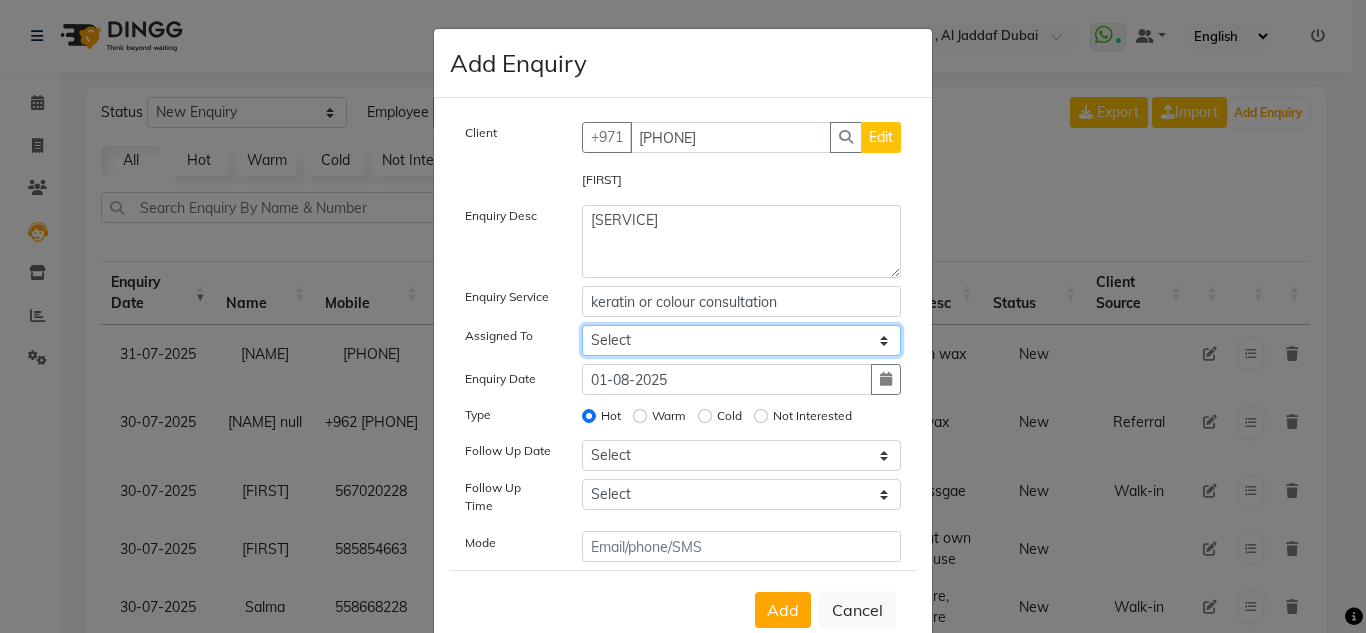 drag, startPoint x: 594, startPoint y: 343, endPoint x: 587, endPoint y: 354, distance: 13.038404 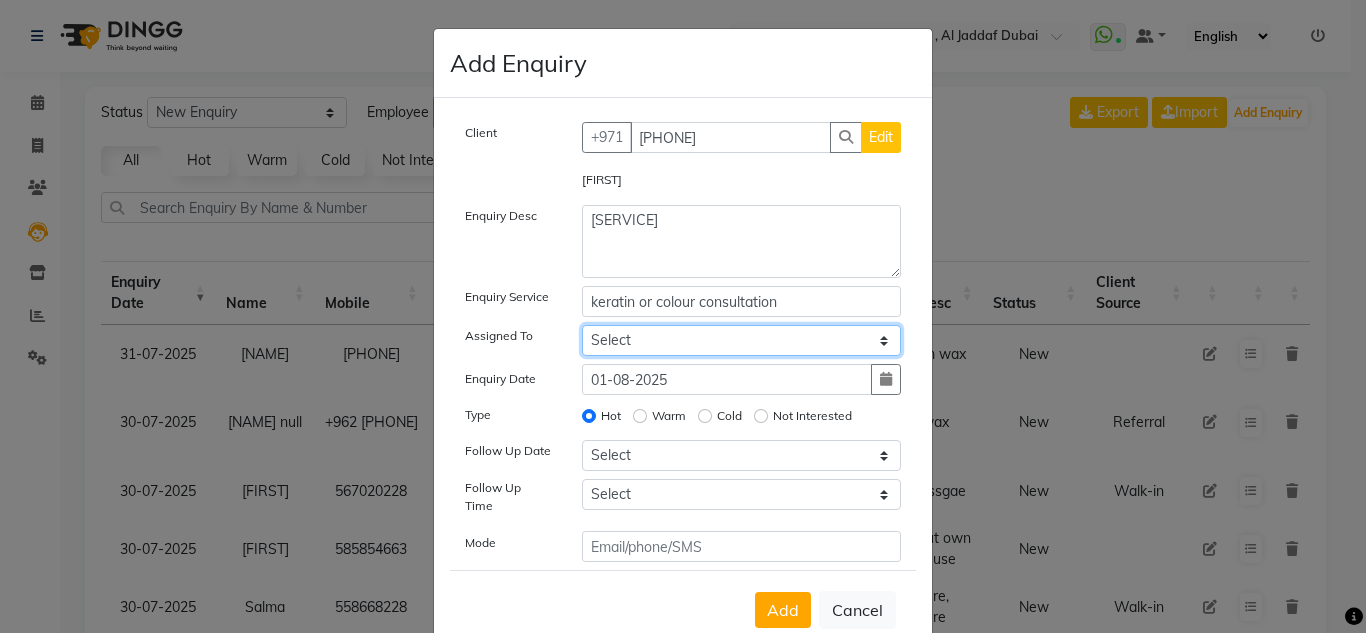 select on "86370" 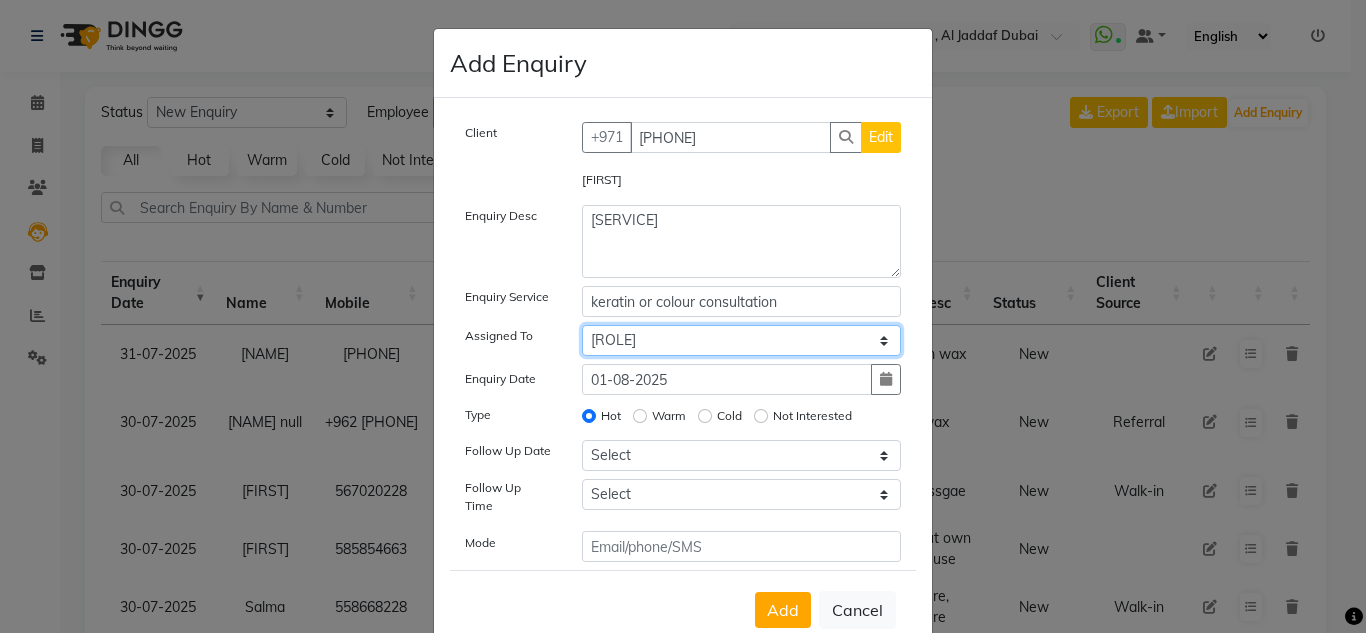 click on "Select Huma Iqbal Kabita Management Riba Sales person Srijana trial lady" 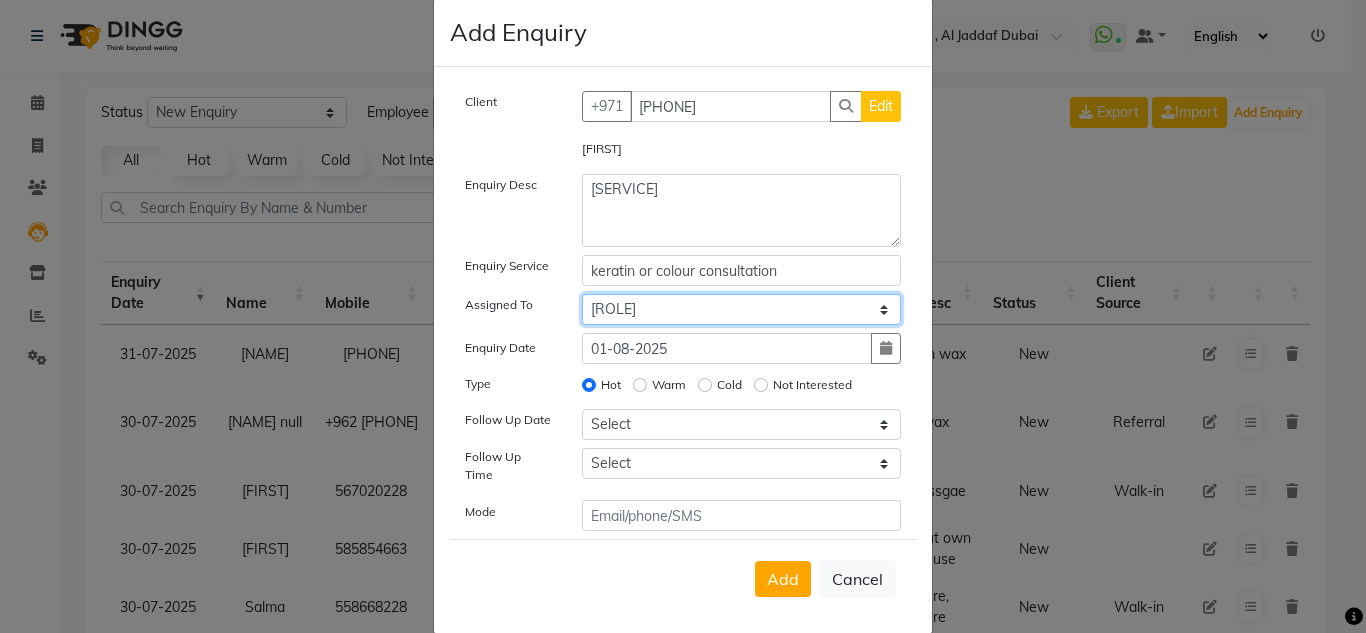 scroll, scrollTop: 48, scrollLeft: 0, axis: vertical 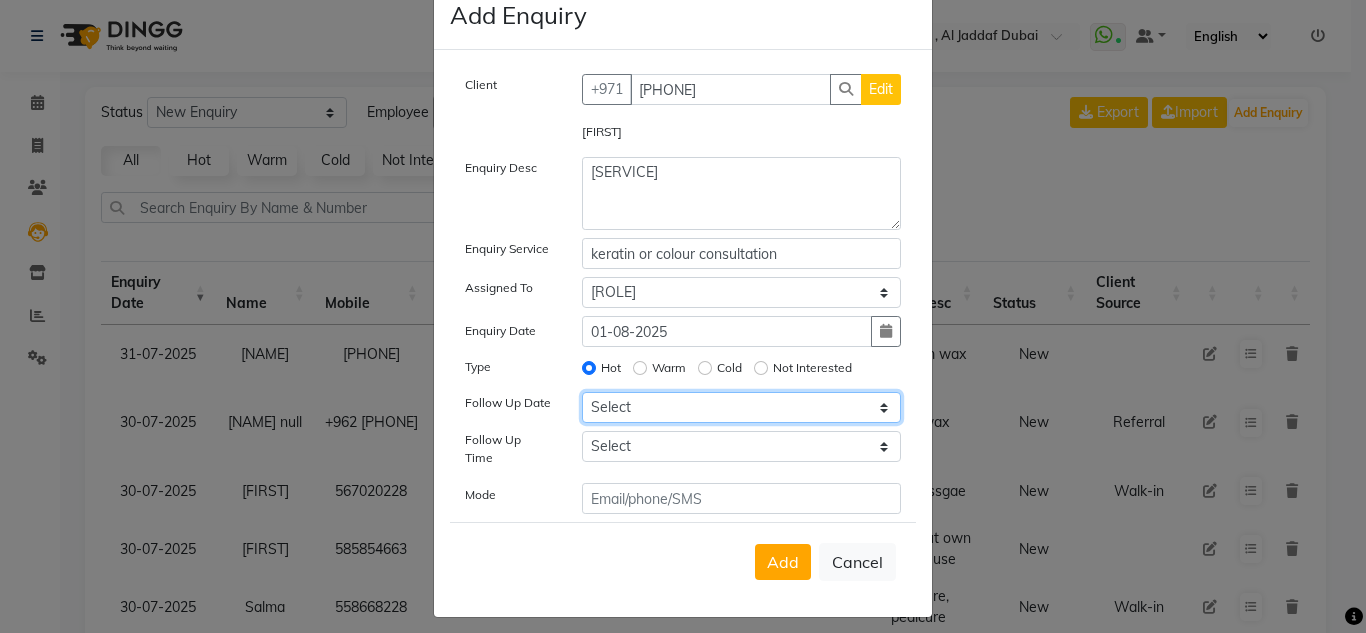 click on "Select Today Tomorrow In 2 days (Sunday) In 3 days (Monday) In 4 days (Tuesday) In 5 days (Wednesday) In 6 days (Thursday) In 1 Week (2025-08-08) In 2 Week (2025-08-15) In 1 Month (2025-09-01) In 2 Month (2025-10-01) In 3 Month (2025-11-01) Custom Date" at bounding box center [742, 407] 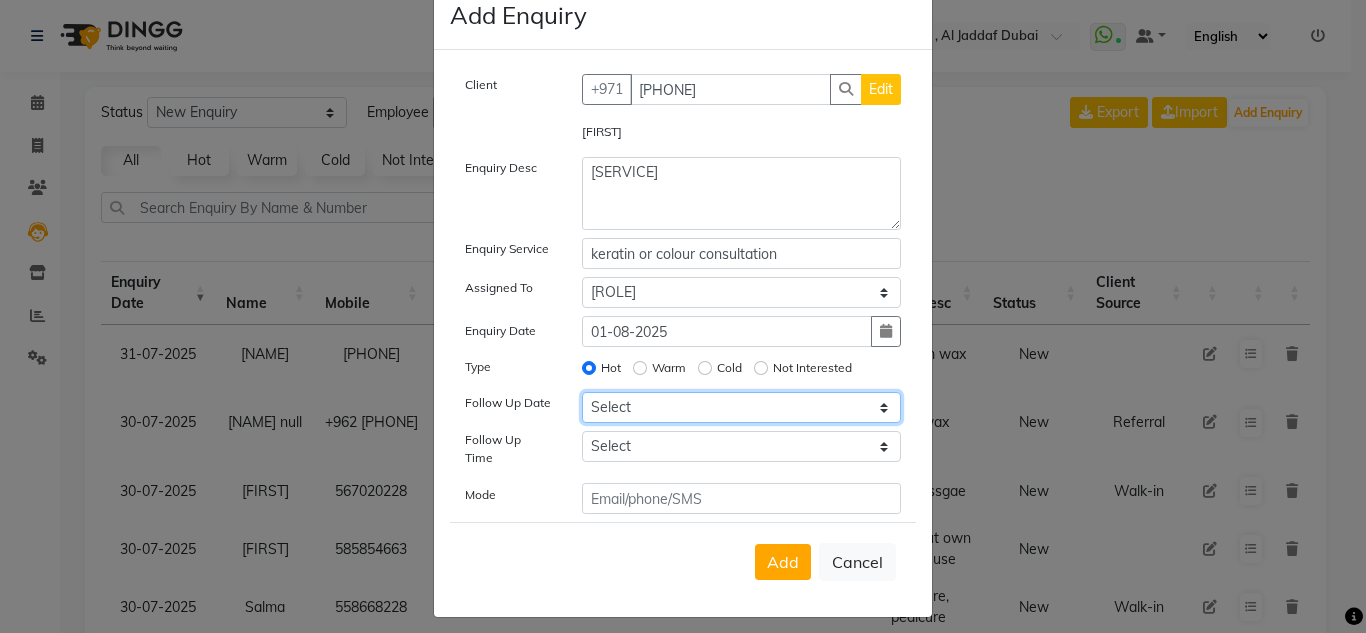 select on "2025-08-03" 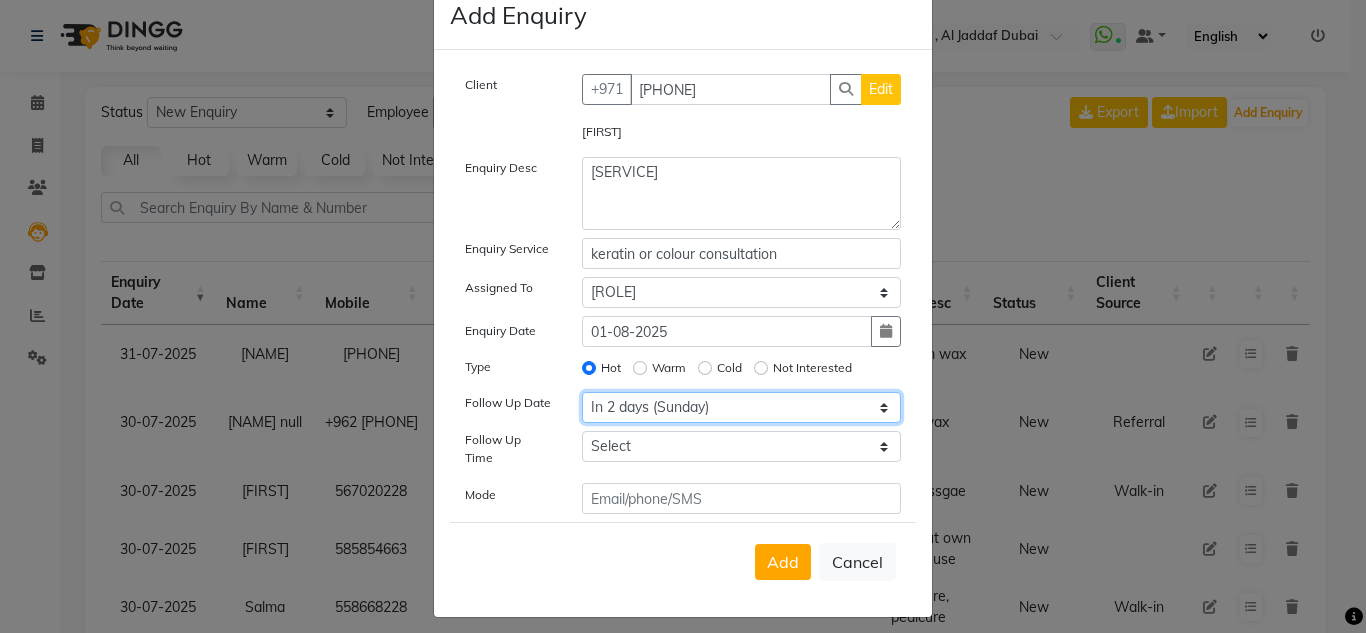 click on "Select Today Tomorrow In 2 days (Sunday) In 3 days (Monday) In 4 days (Tuesday) In 5 days (Wednesday) In 6 days (Thursday) In 1 Week (2025-08-08) In 2 Week (2025-08-15) In 1 Month (2025-09-01) In 2 Month (2025-10-01) In 3 Month (2025-11-01) Custom Date" at bounding box center (742, 407) 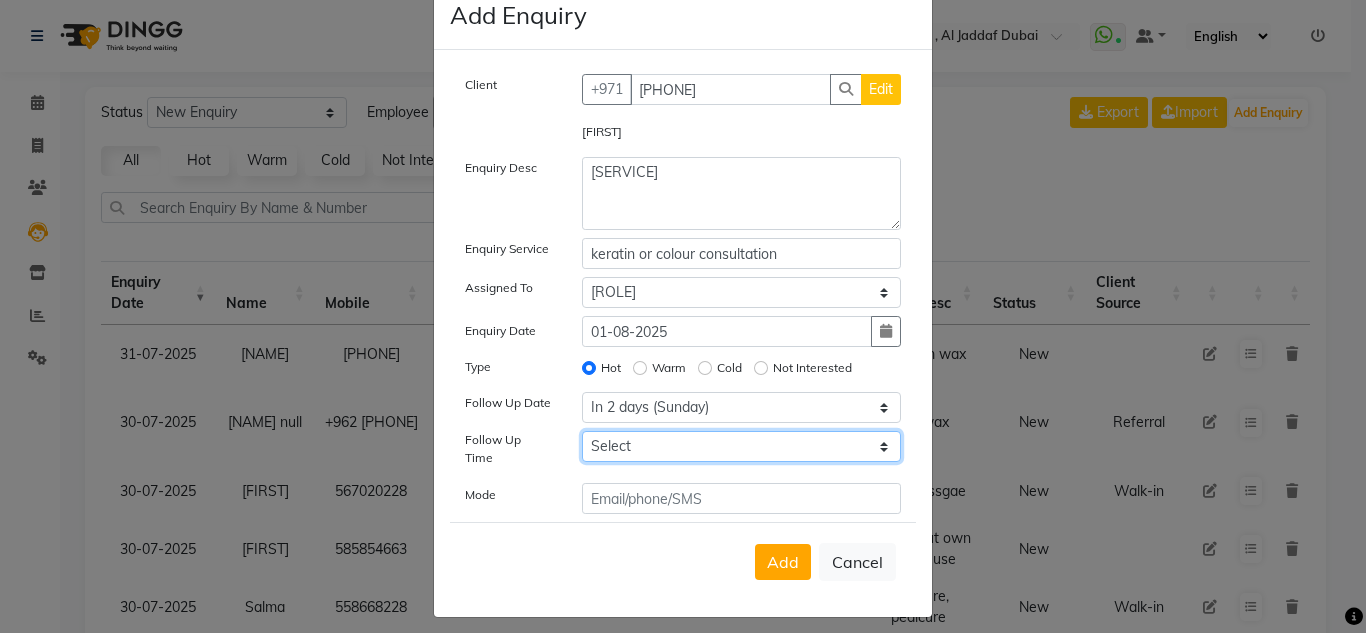 click on "Select 07:00 AM 07:15 AM 07:30 AM 07:45 AM 08:00 AM 08:15 AM 08:30 AM 08:45 AM 09:00 AM 09:15 AM 09:30 AM 09:45 AM 10:00 AM 10:15 AM 10:30 AM 10:45 AM 11:00 AM 11:15 AM 11:30 AM 11:45 AM 12:00 PM 12:15 PM 12:30 PM 12:45 PM 01:00 PM 01:15 PM 01:30 PM 01:45 PM 02:00 PM 02:15 PM 02:30 PM 02:45 PM 03:00 PM 03:15 PM 03:30 PM 03:45 PM 04:00 PM 04:15 PM 04:30 PM 04:45 PM 05:00 PM 05:15 PM 05:30 PM 05:45 PM 06:00 PM 06:15 PM 06:30 PM 06:45 PM 07:00 PM 07:15 PM 07:30 PM 07:45 PM 08:00 PM 08:15 PM 08:30 PM 08:45 PM 09:00 PM 09:15 PM 09:30 PM 09:45 PM 10:00 PM" at bounding box center [742, 446] 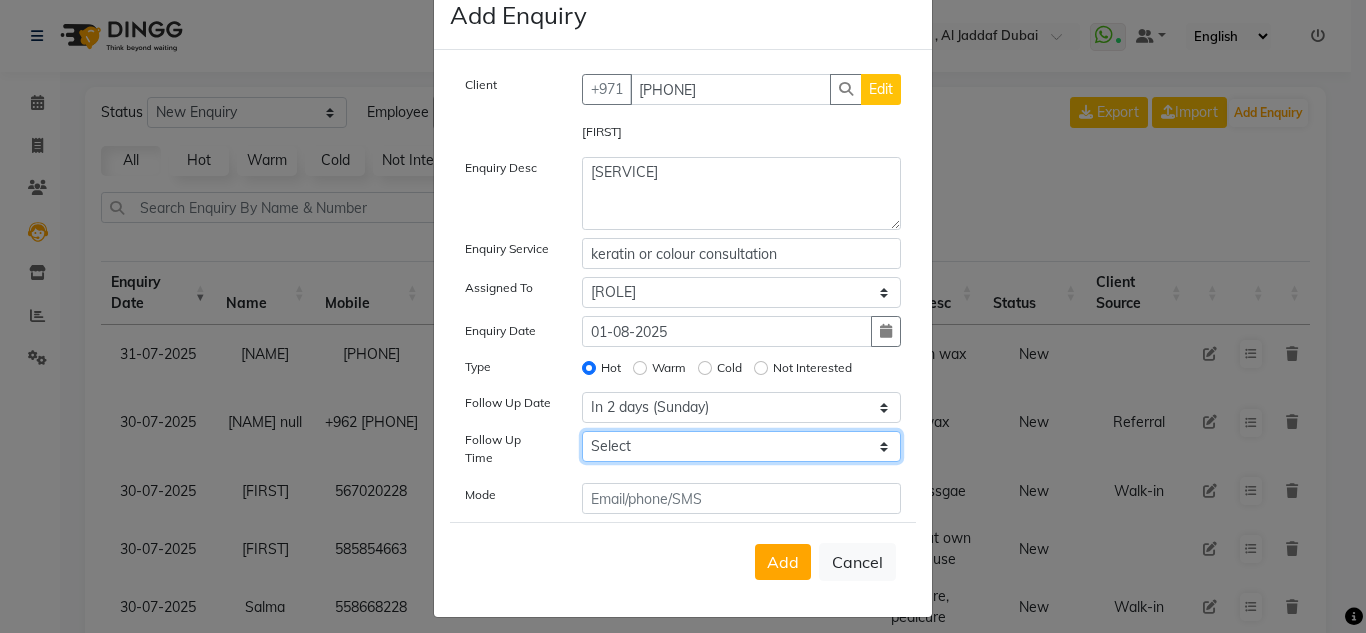 select on "1200" 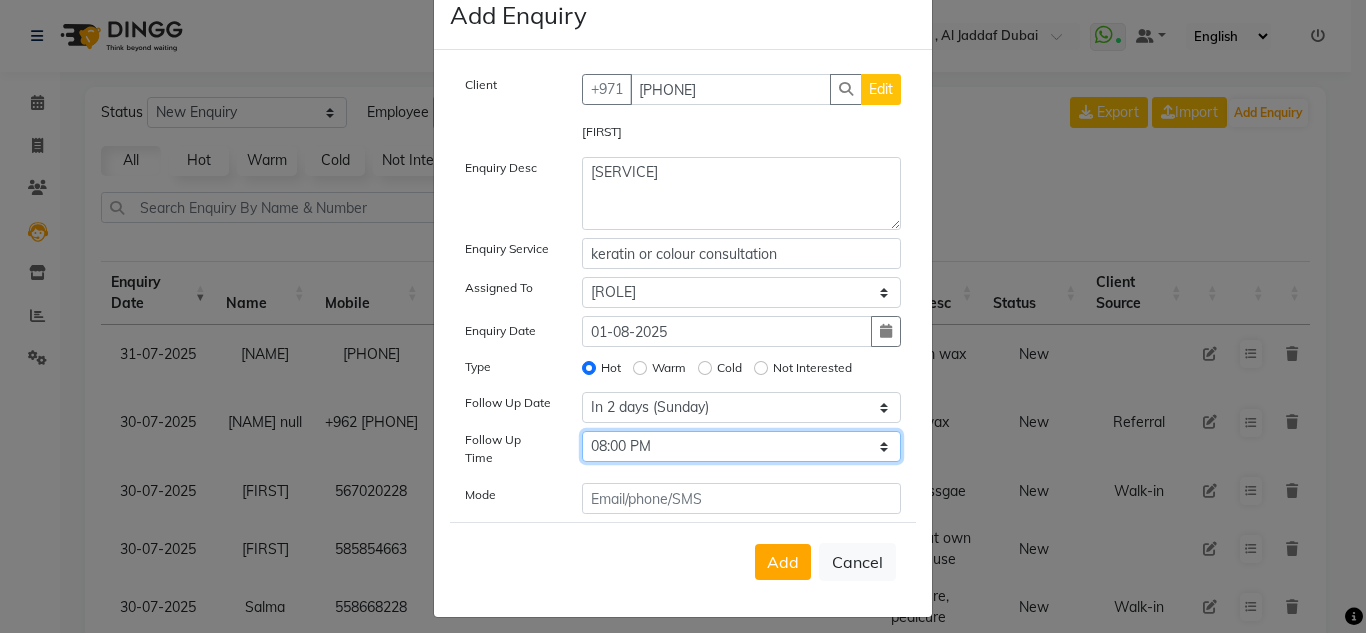 click on "Select 07:00 AM 07:15 AM 07:30 AM 07:45 AM 08:00 AM 08:15 AM 08:30 AM 08:45 AM 09:00 AM 09:15 AM 09:30 AM 09:45 AM 10:00 AM 10:15 AM 10:30 AM 10:45 AM 11:00 AM 11:15 AM 11:30 AM 11:45 AM 12:00 PM 12:15 PM 12:30 PM 12:45 PM 01:00 PM 01:15 PM 01:30 PM 01:45 PM 02:00 PM 02:15 PM 02:30 PM 02:45 PM 03:00 PM 03:15 PM 03:30 PM 03:45 PM 04:00 PM 04:15 PM 04:30 PM 04:45 PM 05:00 PM 05:15 PM 05:30 PM 05:45 PM 06:00 PM 06:15 PM 06:30 PM 06:45 PM 07:00 PM 07:15 PM 07:30 PM 07:45 PM 08:00 PM 08:15 PM 08:30 PM 08:45 PM 09:00 PM 09:15 PM 09:30 PM 09:45 PM 10:00 PM" at bounding box center (742, 446) 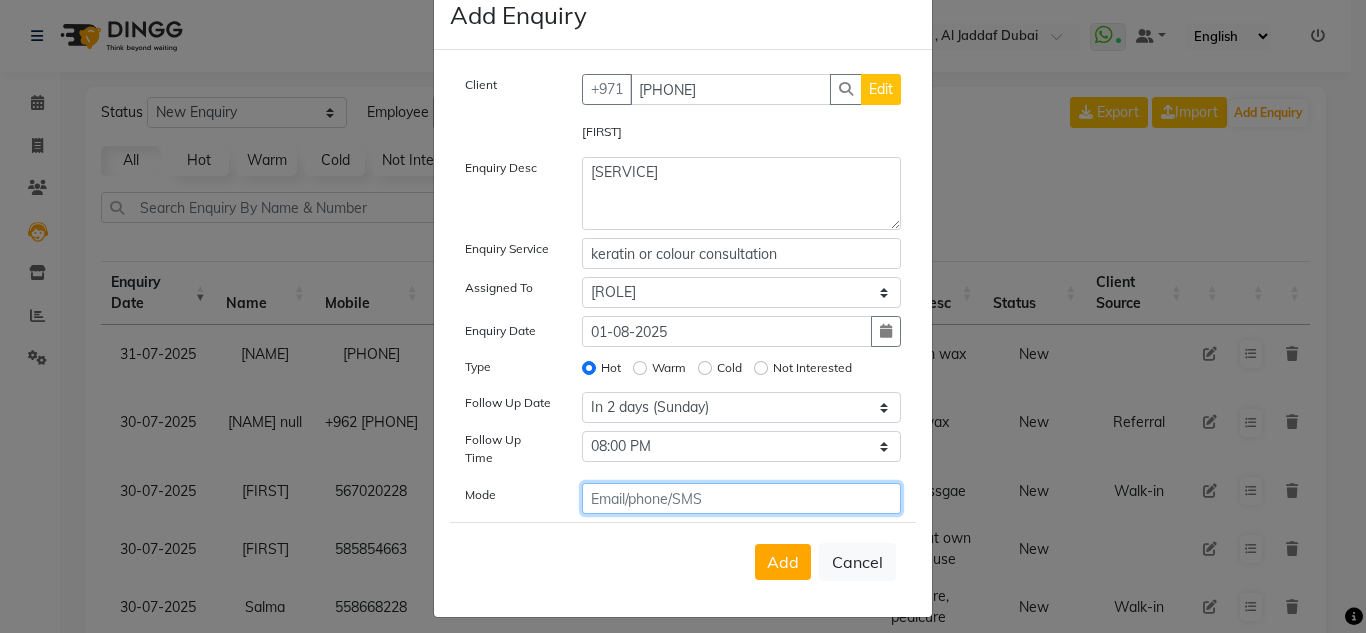 click 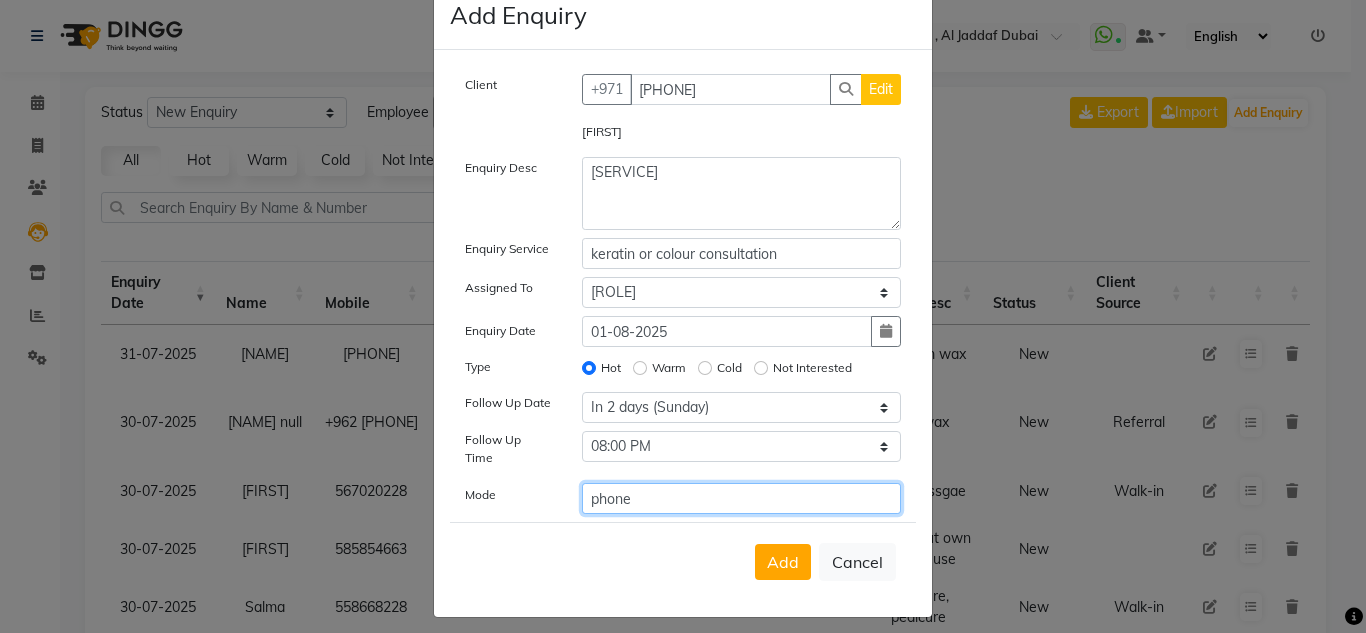 type on "phone" 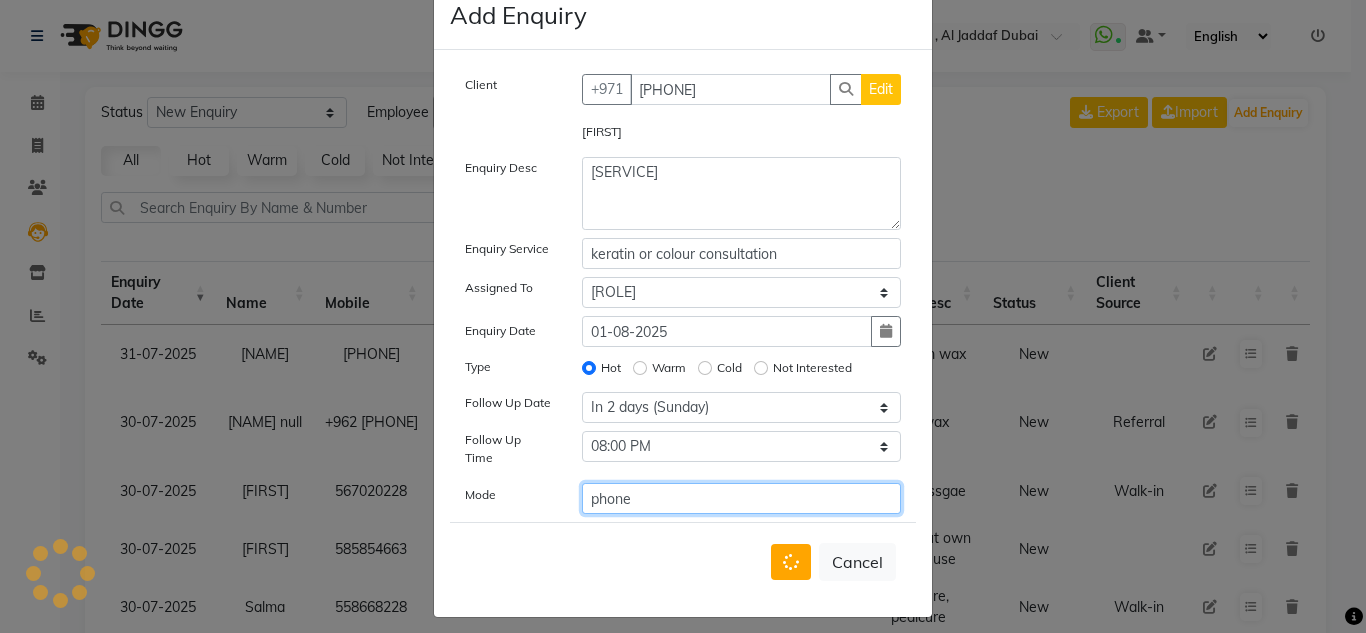 type 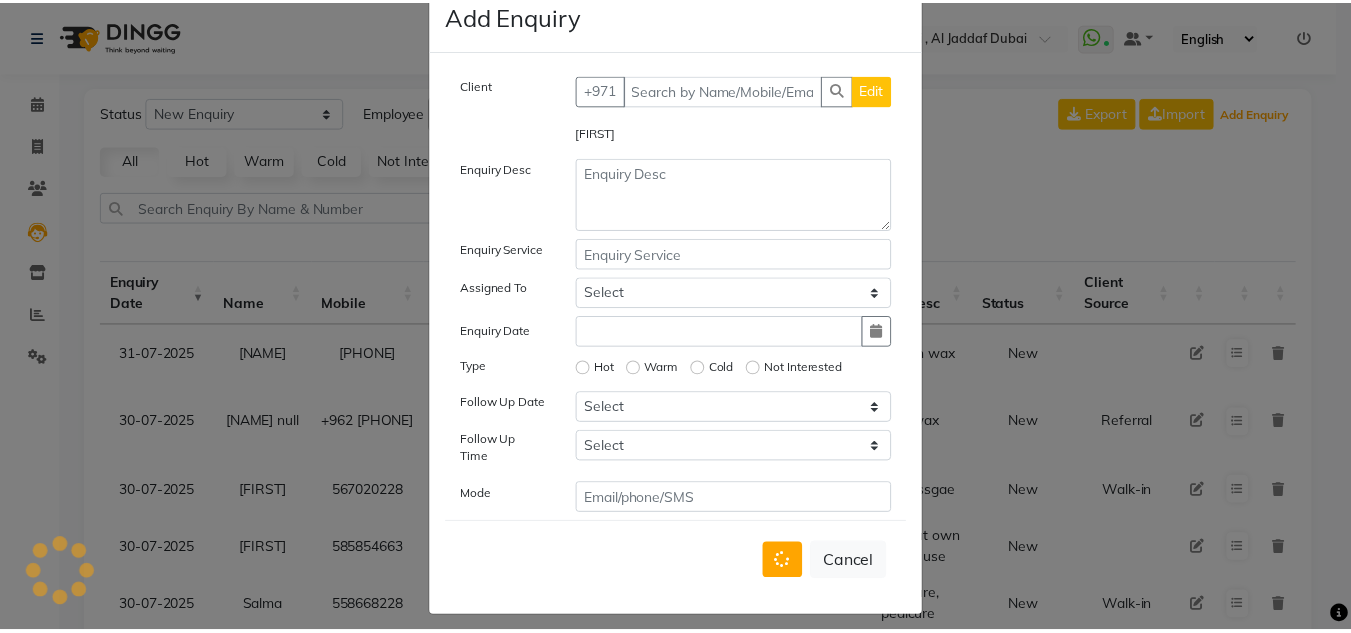 scroll, scrollTop: 20, scrollLeft: 0, axis: vertical 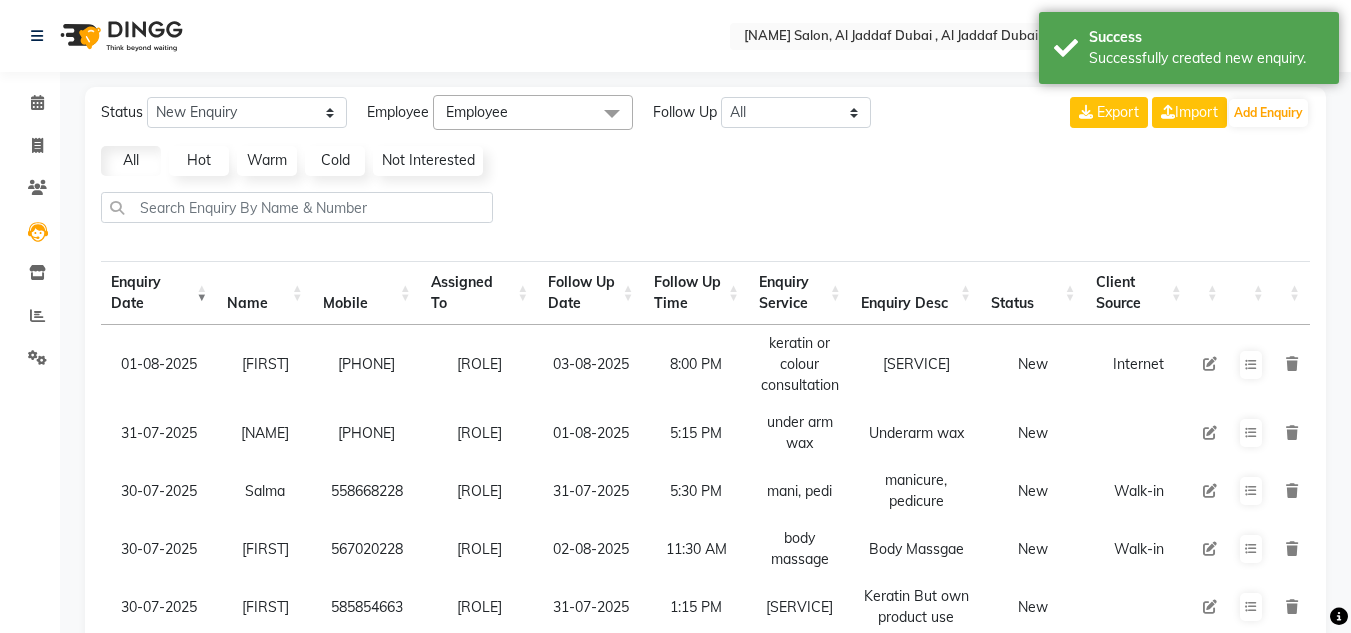 click on "Clients" 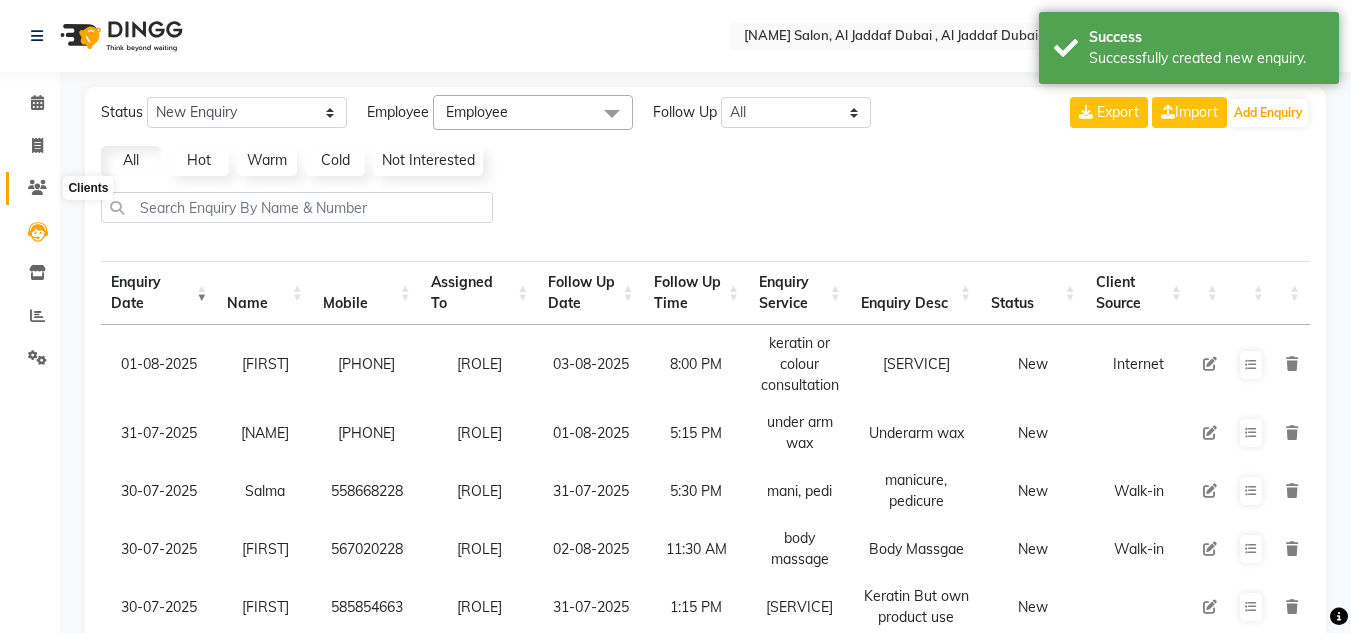 click 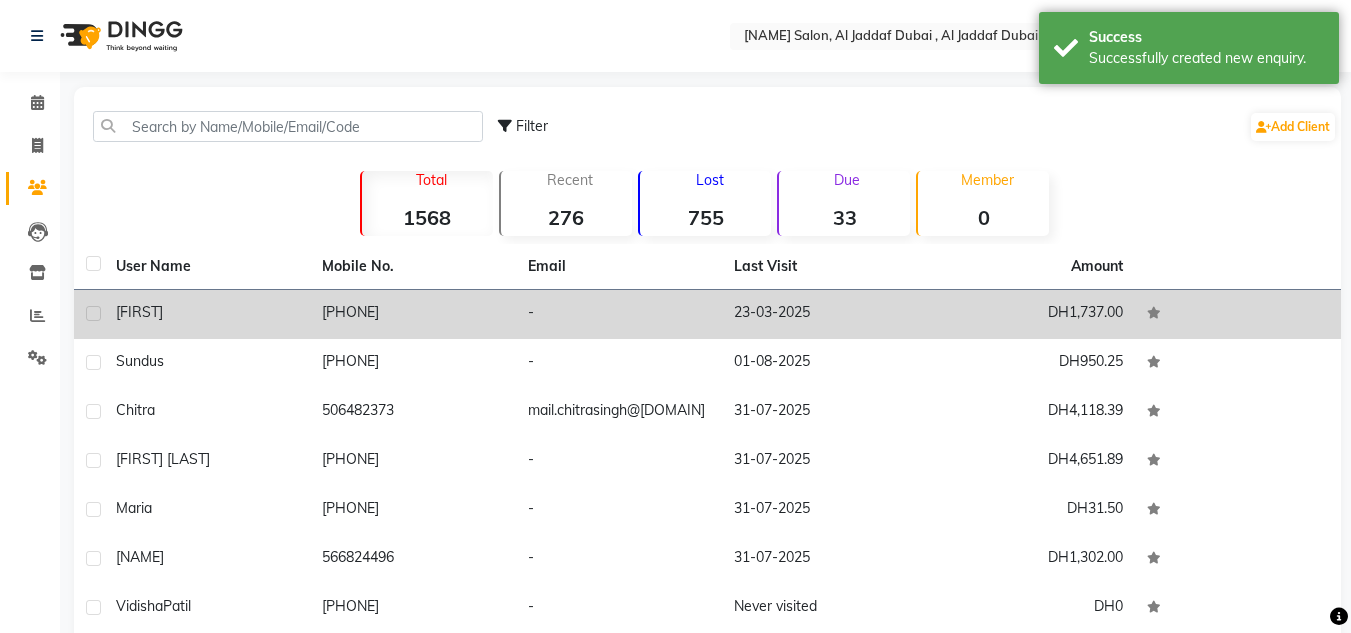 click on "-" 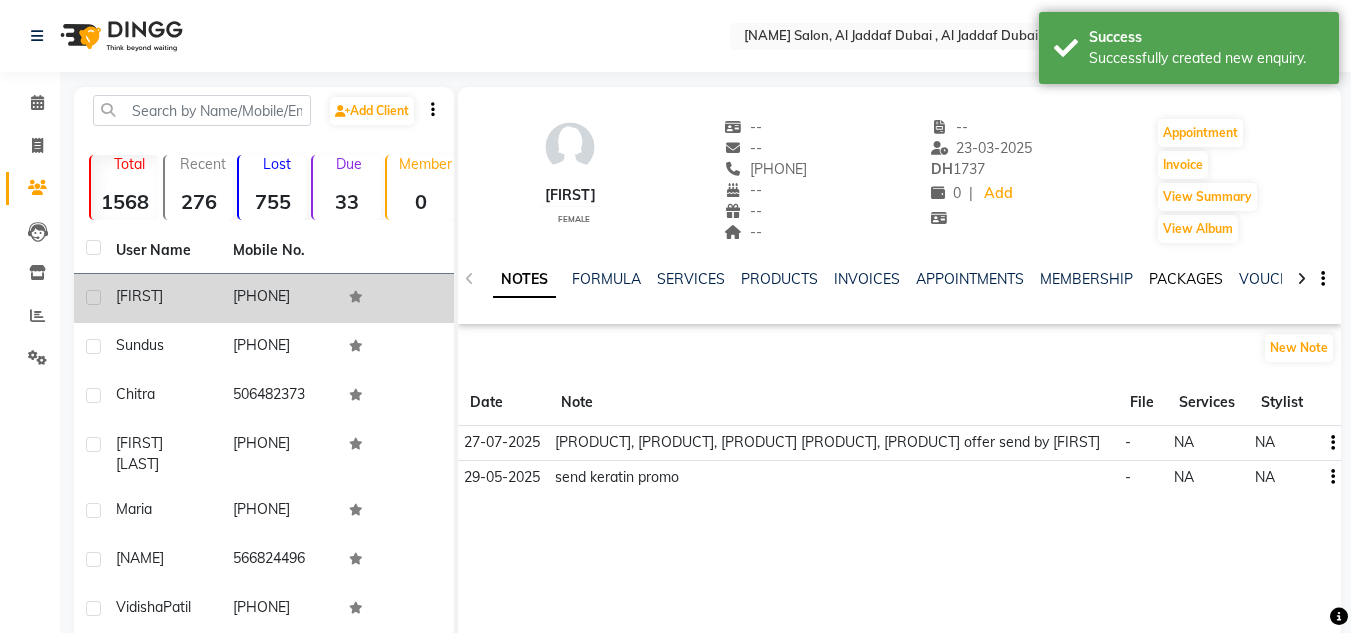click on "PACKAGES" 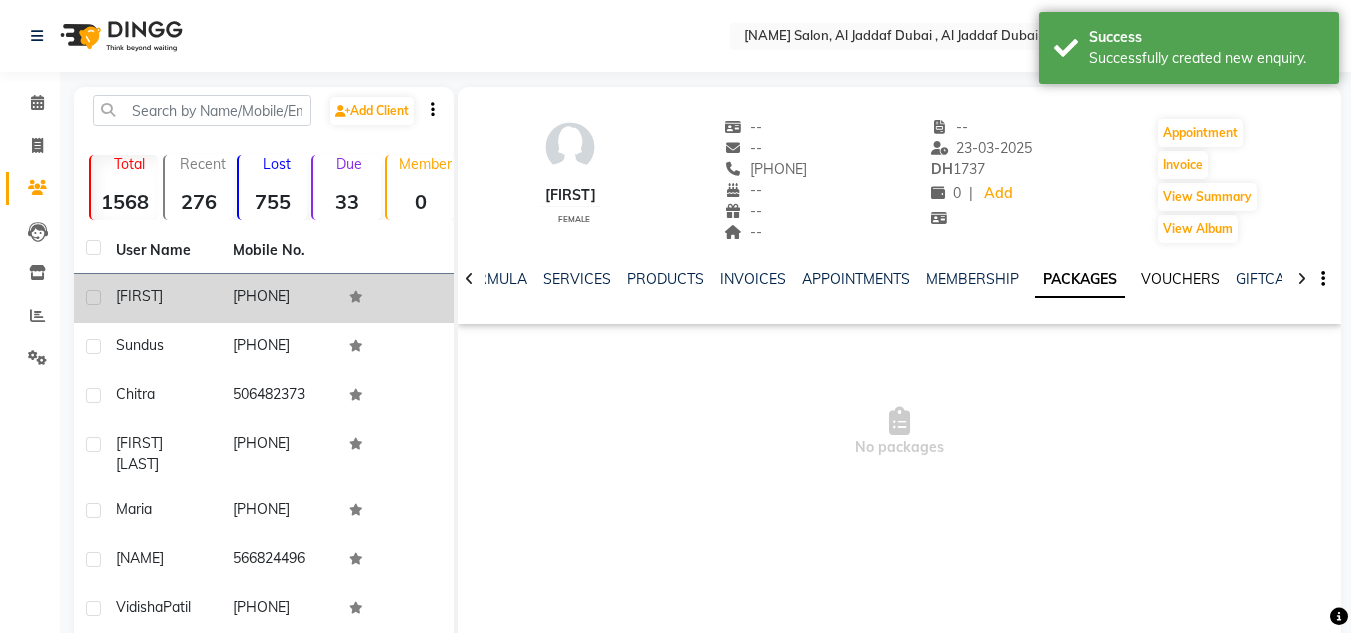 click on "VOUCHERS" 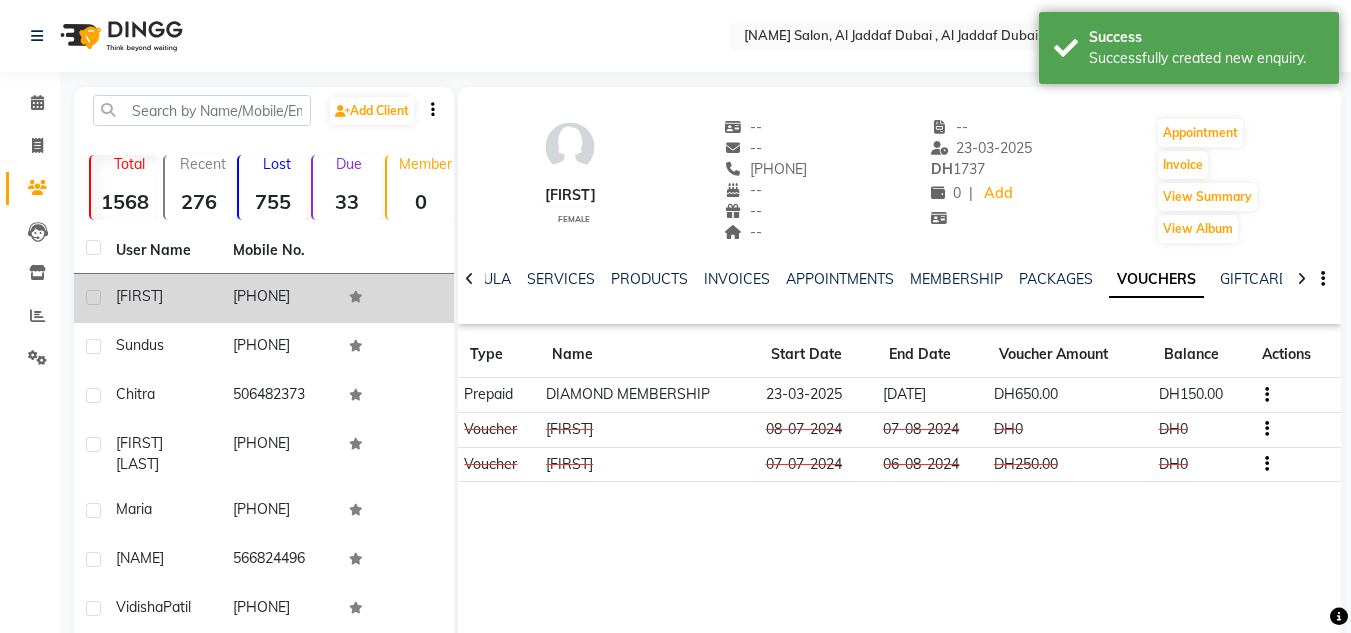 click 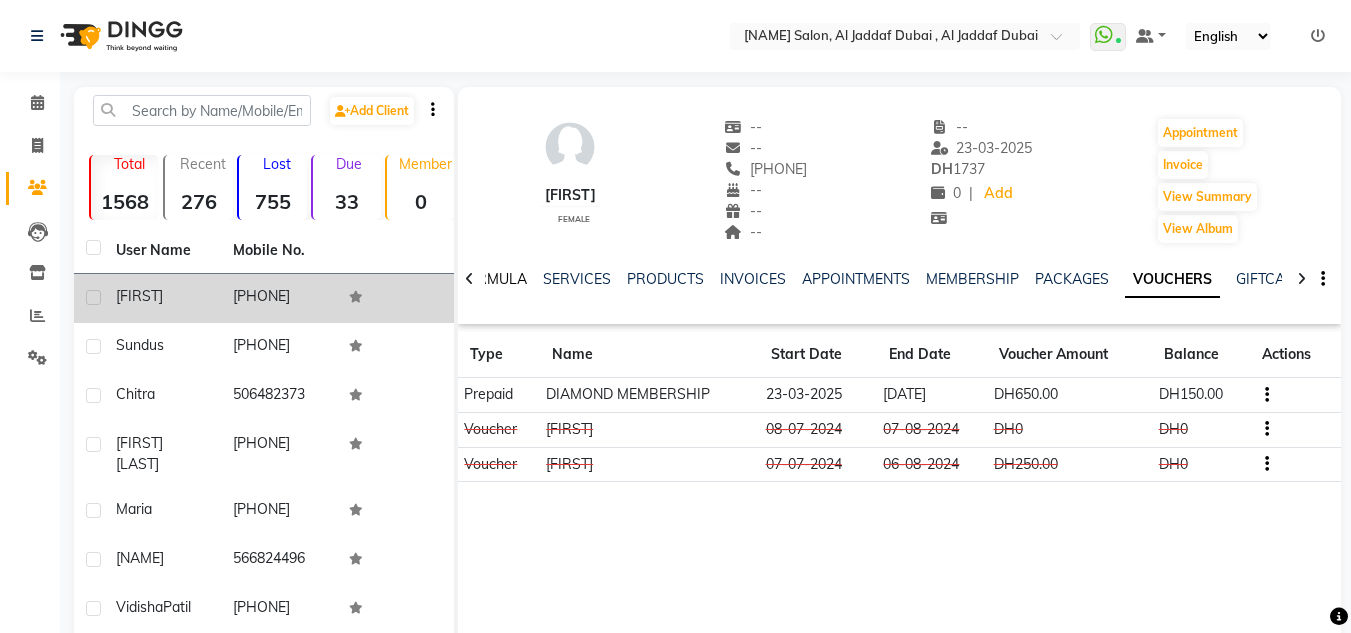 click on "FORMULA" 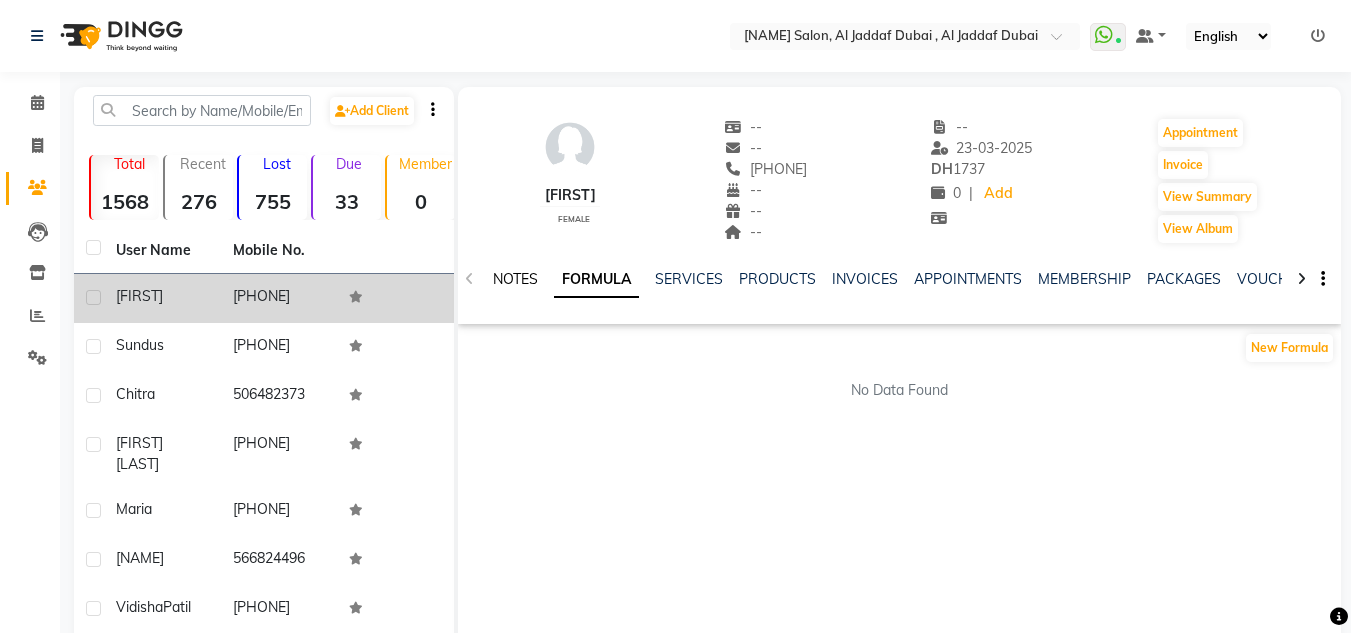 click on "NOTES" 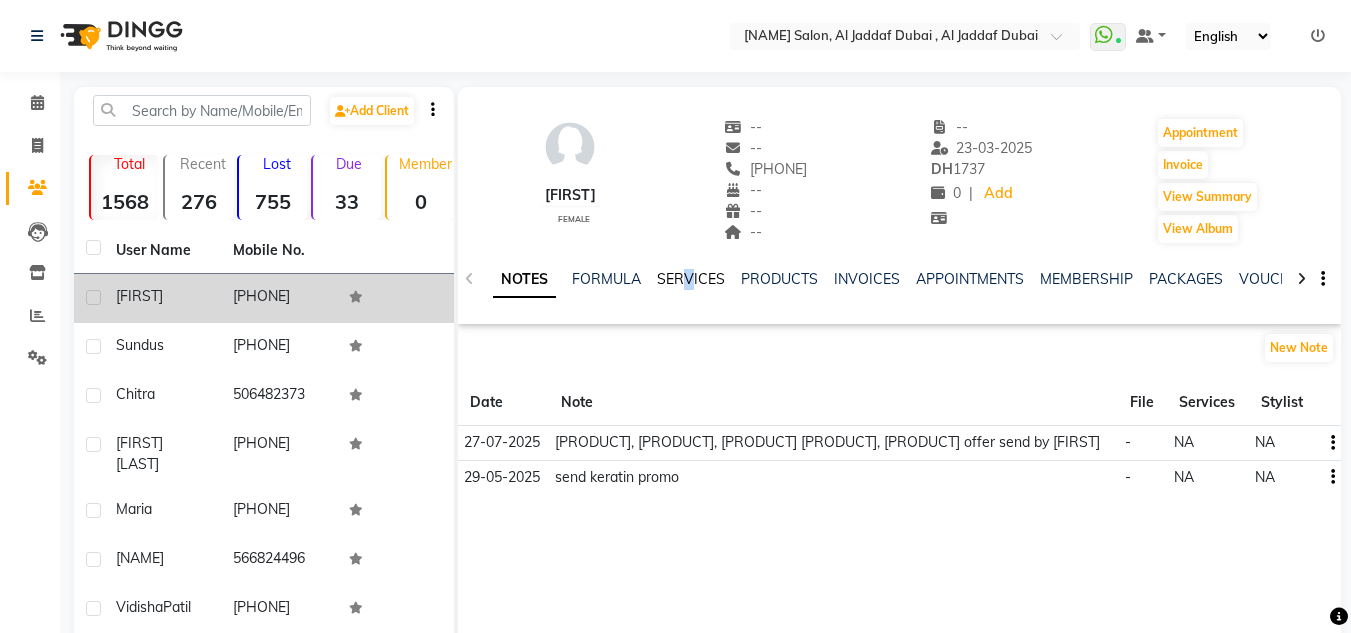 click on "NOTES FORMULA SERVICES PRODUCTS INVOICES APPOINTMENTS MEMBERSHIP PACKAGES VOUCHERS GIFTCARDS POINTS FORMS FAMILY CARDS WALLET" 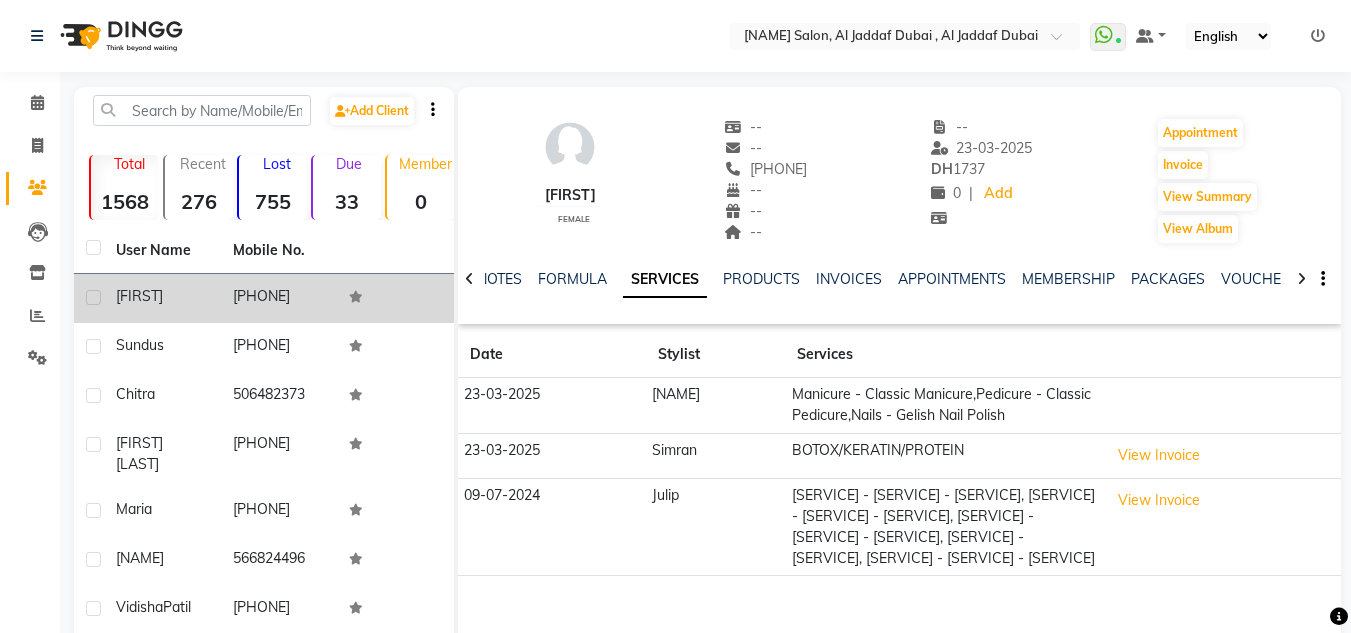 click on "NOTES FORMULA SERVICES PRODUCTS INVOICES APPOINTMENTS MEMBERSHIP PACKAGES VOUCHERS GIFTCARDS POINTS FORMS FAMILY CARDS WALLET" 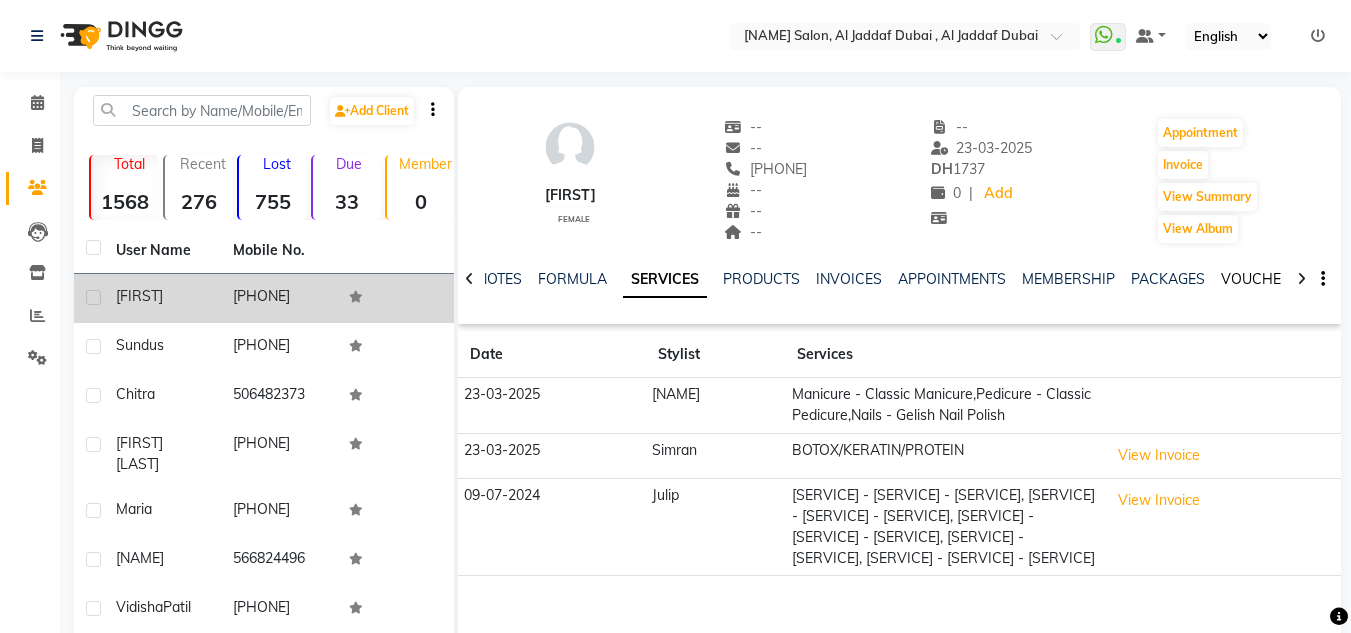 click on "VOUCHERS" 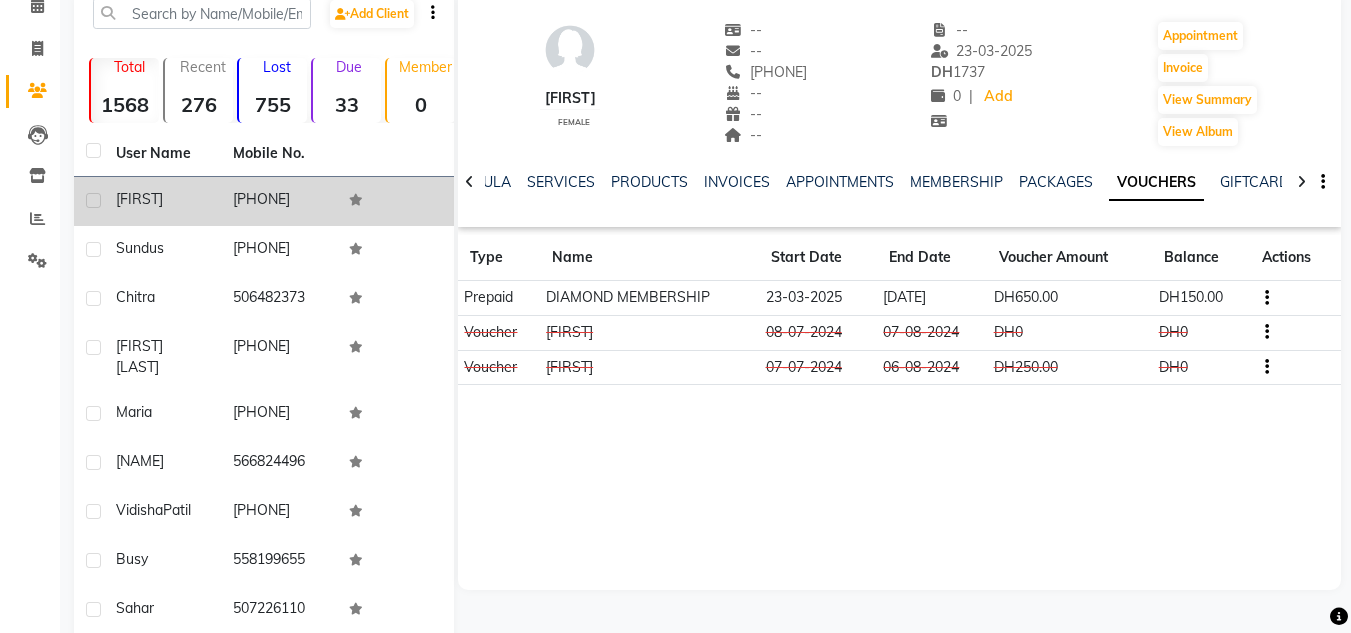 scroll, scrollTop: 251, scrollLeft: 0, axis: vertical 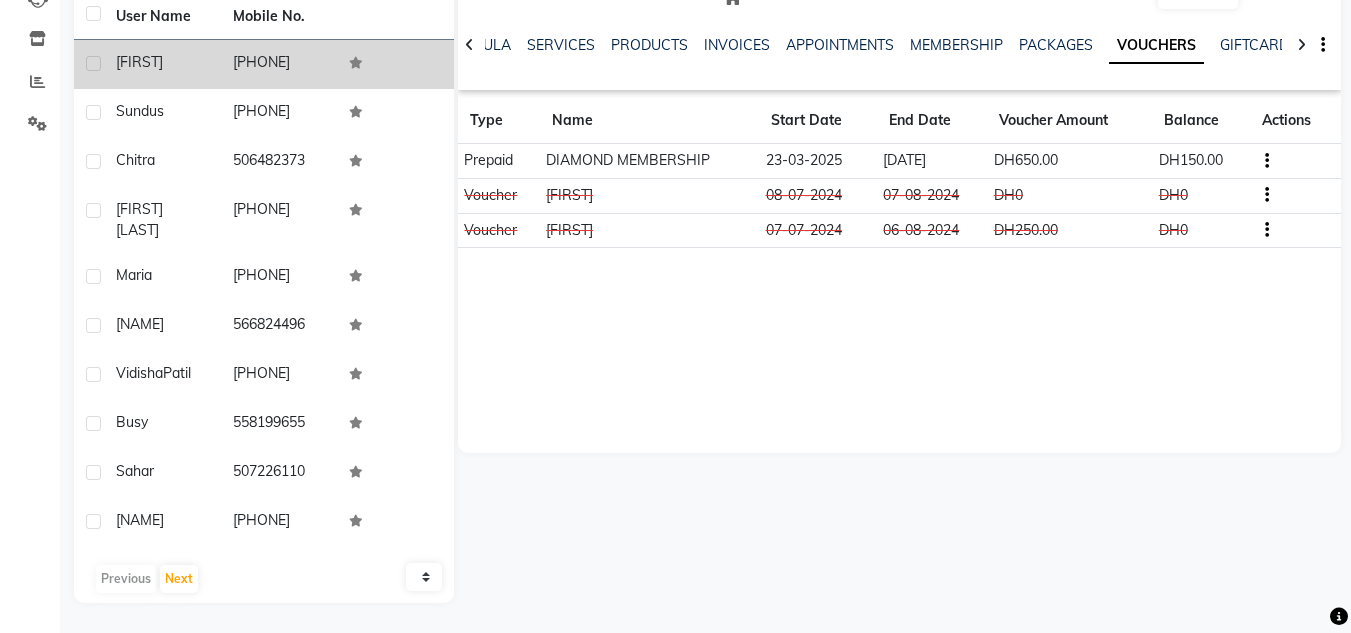 click on "VOUCHERS" 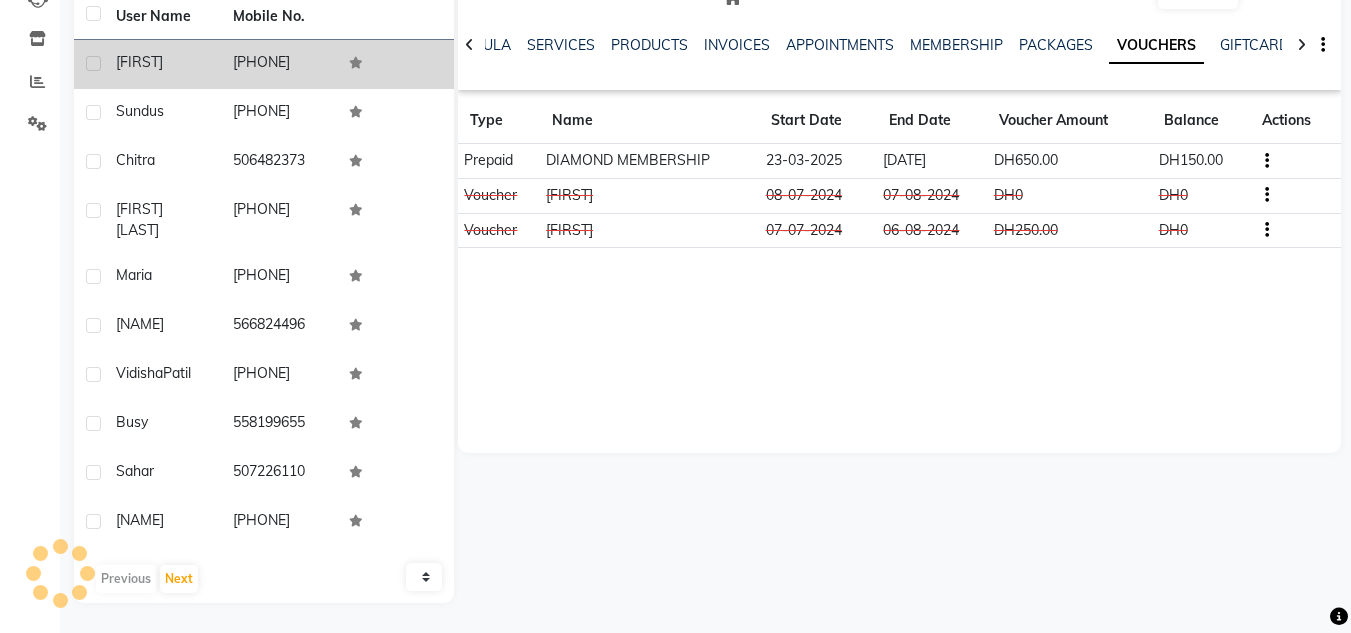 click on "VOUCHERS" 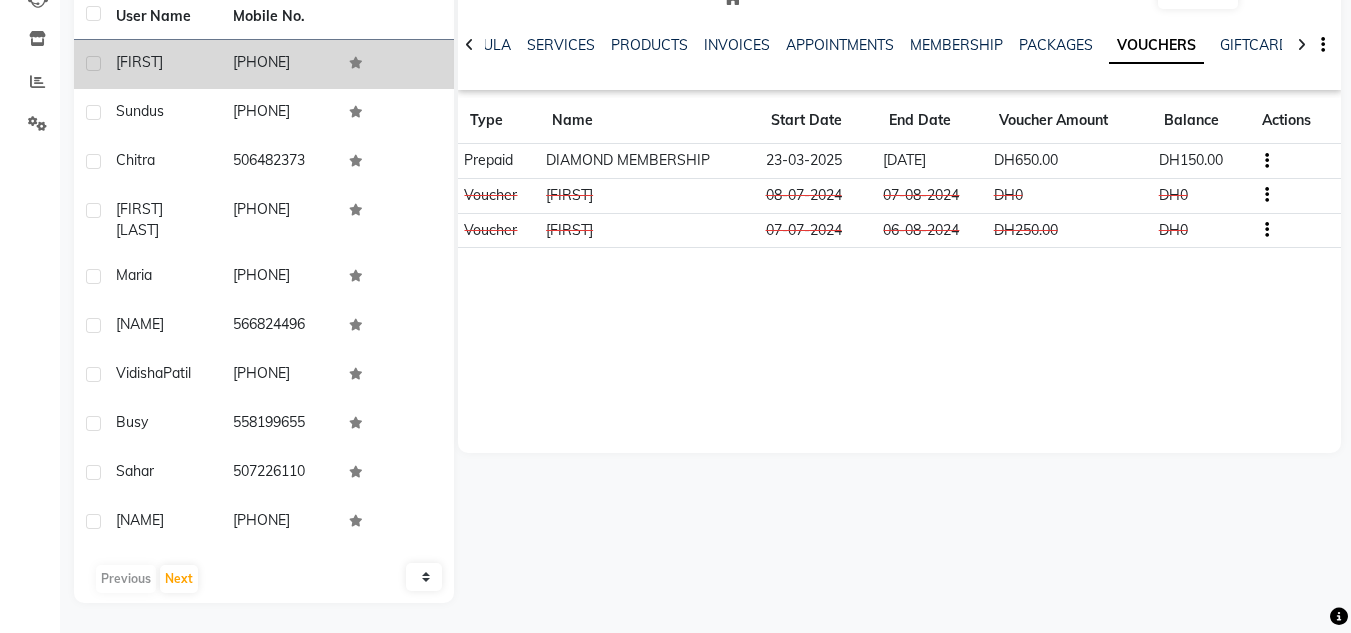 click on "VOUCHERS" 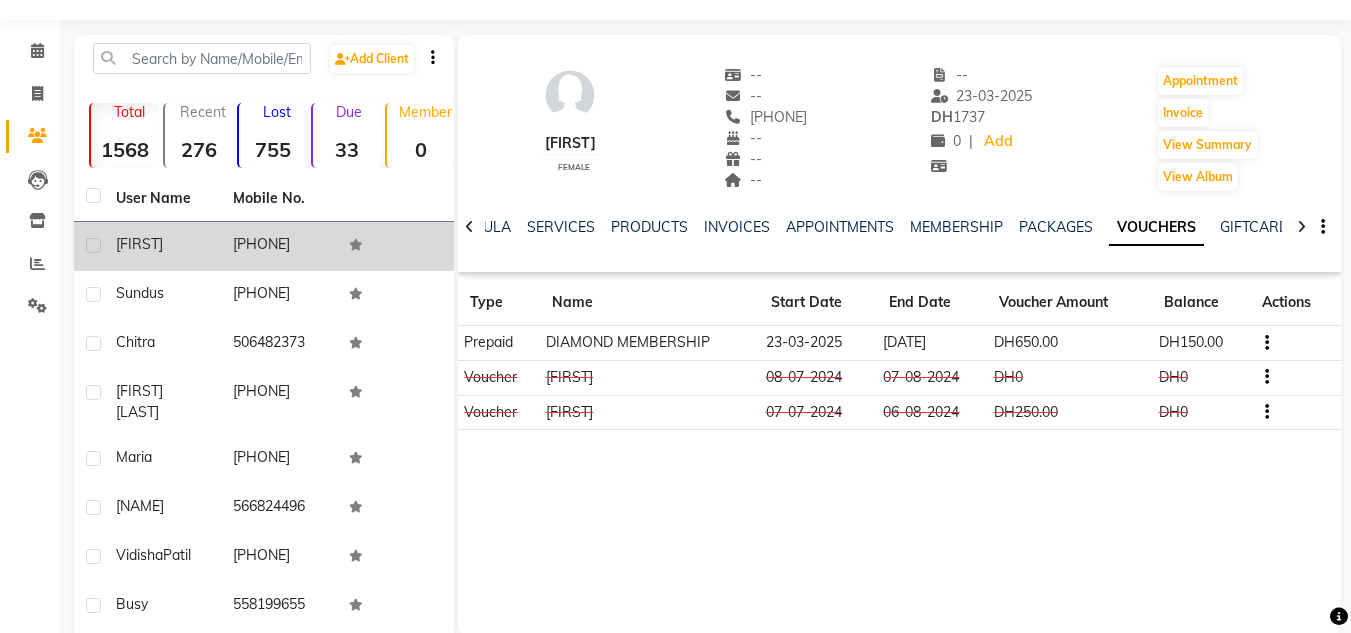 scroll, scrollTop: 51, scrollLeft: 0, axis: vertical 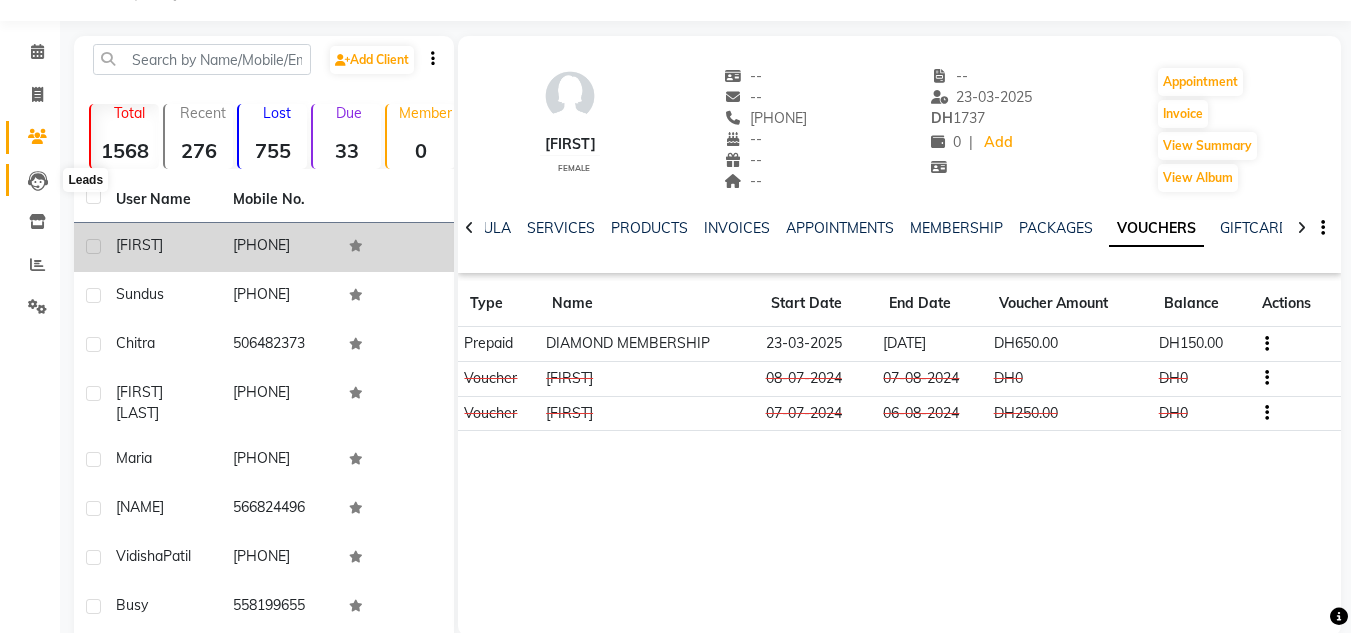 click 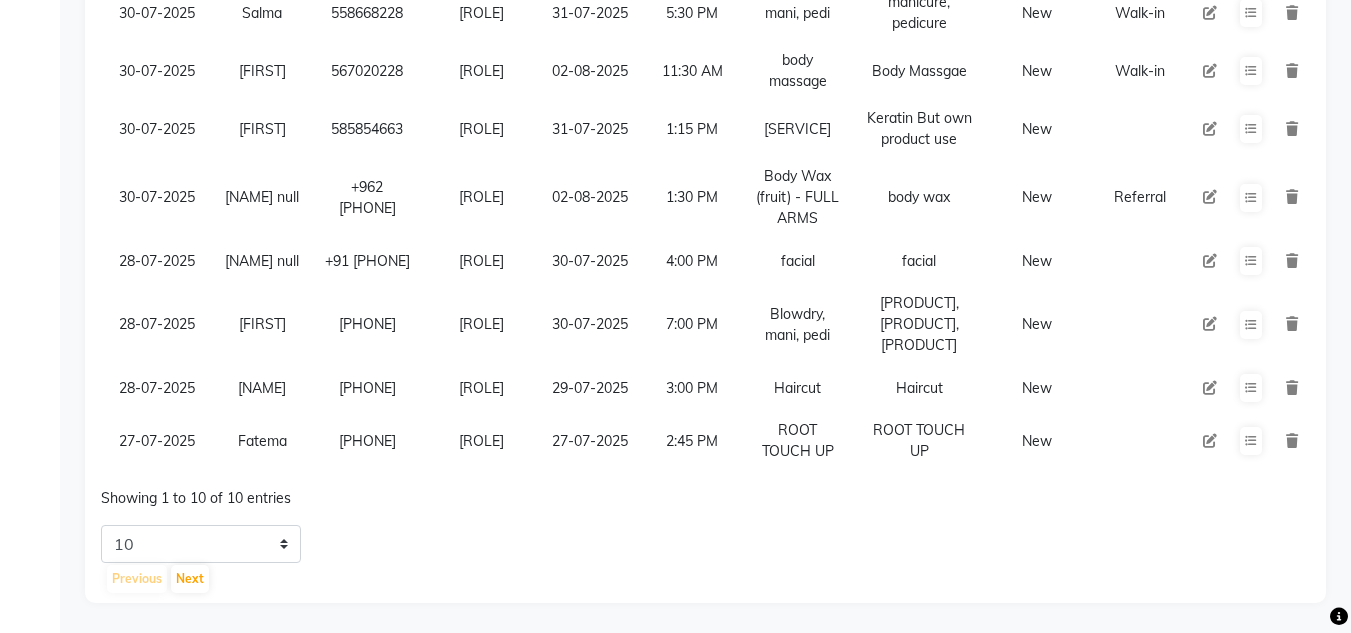 scroll, scrollTop: 503, scrollLeft: 0, axis: vertical 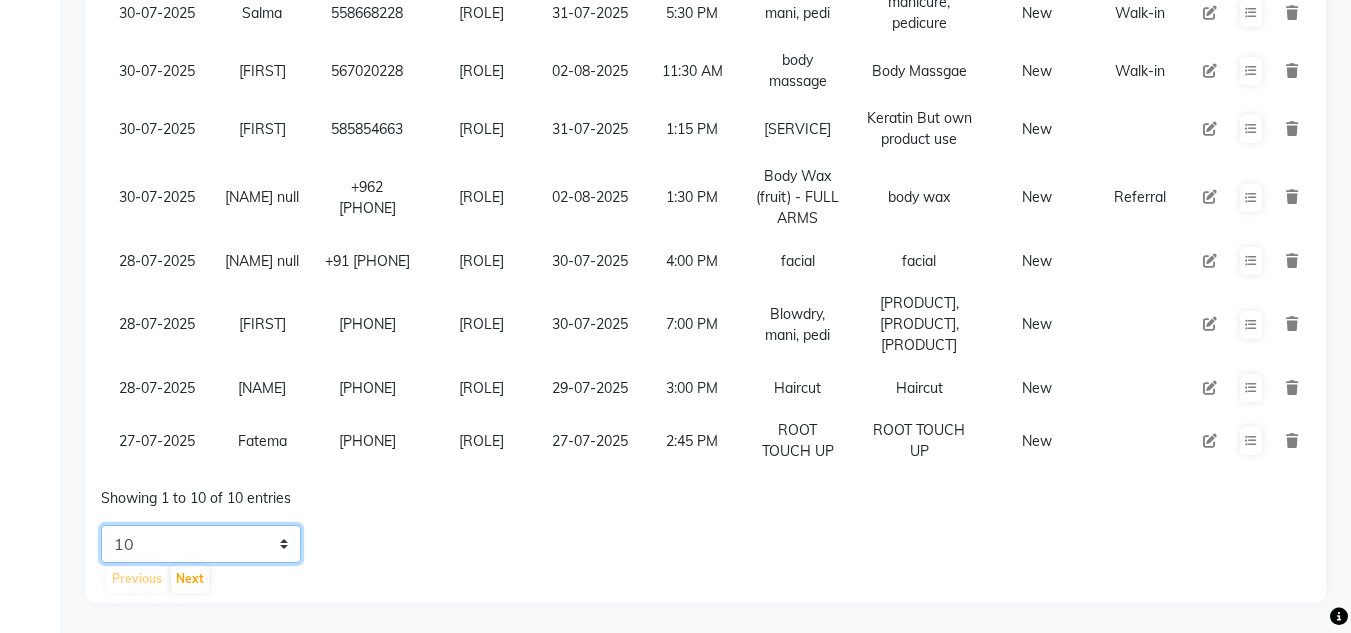 click on "5 10 20 50" 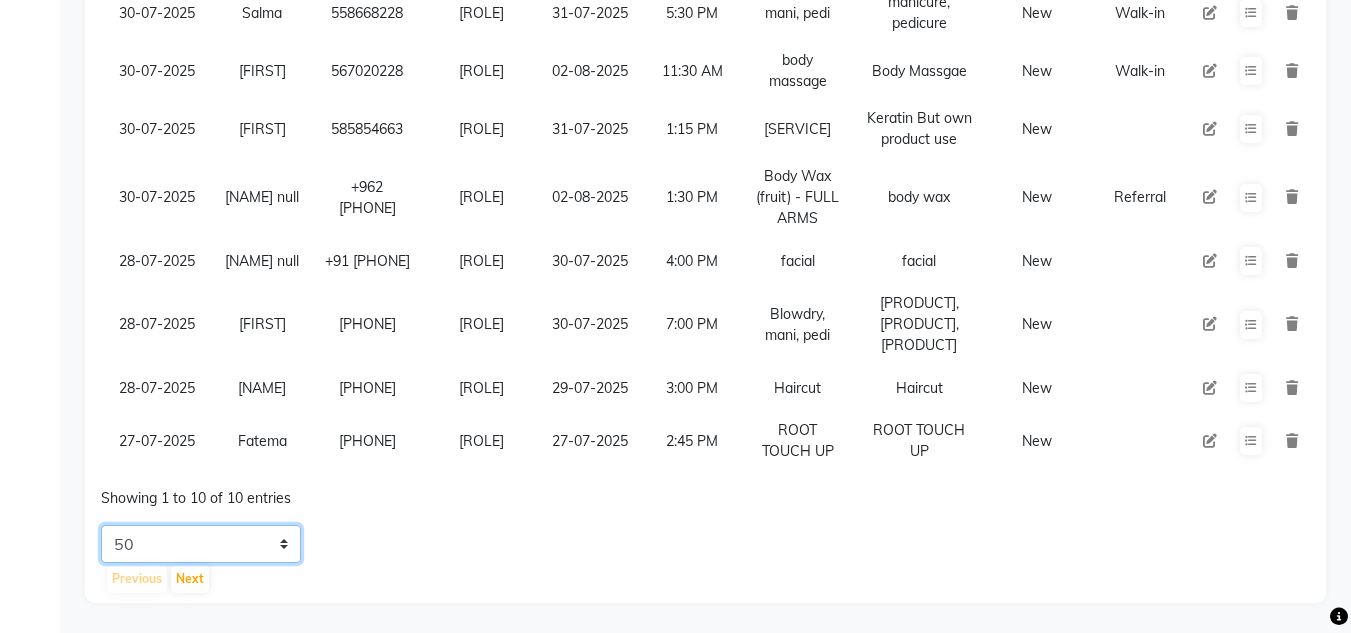 click on "5 10 20 50" 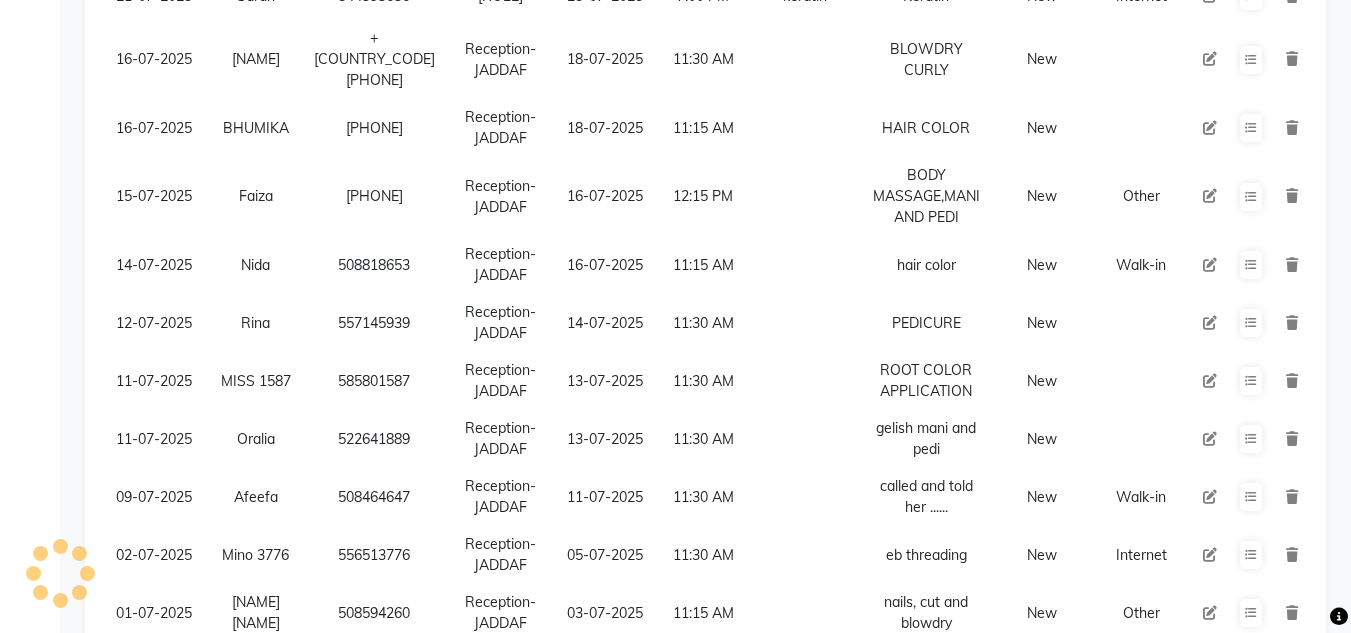 scroll, scrollTop: 1279, scrollLeft: 0, axis: vertical 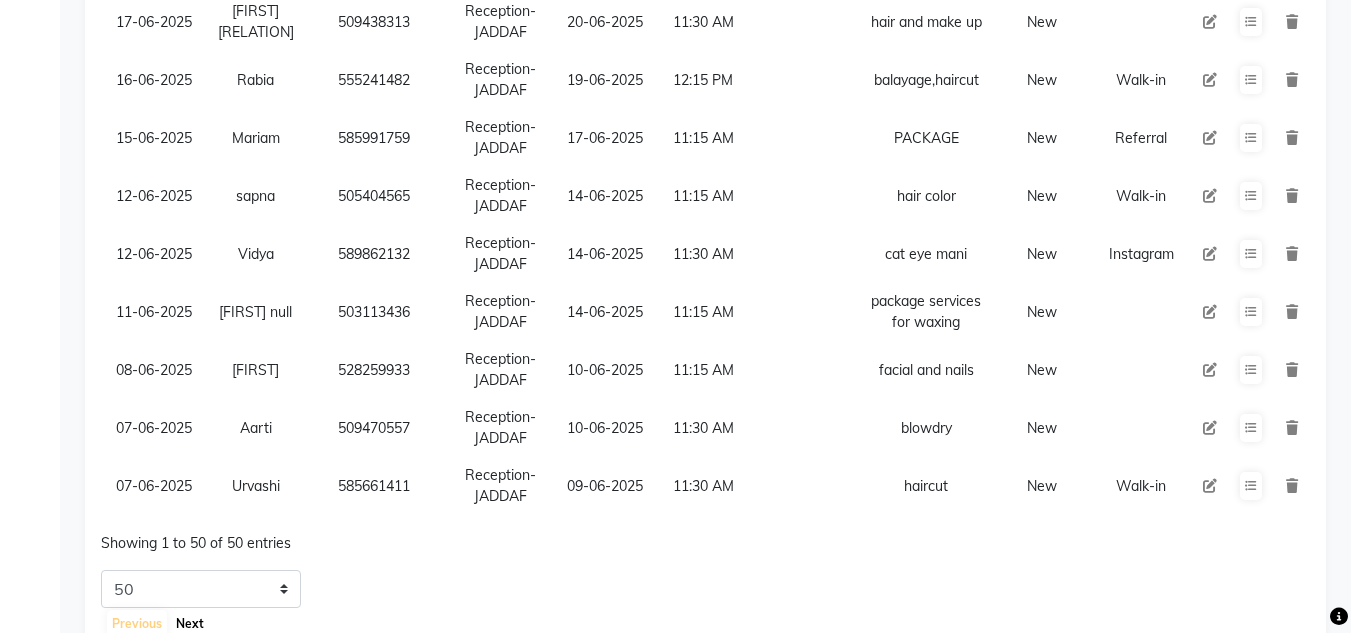 click on "Next" 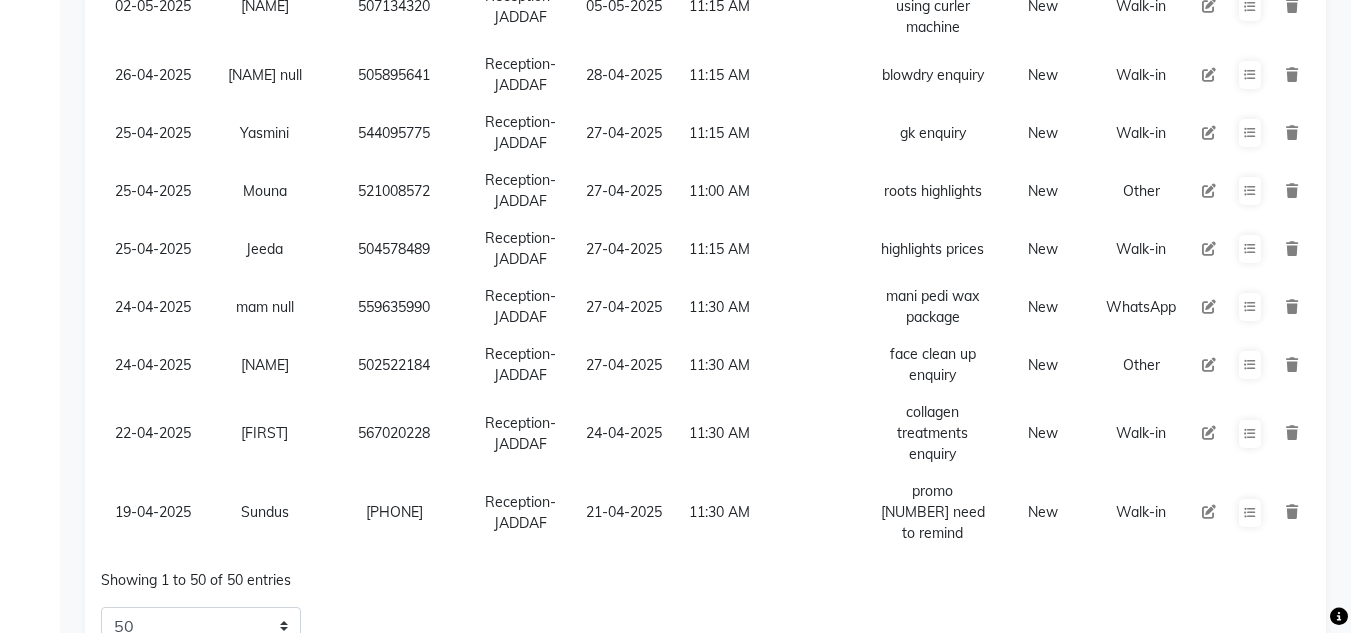 scroll, scrollTop: 2886, scrollLeft: 0, axis: vertical 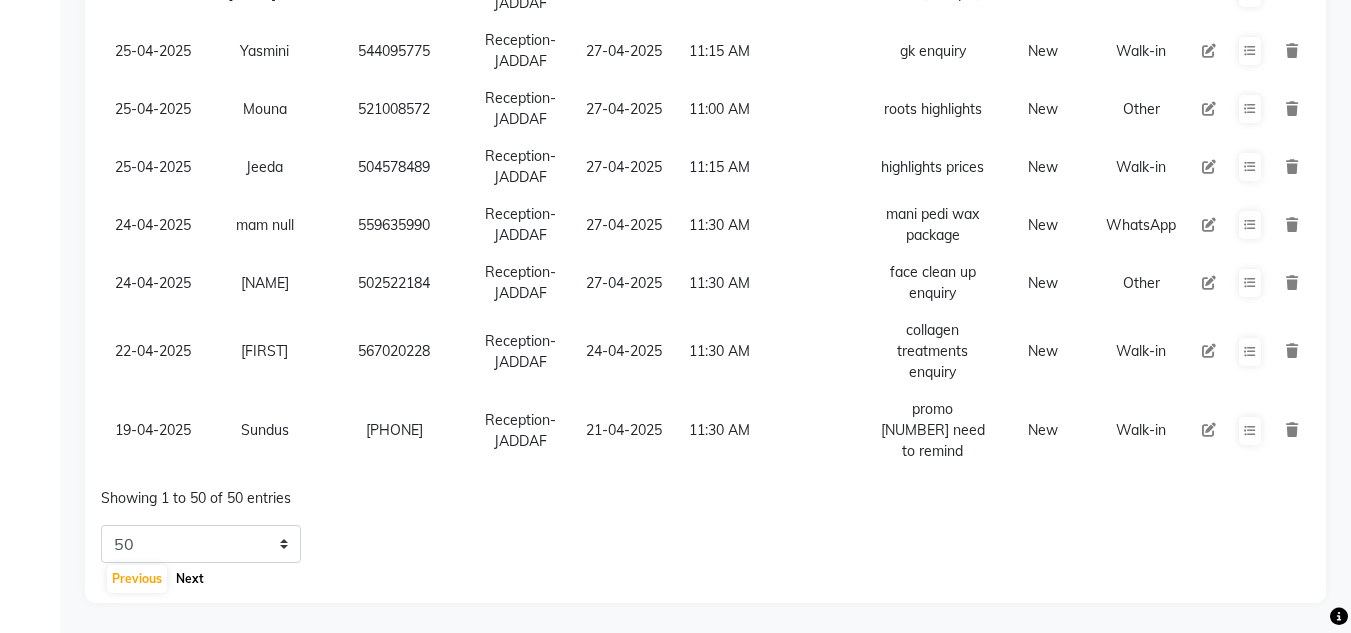 click on "Next" 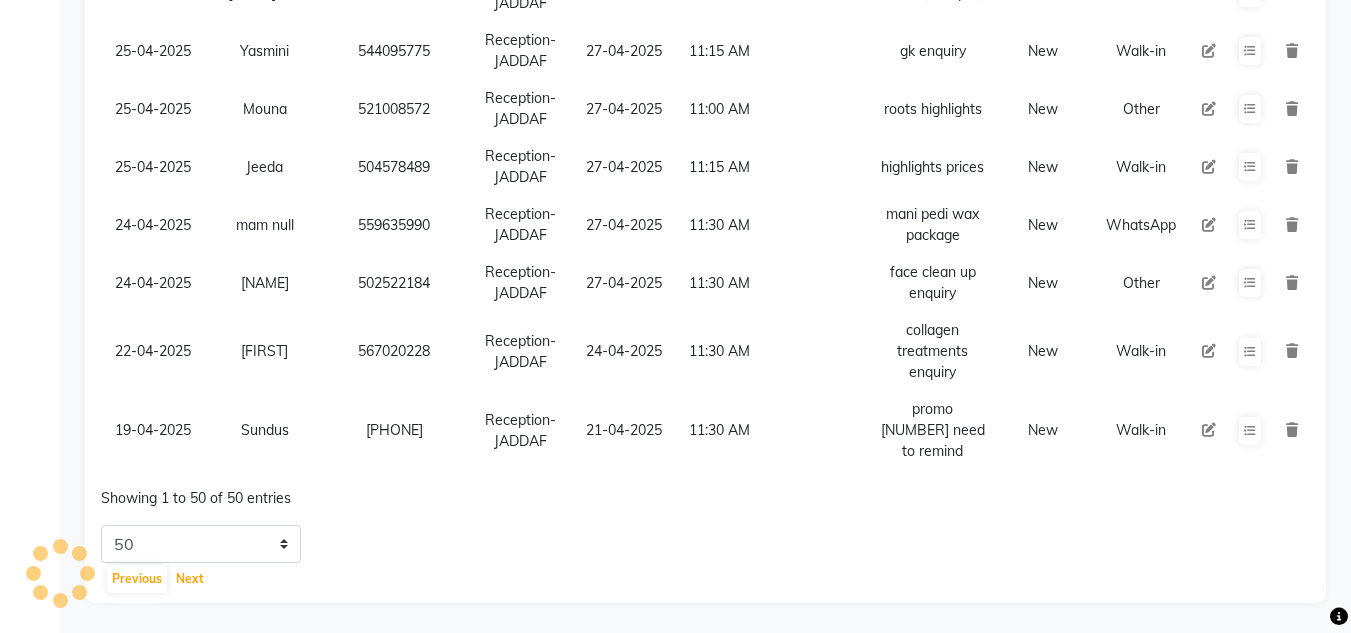 scroll, scrollTop: 2742, scrollLeft: 0, axis: vertical 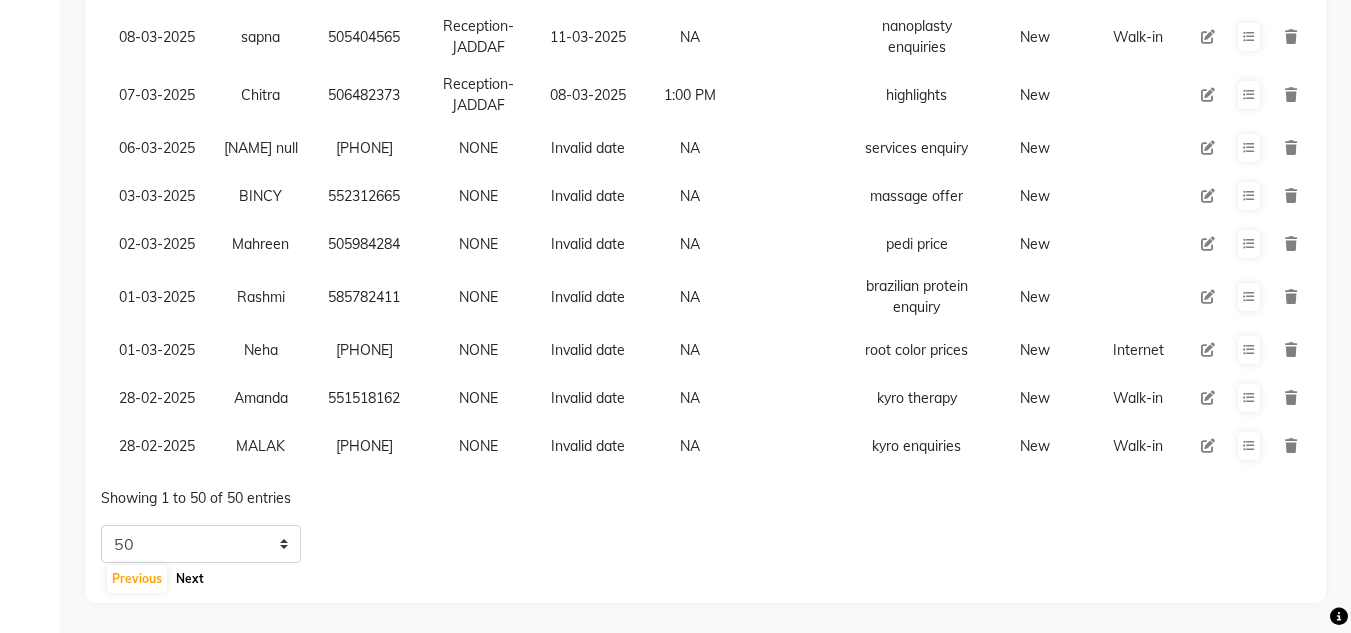 click on "Next" 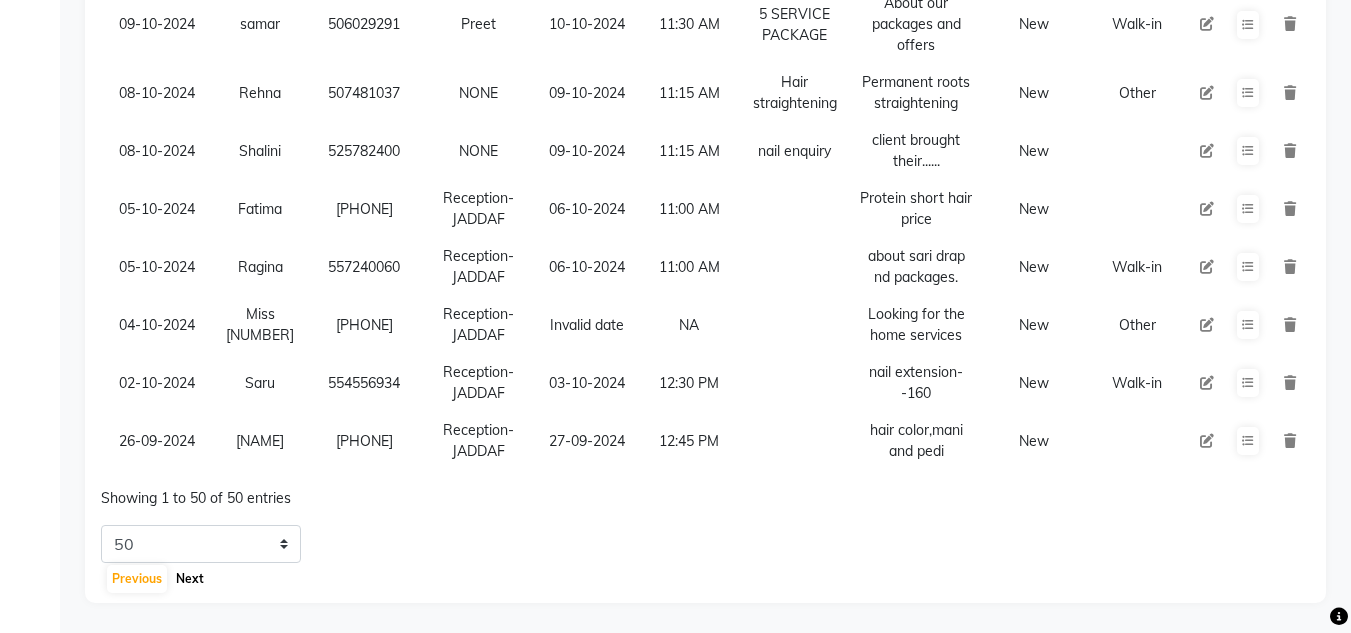 click on "Next" 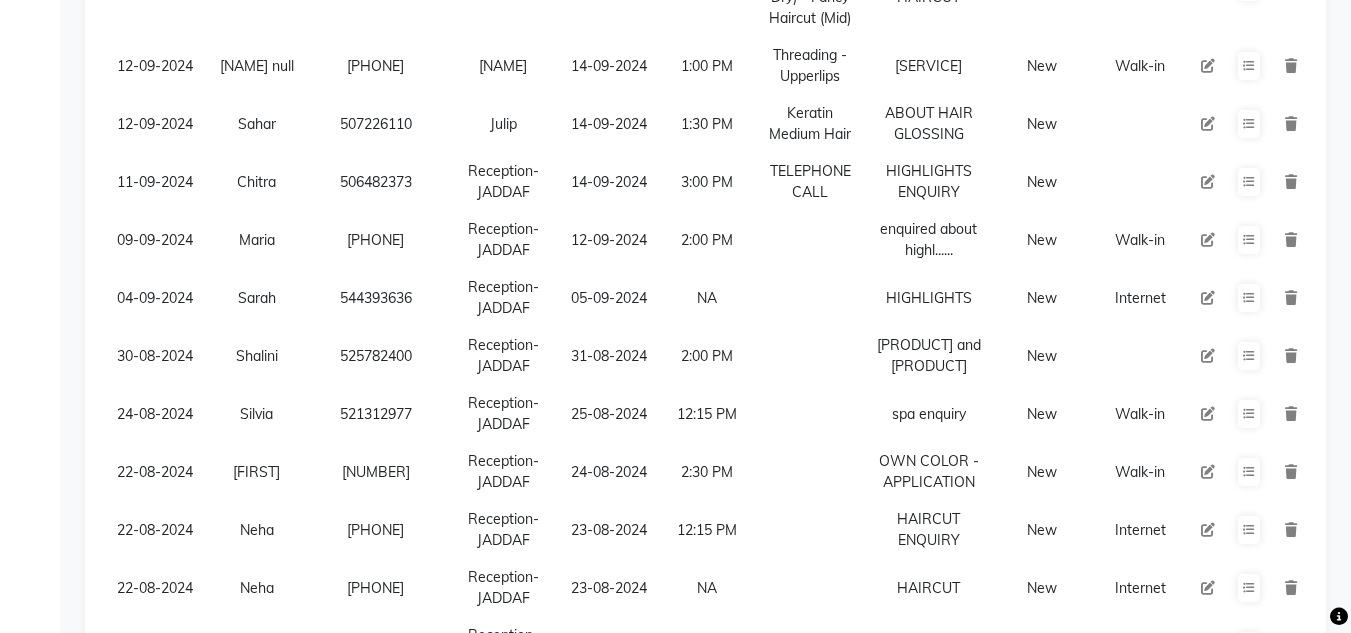 scroll, scrollTop: 1086, scrollLeft: 0, axis: vertical 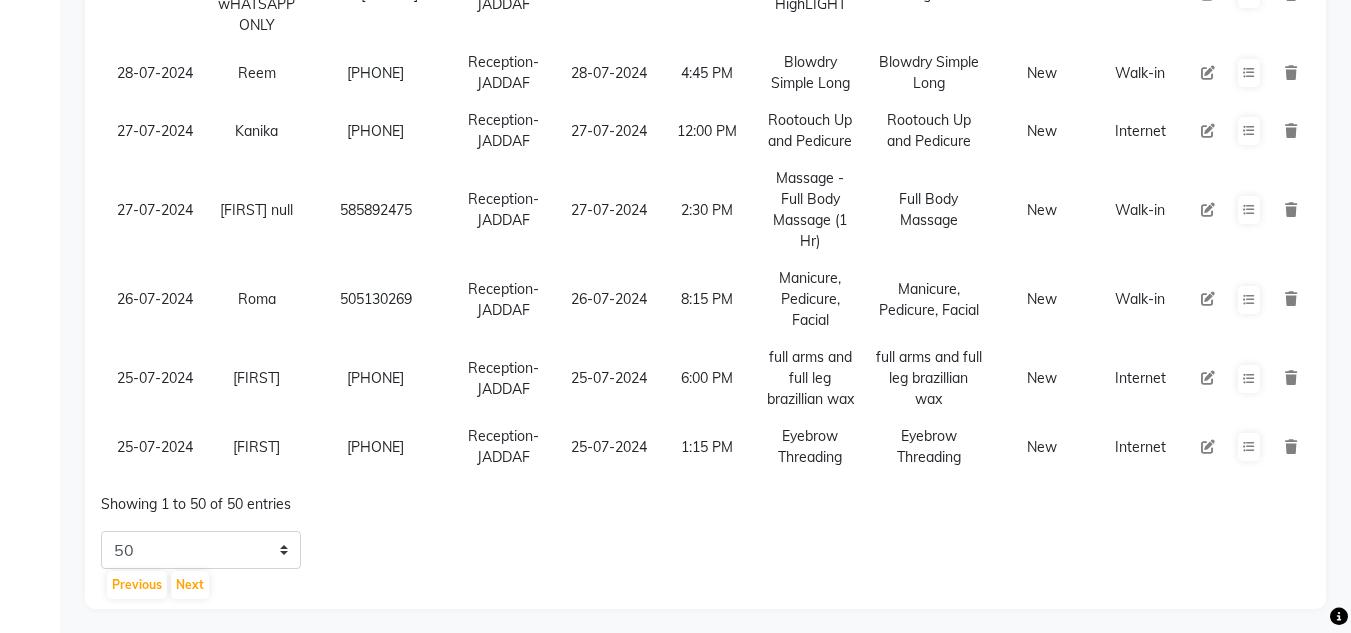 drag, startPoint x: 1222, startPoint y: 193, endPoint x: 1222, endPoint y: 219, distance: 26 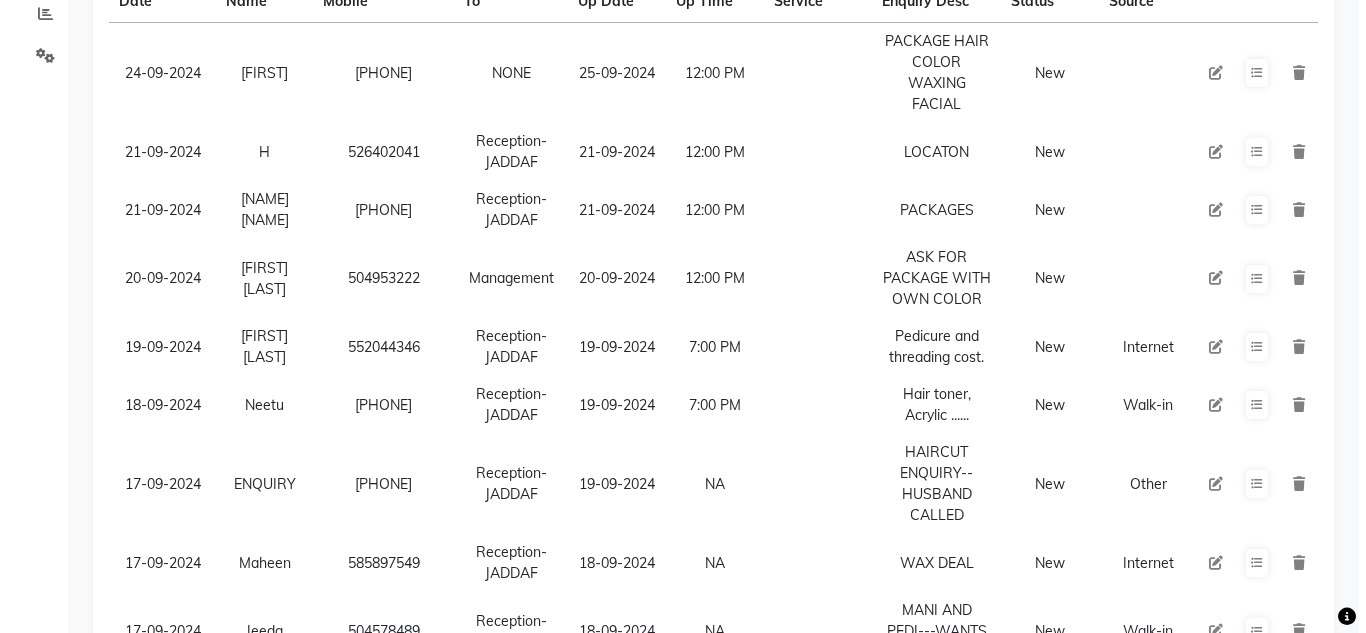 scroll, scrollTop: 0, scrollLeft: 0, axis: both 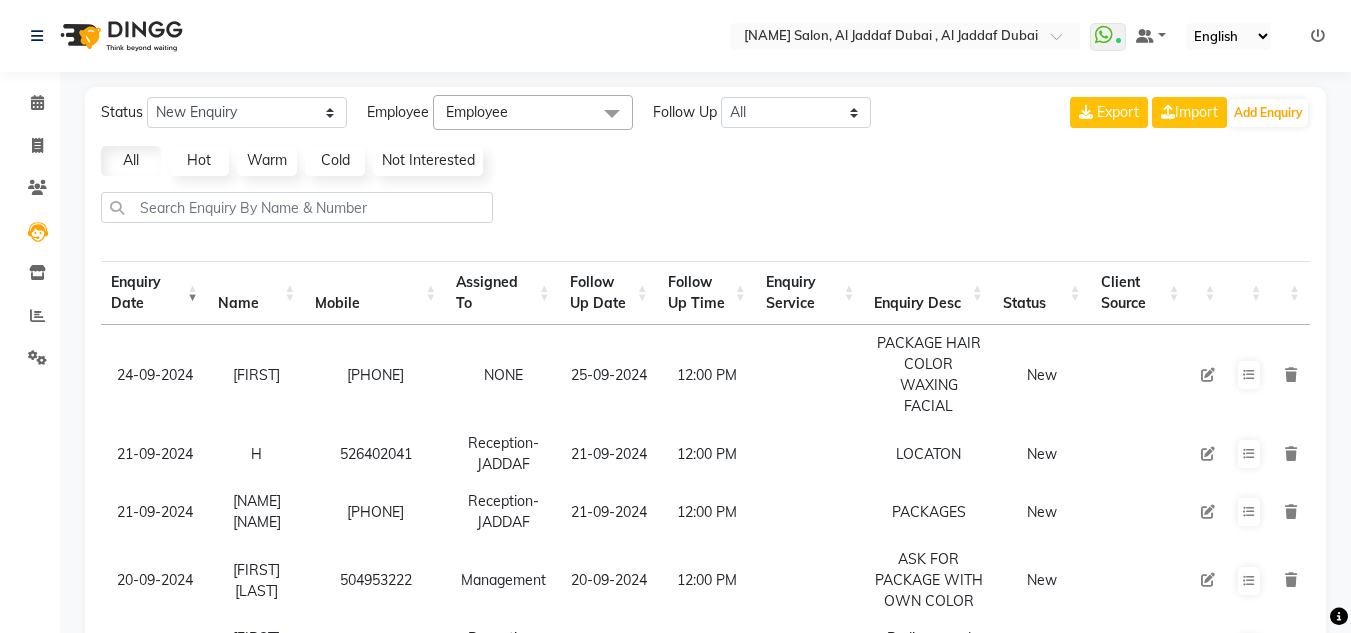 drag, startPoint x: 3, startPoint y: 99, endPoint x: 16, endPoint y: 99, distance: 13 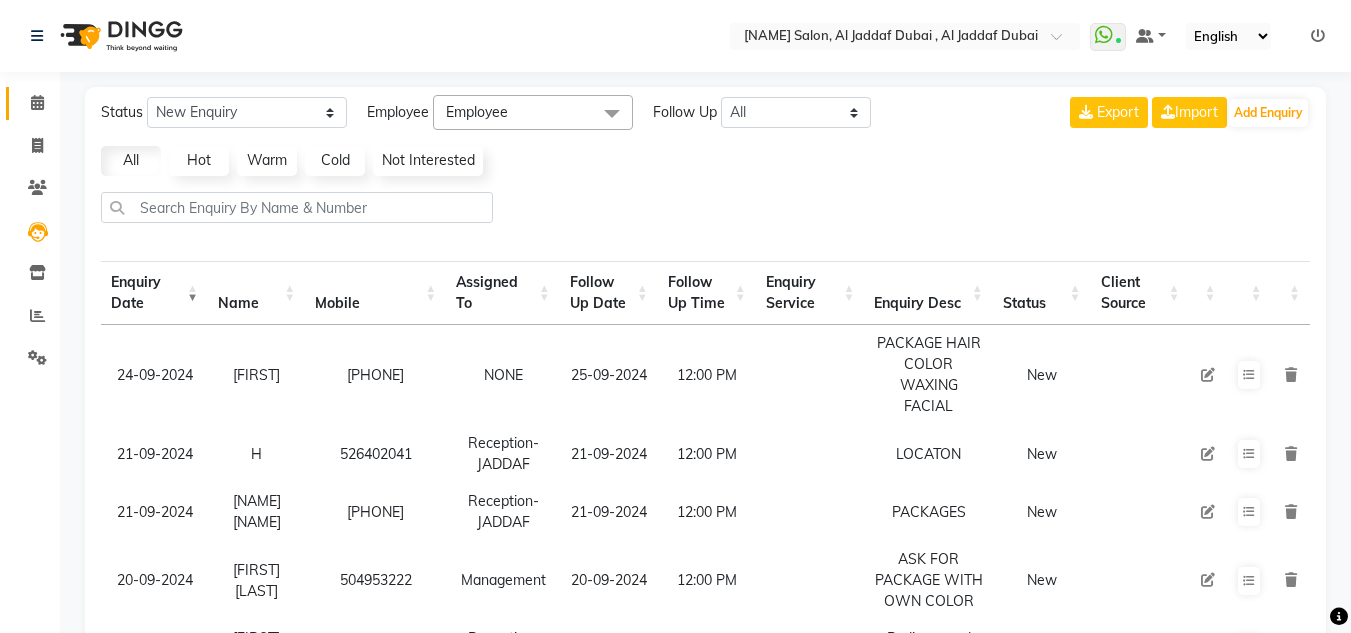 click 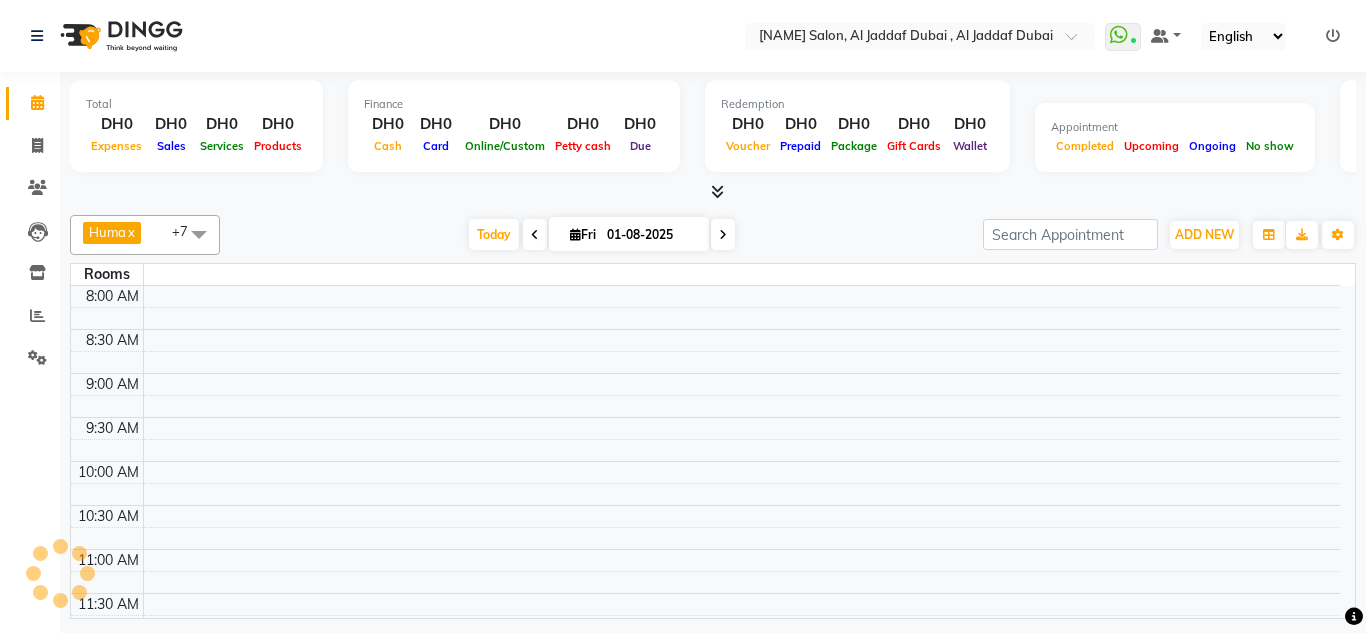 scroll, scrollTop: 0, scrollLeft: 0, axis: both 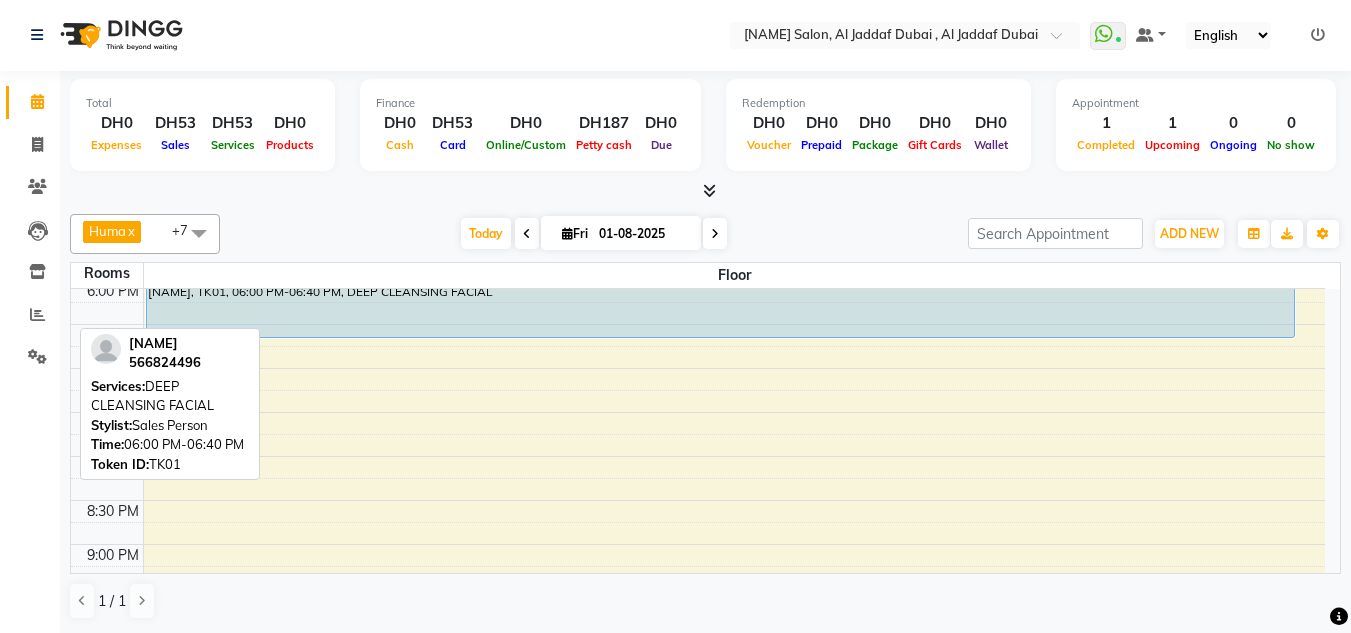 click on "[NAME], TK01, 06:00 PM-06:40 PM, DEEP CLEANSING FACIAL" at bounding box center (721, 309) 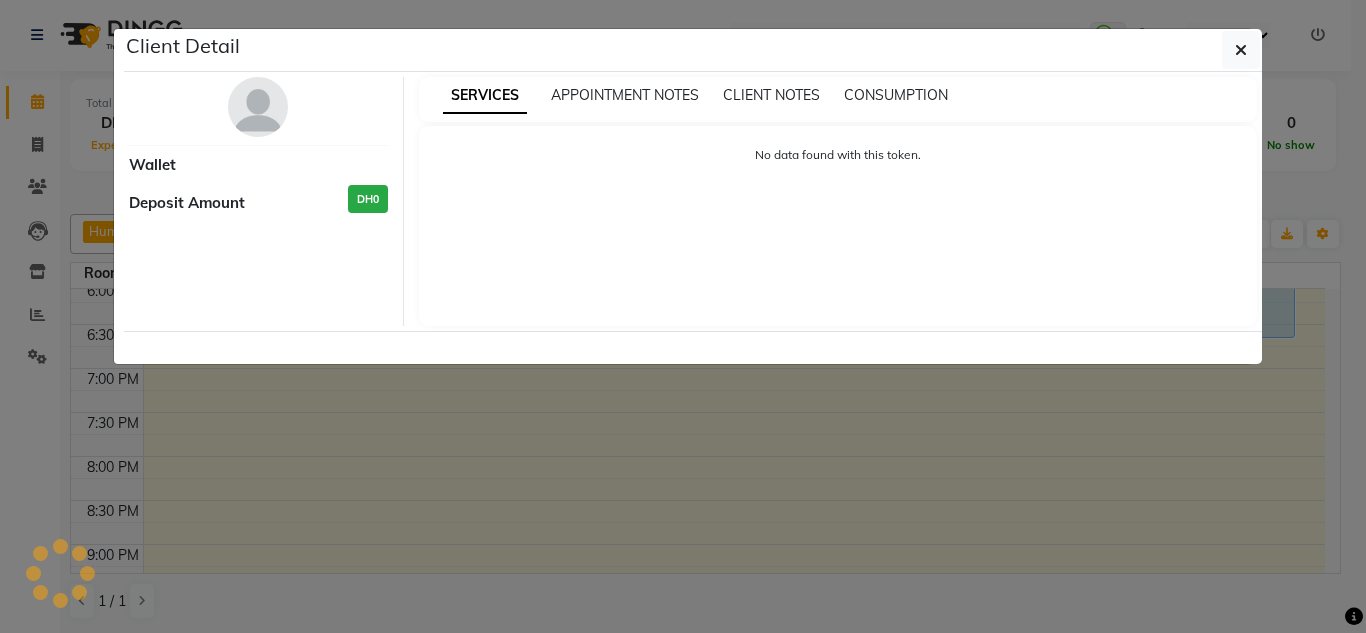 select on "5" 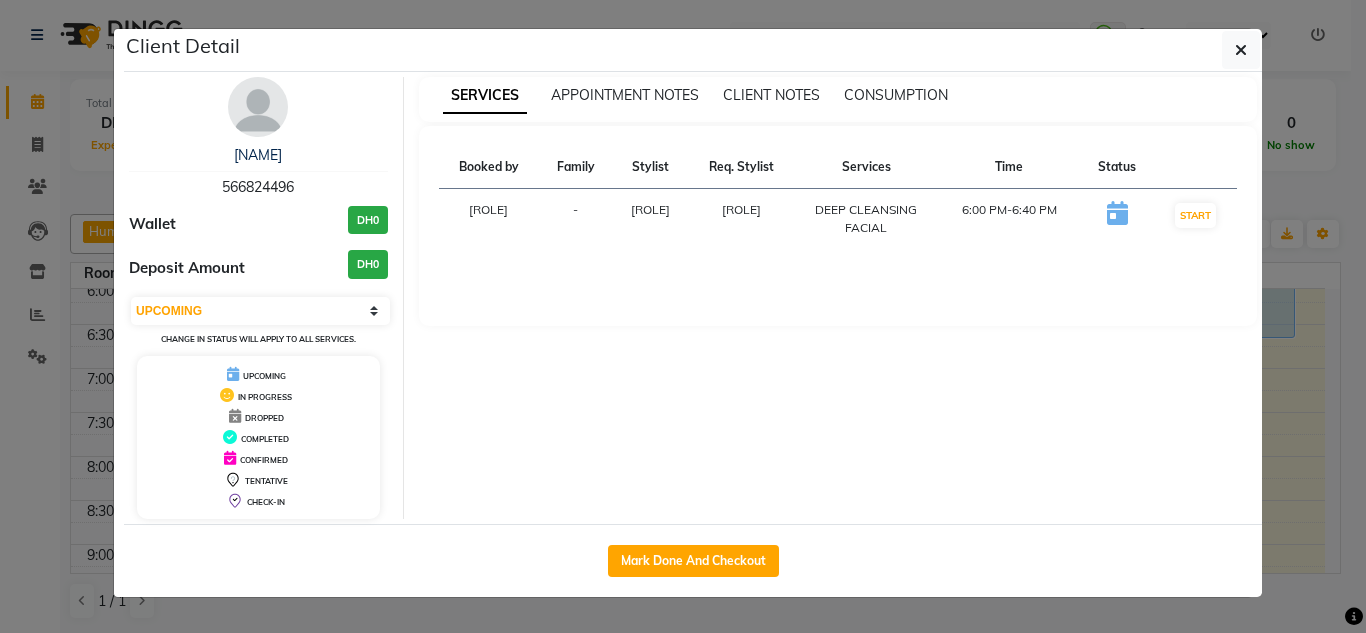 drag, startPoint x: 80, startPoint y: 247, endPoint x: 92, endPoint y: 247, distance: 12 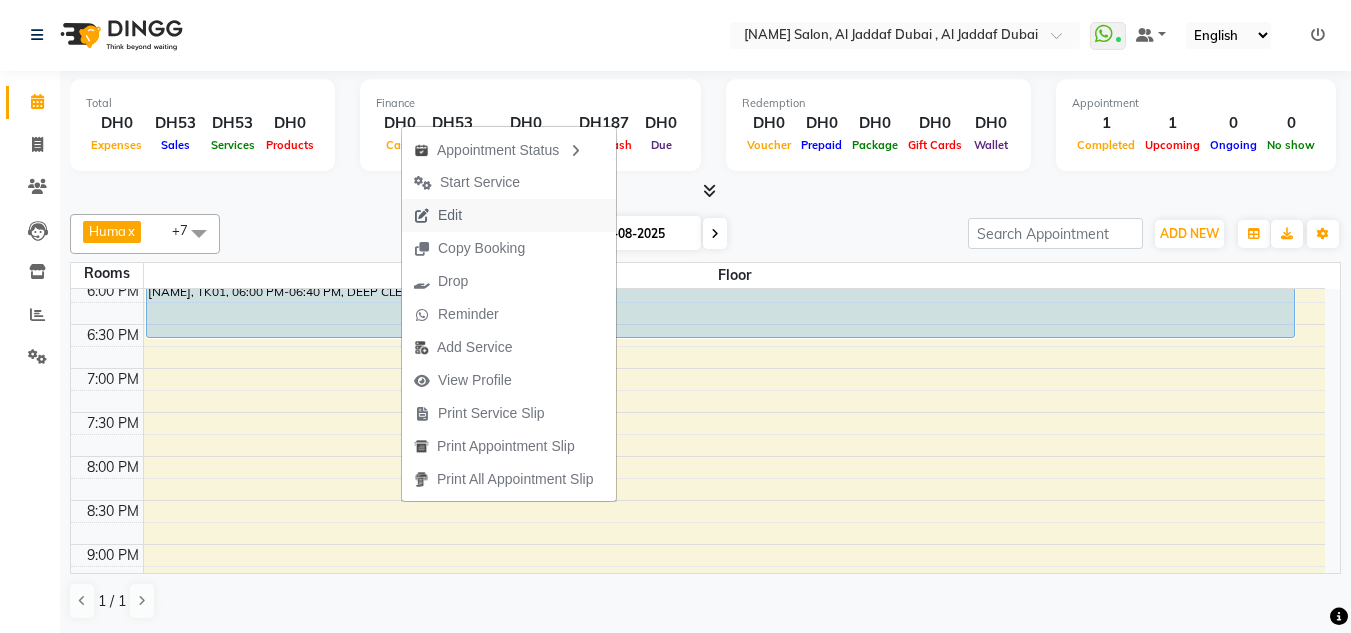 click on "Edit" at bounding box center (450, 215) 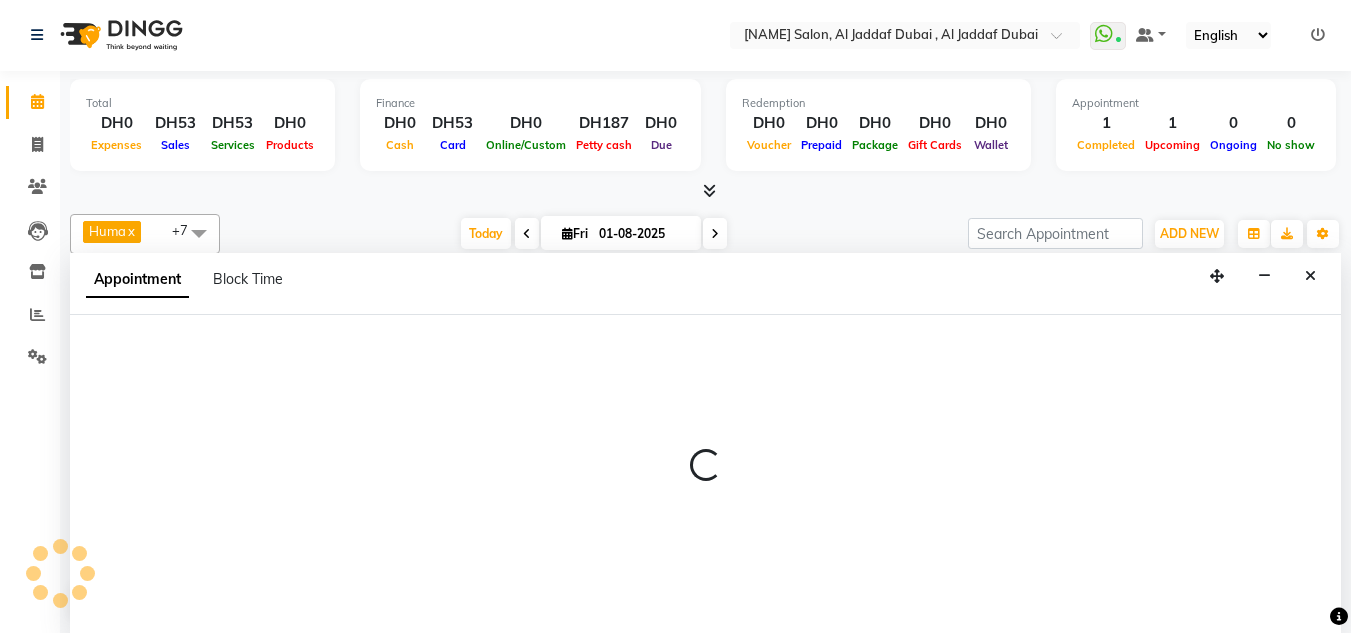 select on "tentative" 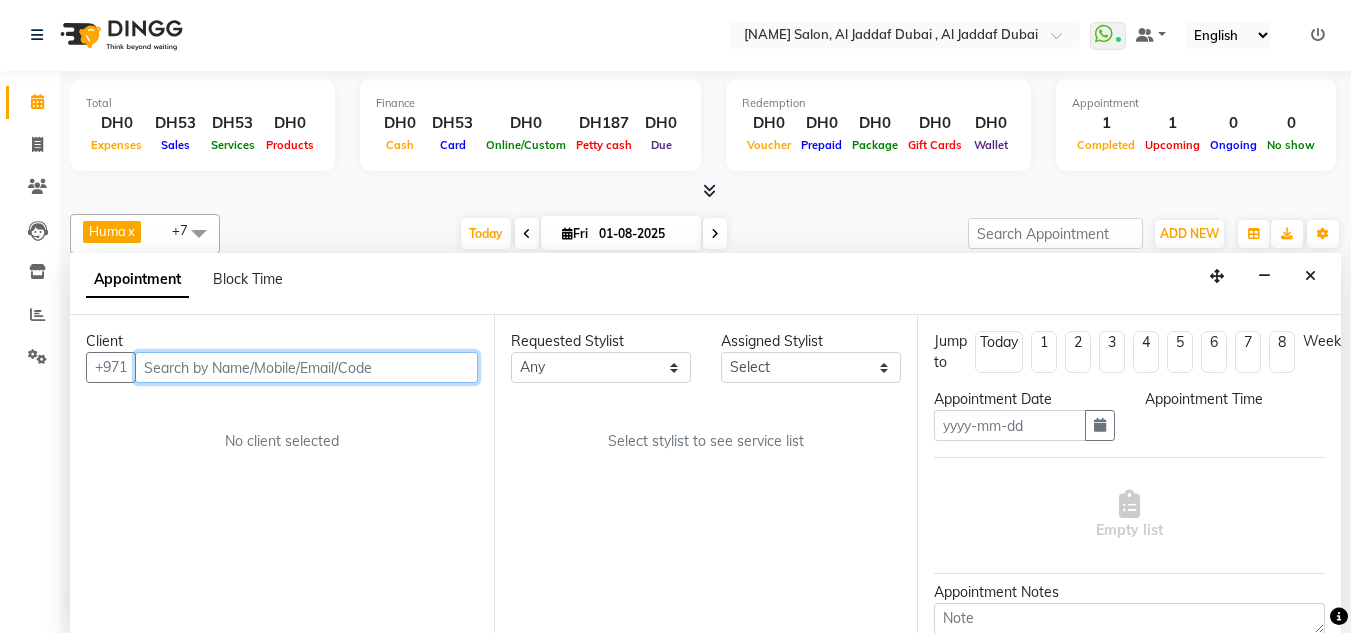 type on "01-08-2025" 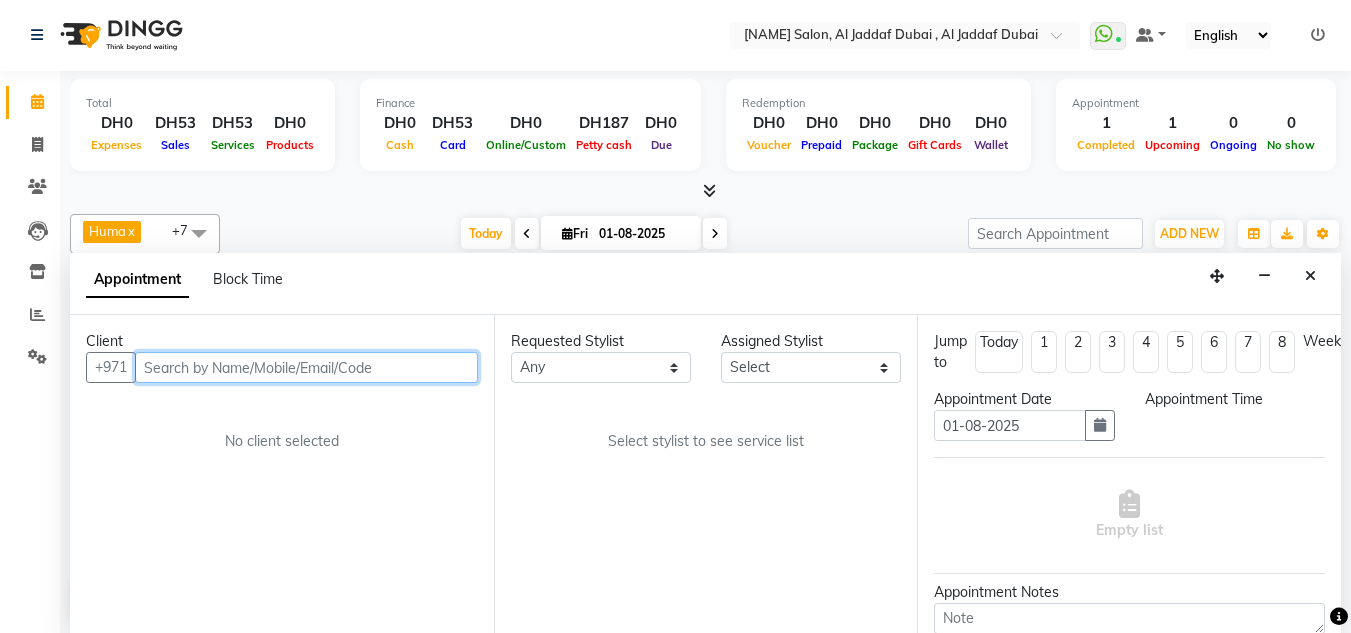 scroll, scrollTop: 0, scrollLeft: 0, axis: both 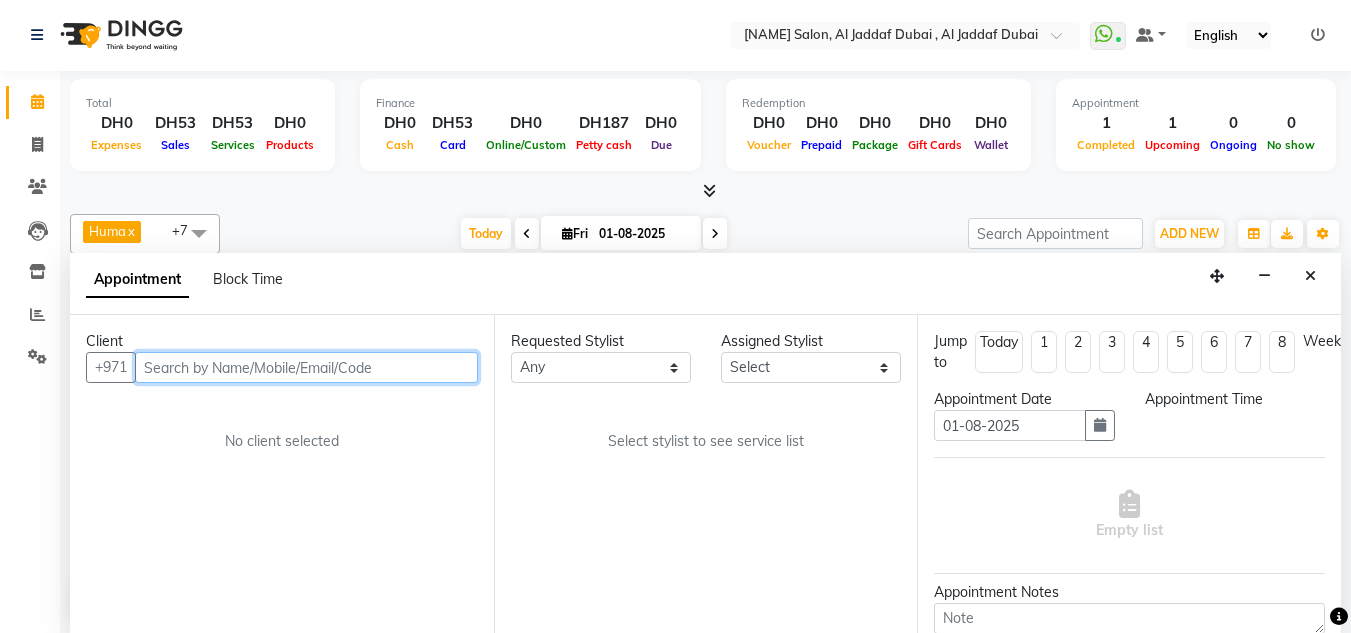 select on "upcoming" 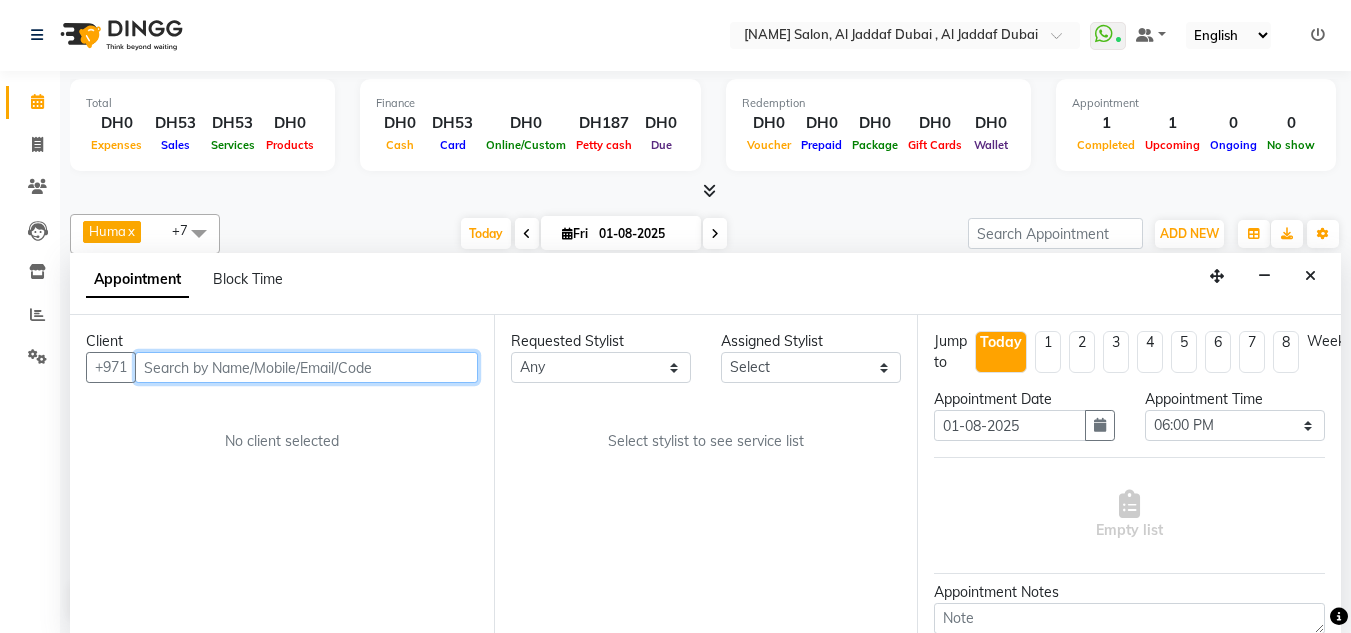 select on "86370" 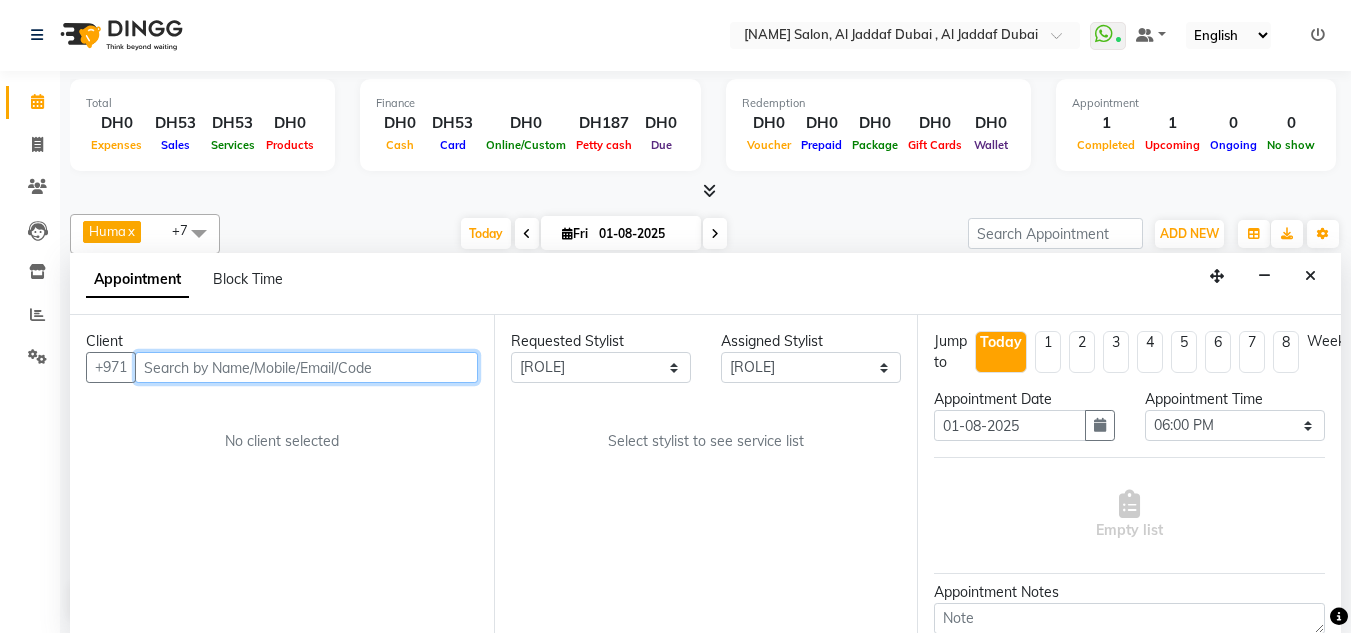 scroll, scrollTop: 441, scrollLeft: 0, axis: vertical 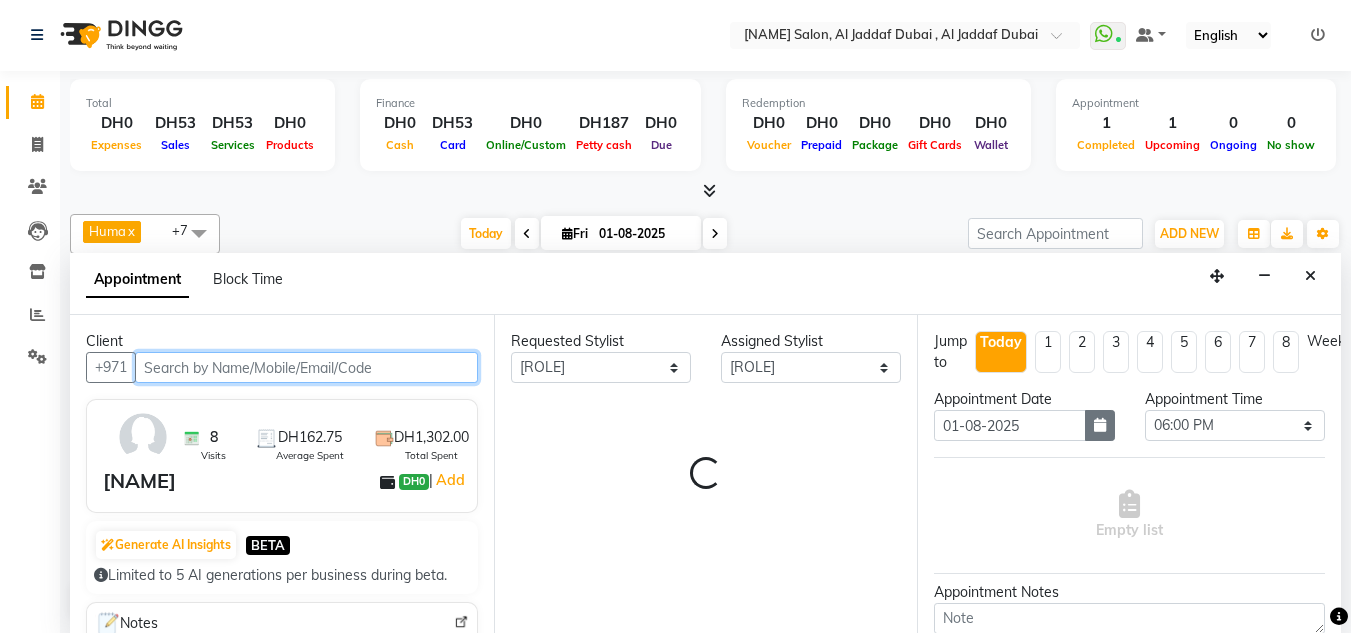 select on "1697" 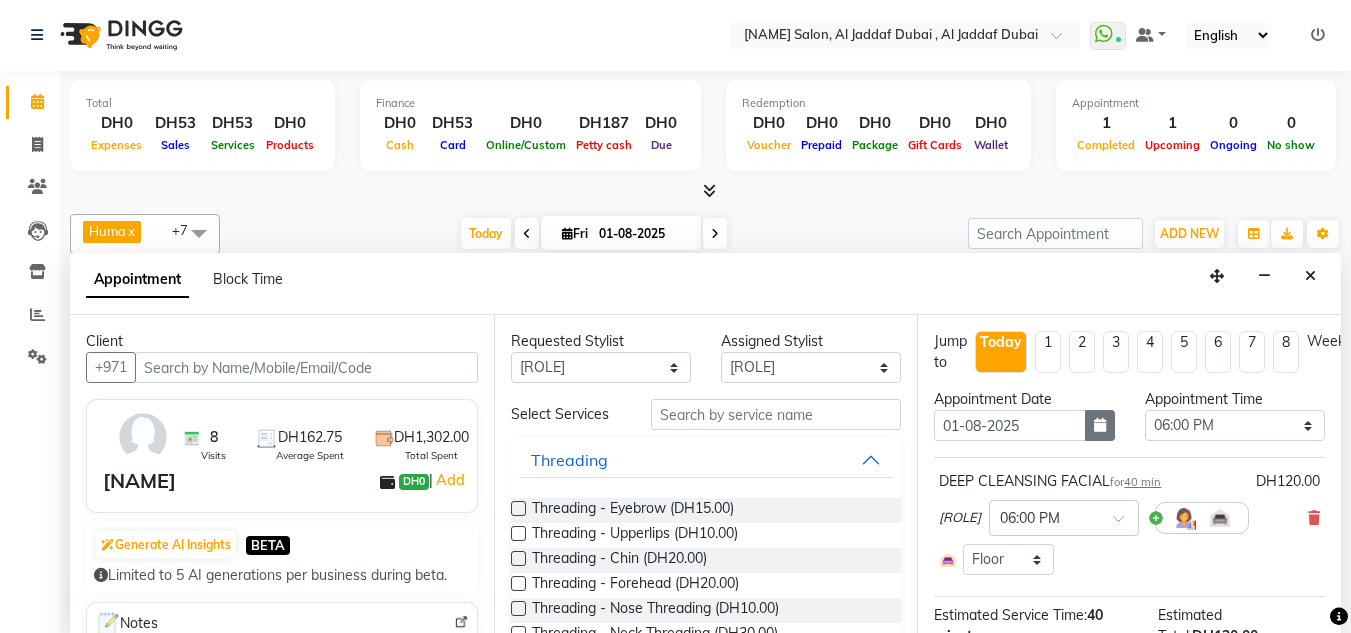 click at bounding box center (1100, 425) 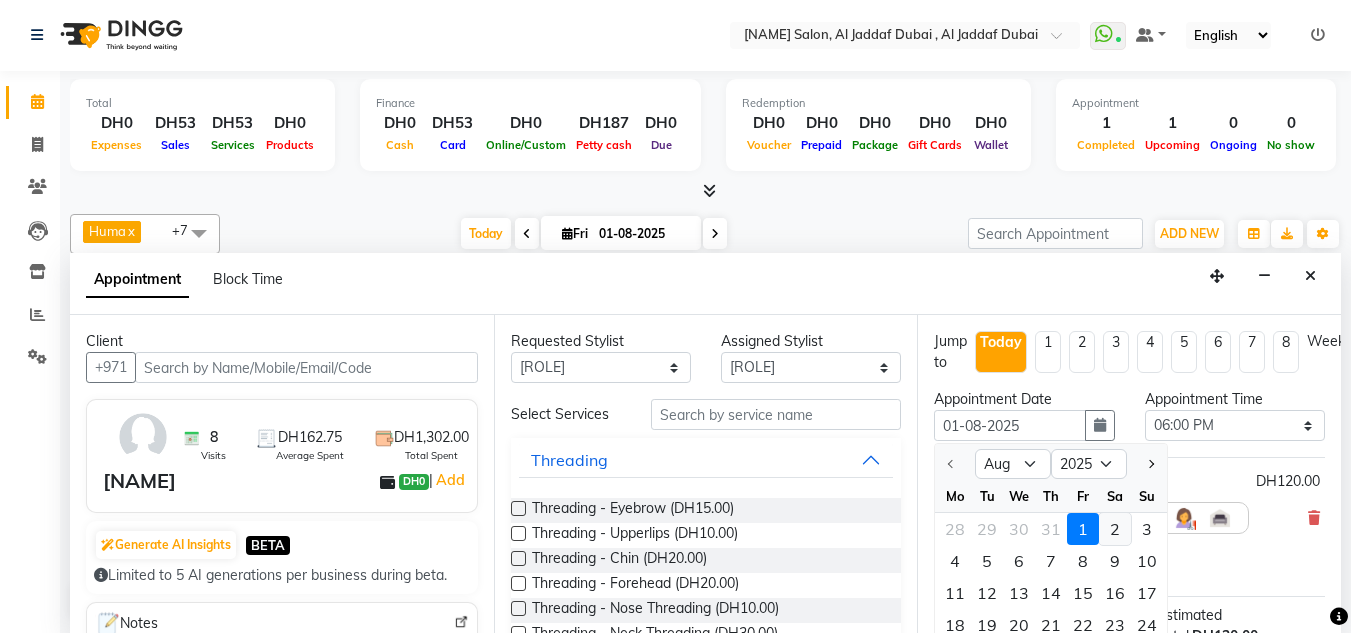 click on "2" at bounding box center (1115, 529) 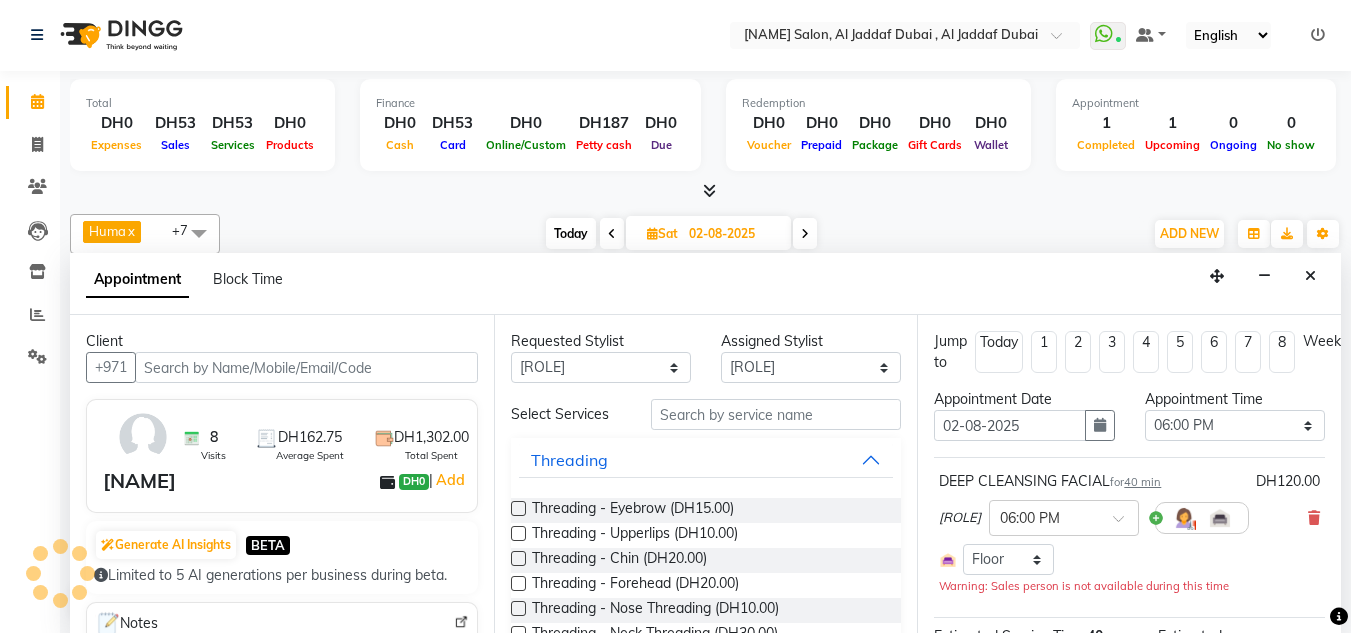 scroll, scrollTop: 441, scrollLeft: 0, axis: vertical 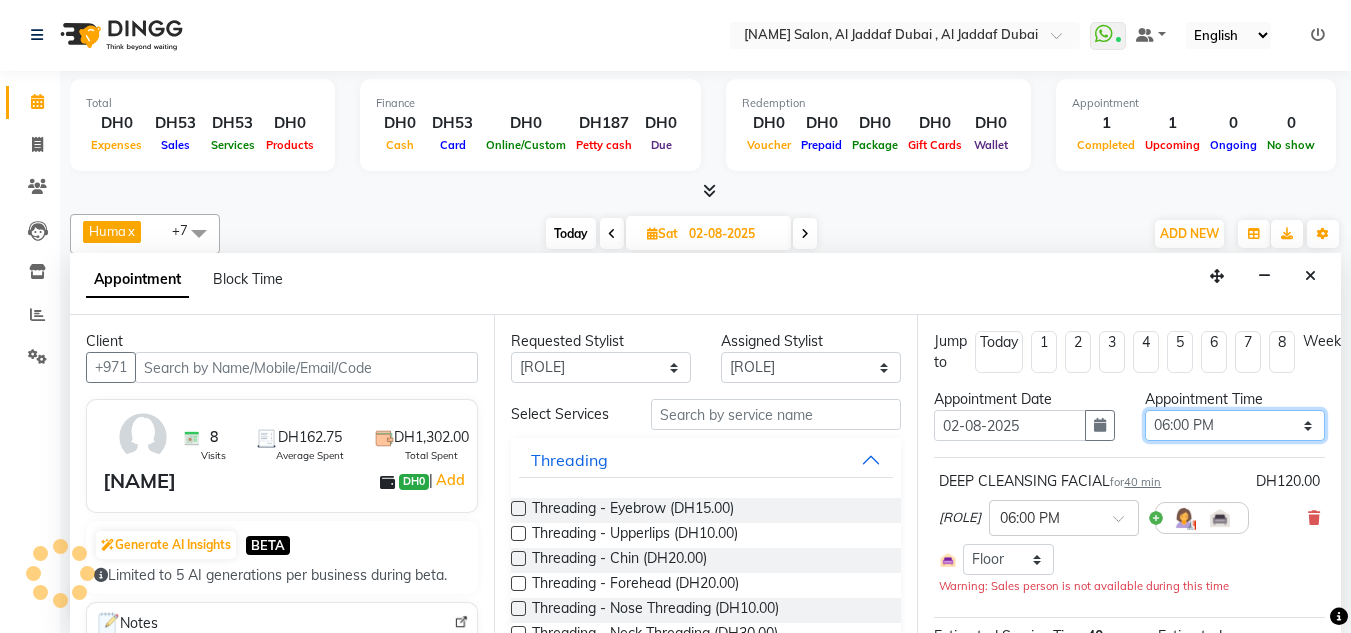 drag, startPoint x: 1189, startPoint y: 433, endPoint x: 1178, endPoint y: 434, distance: 11.045361 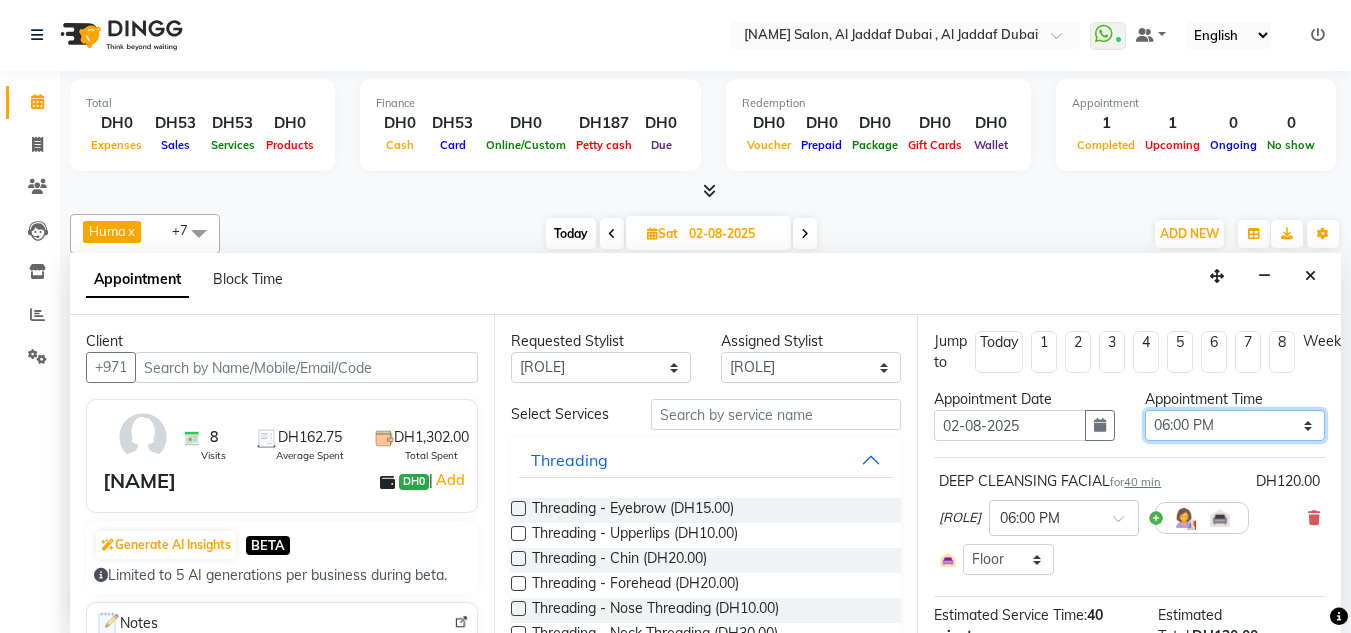 select on "780" 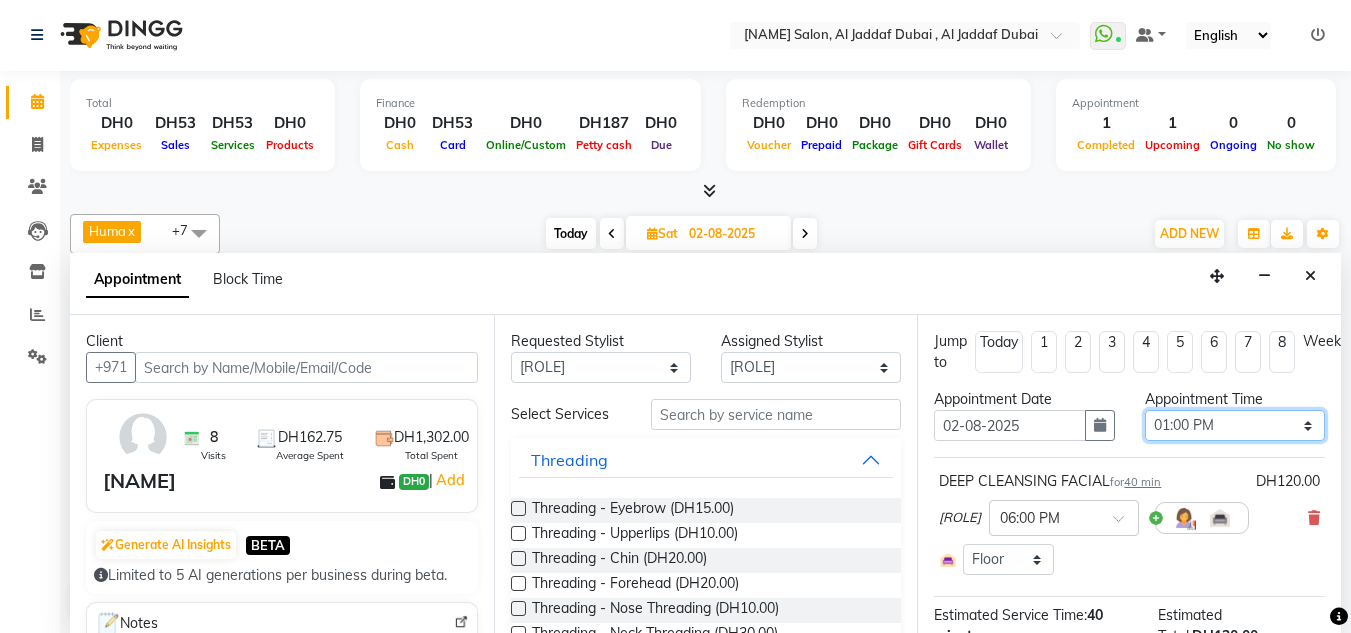 click on "Select 10:00 AM 10:15 AM 10:30 AM 10:45 AM 11:00 AM 11:15 AM 11:30 AM 11:45 AM 12:00 PM 12:15 PM 12:30 PM 12:45 PM 01:00 PM 01:15 PM 01:30 PM 01:45 PM 02:00 PM 02:15 PM 02:30 PM 02:45 PM 03:00 PM 03:15 PM 03:30 PM 03:45 PM 04:00 PM 04:15 PM 04:30 PM 04:45 PM 05:00 PM 05:15 PM 05:30 PM 05:45 PM 06:00 PM 06:15 PM 06:30 PM 06:45 PM 07:00 PM 07:15 PM 07:30 PM 07:45 PM 08:00 PM 08:15 PM 08:30 PM 08:45 PM 09:00 PM 09:15 PM 09:30 PM 09:45 PM 10:00 PM" at bounding box center [1235, 425] 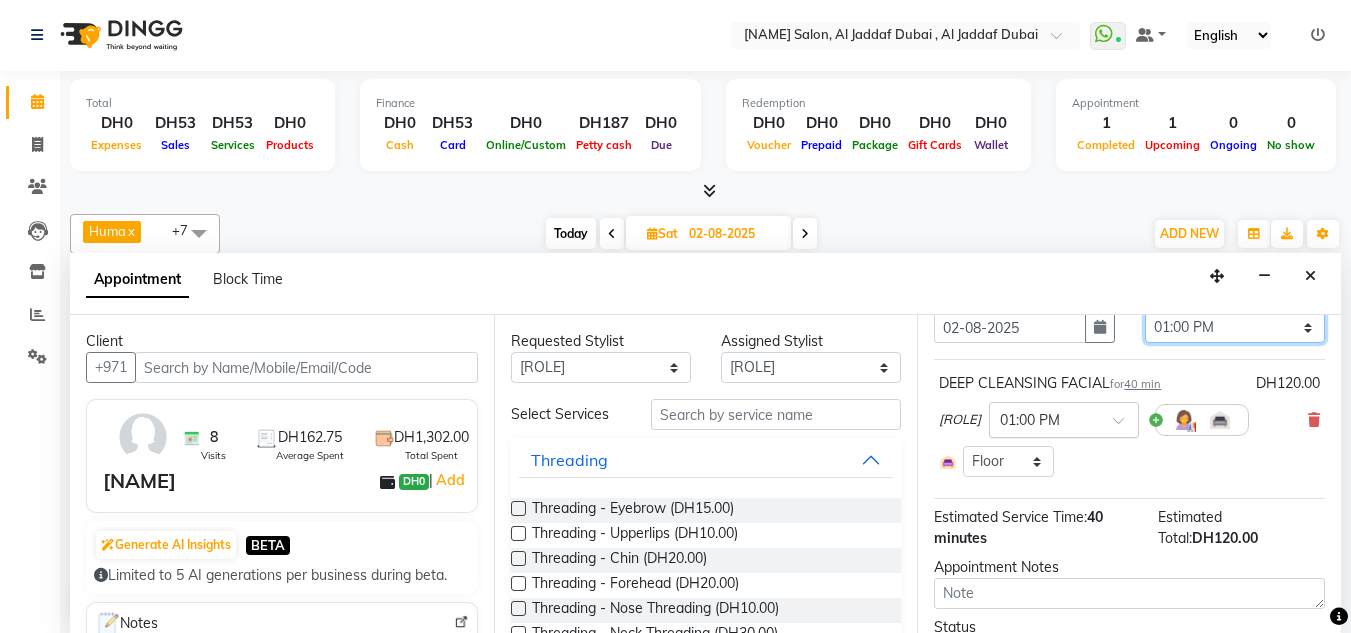 scroll, scrollTop: 217, scrollLeft: 0, axis: vertical 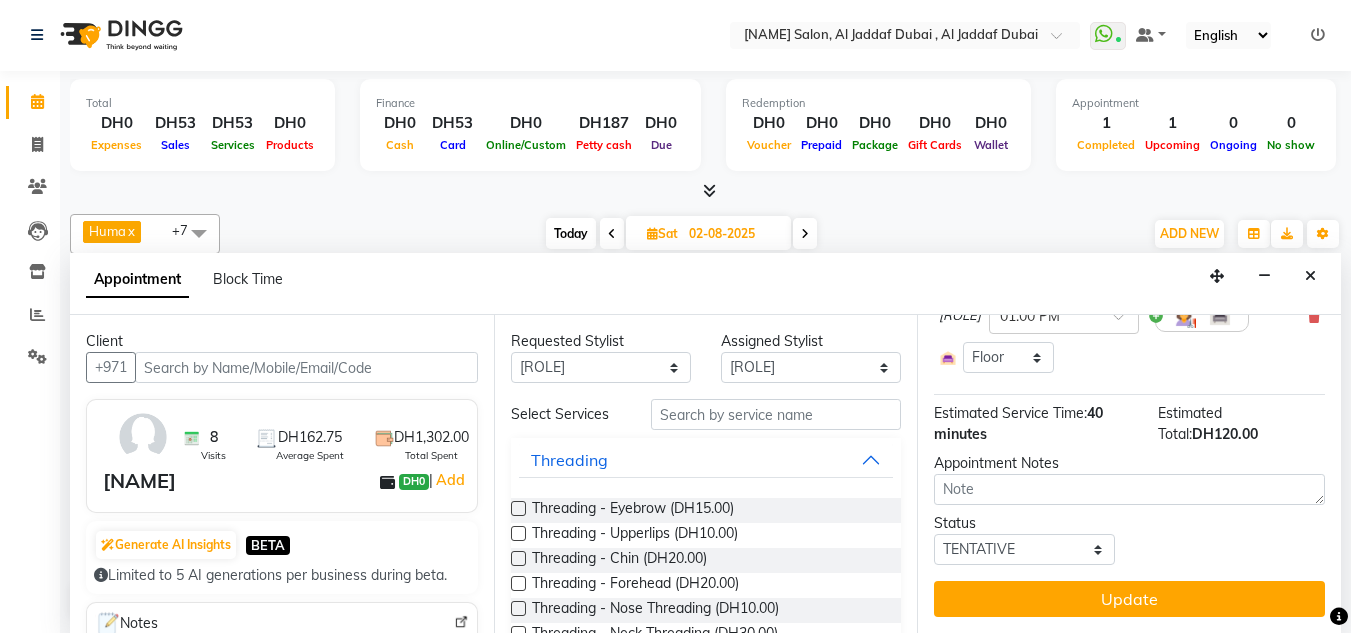 click on "Status" at bounding box center [1024, 523] 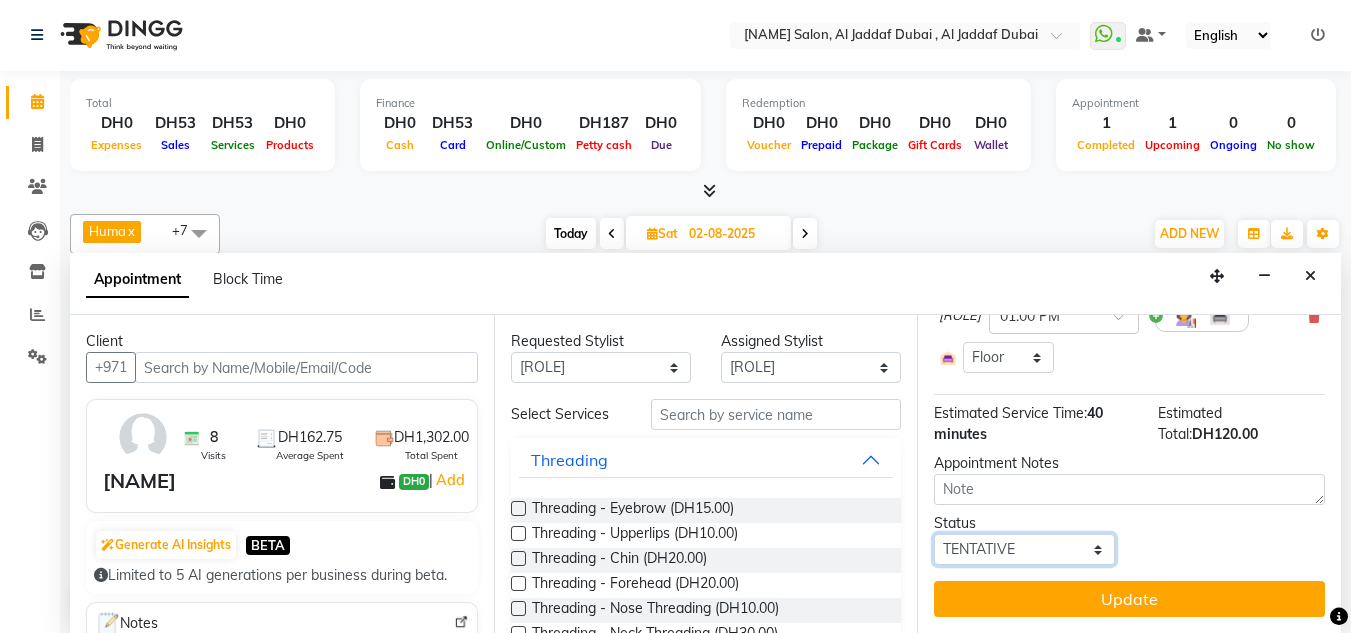 click on "Select TENTATIVE CONFIRM UPCOMING" at bounding box center (1024, 549) 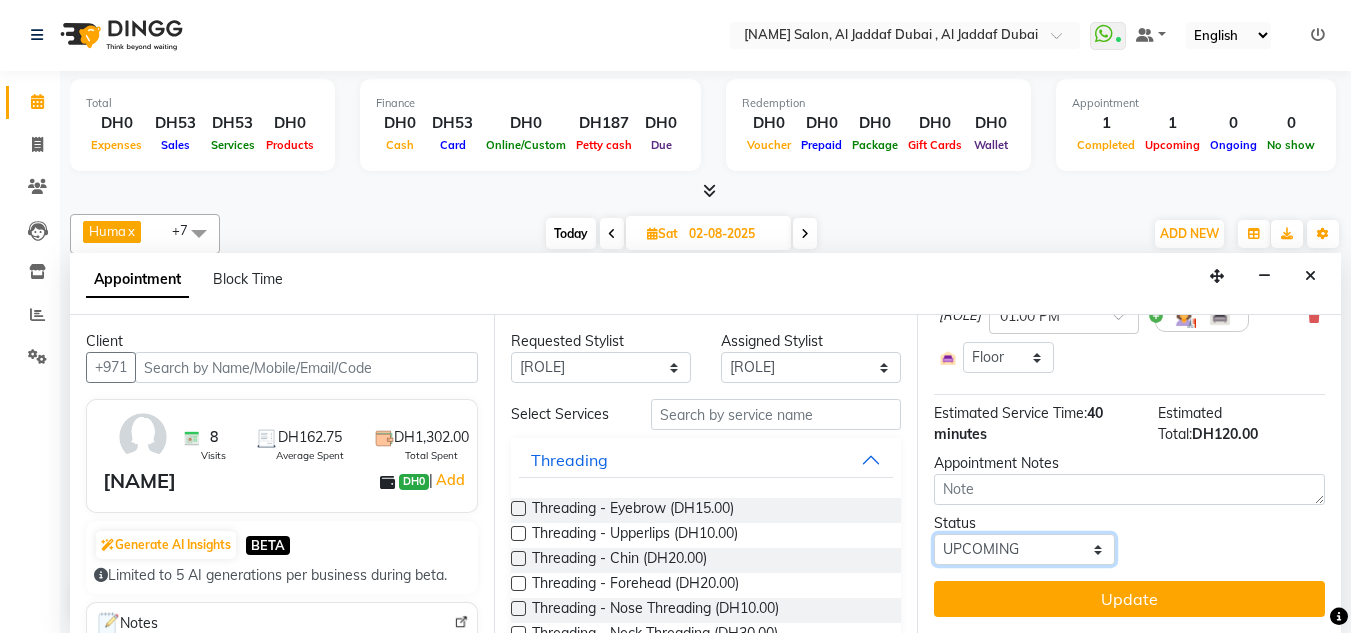 click on "Select TENTATIVE CONFIRM UPCOMING" at bounding box center (1024, 549) 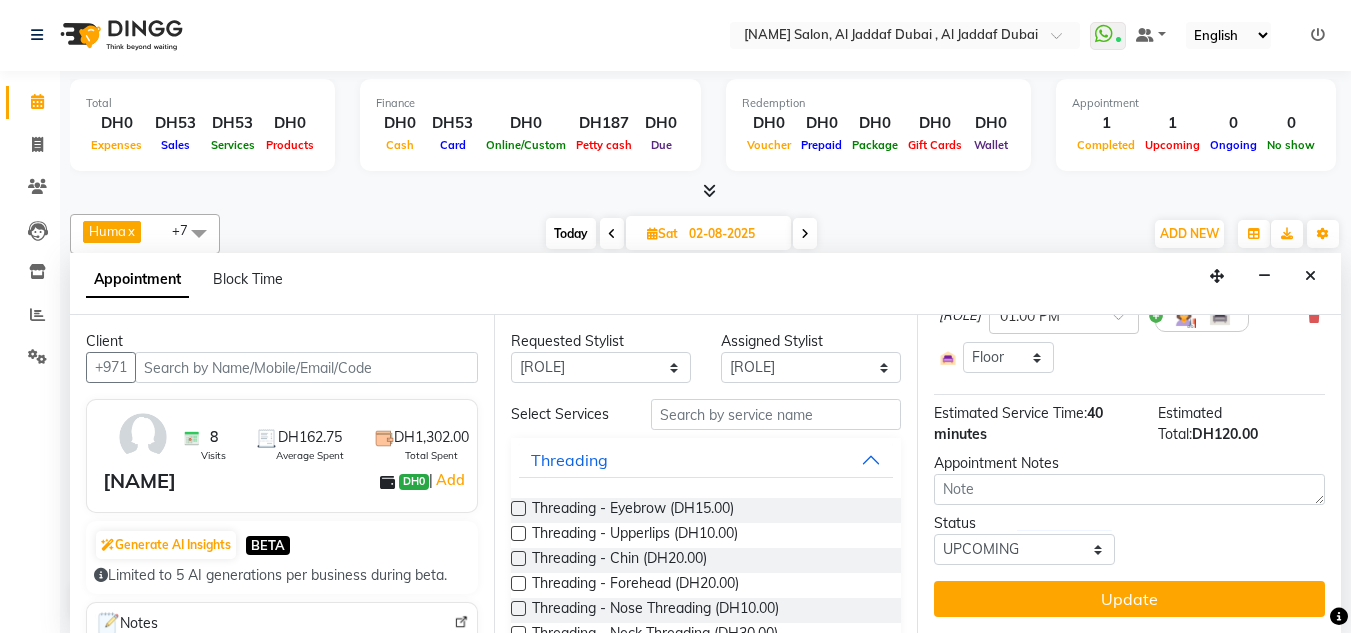 click on "Update" at bounding box center (1129, 599) 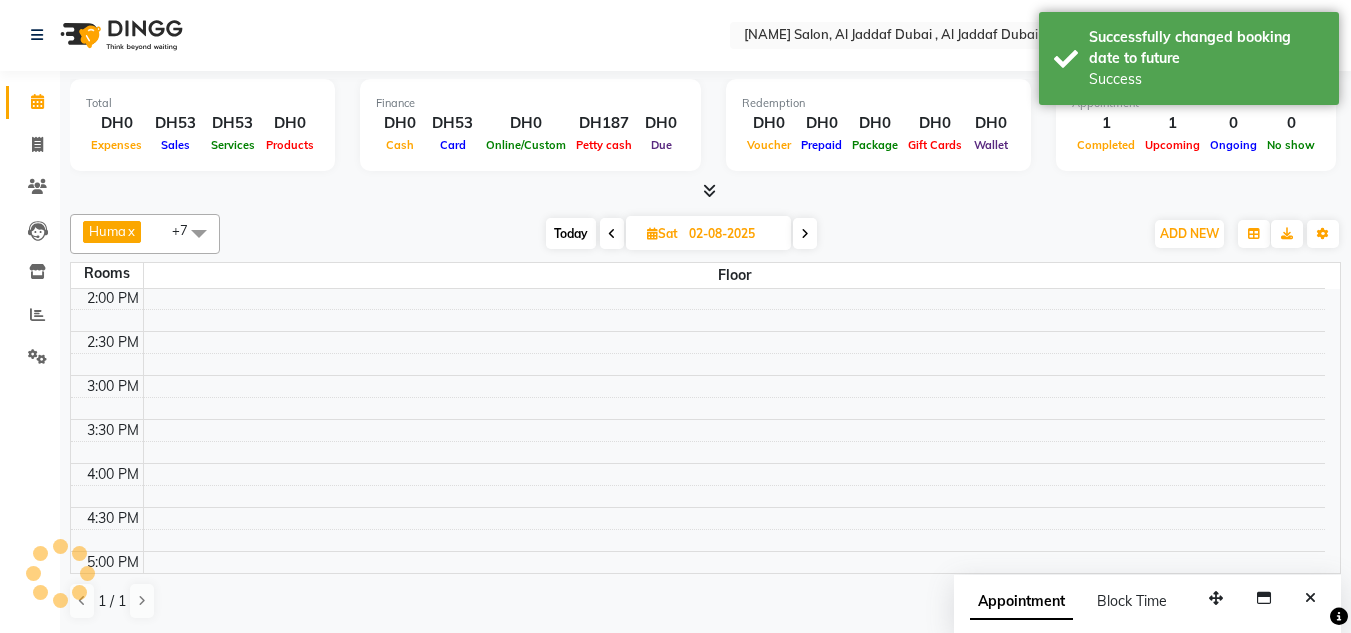 scroll, scrollTop: 0, scrollLeft: 0, axis: both 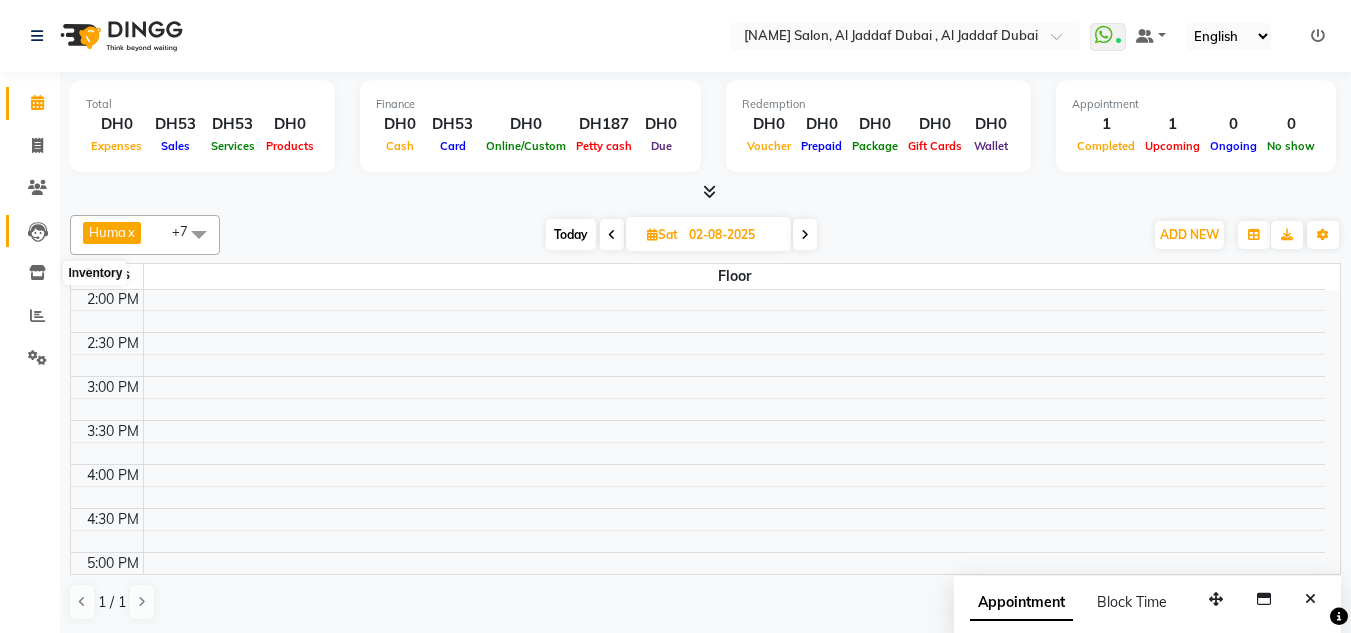 click on "Leads" 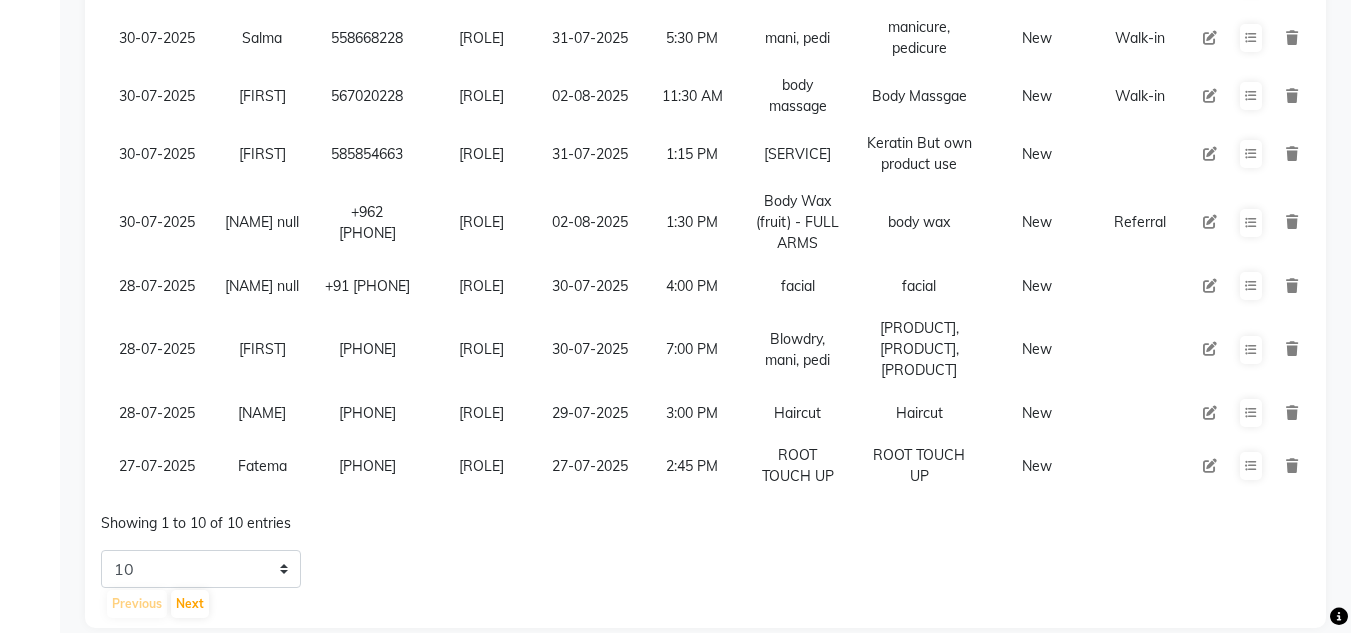 scroll, scrollTop: 503, scrollLeft: 0, axis: vertical 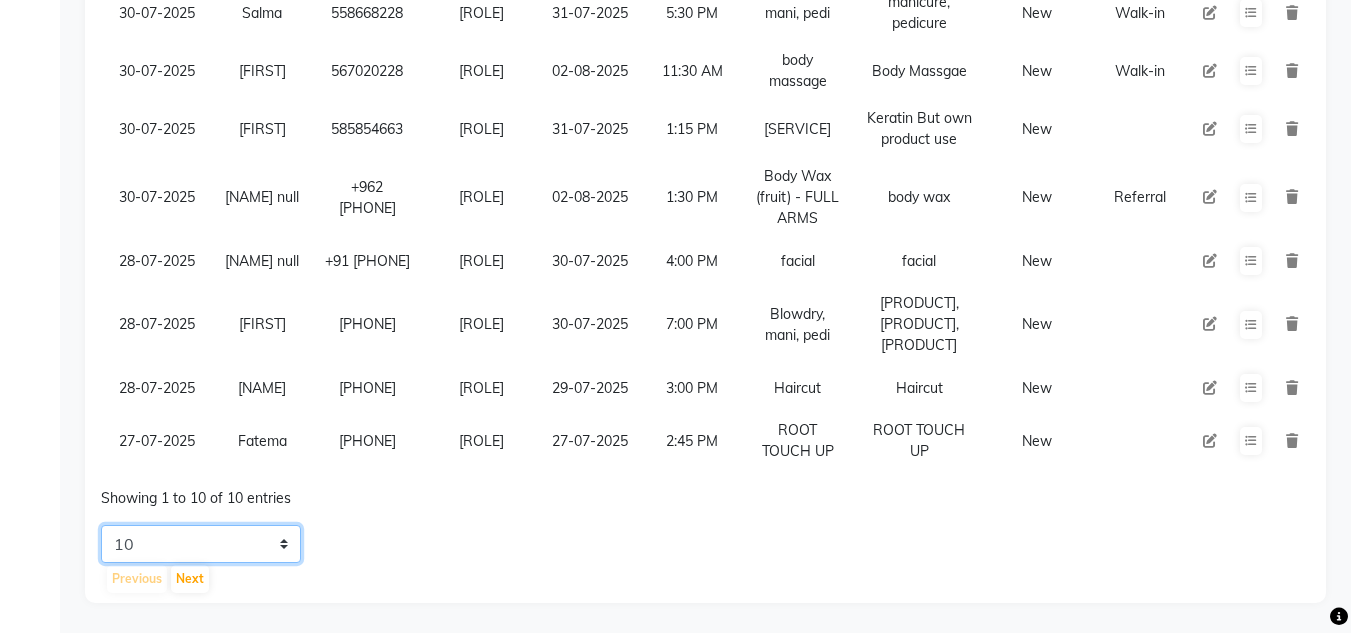 click on "5 10 20 50" 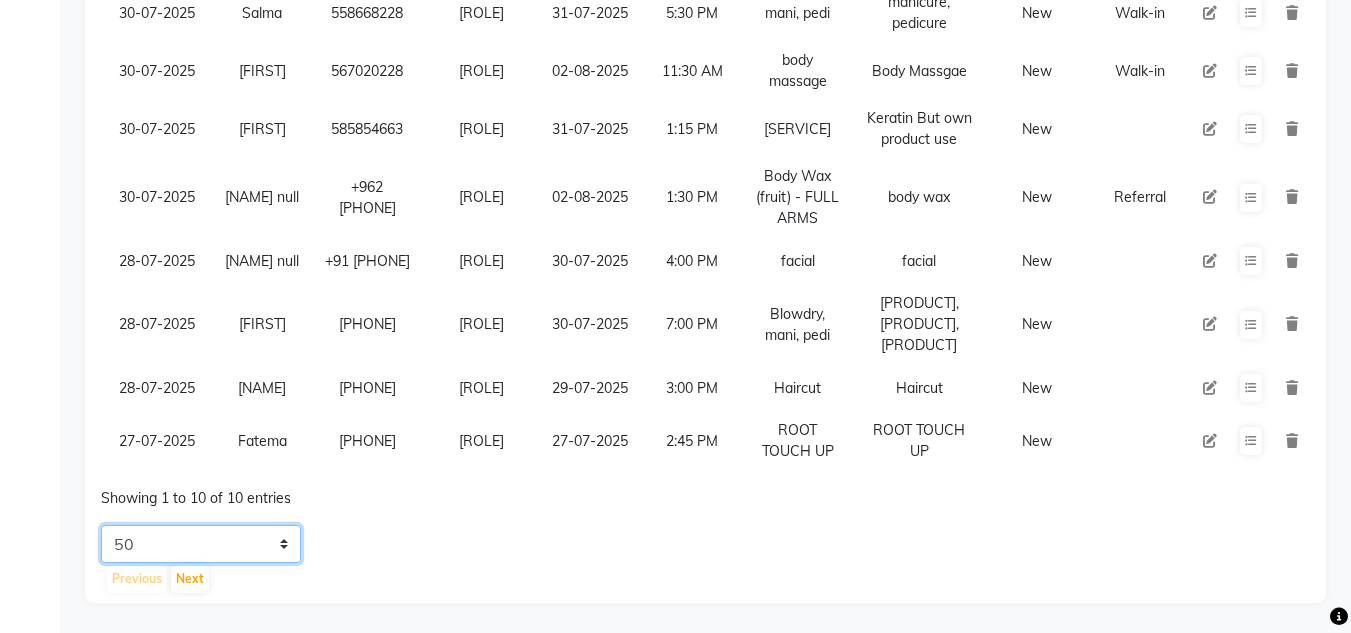click on "5 10 20 50" 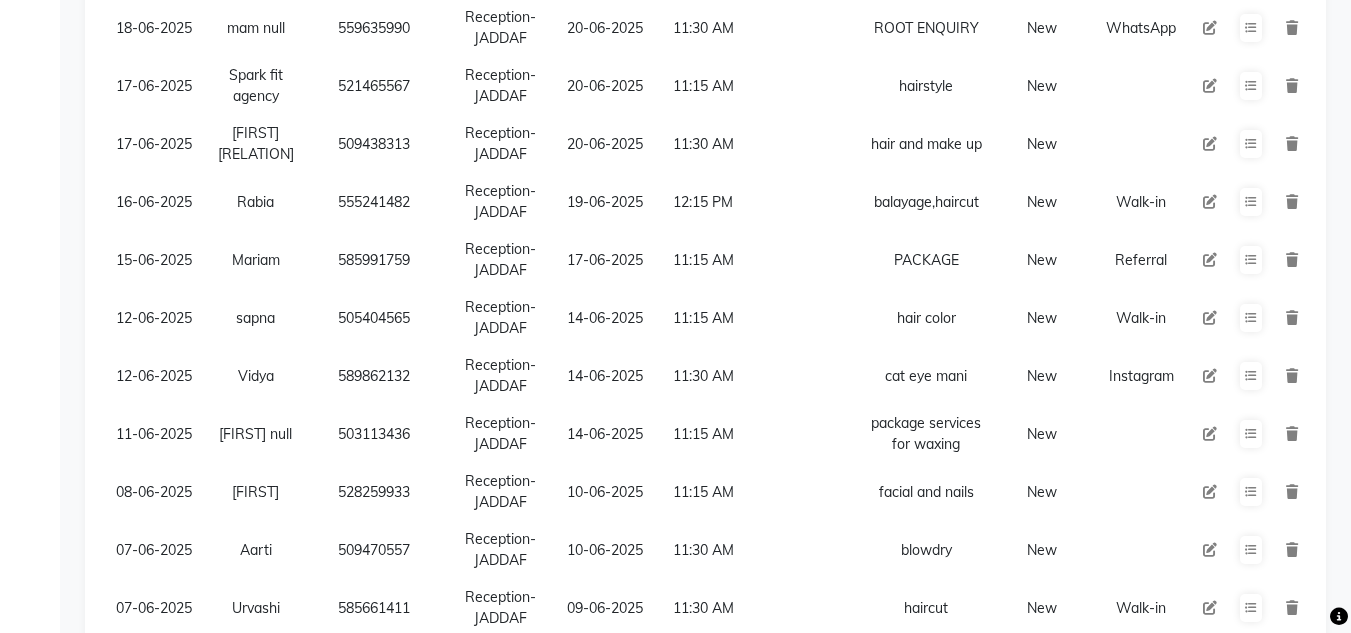 scroll, scrollTop: 2774, scrollLeft: 0, axis: vertical 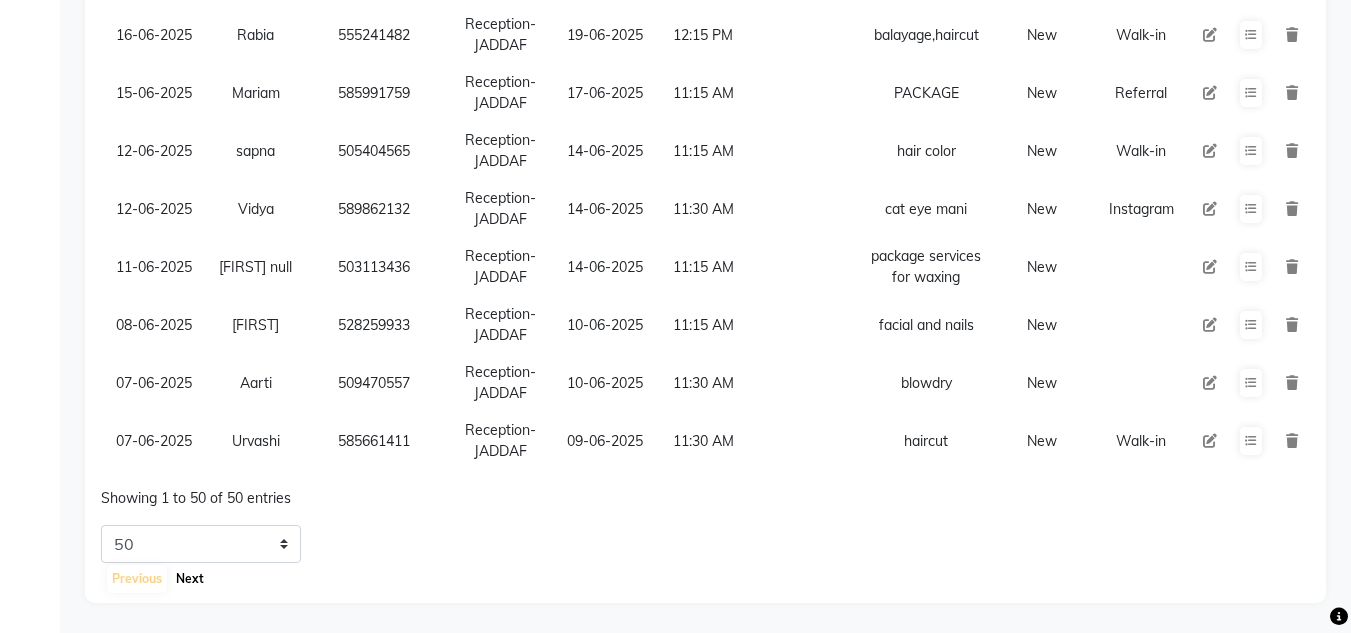 click on "Next" 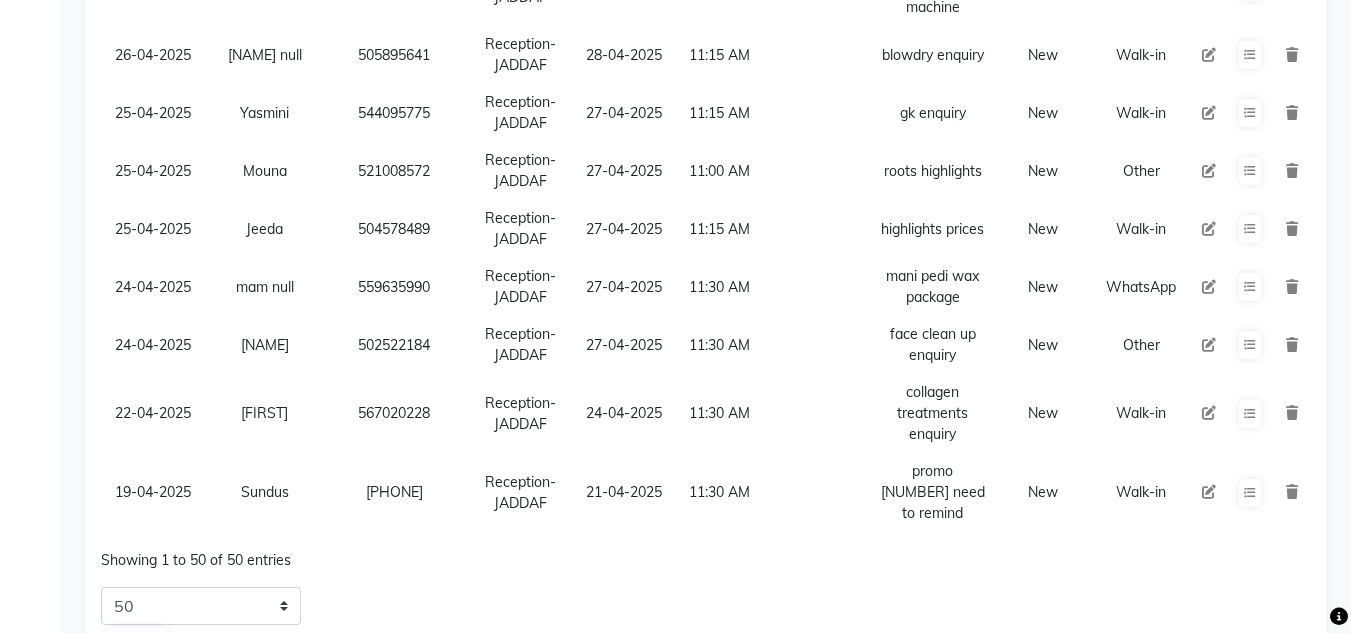 scroll, scrollTop: 2886, scrollLeft: 0, axis: vertical 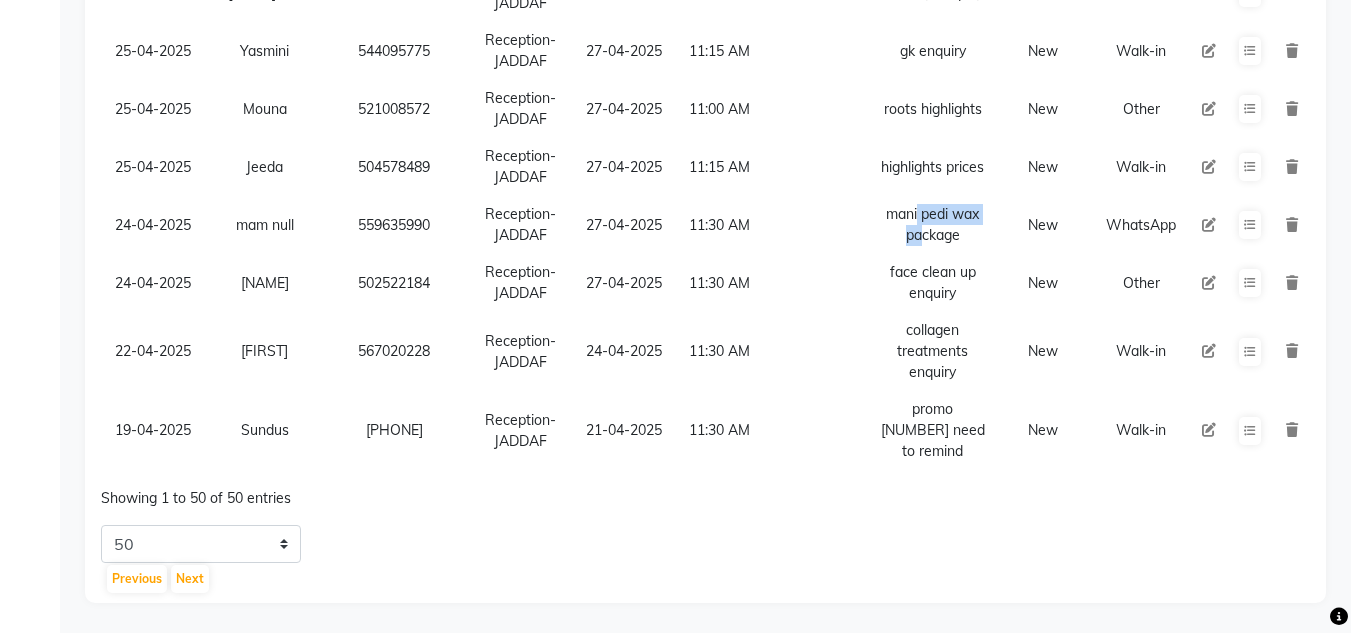 drag, startPoint x: 895, startPoint y: 224, endPoint x: 895, endPoint y: 237, distance: 13 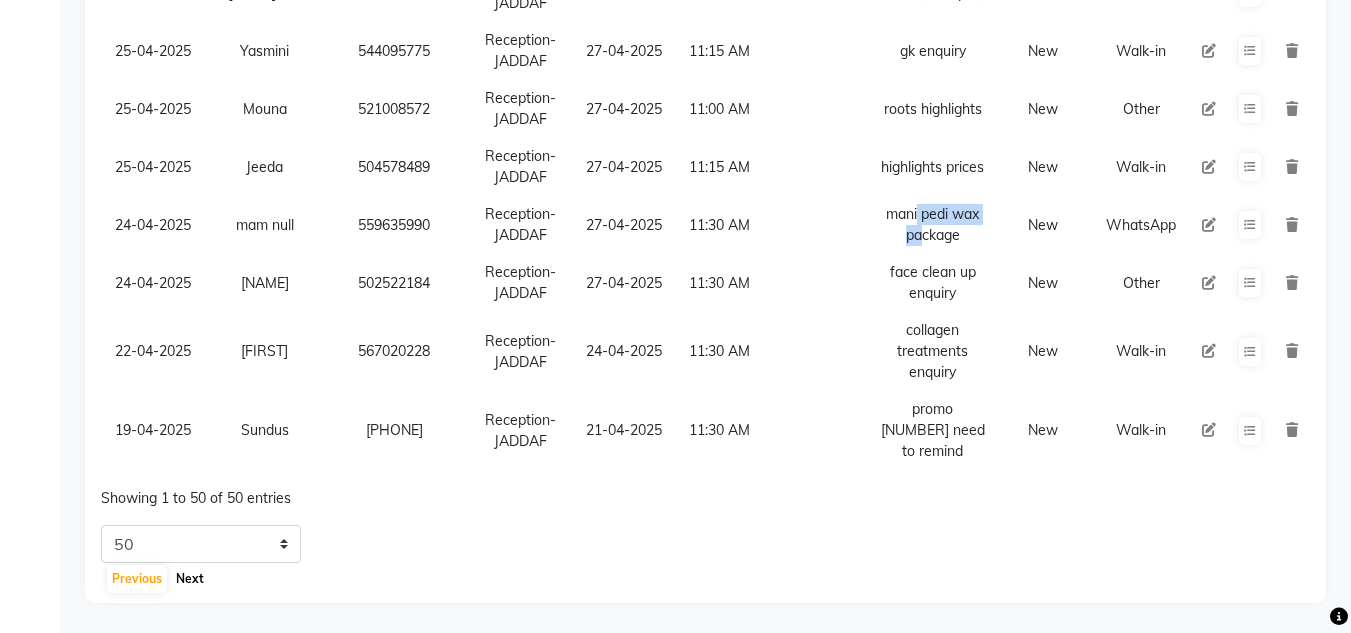click on "Next" 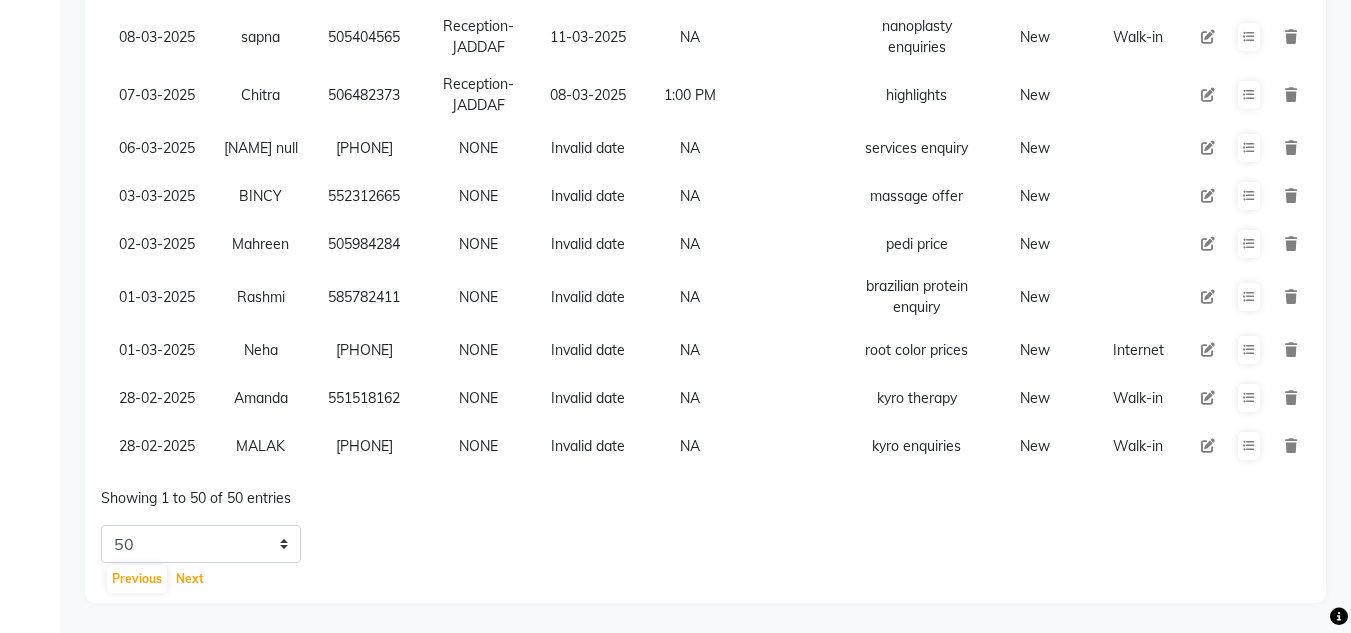 scroll, scrollTop: 2742, scrollLeft: 0, axis: vertical 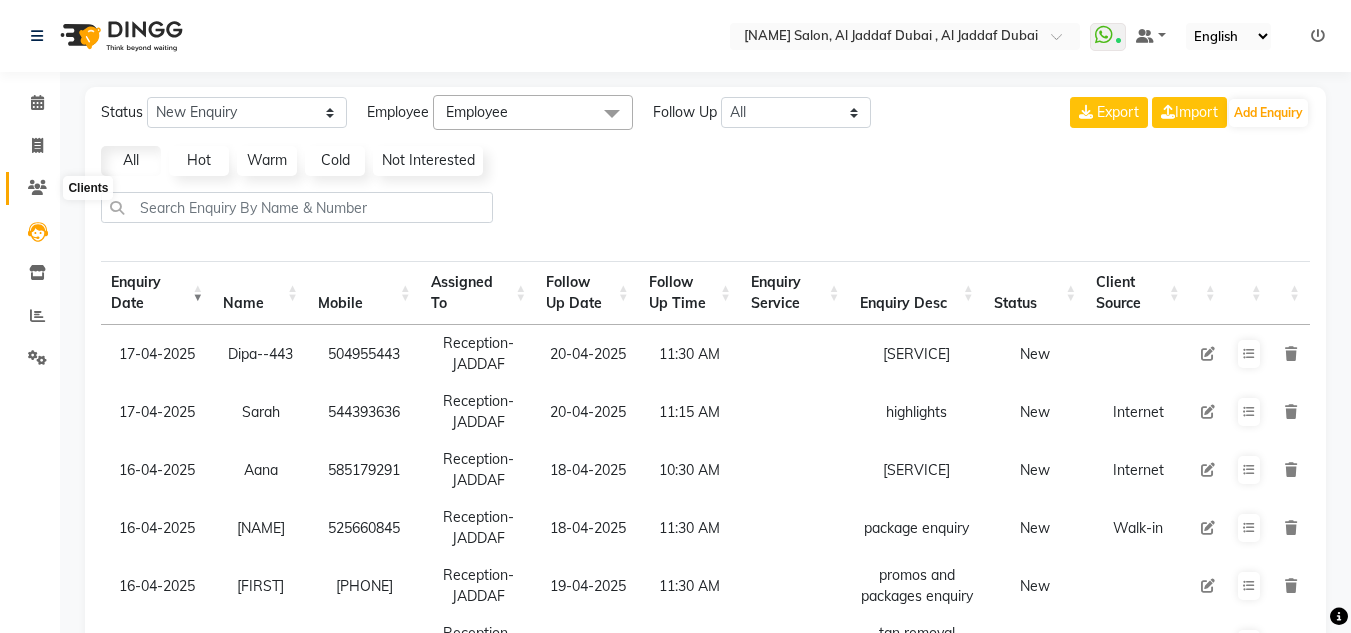 click 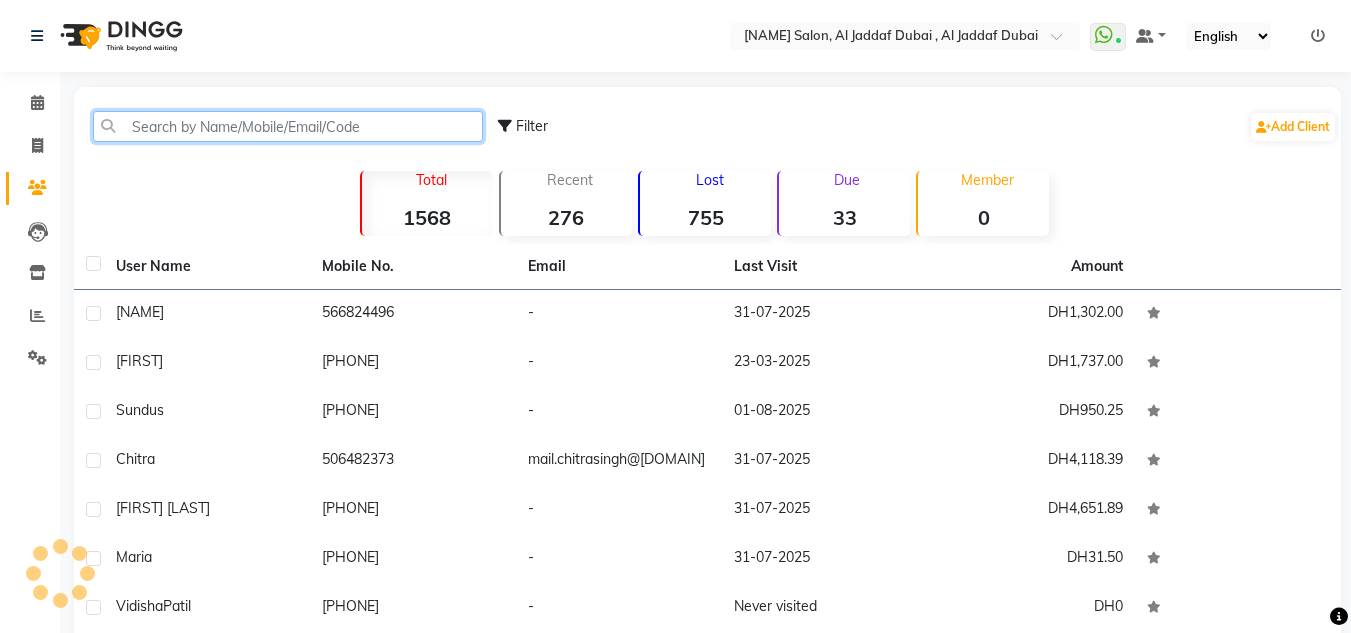 click 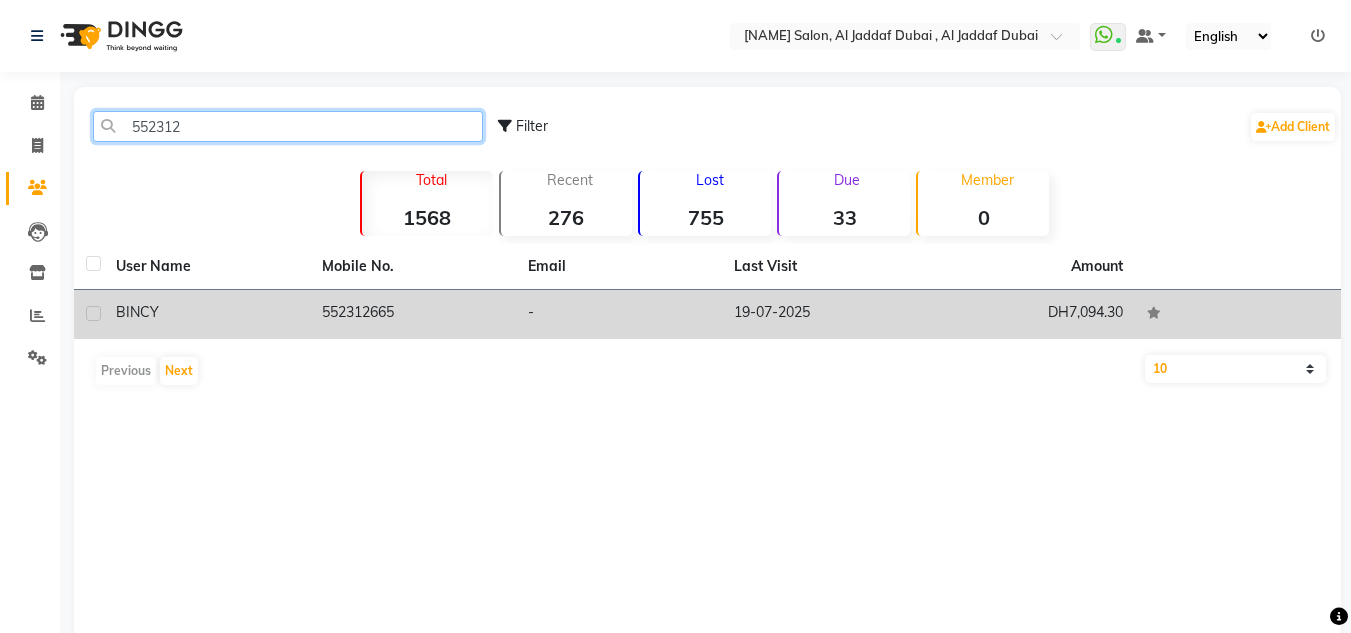 type on "552312" 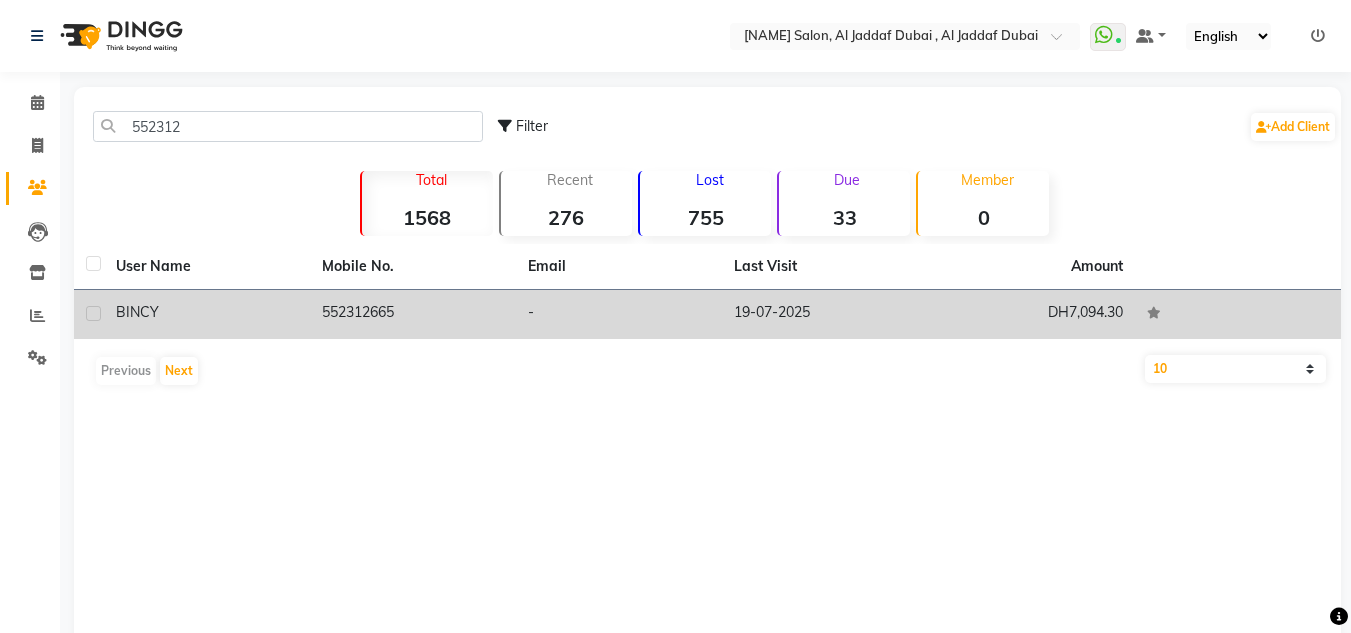 click on "DH7,094.30" 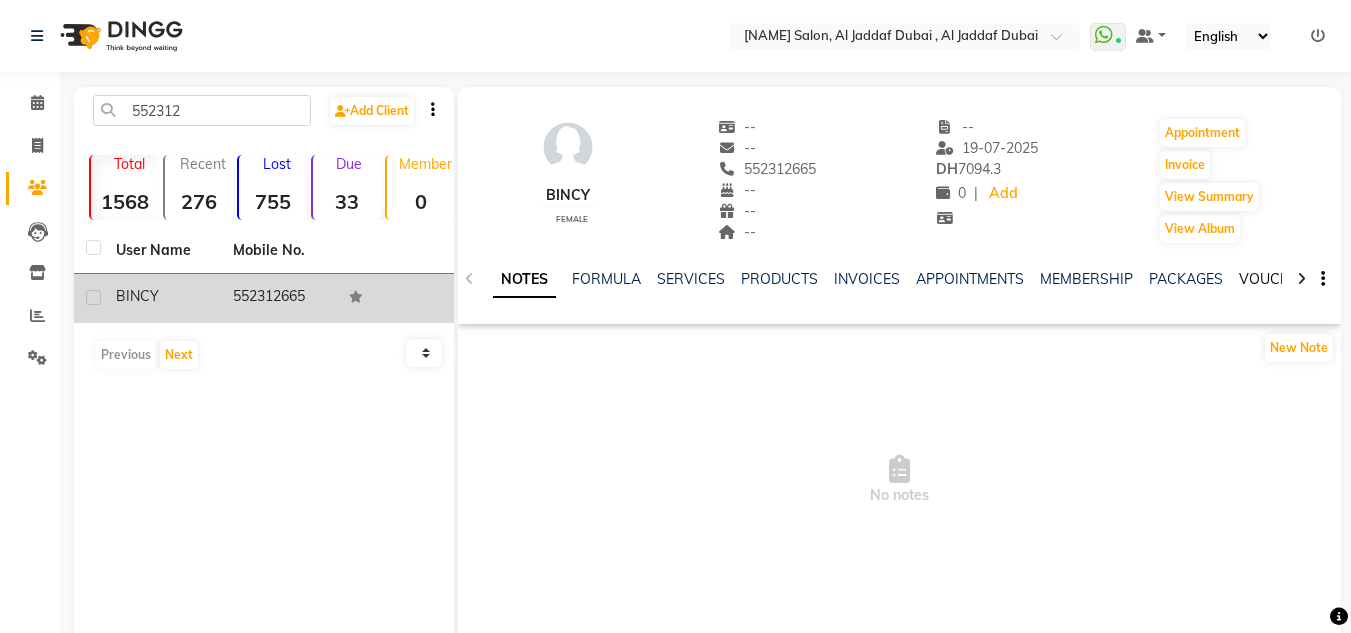 click on "VOUCHERS" 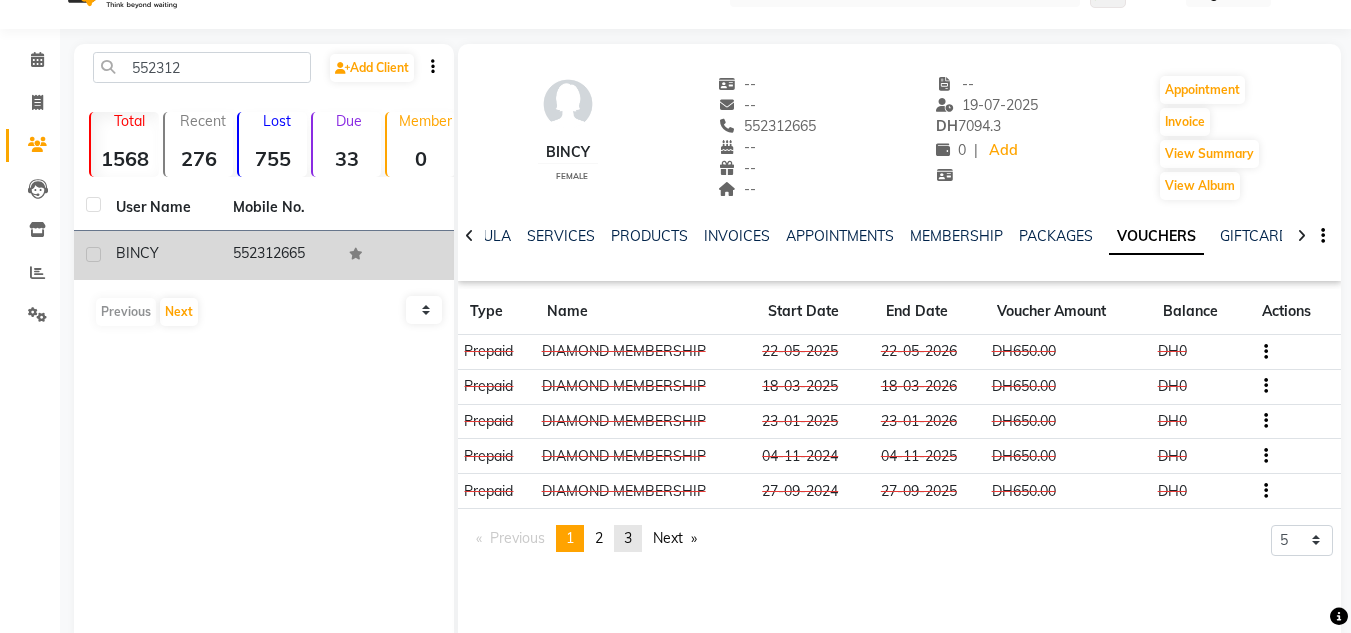 scroll, scrollTop: 84, scrollLeft: 0, axis: vertical 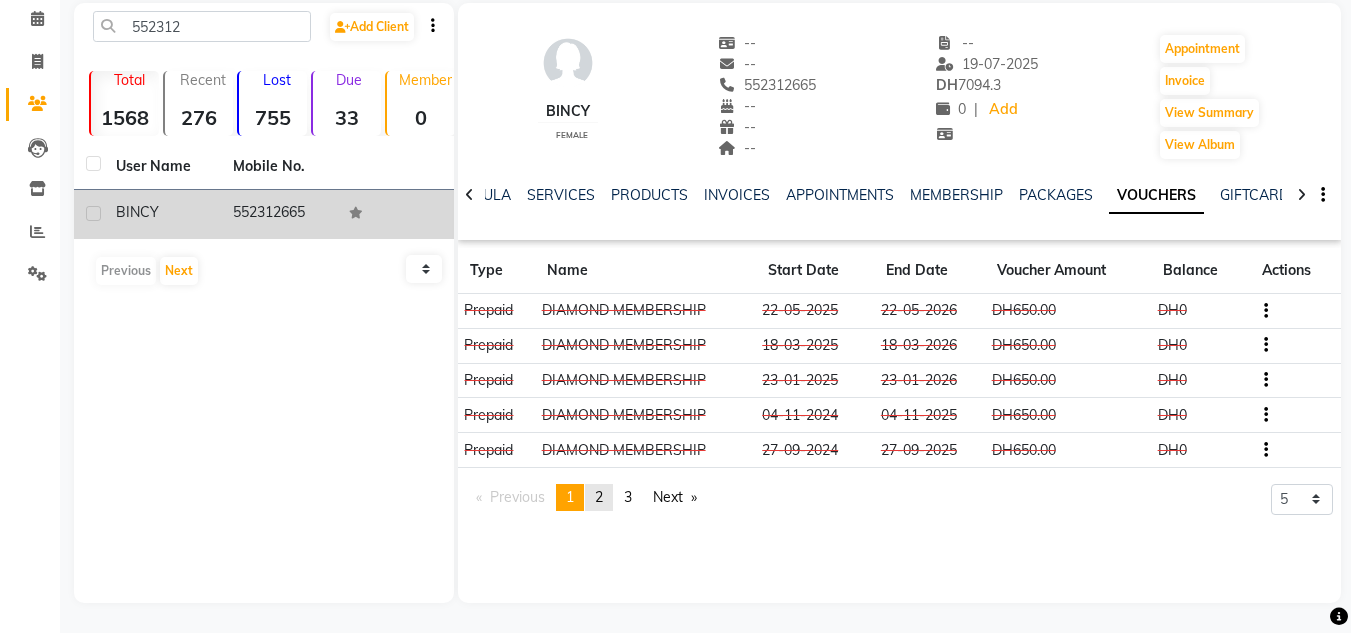 click on "page  2" 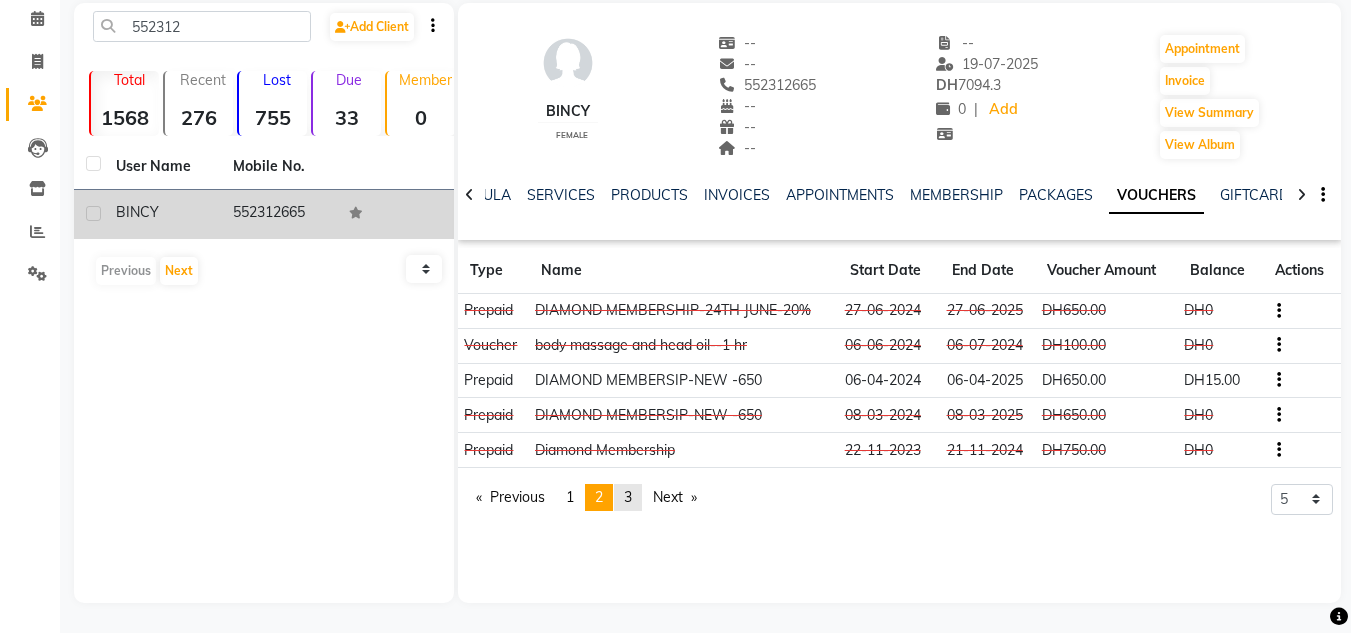 click on "3" 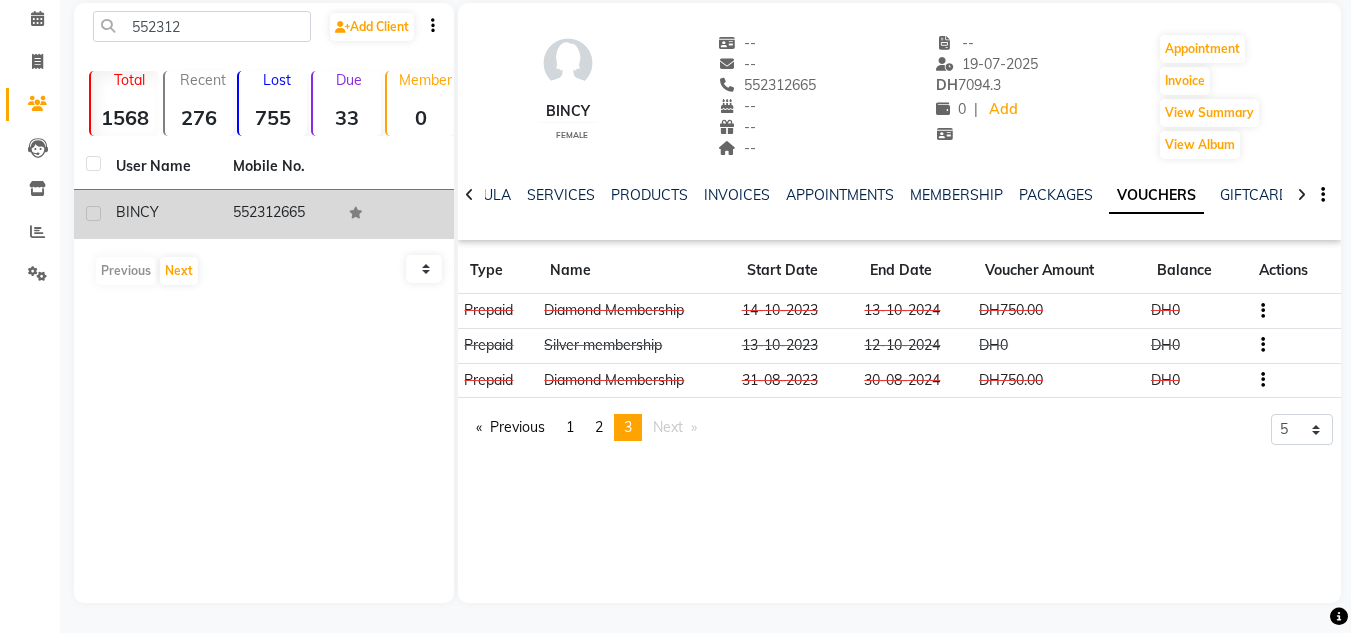 click on "NOTES FORMULA SERVICES PRODUCTS INVOICES APPOINTMENTS MEMBERSHIP PACKAGES VOUCHERS GIFTCARDS POINTS FORMS FAMILY CARDS WALLET" 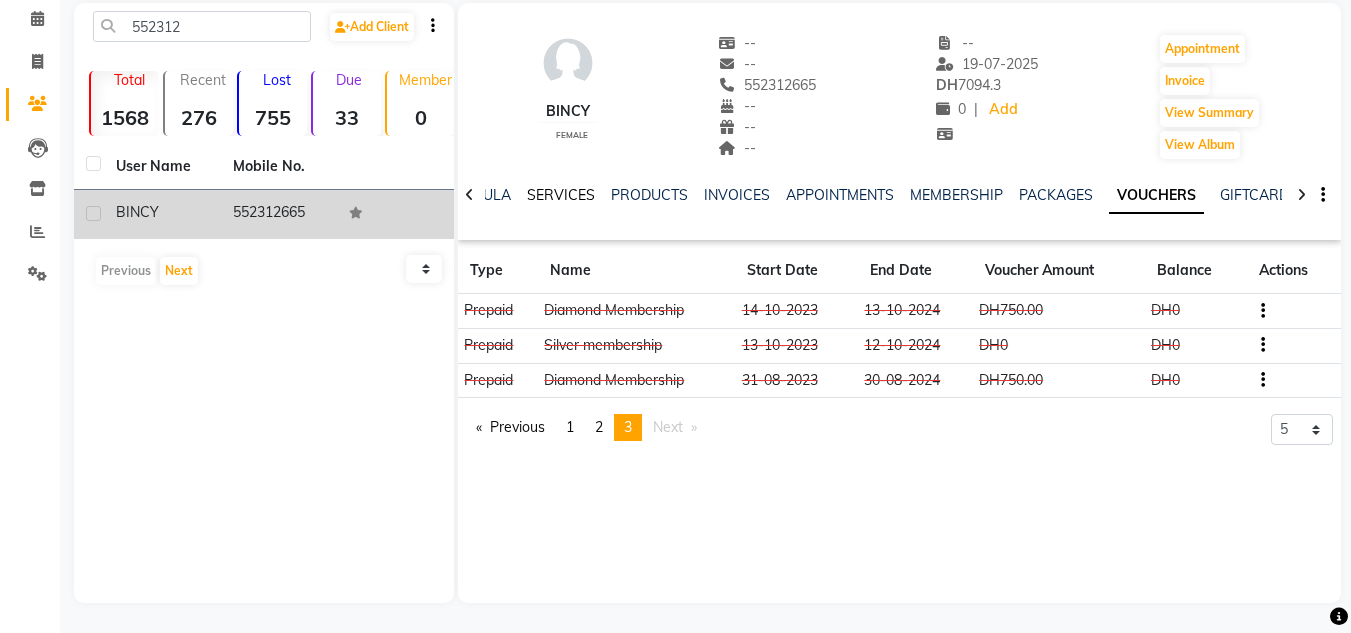 click on "SERVICES" 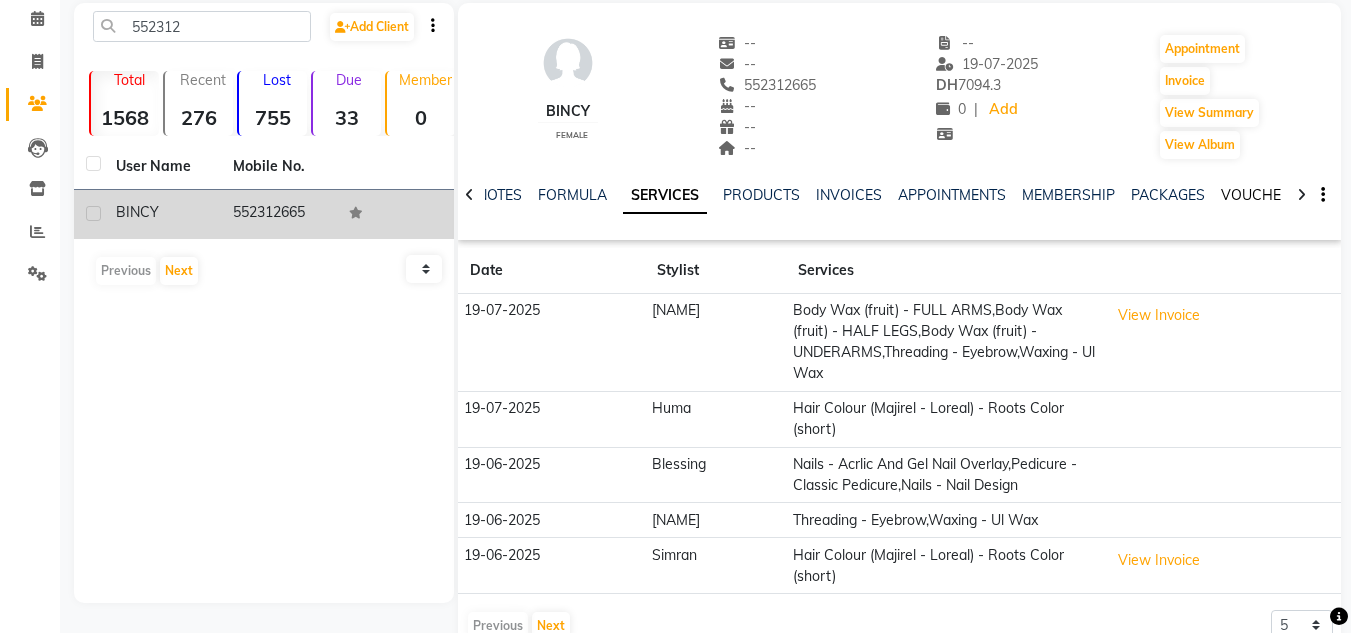 click on "VOUCHERS" 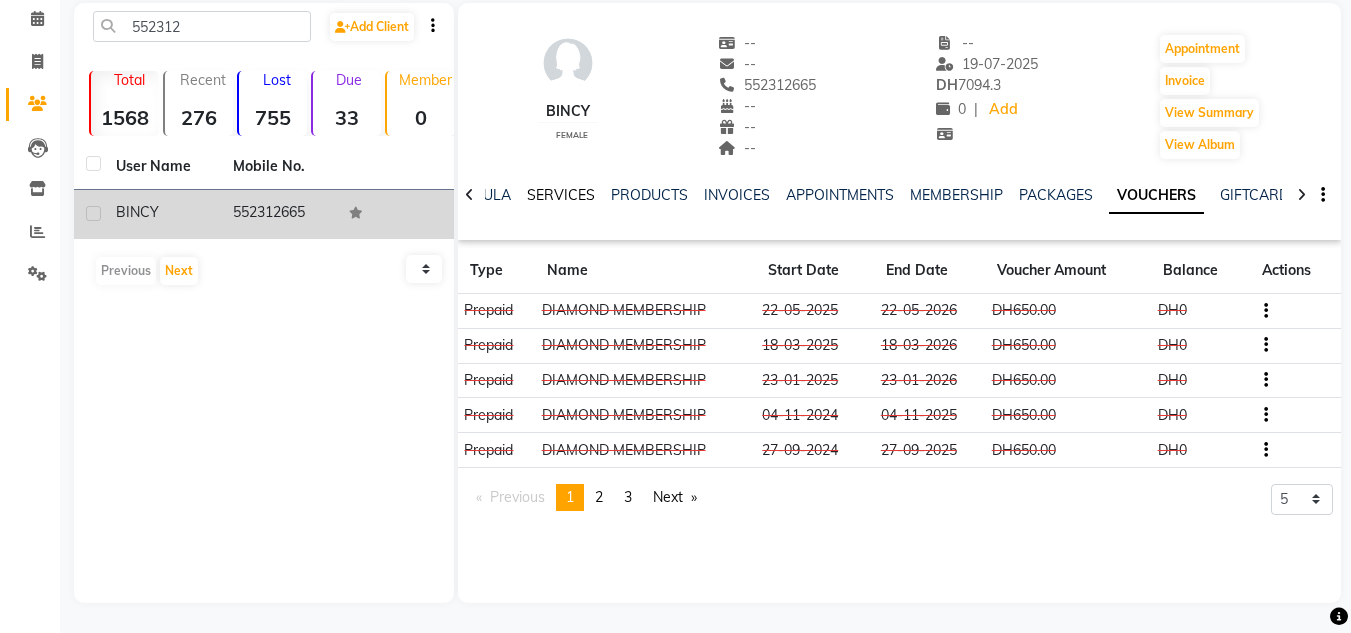 click on "SERVICES" 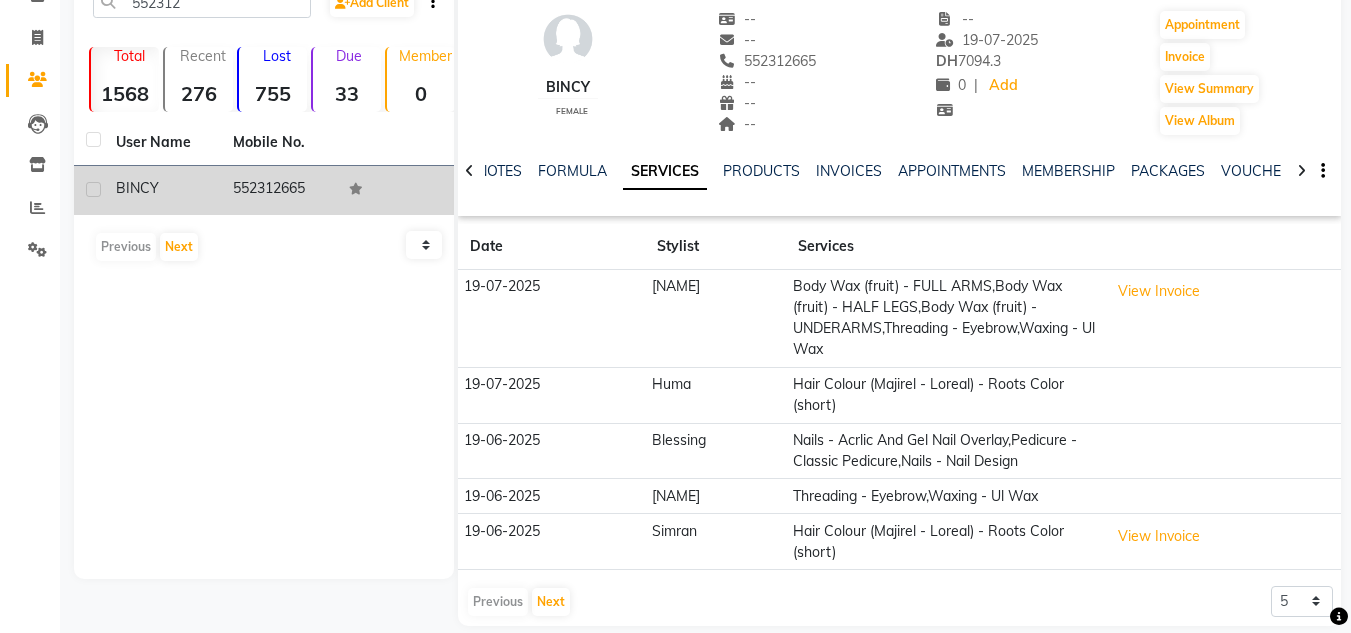 scroll, scrollTop: 131, scrollLeft: 0, axis: vertical 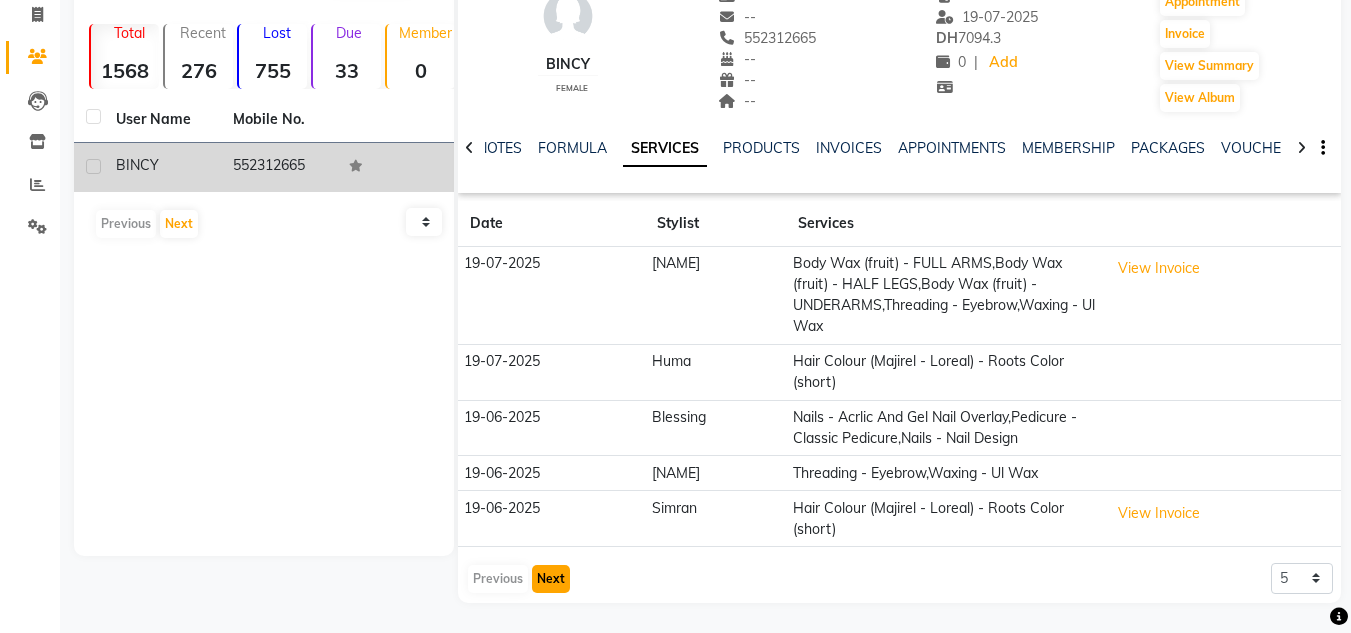 click on "Next" 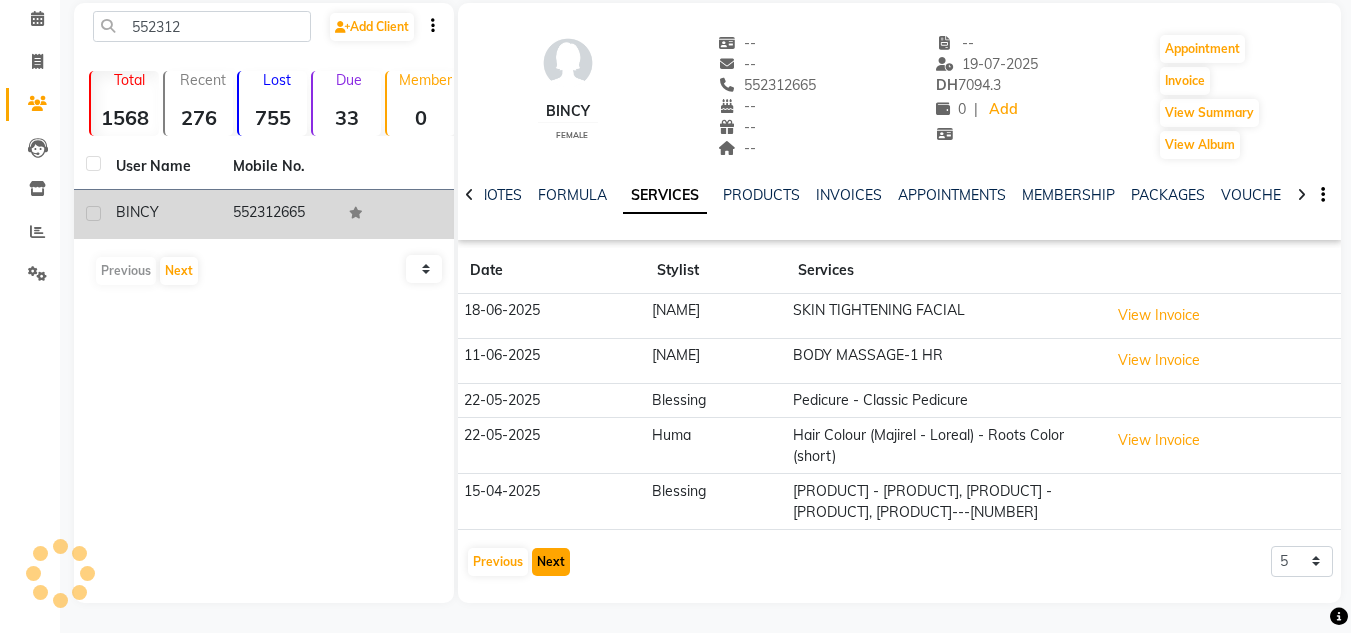 scroll, scrollTop: 84, scrollLeft: 0, axis: vertical 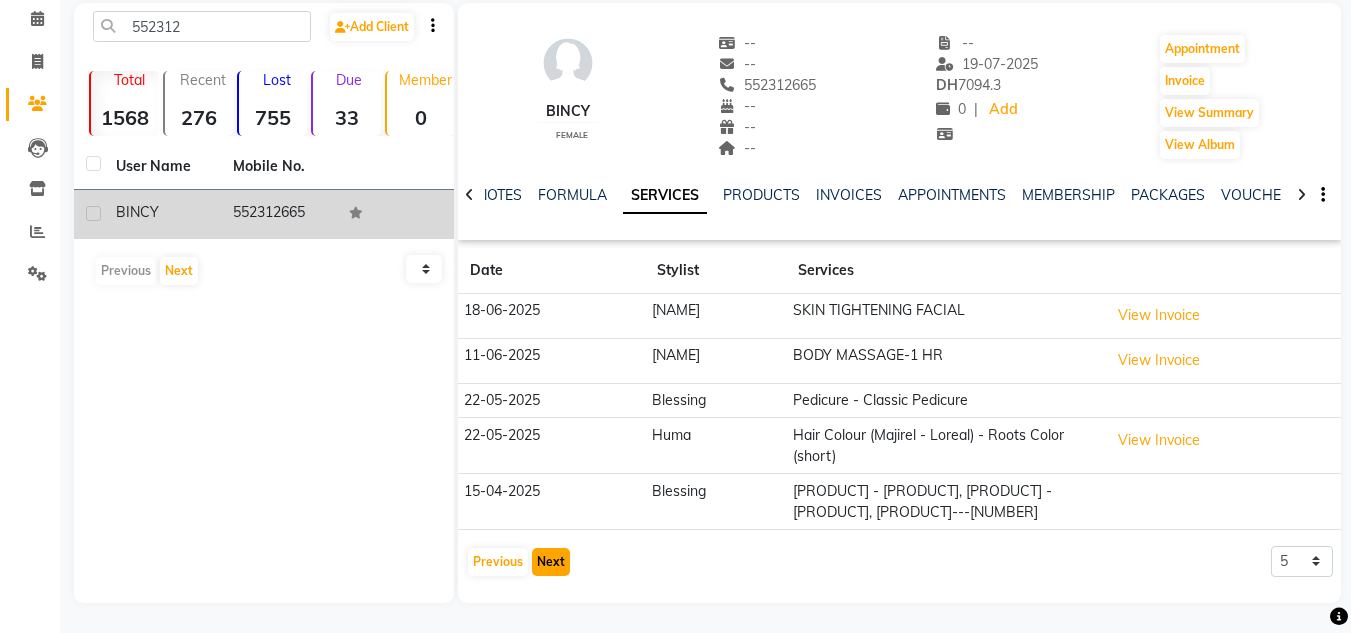 click on "Next" 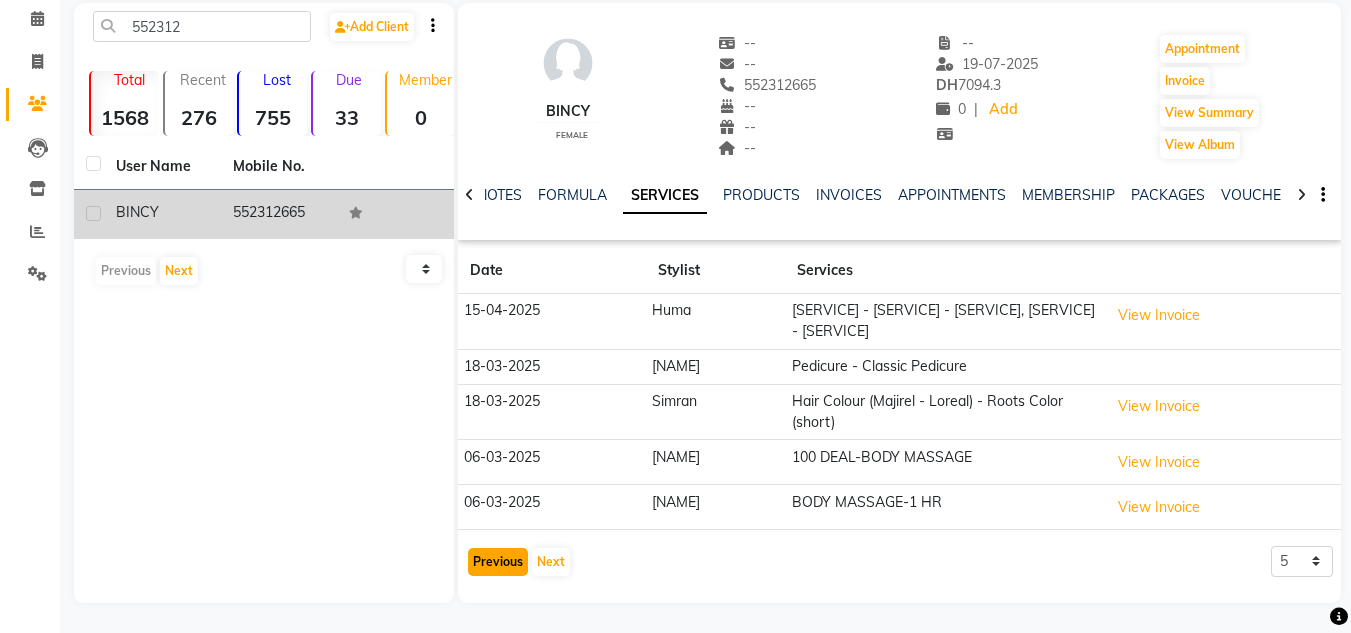 click on "Previous" 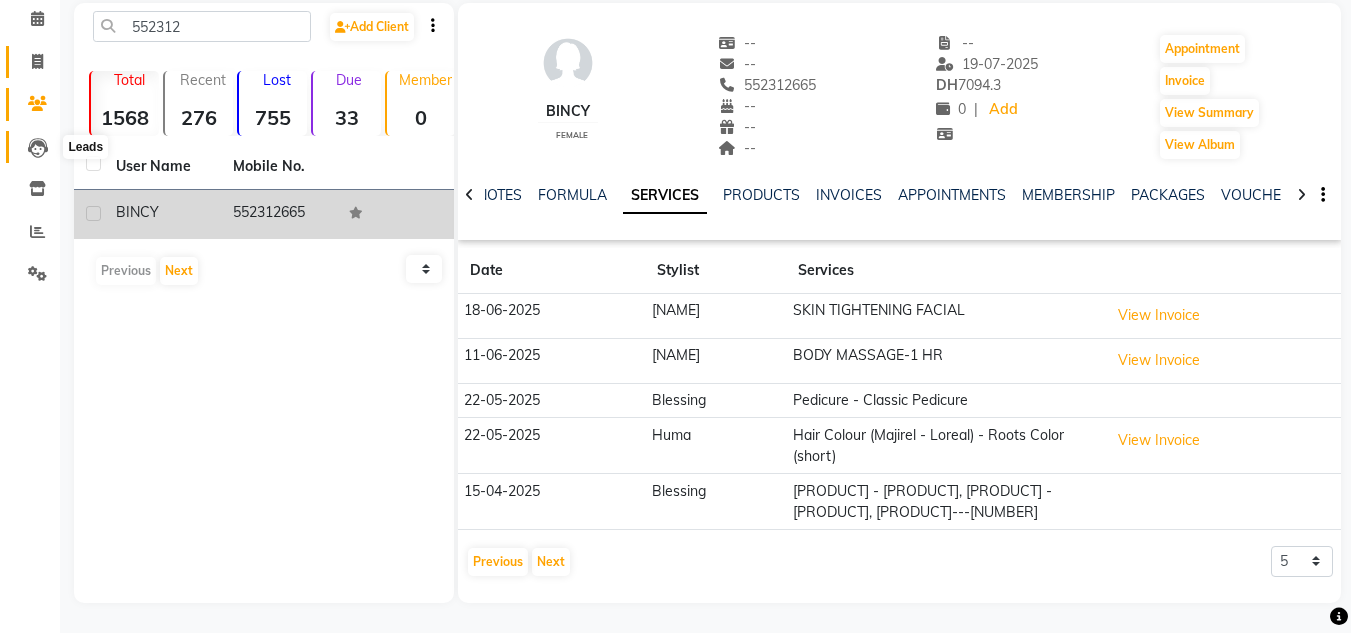 drag, startPoint x: 43, startPoint y: 151, endPoint x: 30, endPoint y: 151, distance: 13 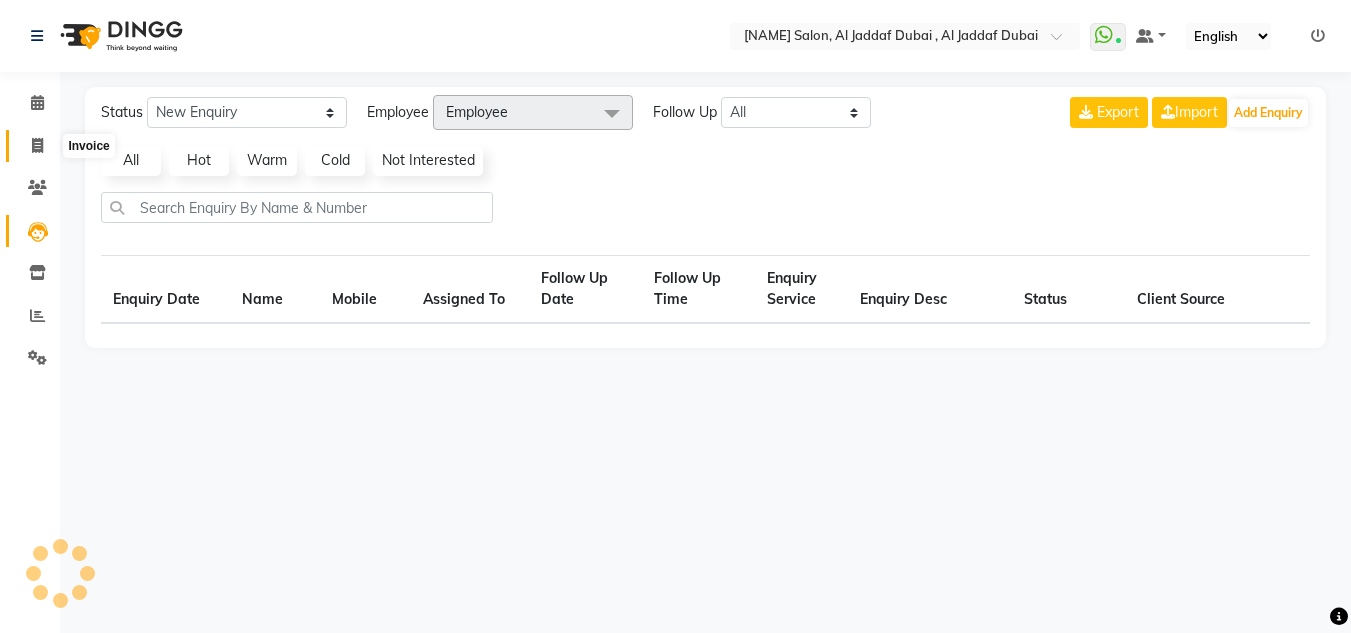 scroll, scrollTop: 0, scrollLeft: 0, axis: both 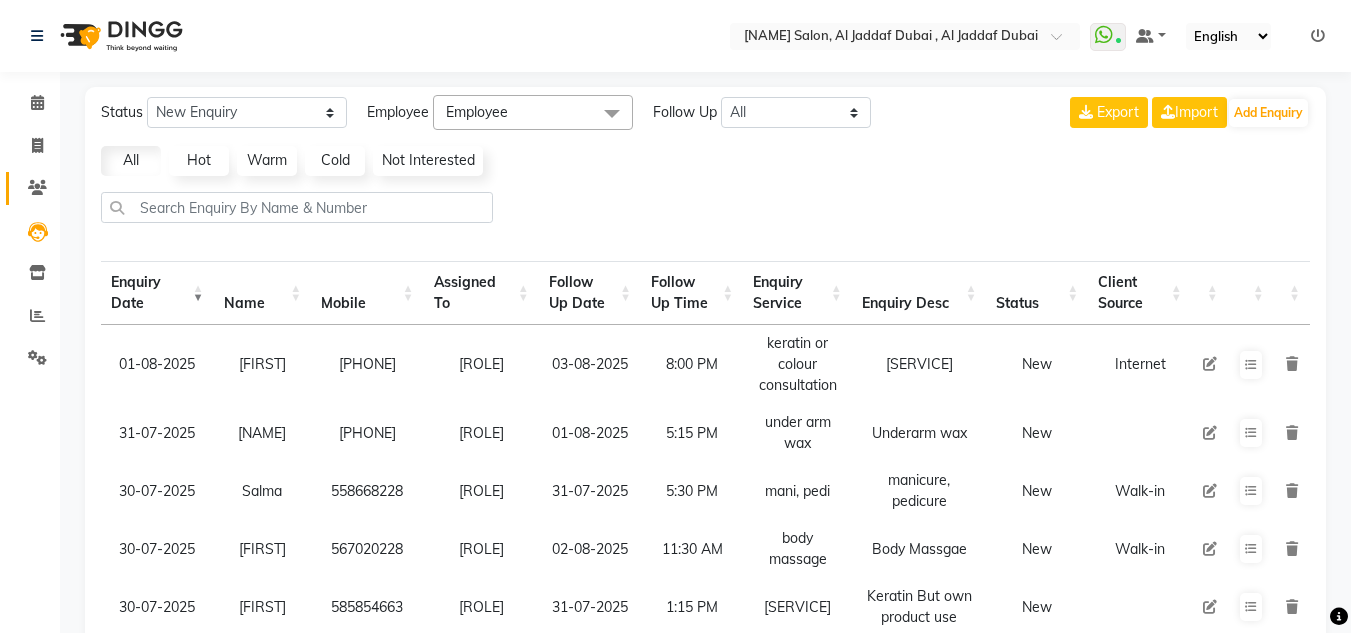 drag, startPoint x: 33, startPoint y: 171, endPoint x: 37, endPoint y: 192, distance: 21.377558 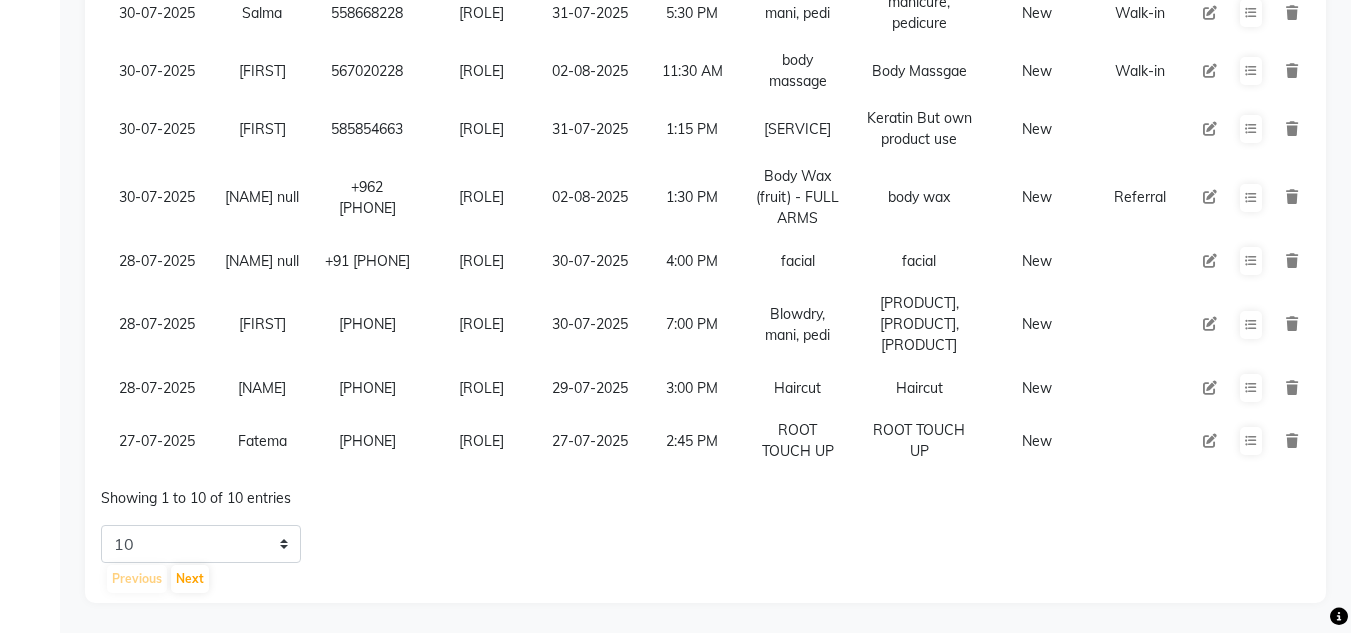 scroll, scrollTop: 503, scrollLeft: 0, axis: vertical 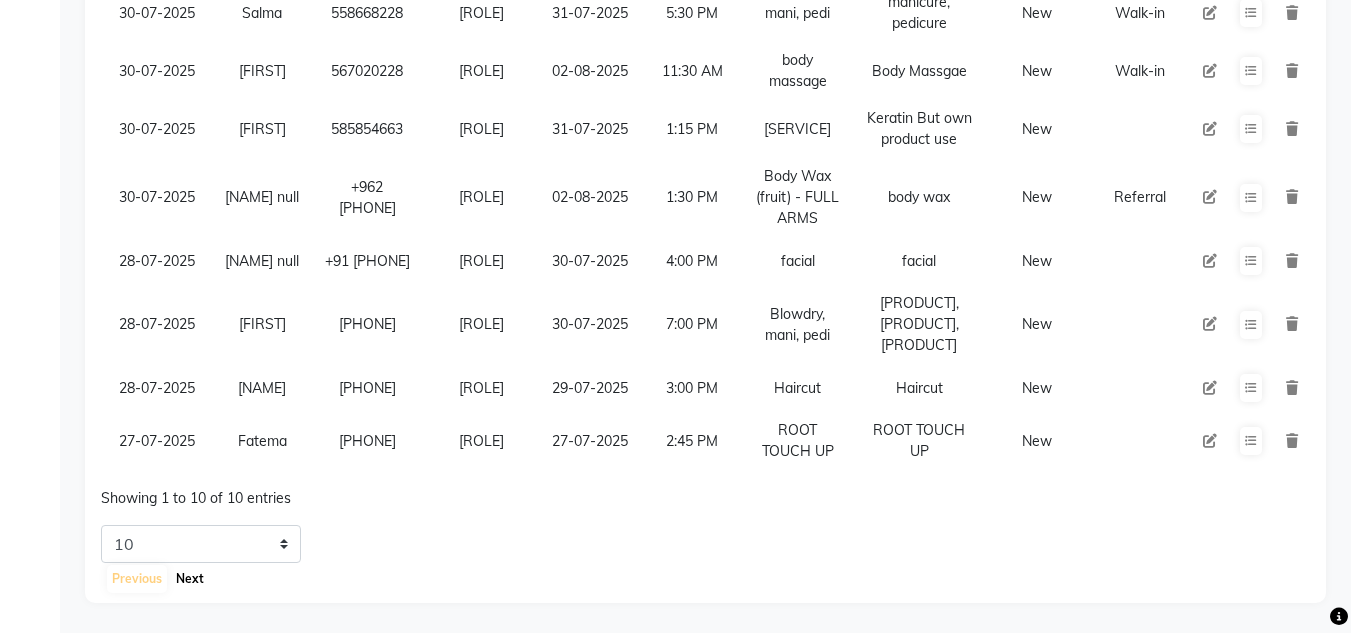 click on "Next" 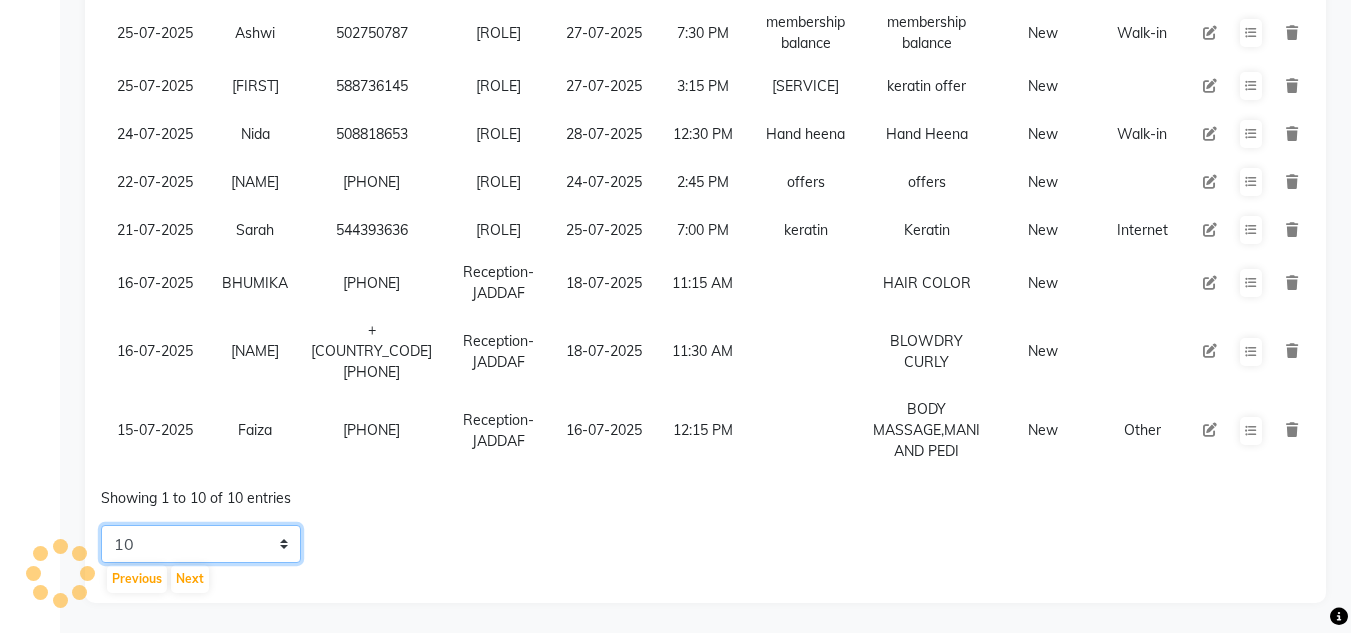 scroll, scrollTop: 411, scrollLeft: 0, axis: vertical 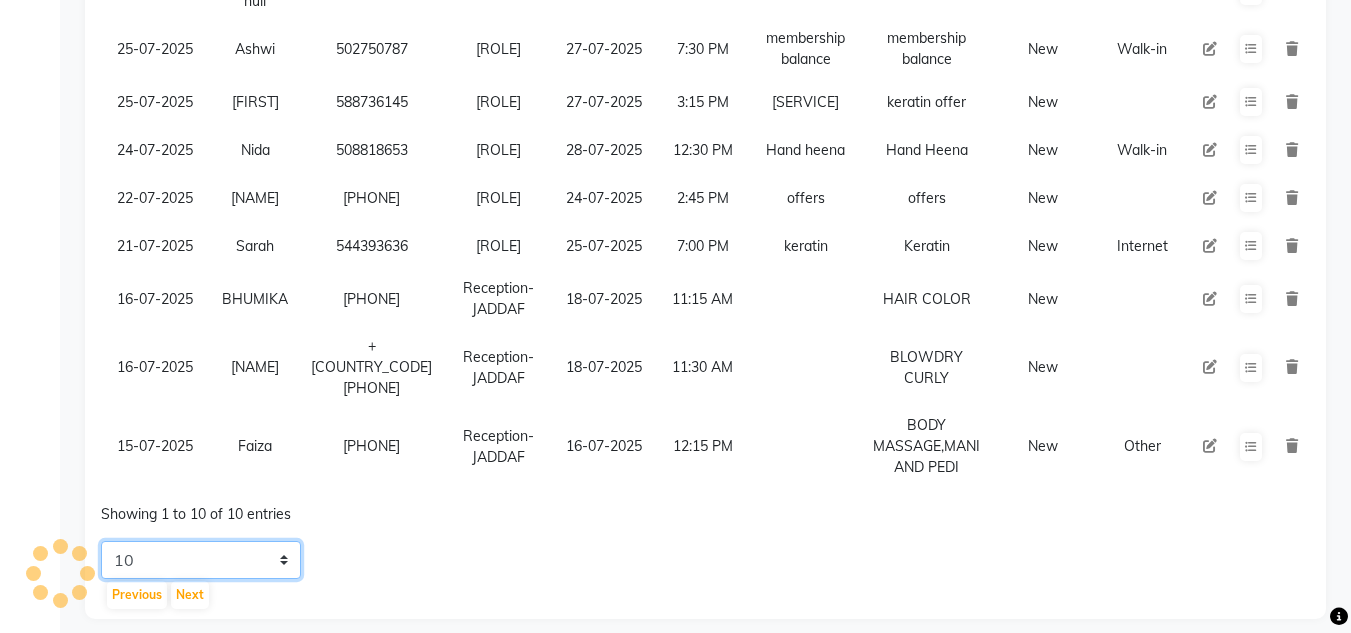 click on "5 10 20 50" 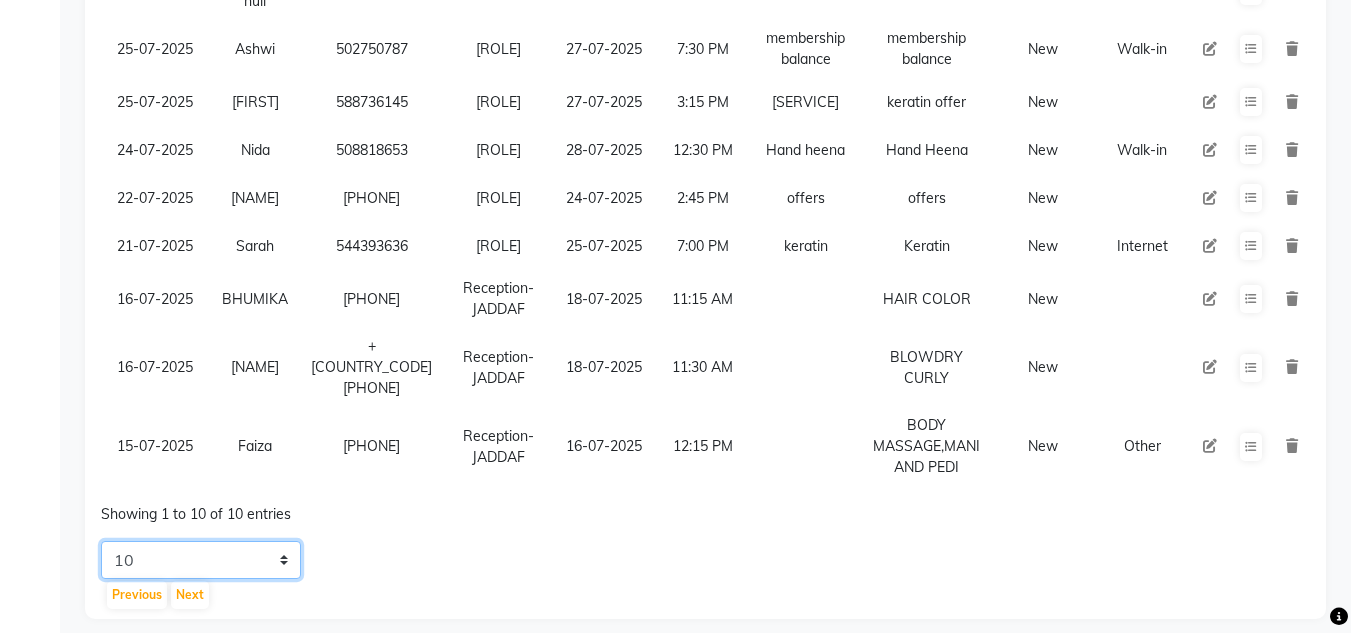 select on "50" 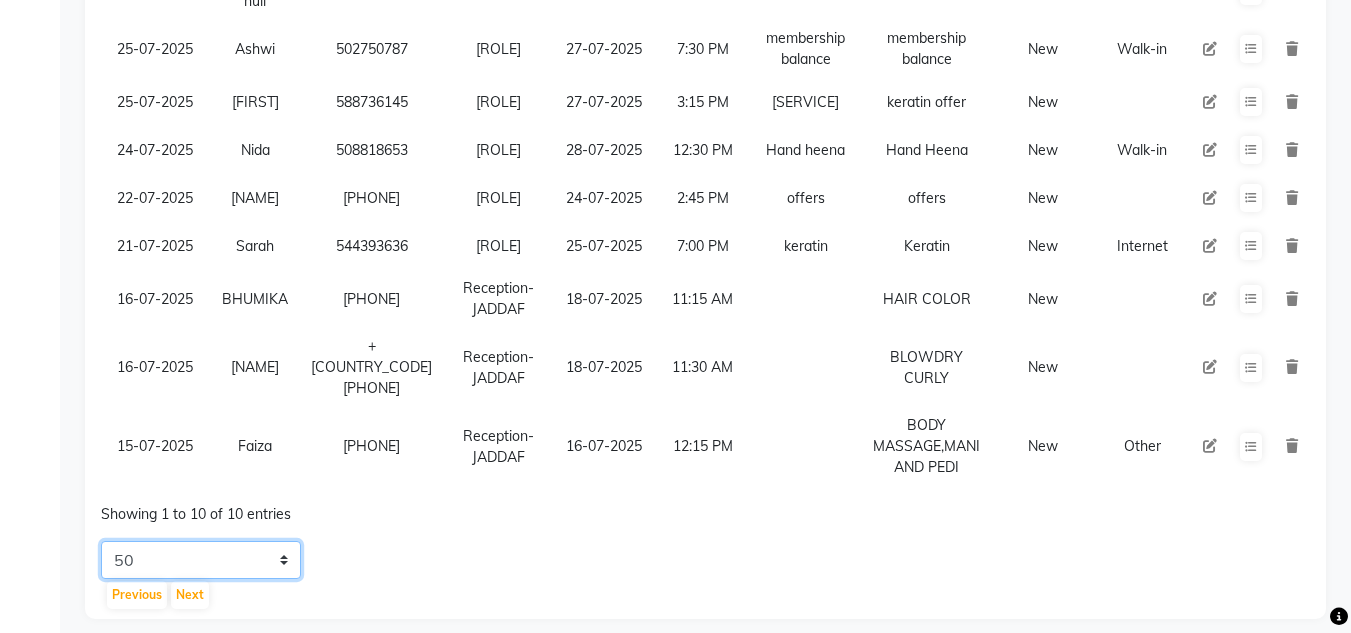 click on "5 10 20 50" 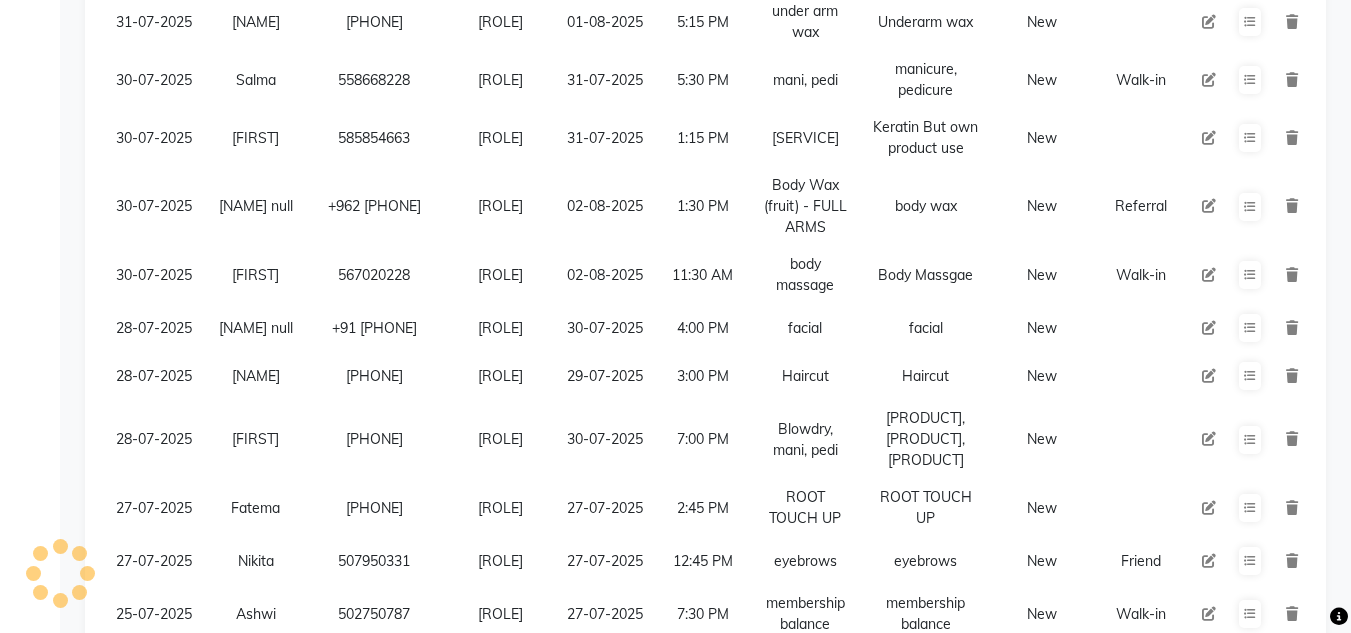 scroll, scrollTop: 503, scrollLeft: 0, axis: vertical 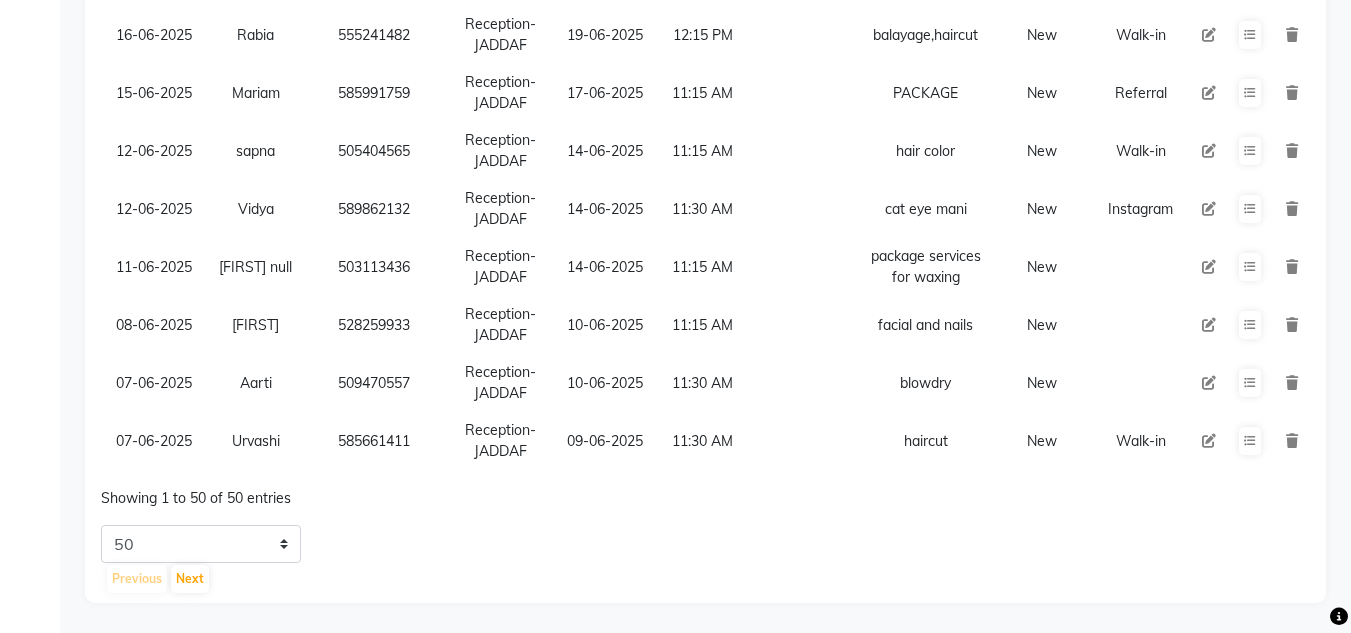 click on "Previous Next" 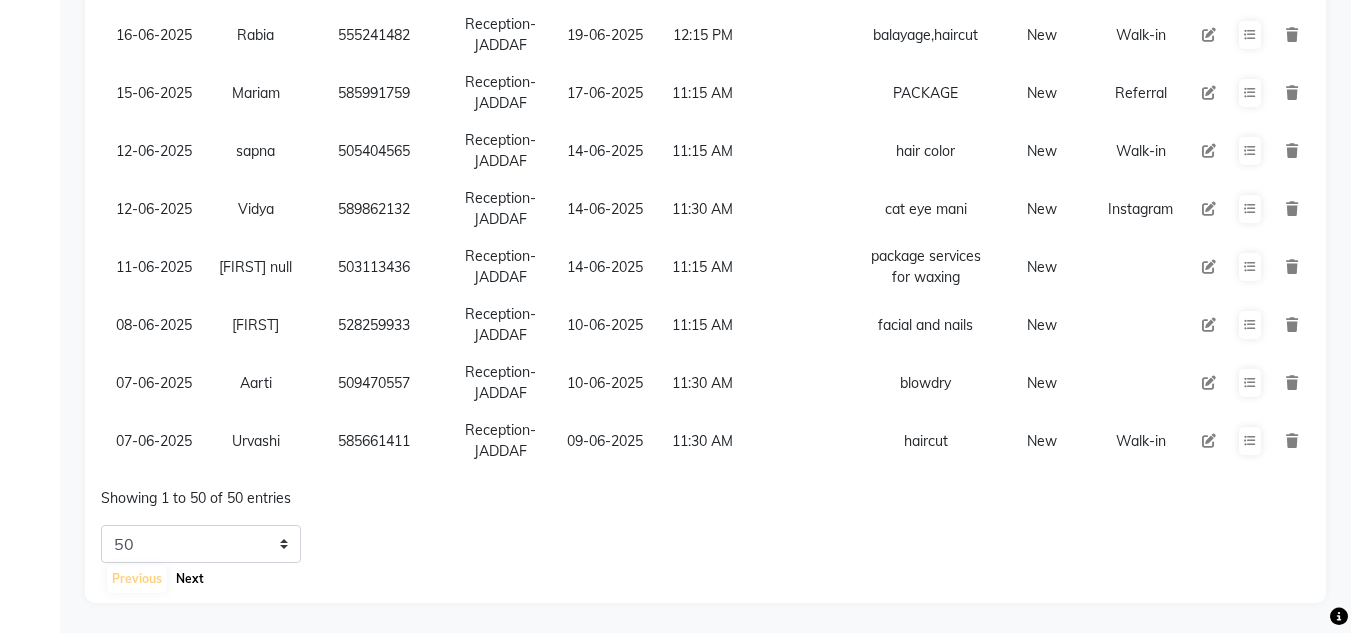 click on "Next" 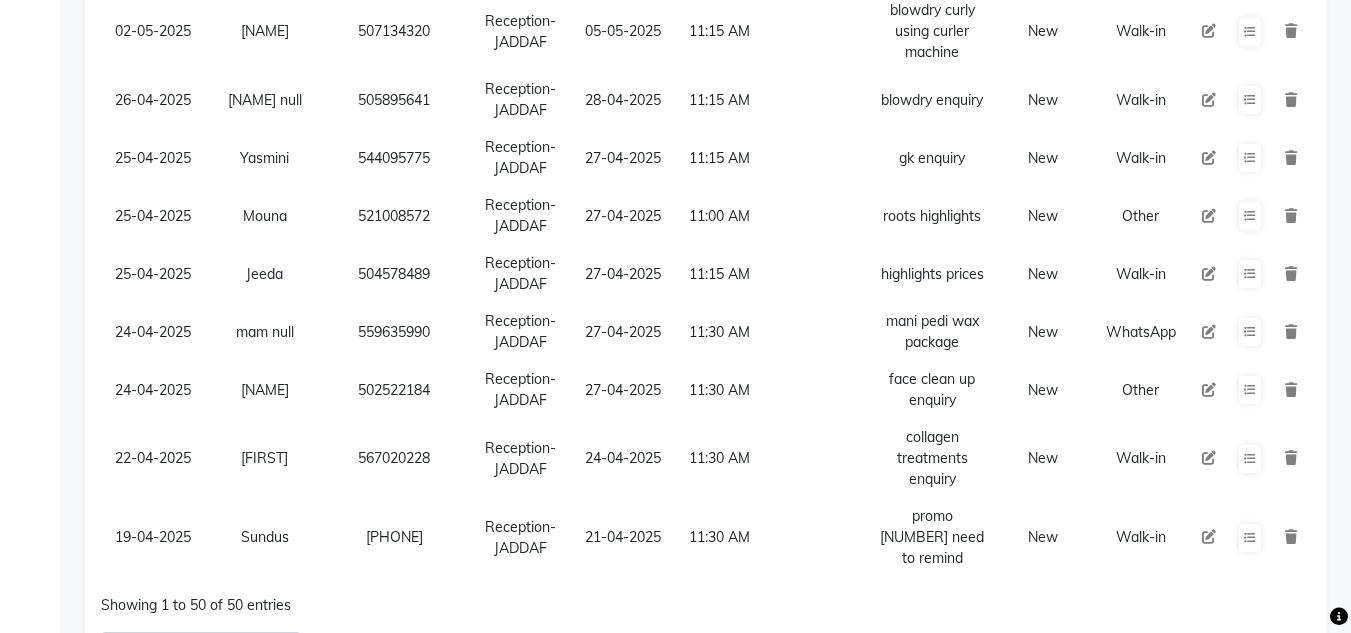 scroll, scrollTop: 2886, scrollLeft: 0, axis: vertical 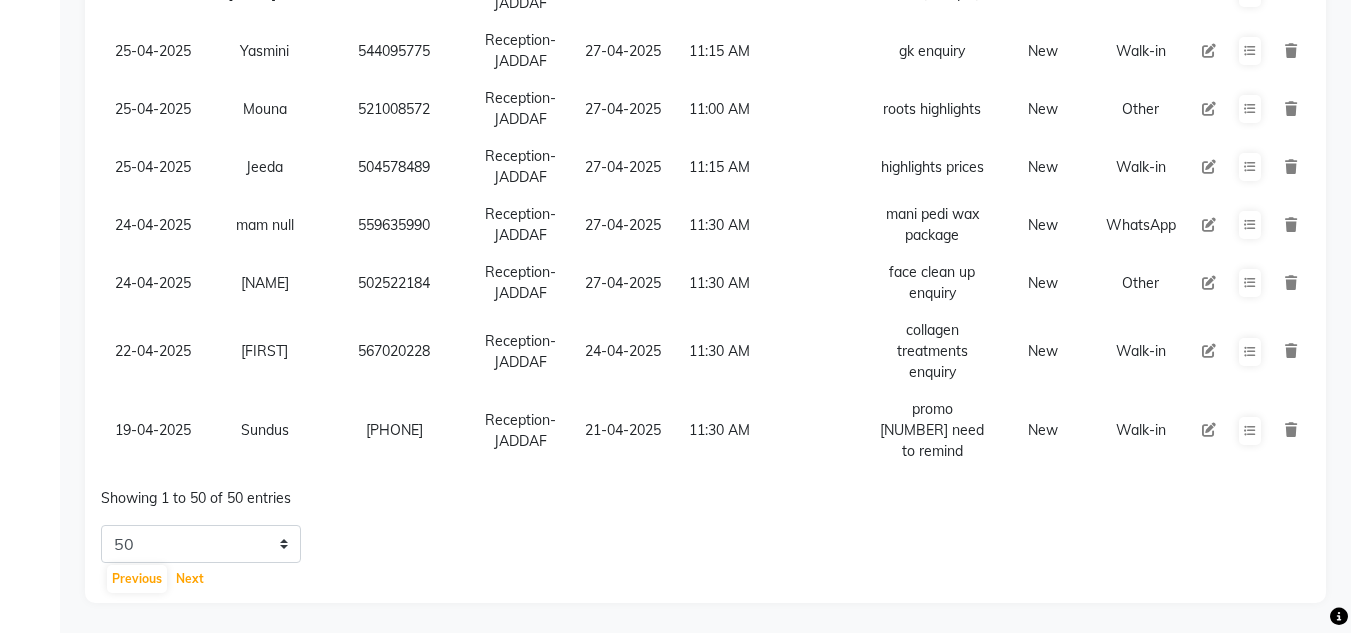 drag, startPoint x: 184, startPoint y: 575, endPoint x: 212, endPoint y: 580, distance: 28.442924 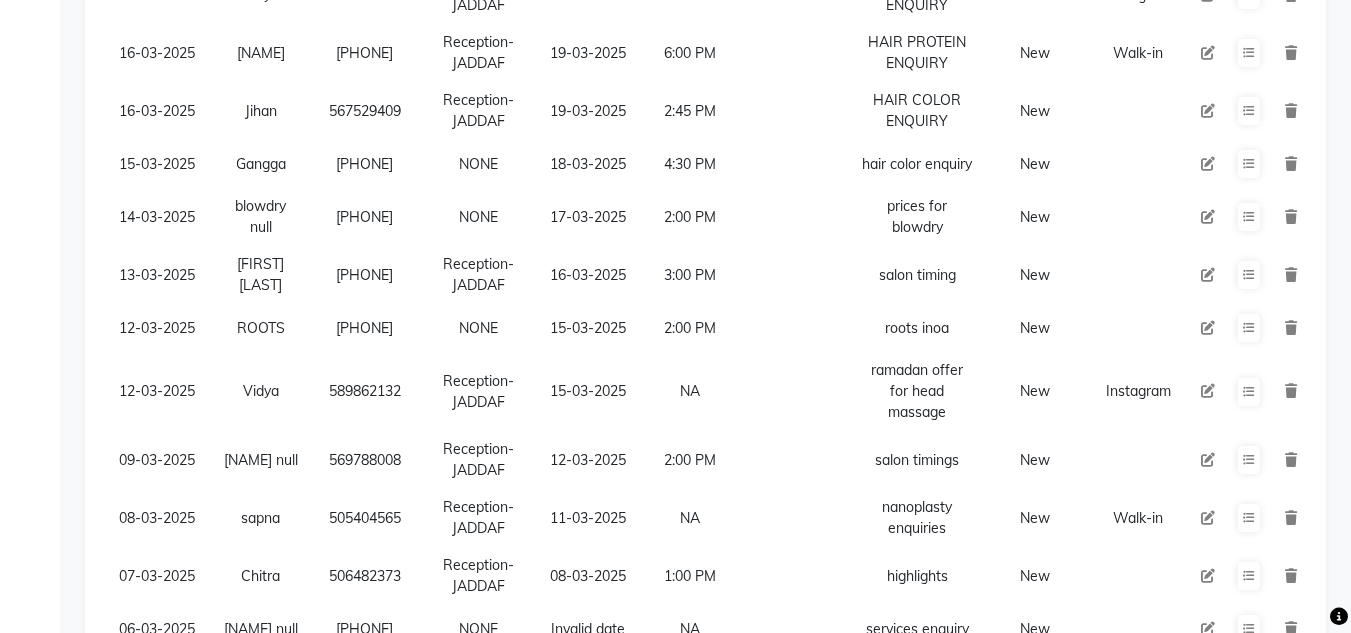 scroll, scrollTop: 2286, scrollLeft: 0, axis: vertical 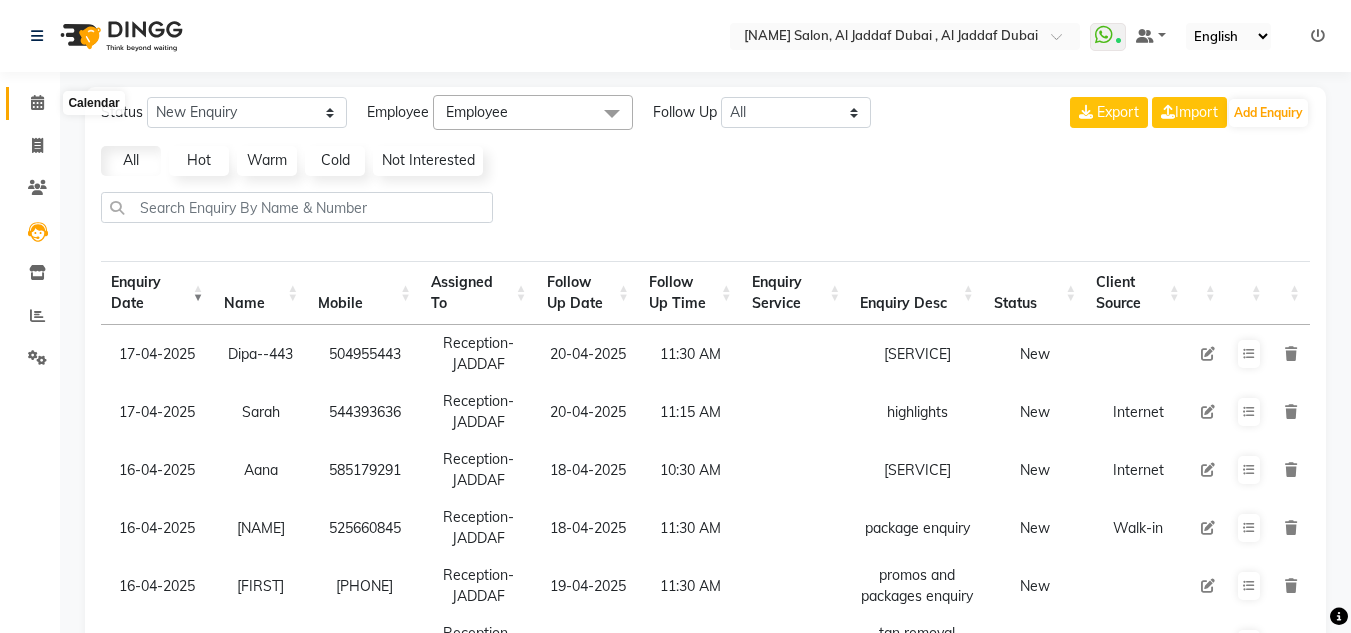 click 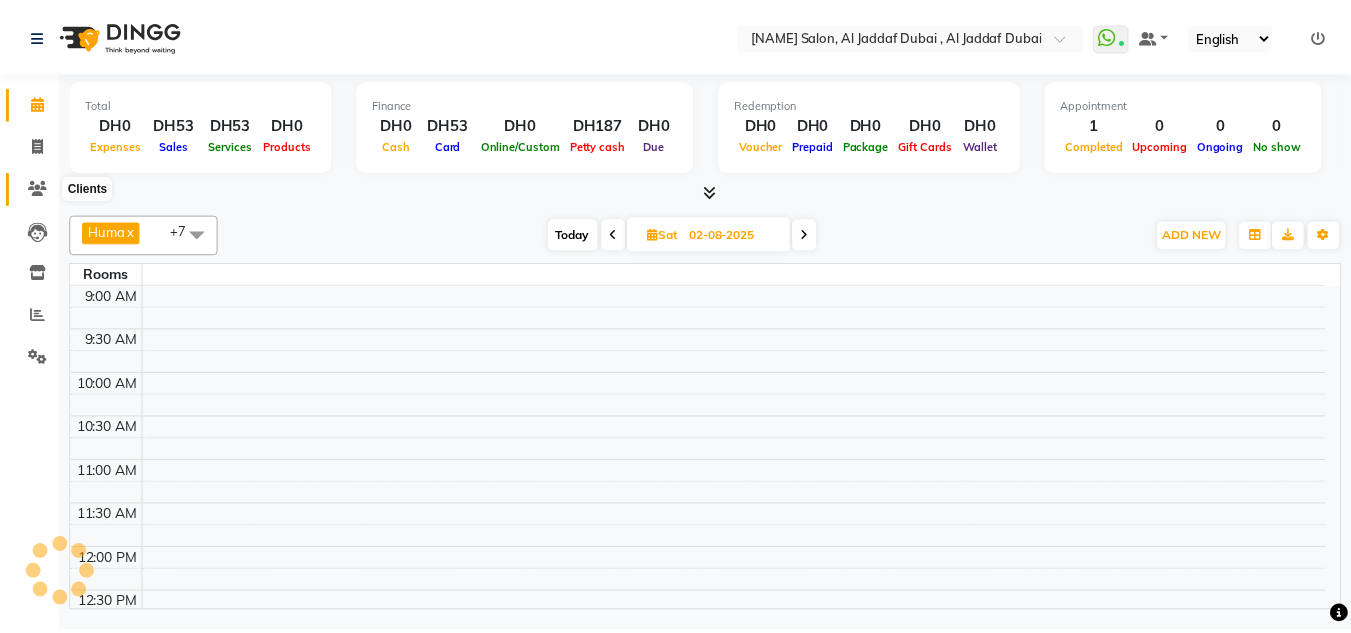 scroll, scrollTop: 529, scrollLeft: 0, axis: vertical 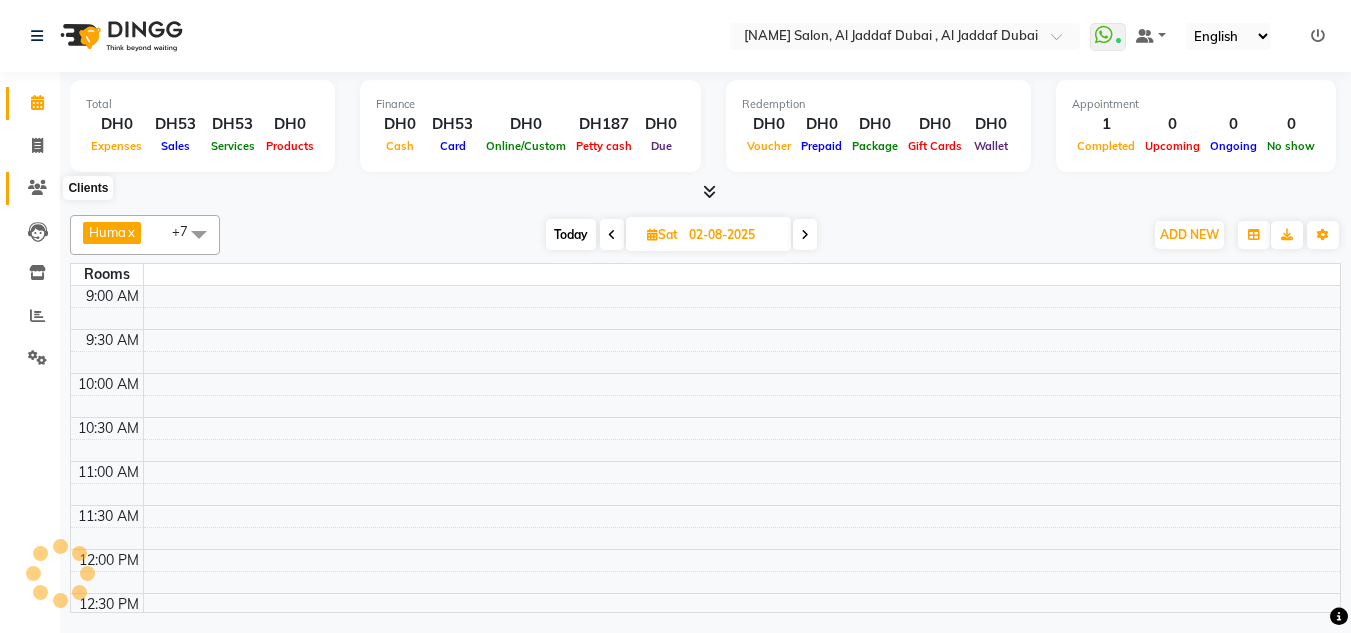 click 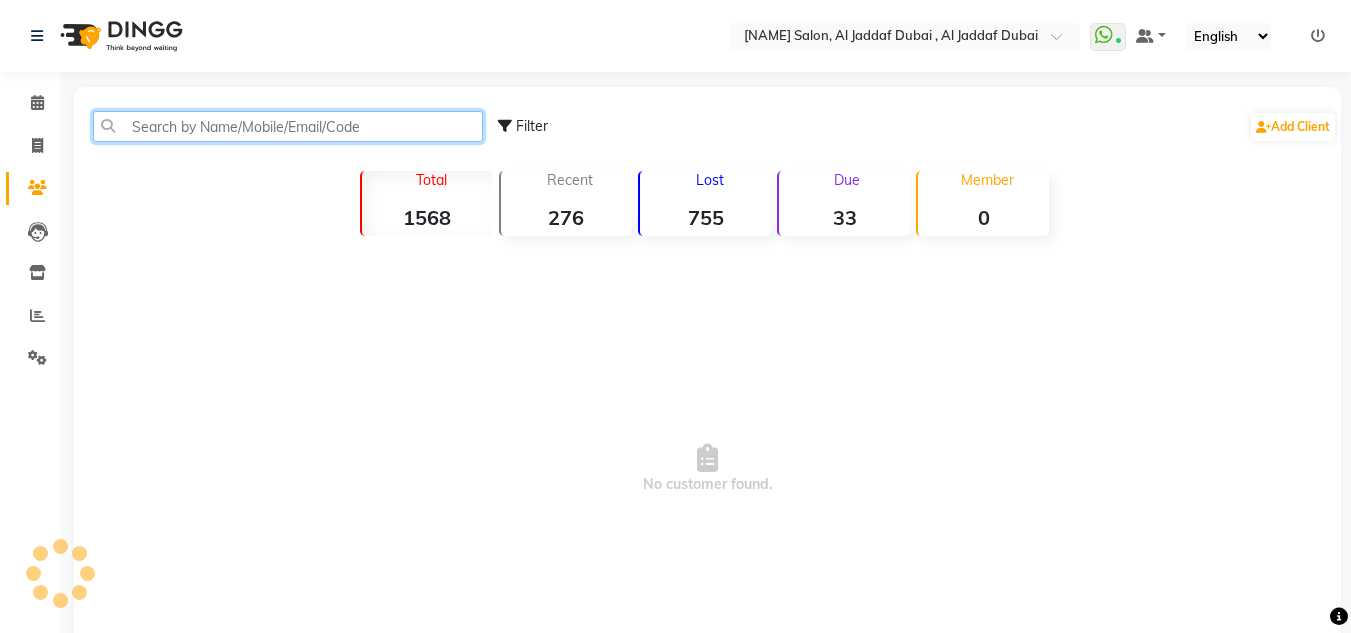 click 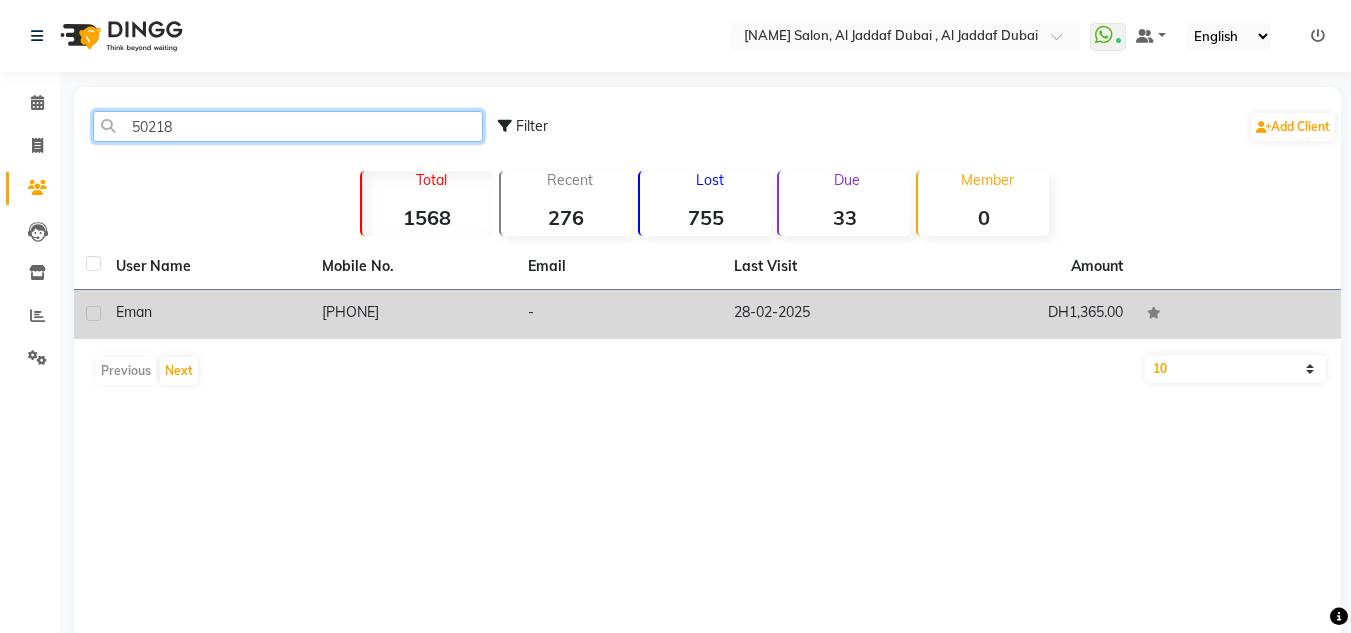 type on "50218" 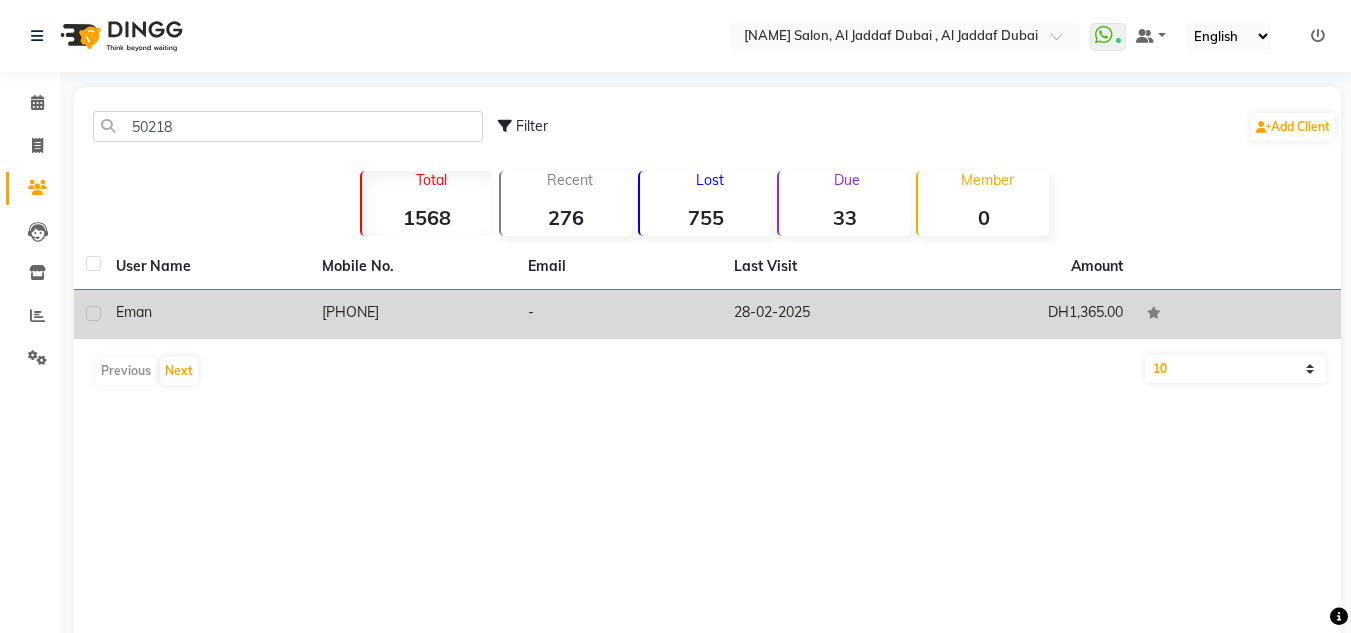 click on "[PHONE]" 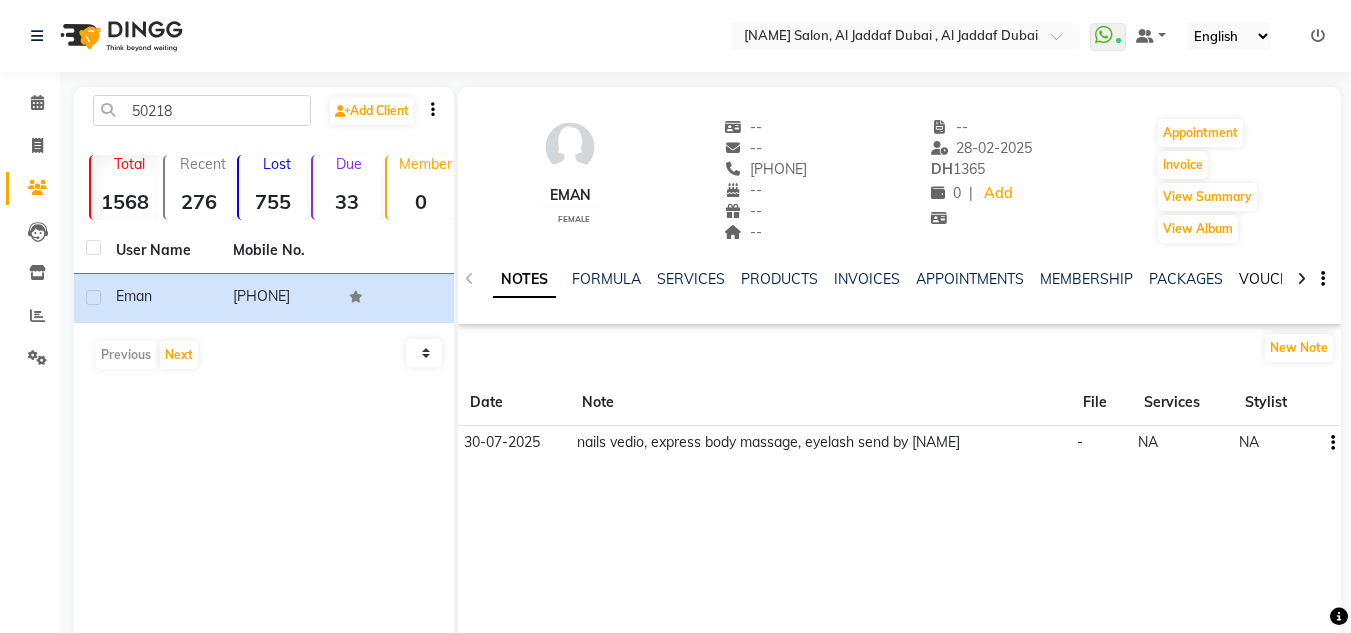 click on "VOUCHERS" 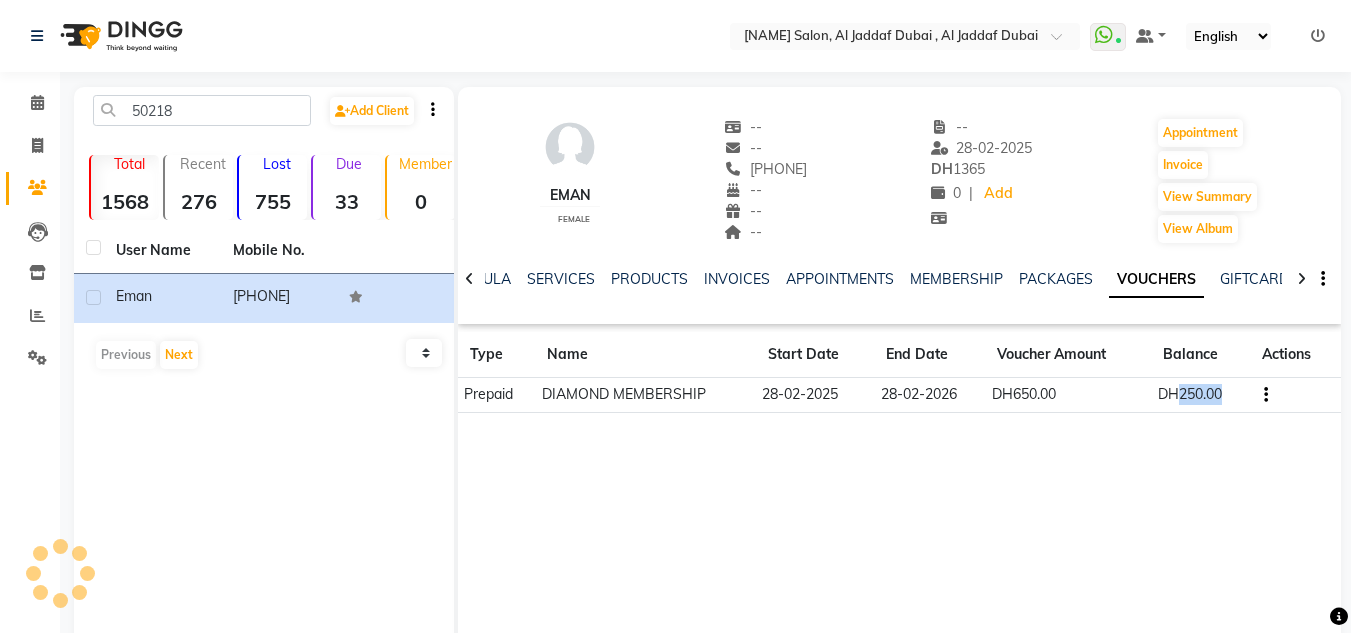 drag, startPoint x: 1174, startPoint y: 392, endPoint x: 1243, endPoint y: 391, distance: 69.00725 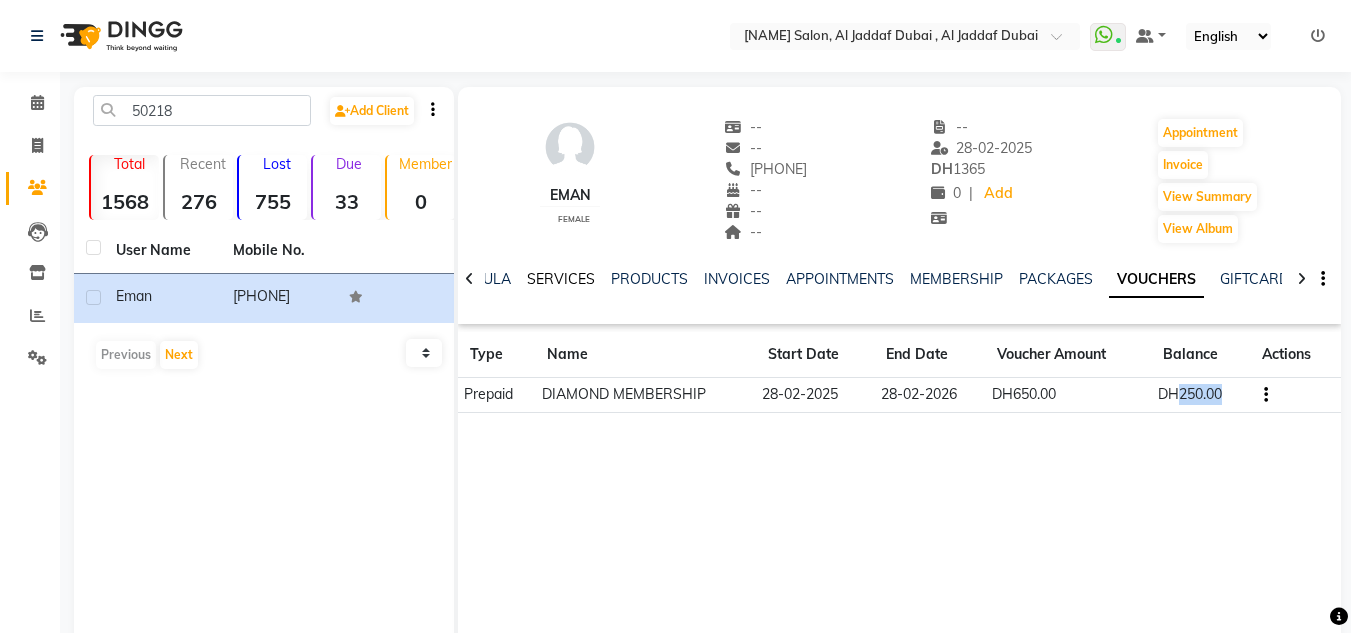 click on "SERVICES" 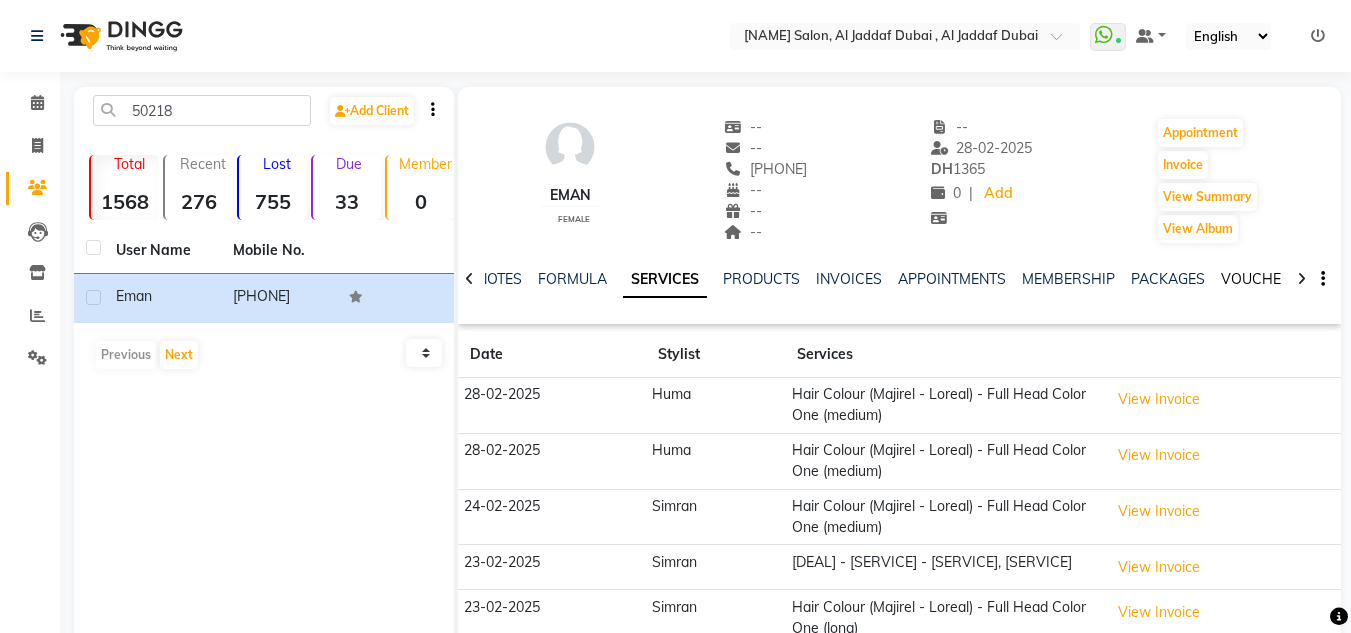 click on "VOUCHERS" 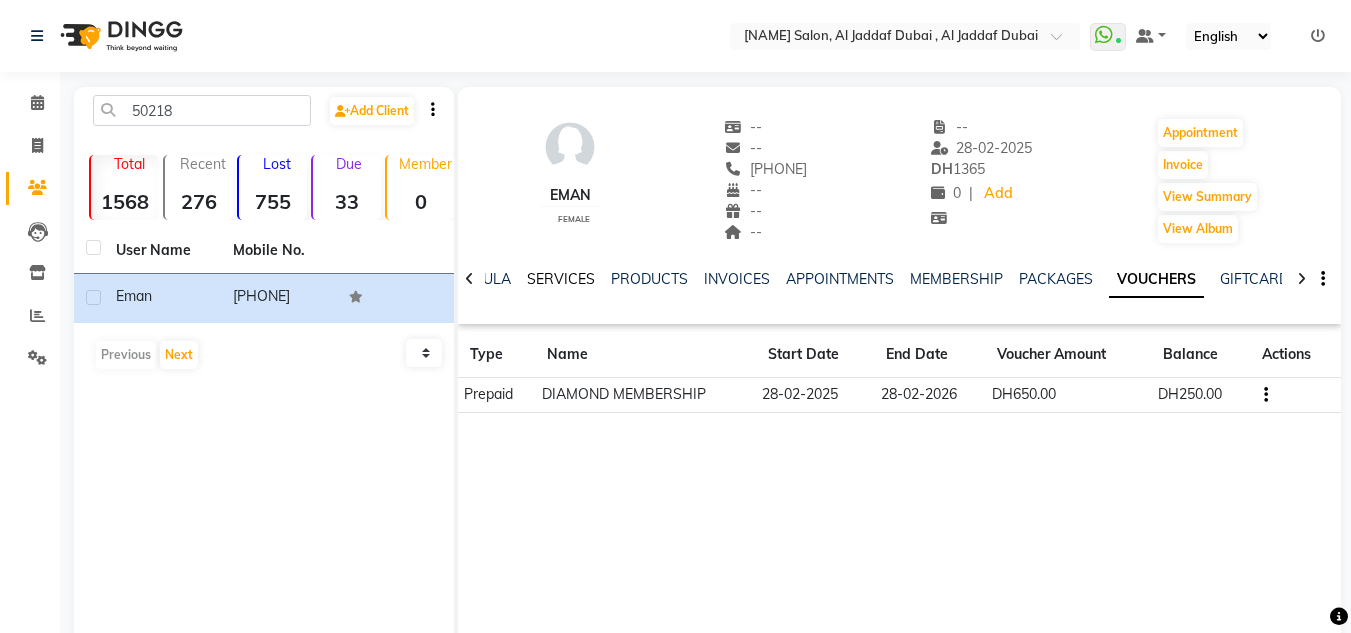 click on "SERVICES" 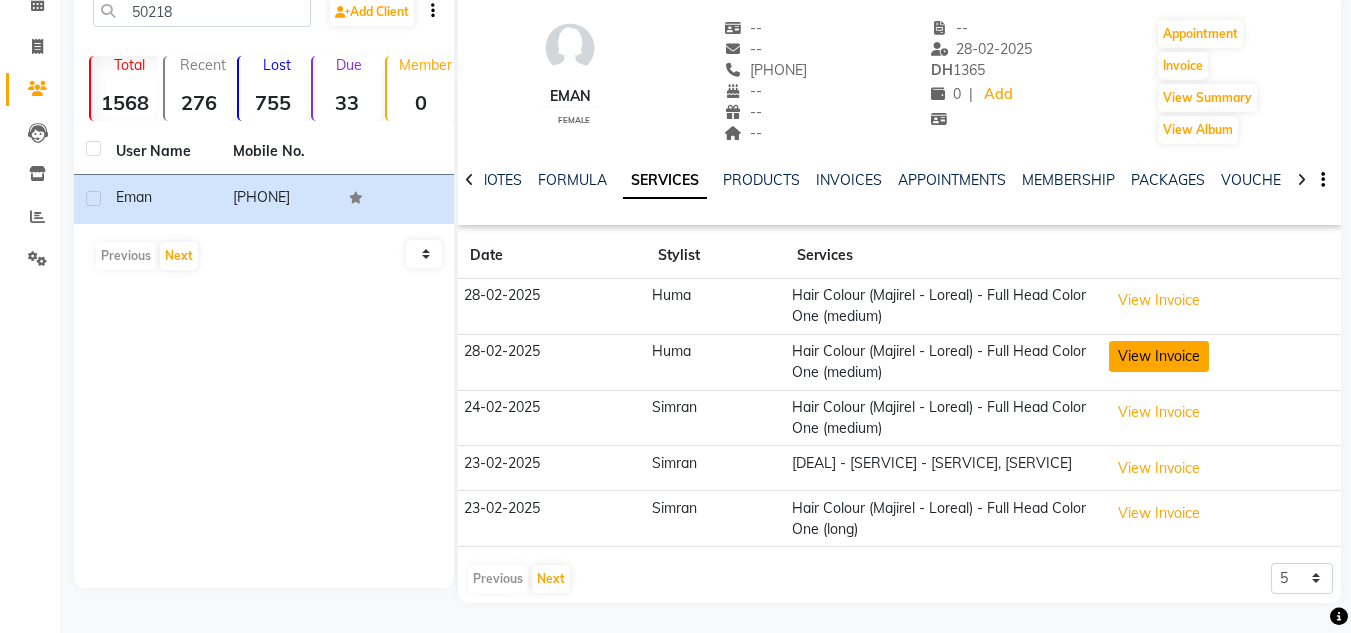 scroll, scrollTop: 110, scrollLeft: 0, axis: vertical 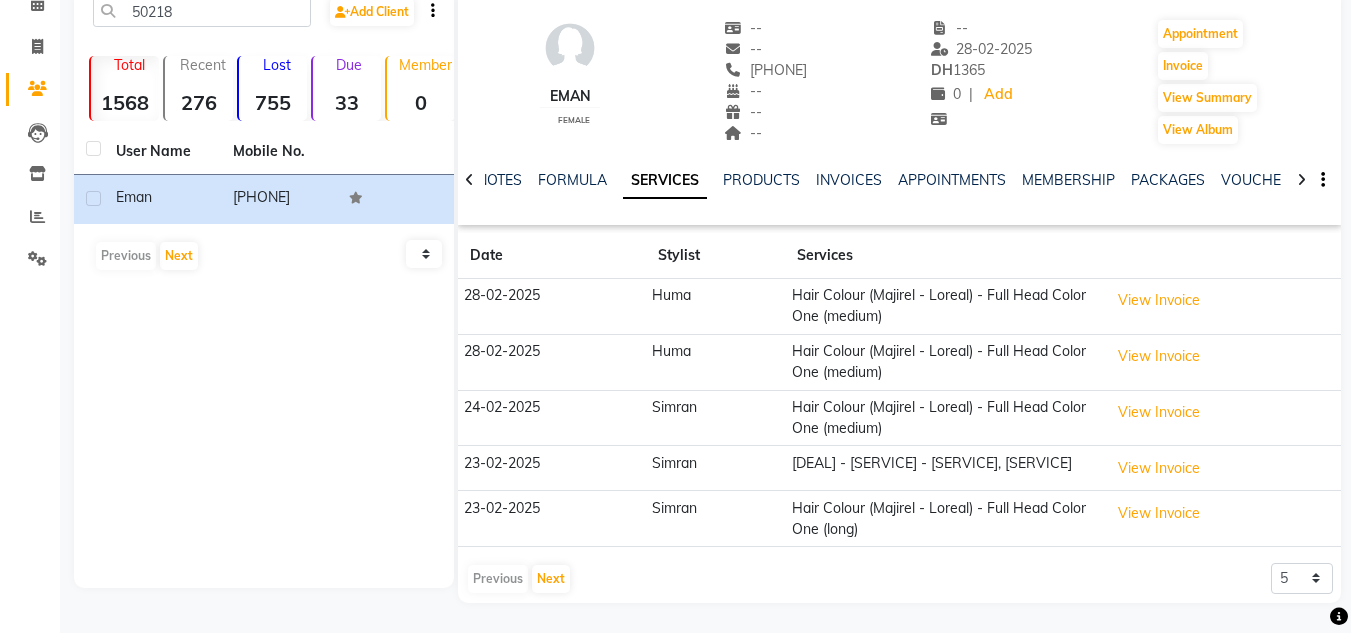 click on "Previous   Next" 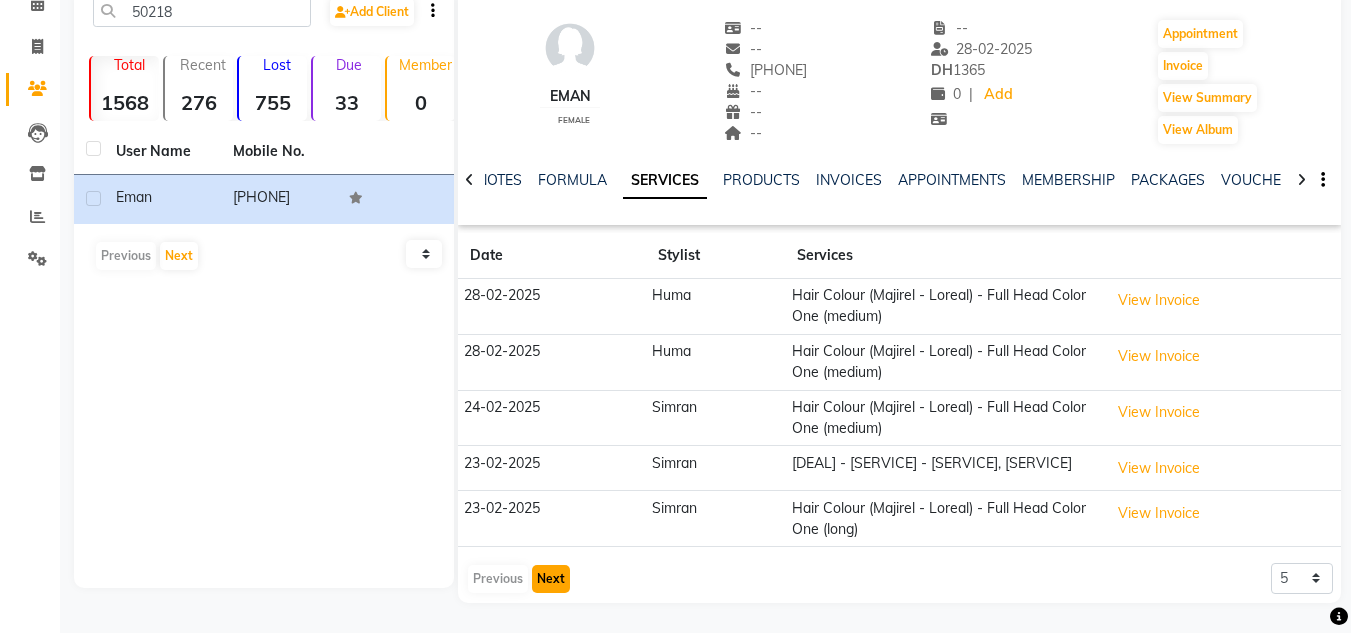 click on "Next" 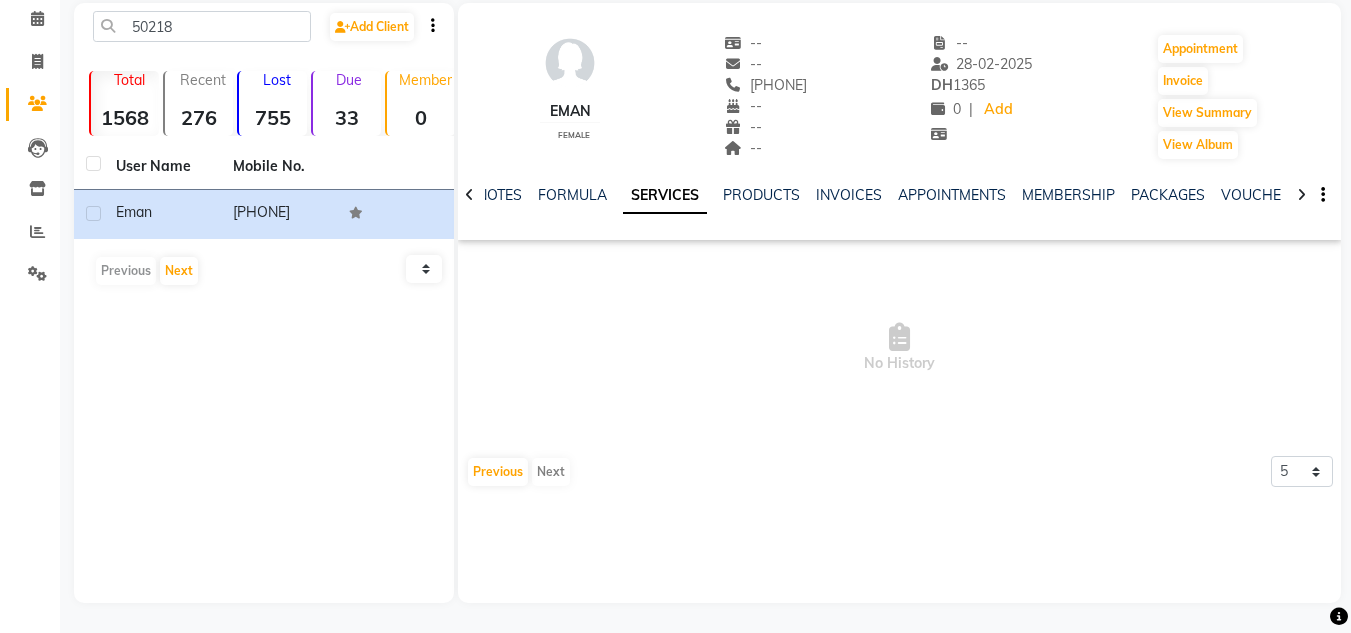 scroll, scrollTop: 84, scrollLeft: 0, axis: vertical 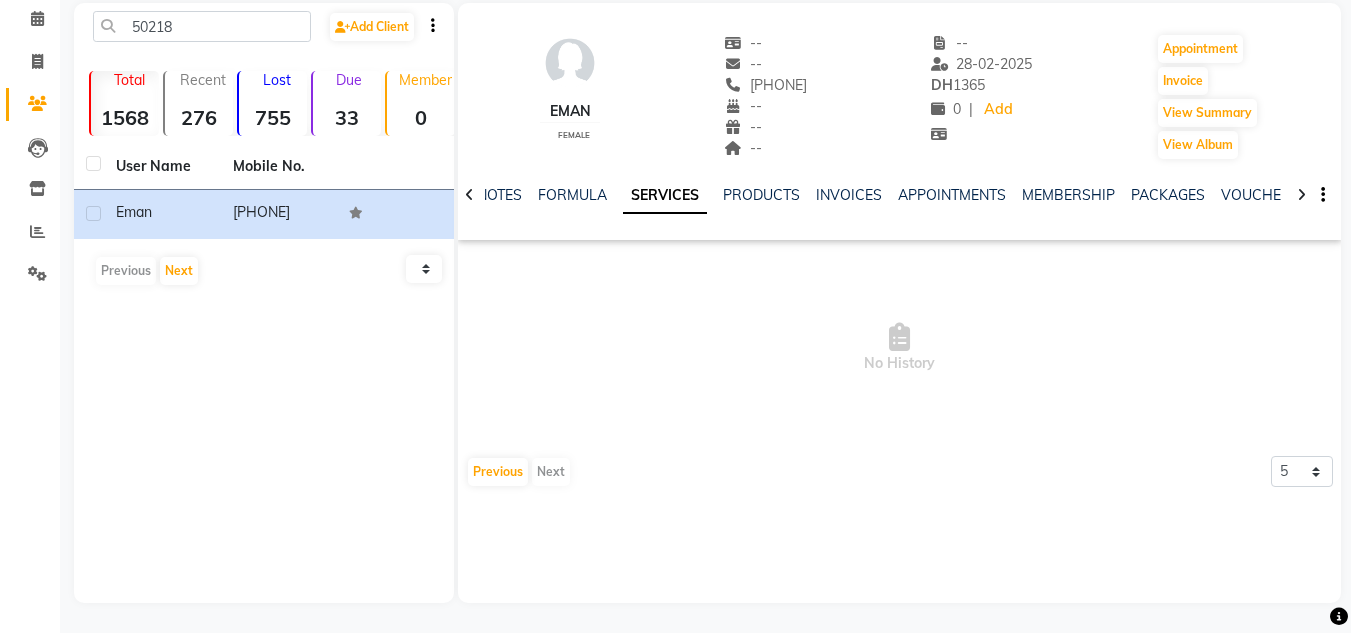 click on "No History" at bounding box center (899, 348) 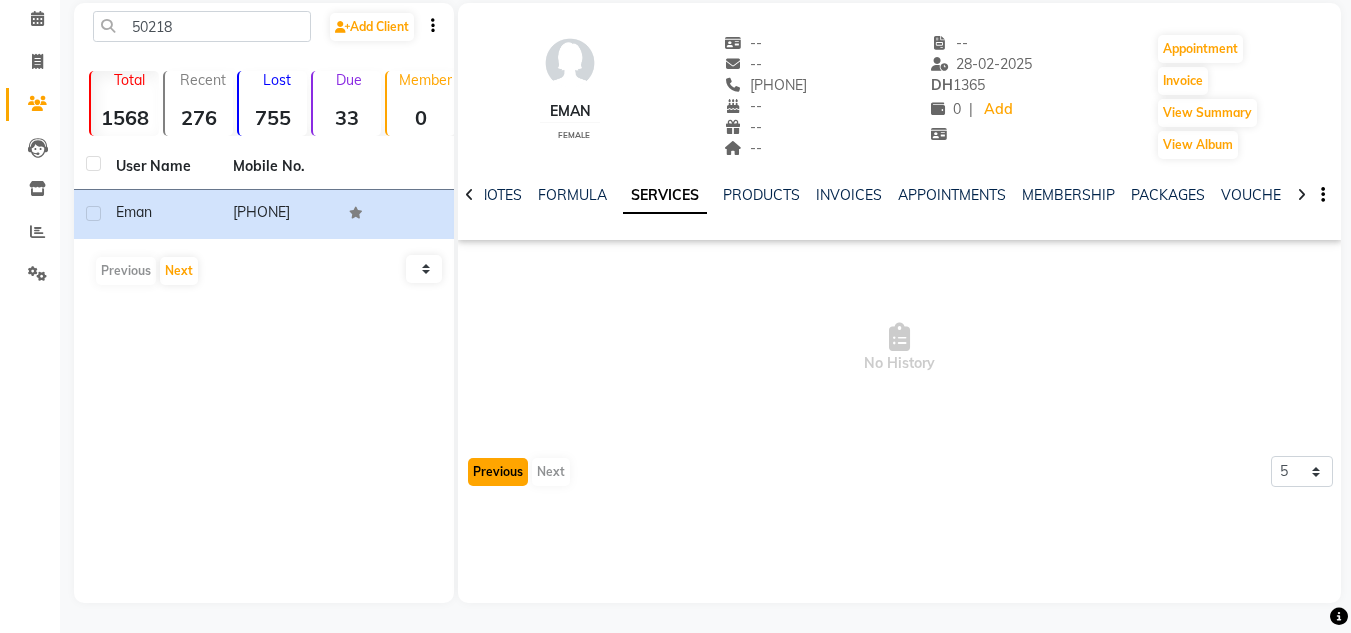 click on "Previous" 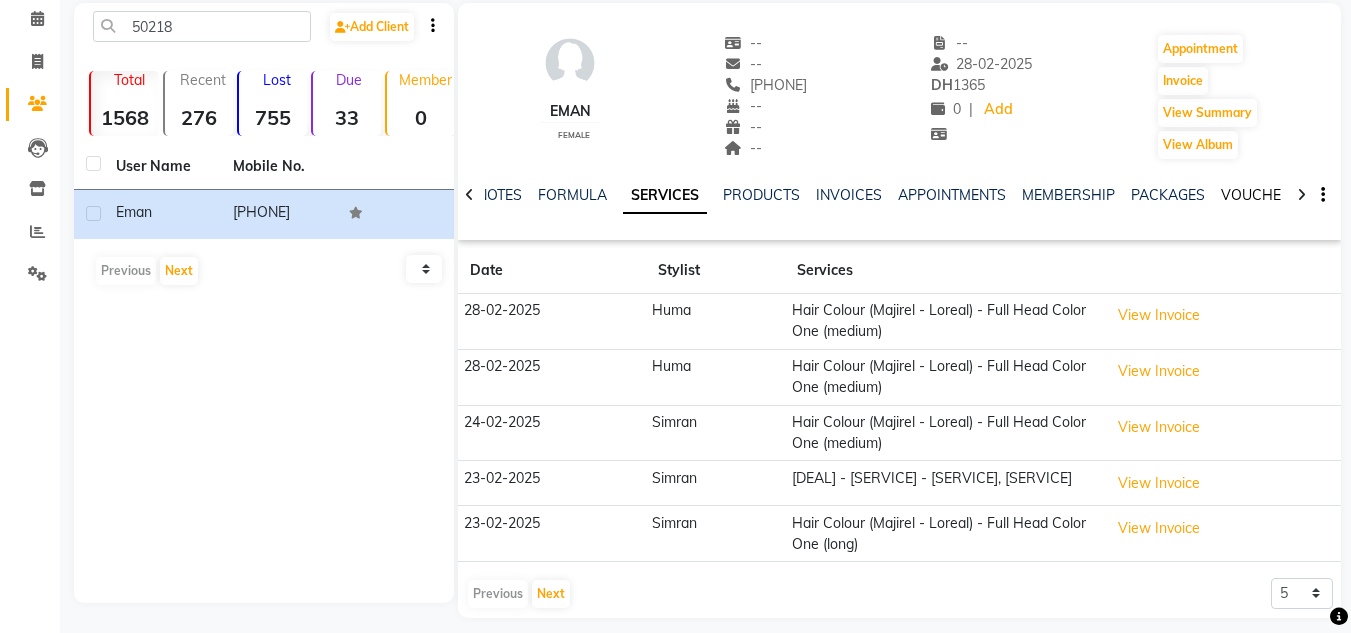 click on "VOUCHERS" 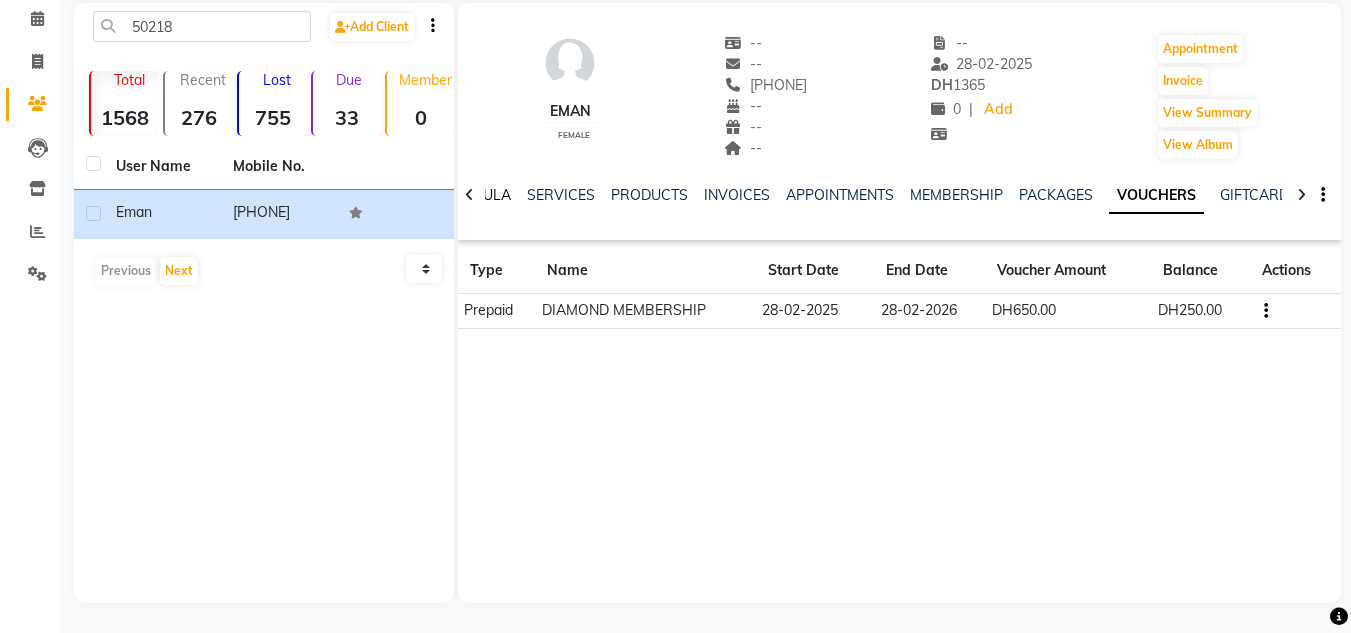 drag, startPoint x: 489, startPoint y: 195, endPoint x: 504, endPoint y: 198, distance: 15.297058 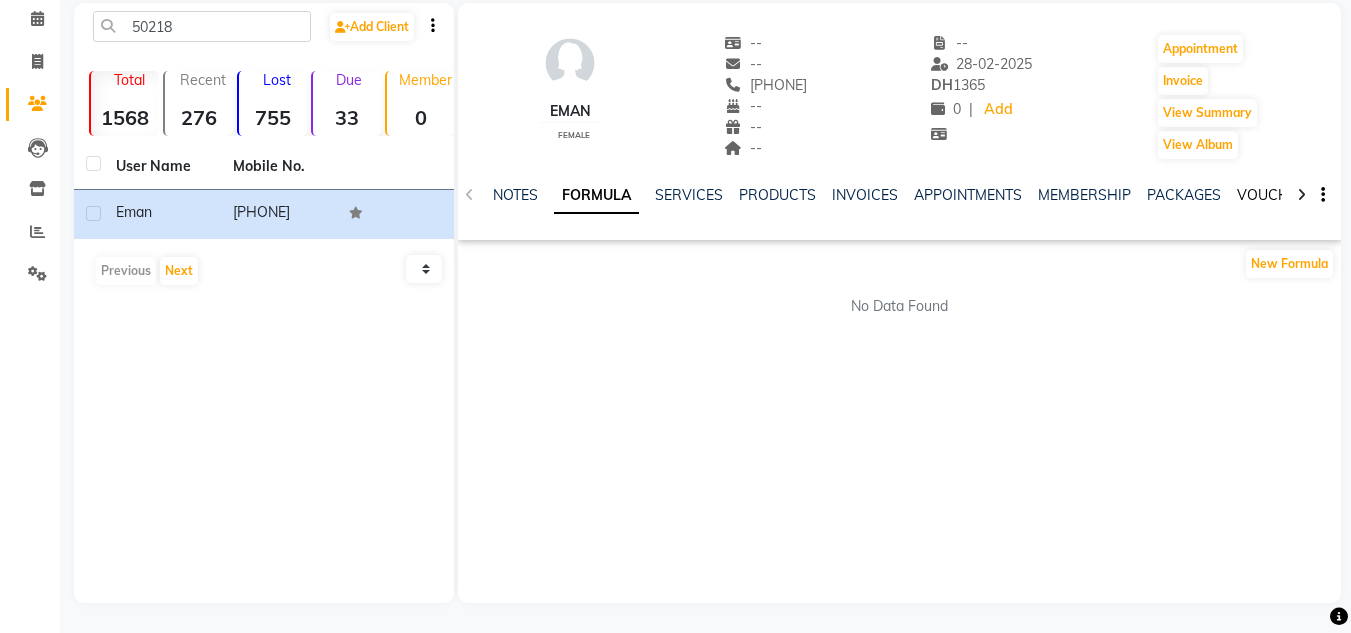 click on "VOUCHERS" 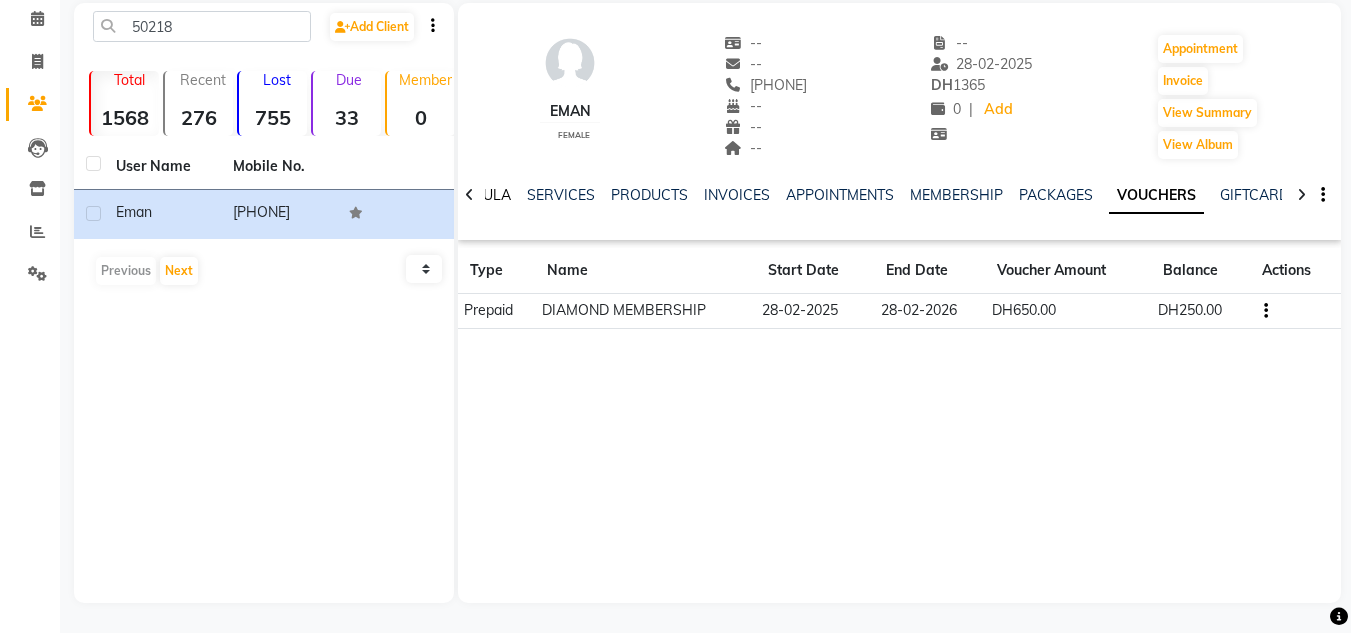 click on "FORMULA" 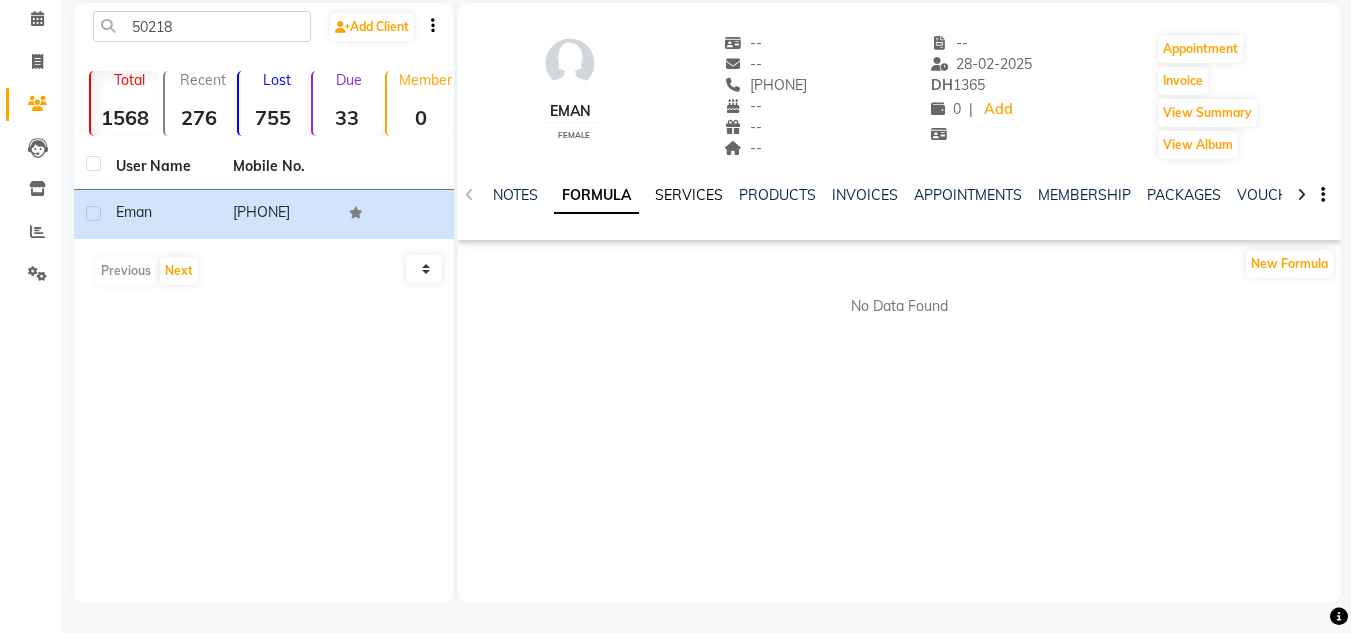 click on "SERVICES" 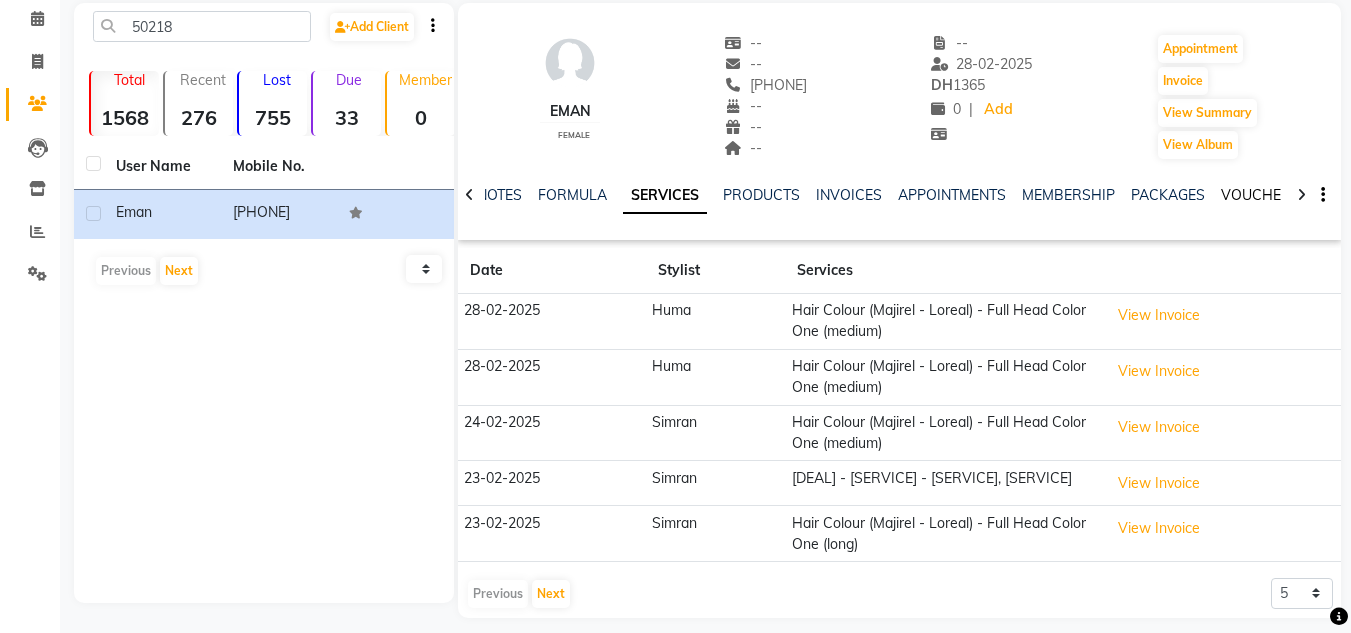 click on "VOUCHERS" 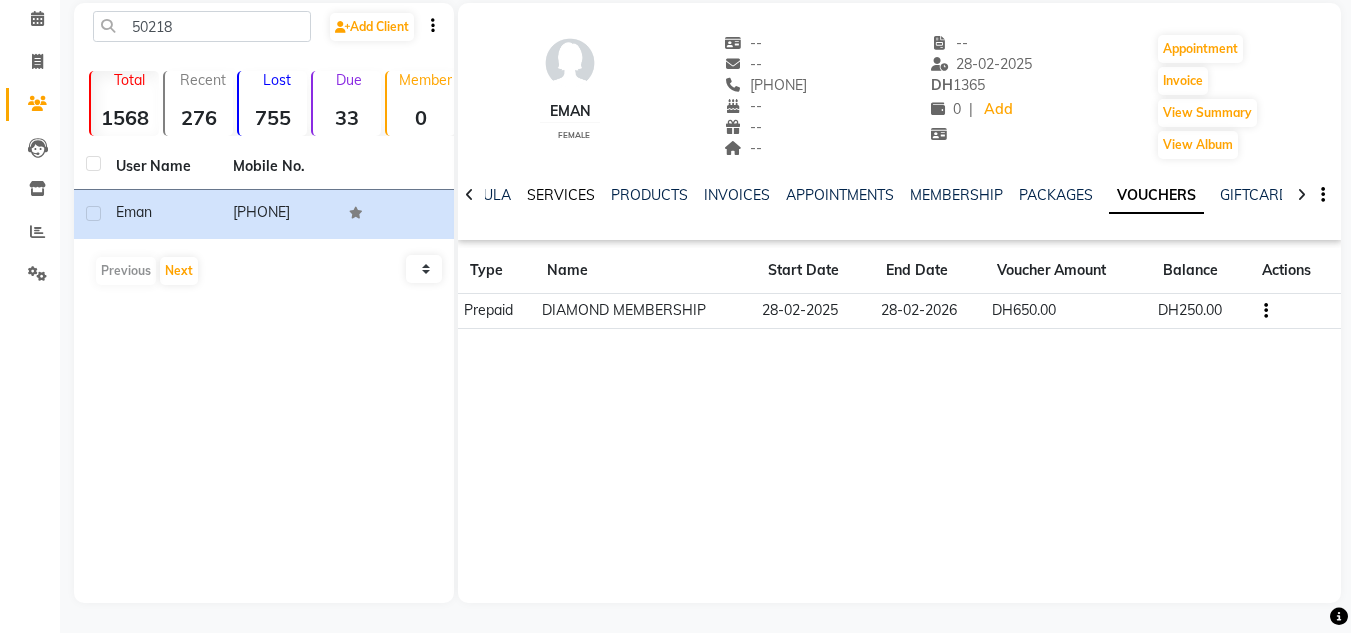 click on "SERVICES" 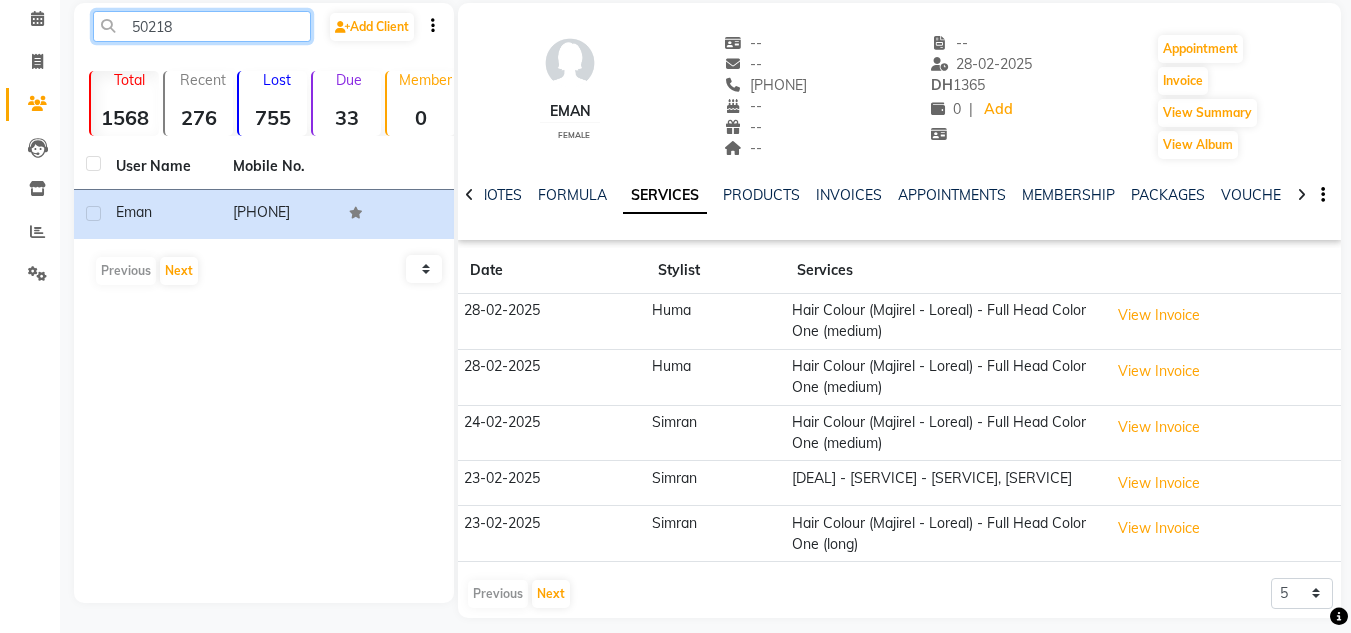 scroll, scrollTop: 63, scrollLeft: 0, axis: vertical 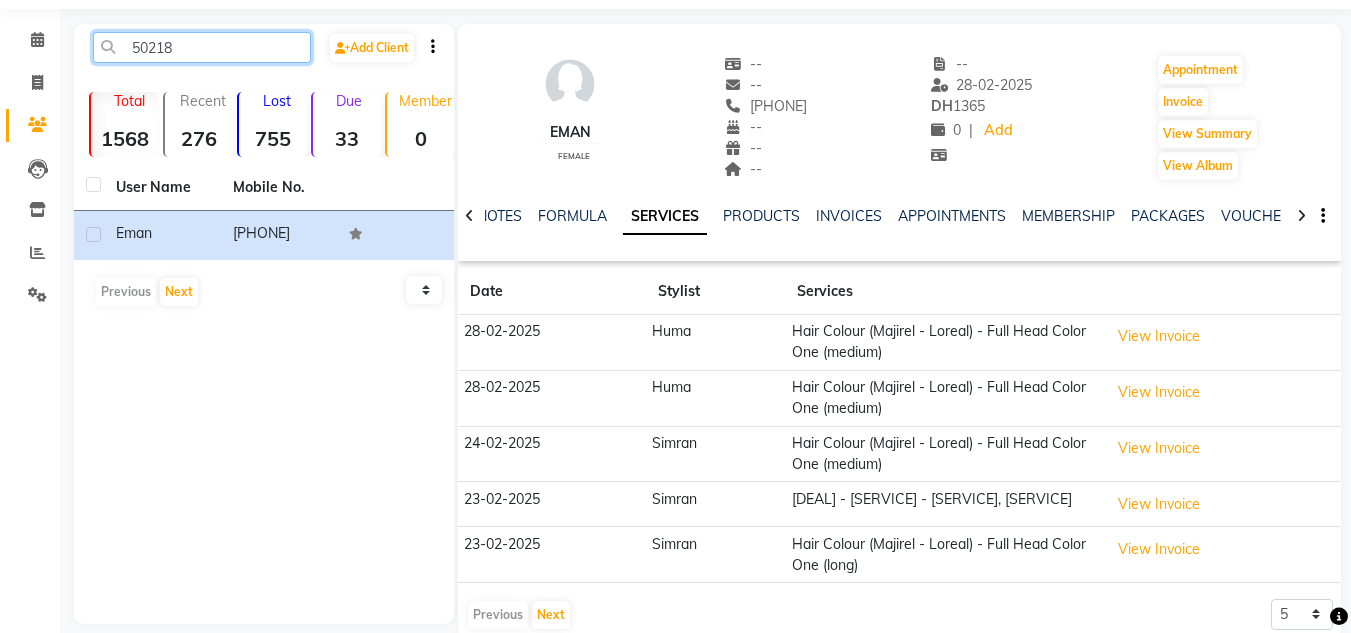 drag, startPoint x: 222, startPoint y: 11, endPoint x: 103, endPoint y: 17, distance: 119.15116 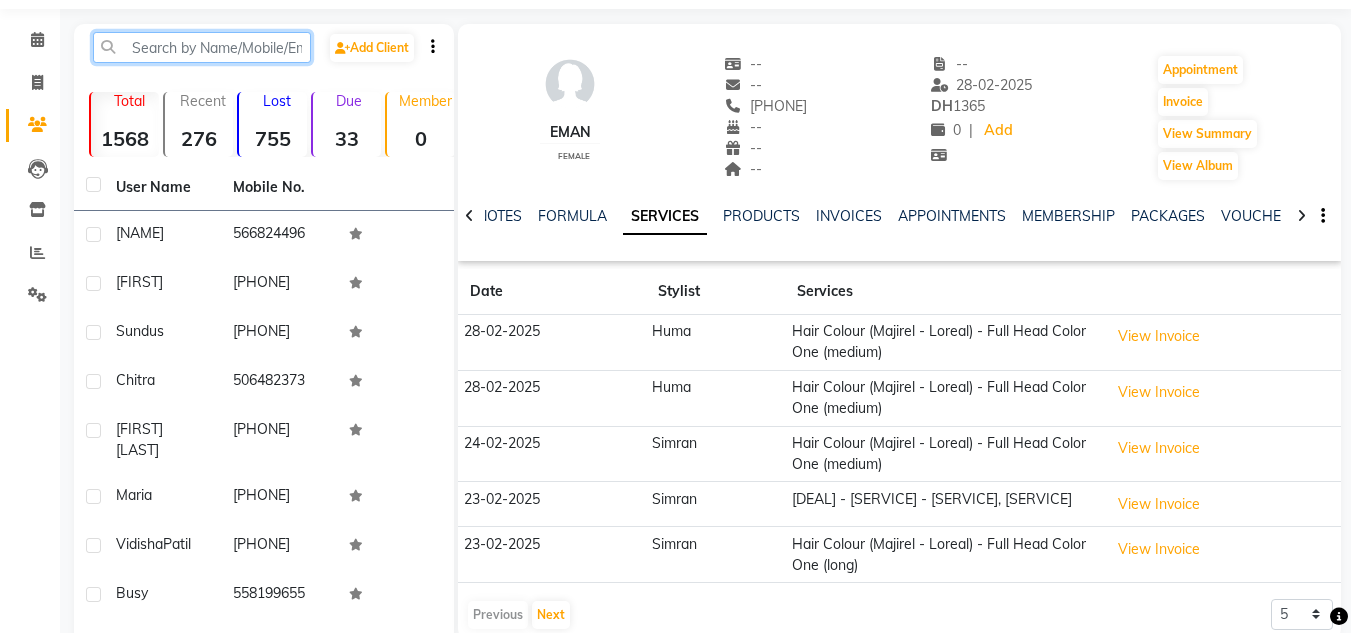 type 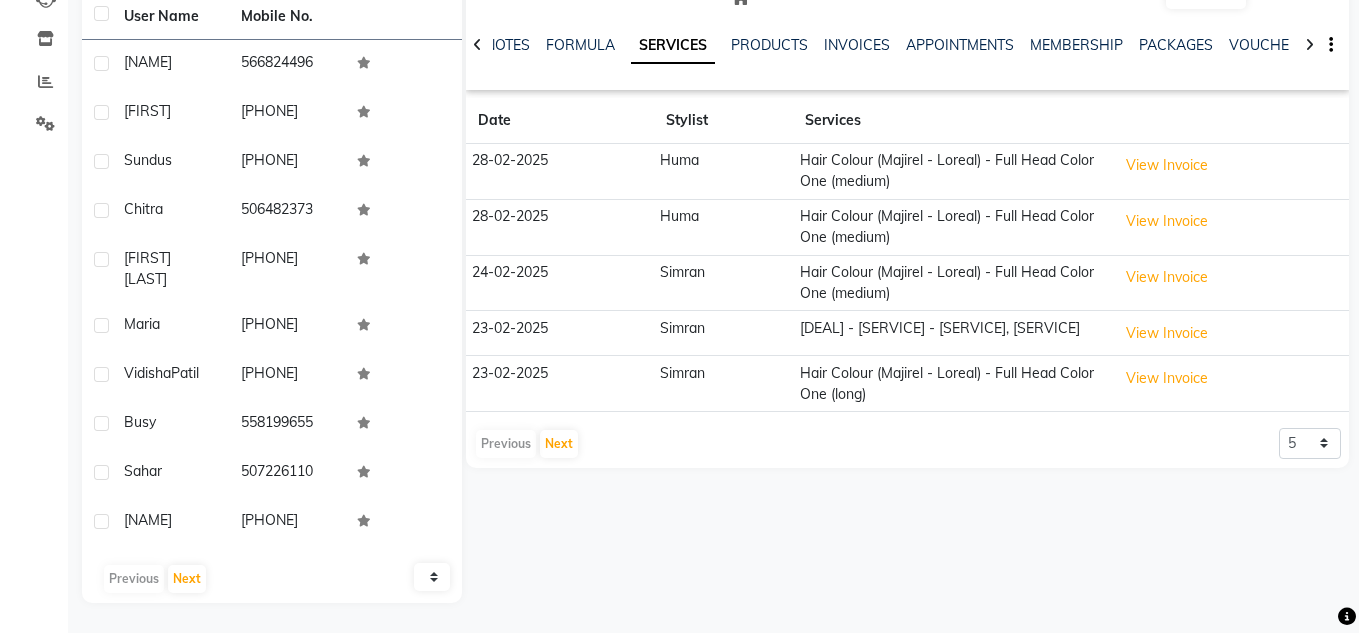 scroll, scrollTop: 251, scrollLeft: 0, axis: vertical 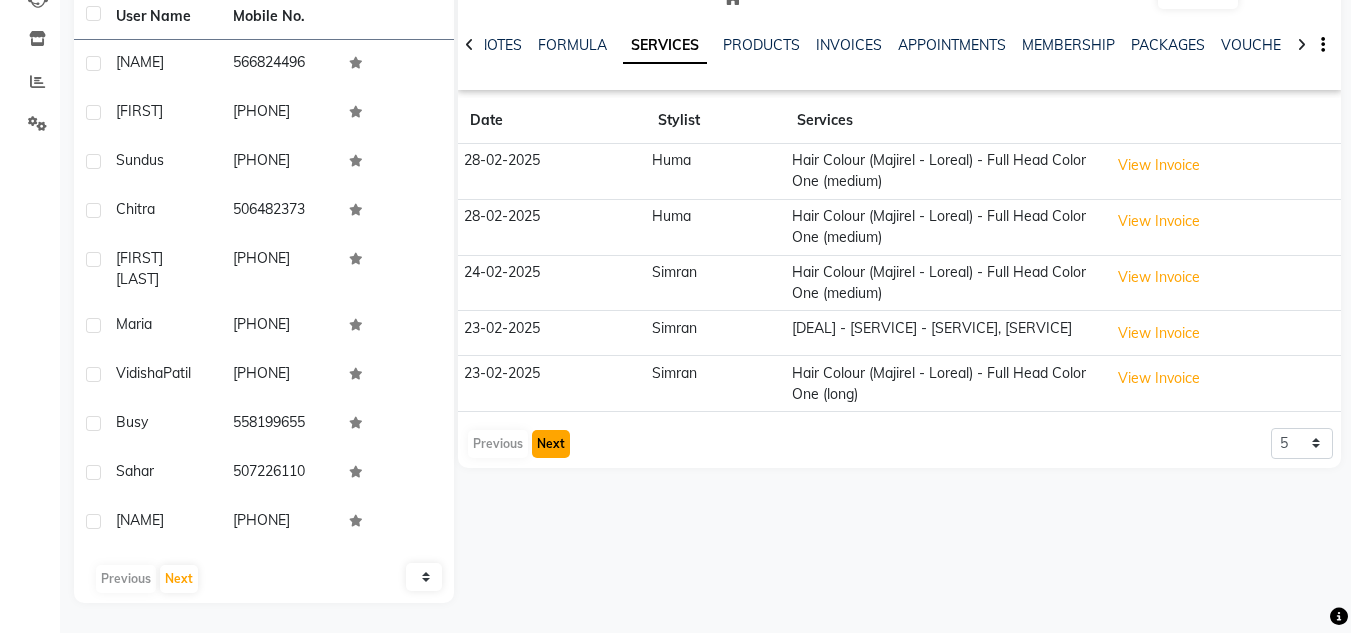 click on "Next" 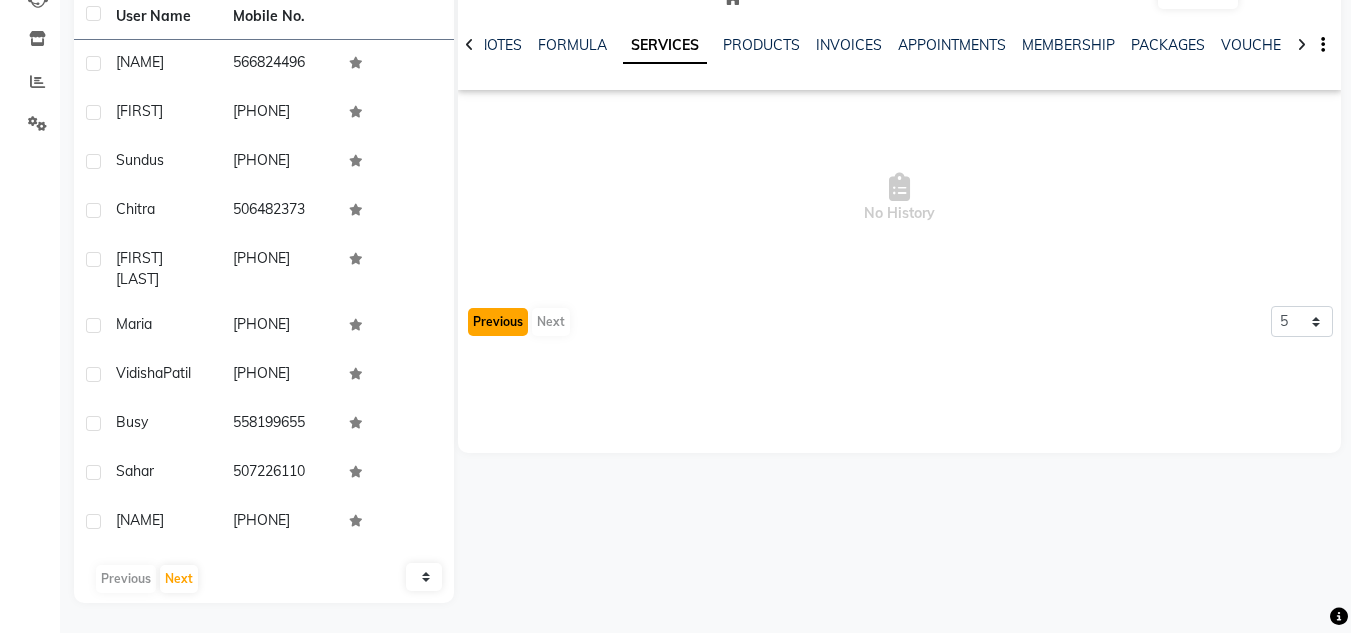 click on "Previous" 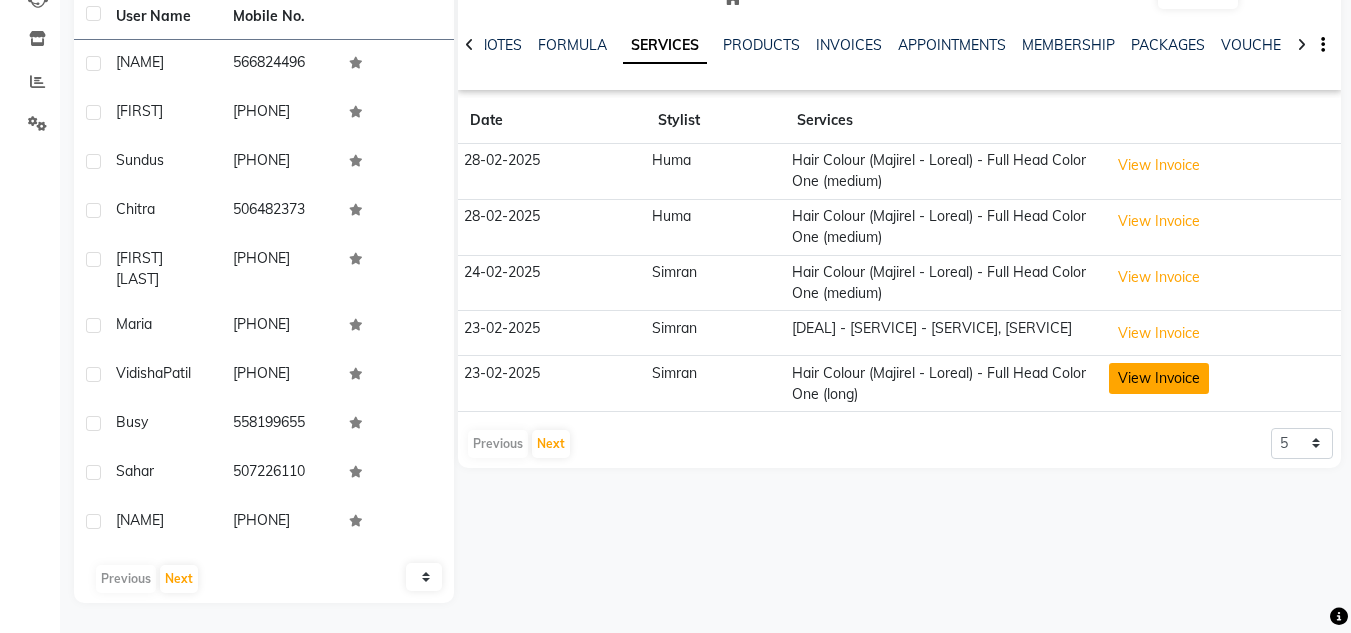 click on "View Invoice" 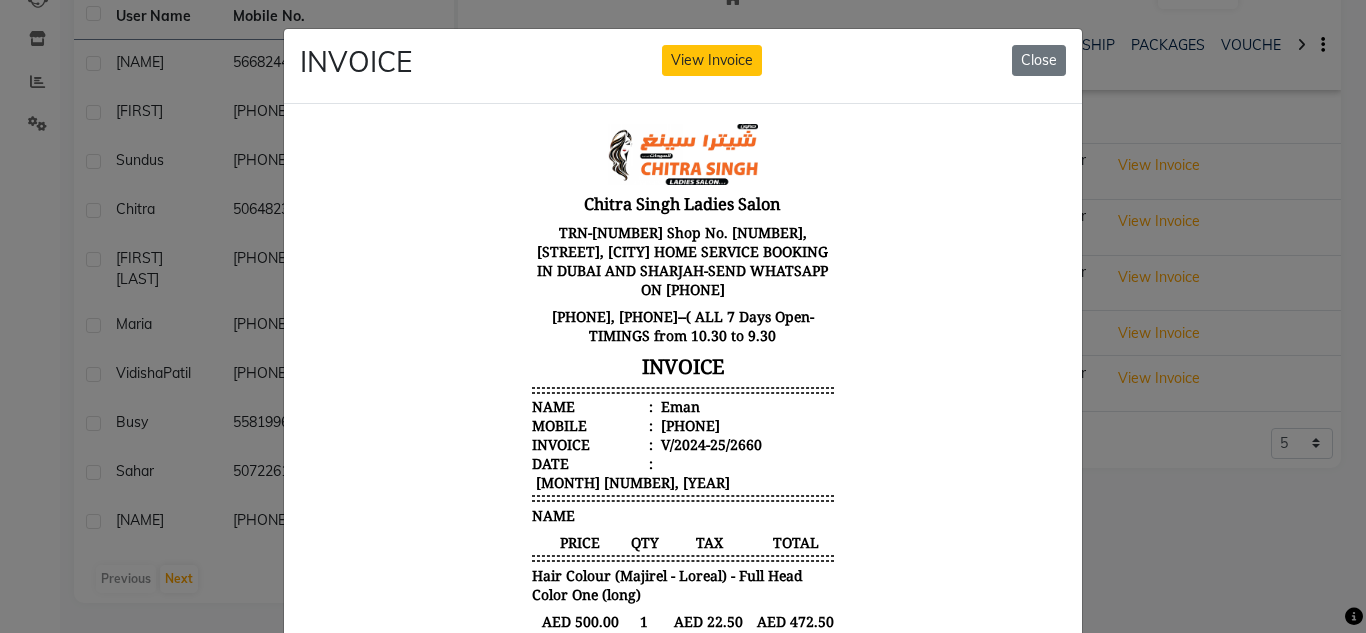 scroll, scrollTop: 16, scrollLeft: 0, axis: vertical 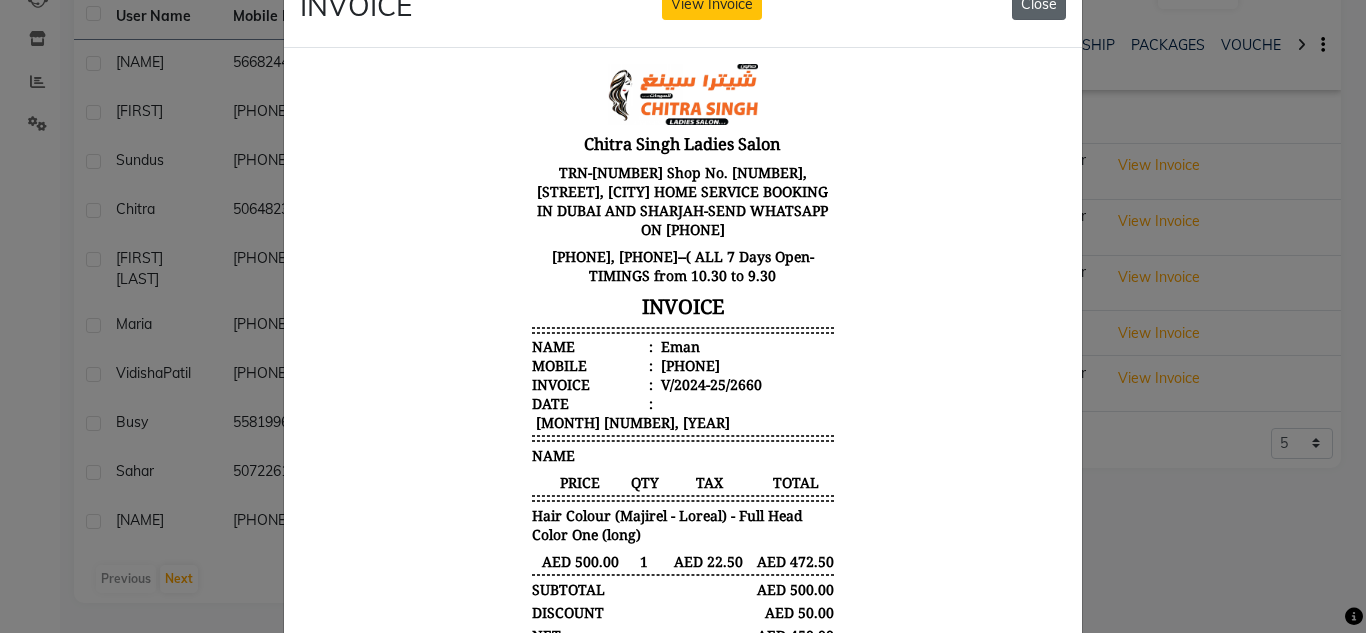 click on "Close" 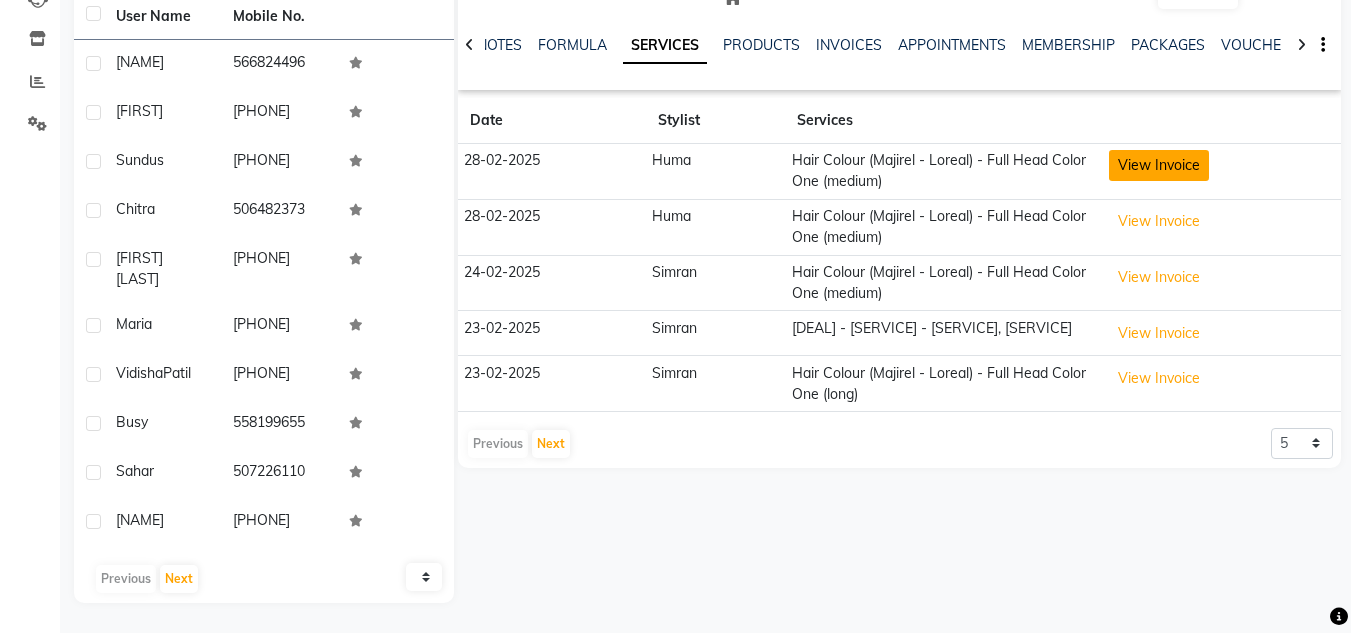 click on "View Invoice" 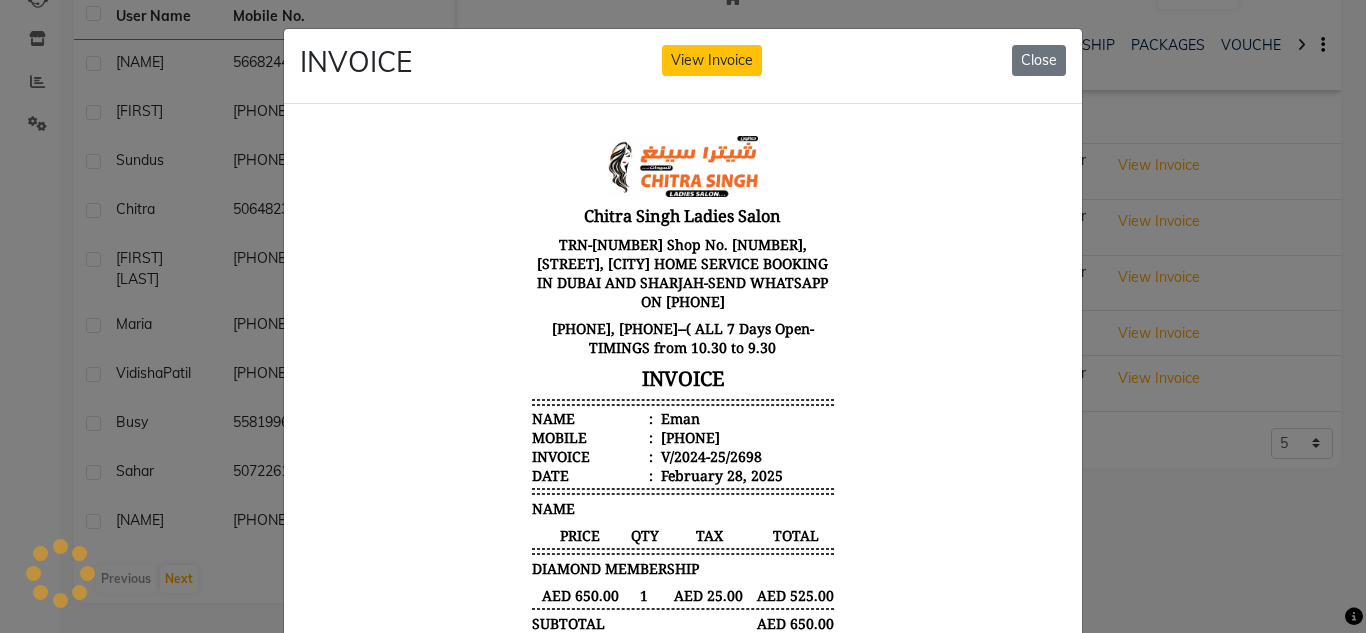 scroll, scrollTop: 0, scrollLeft: 0, axis: both 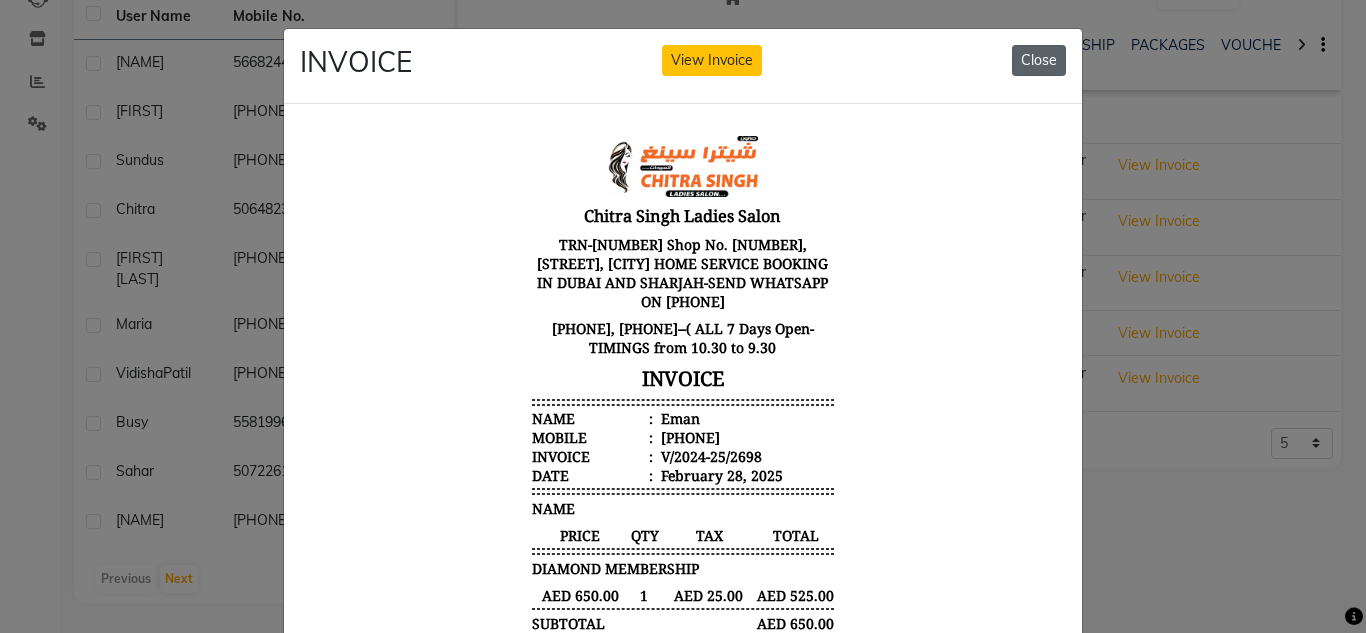 click on "Close" 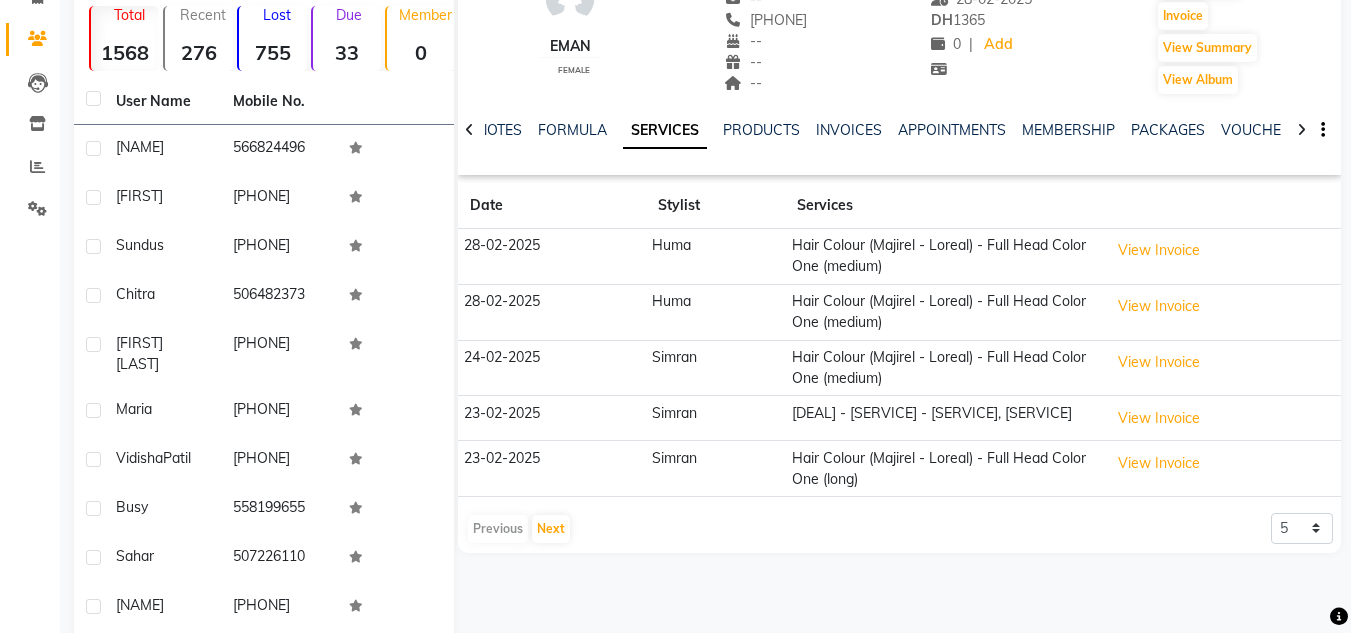 scroll, scrollTop: 0, scrollLeft: 0, axis: both 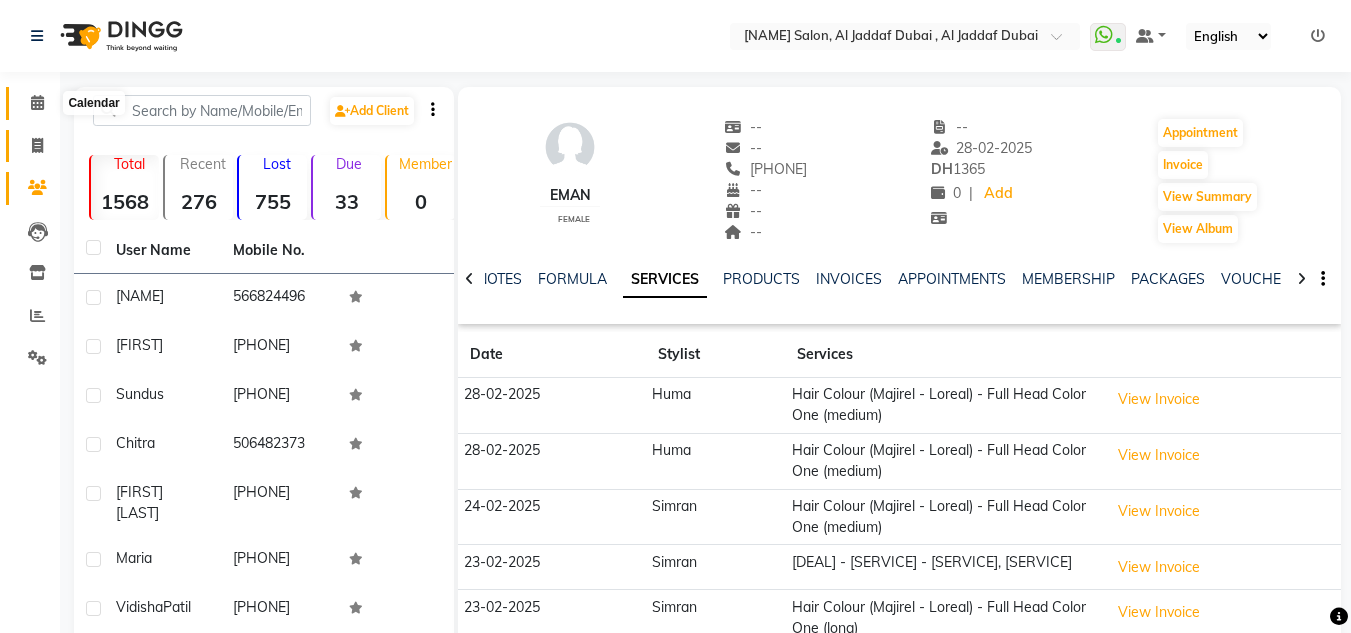 drag, startPoint x: 42, startPoint y: 109, endPoint x: 52, endPoint y: 132, distance: 25.079872 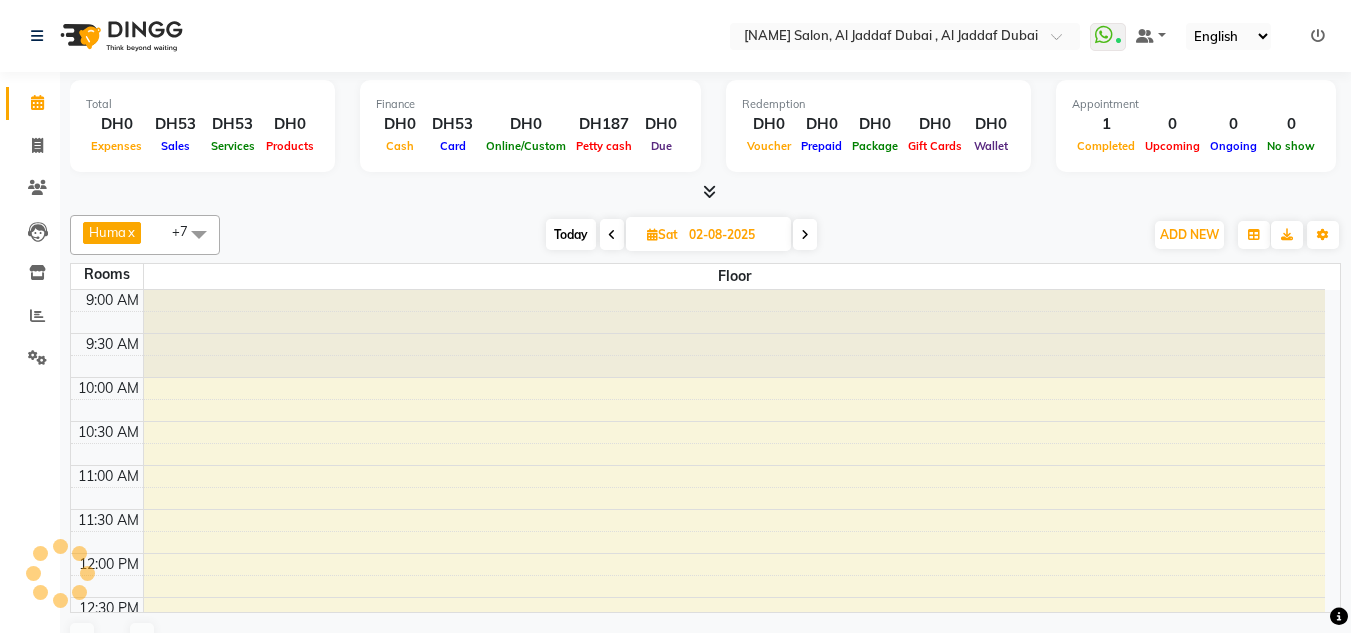 scroll, scrollTop: 0, scrollLeft: 0, axis: both 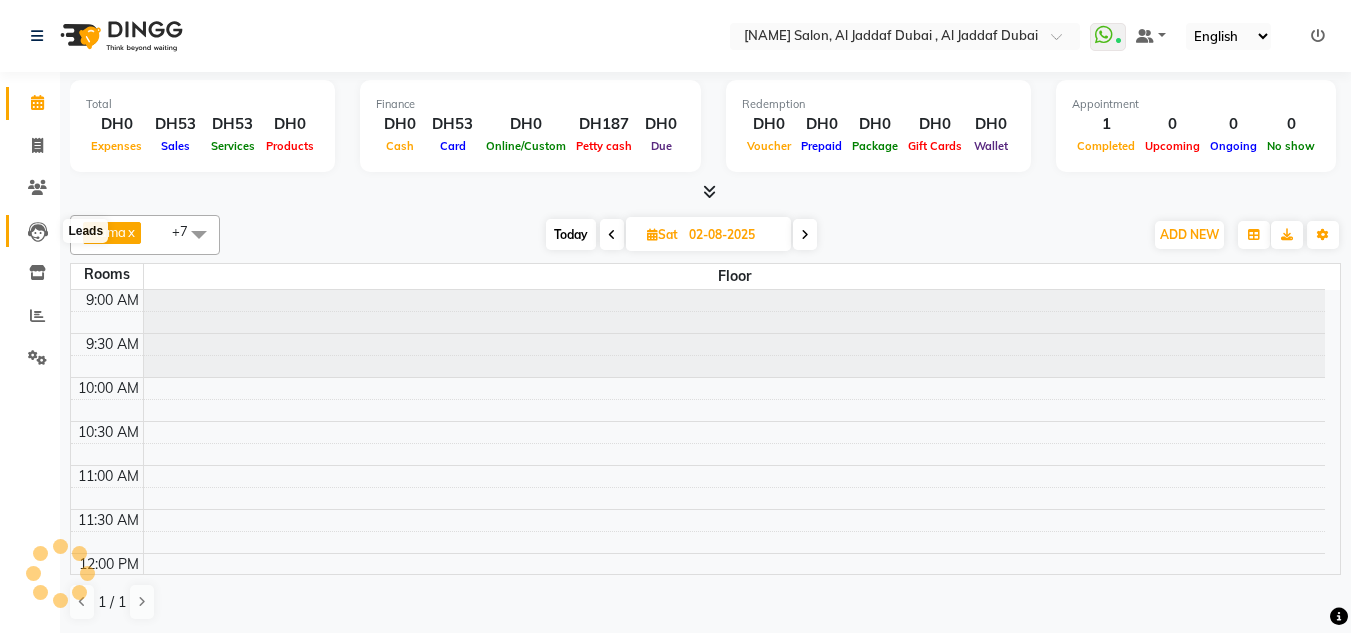 click 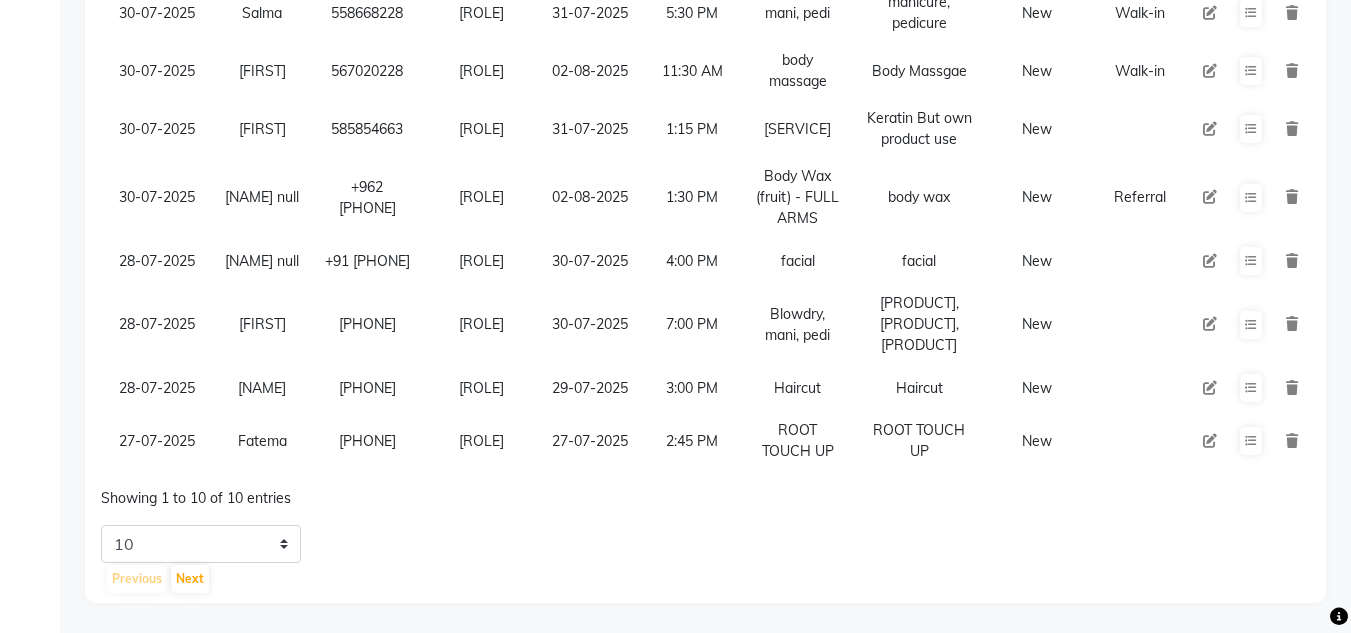 scroll, scrollTop: 503, scrollLeft: 0, axis: vertical 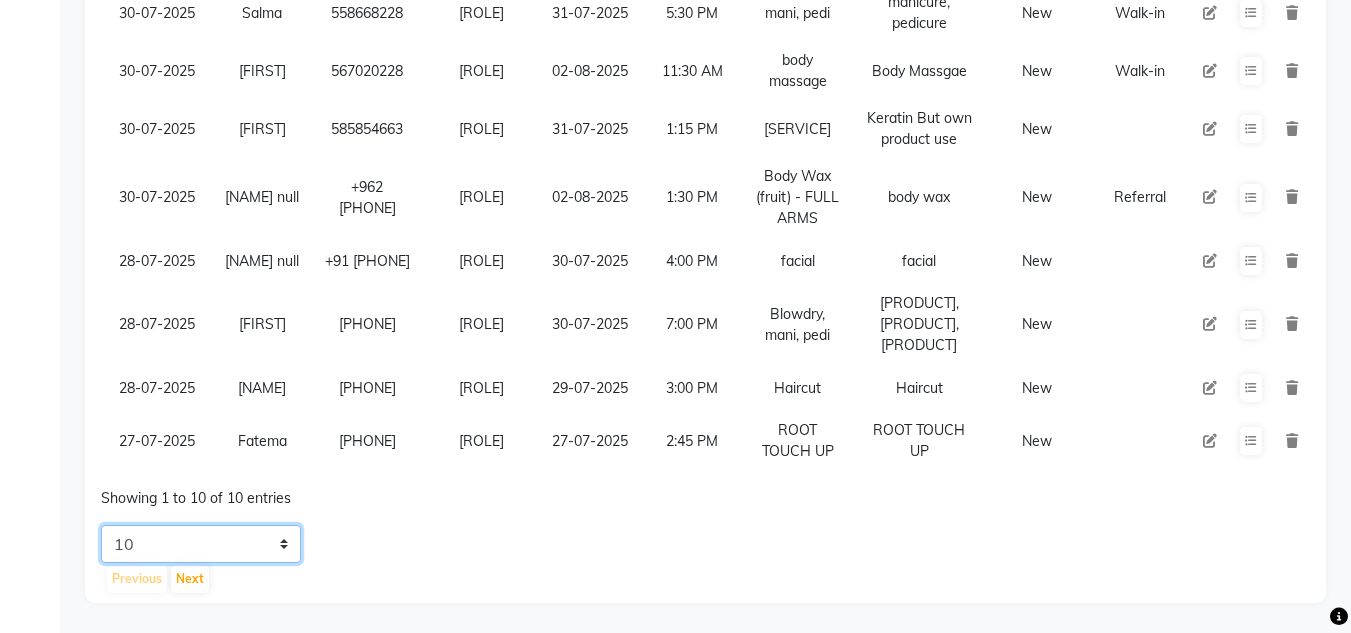 click on "5 10 20 50" 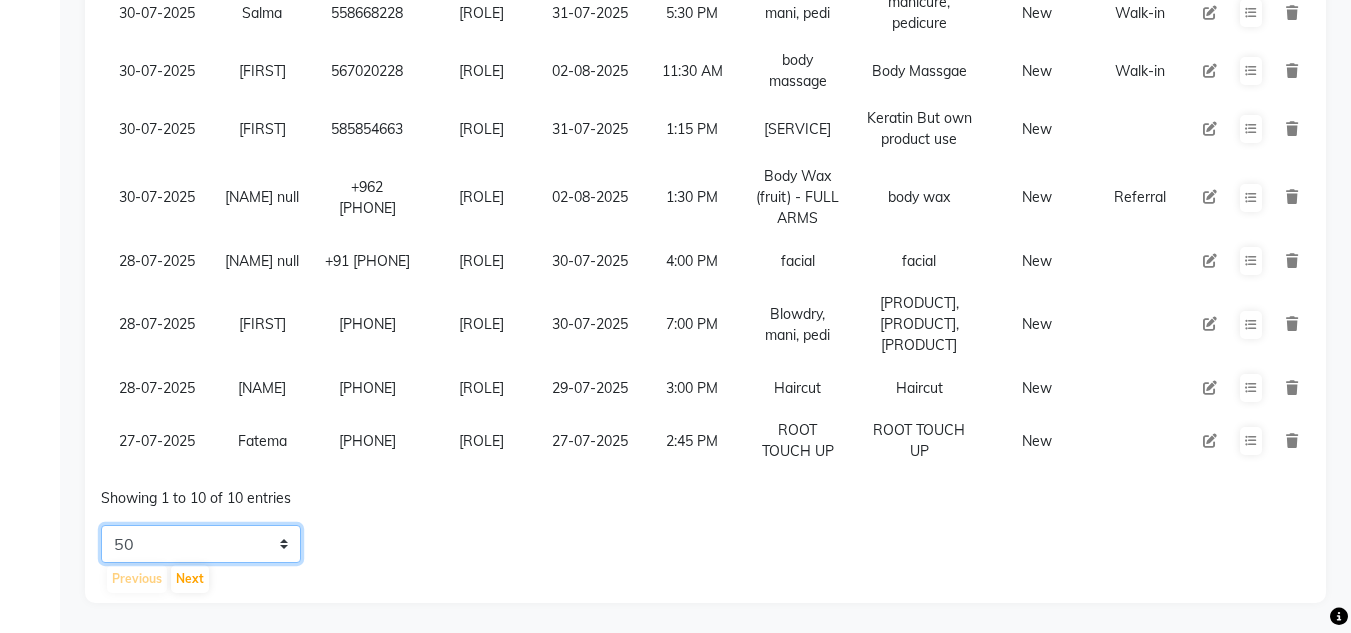 click on "5 10 20 50" 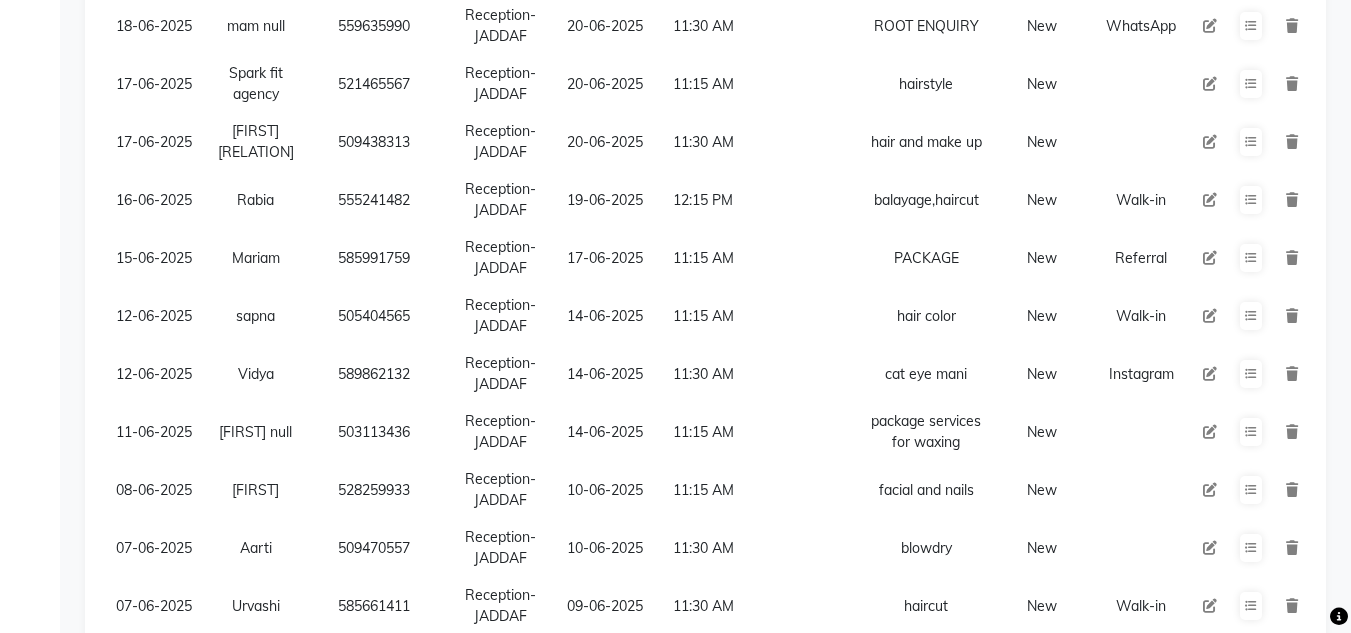 scroll, scrollTop: 2774, scrollLeft: 0, axis: vertical 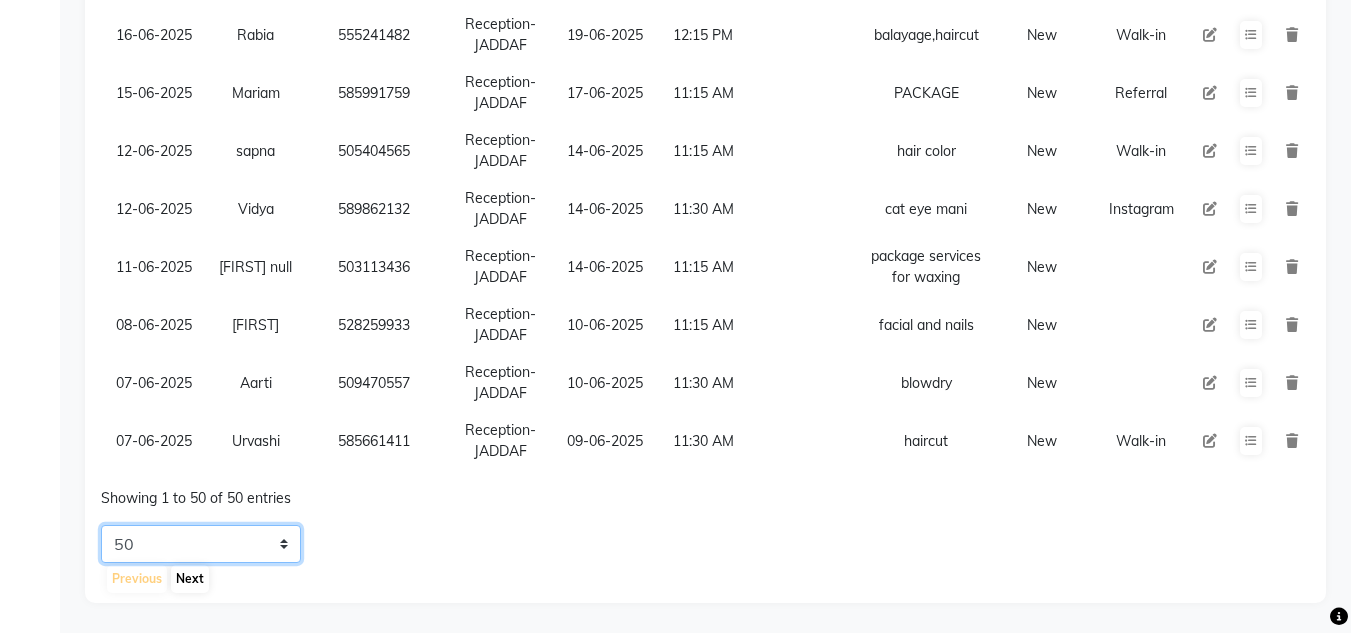 drag, startPoint x: 197, startPoint y: 563, endPoint x: 190, endPoint y: 578, distance: 16.552946 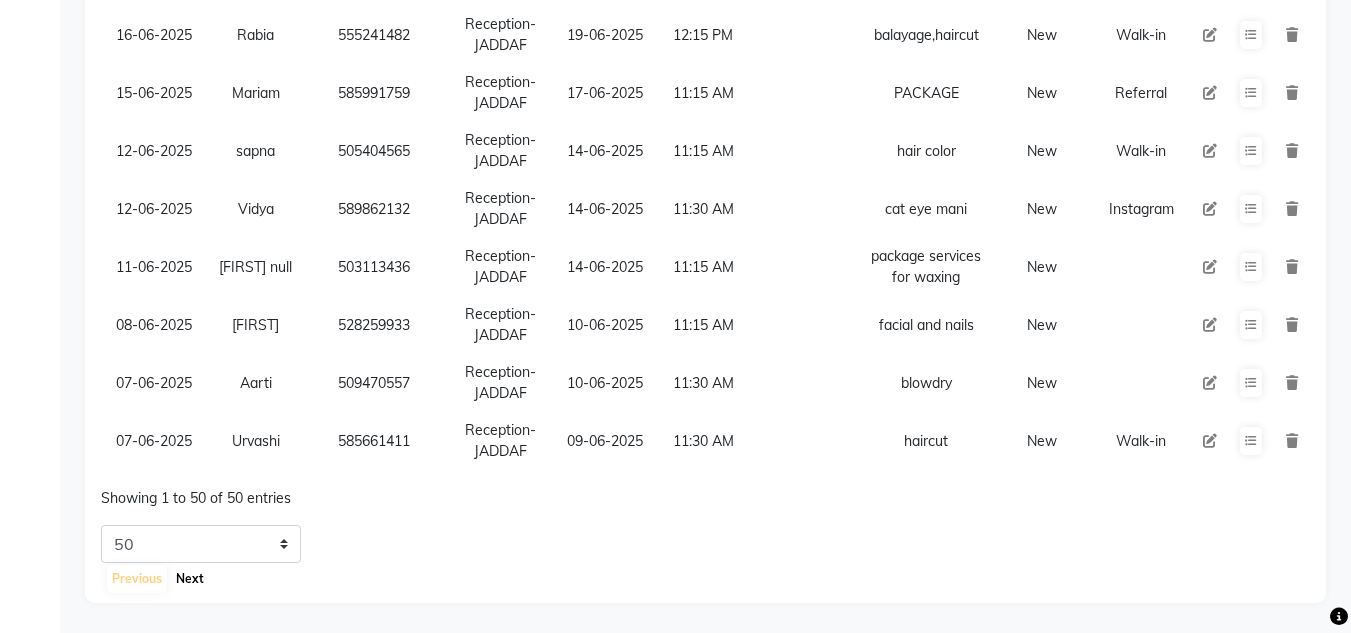 click on "Next" 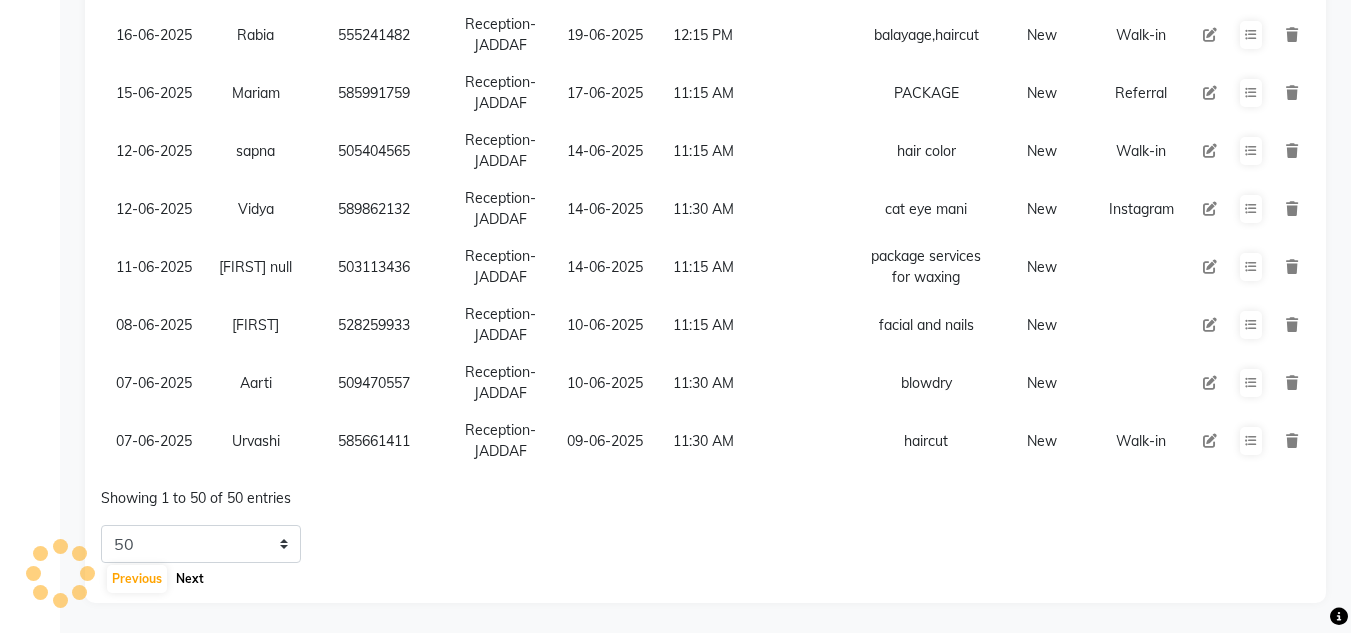 click on "Enquiry Date [FIRST]    [PHONE]  Sales person [DATE] [TIME]  [SERVICE]  [DESC]  New Internet [DATE] [FIRST]    [PHONE]  Sales person [DATE] [TIME]  [SERVICE]  [DESC]  New [DATE] [FIRST]    [PHONE]  Sales person [DATE] [TIME]  [SERVICE]  [DESC]  New Walk-in [DATE] [FIRST]    [PHONE]  Sales person [DATE] [TIME]  [SERVICE]  [DESC]  New [DATE] [FIRST]    [PHONE]  Sales person [DATE] [TIME]  [SERVICE]  [DESC]  New [TITLE] [PHONE]  Sales person [DATE] [TIME]  [SERVICE]  New" 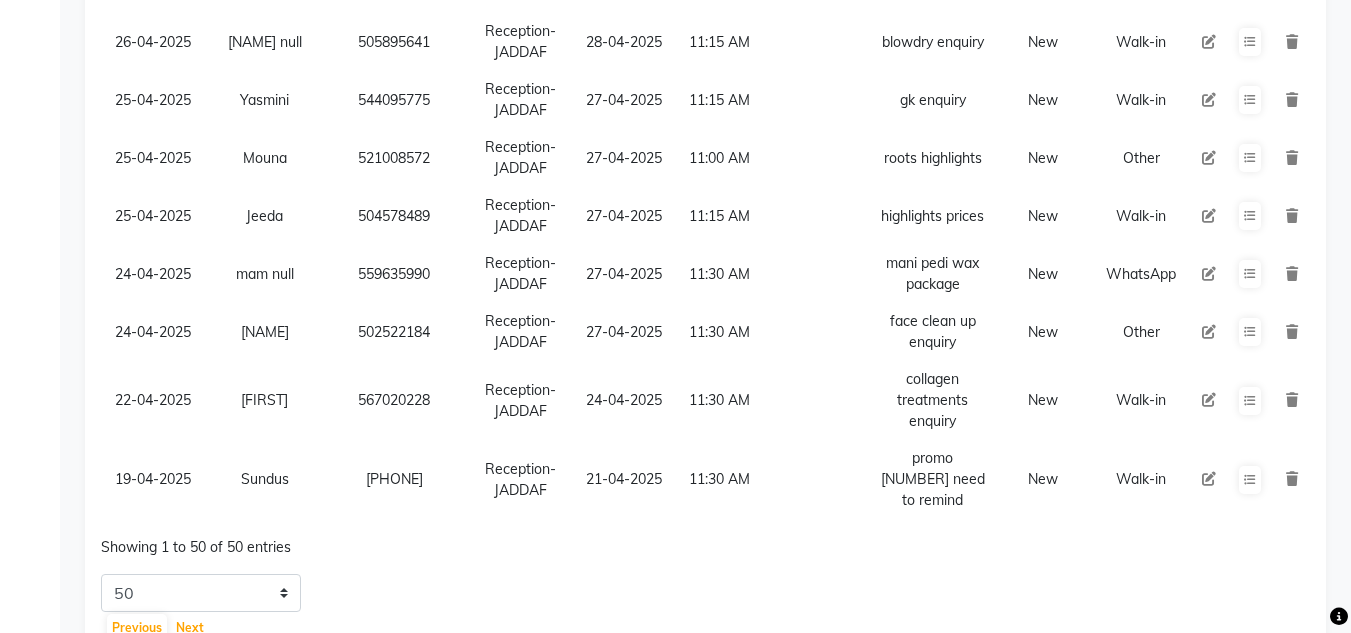 scroll, scrollTop: 2886, scrollLeft: 0, axis: vertical 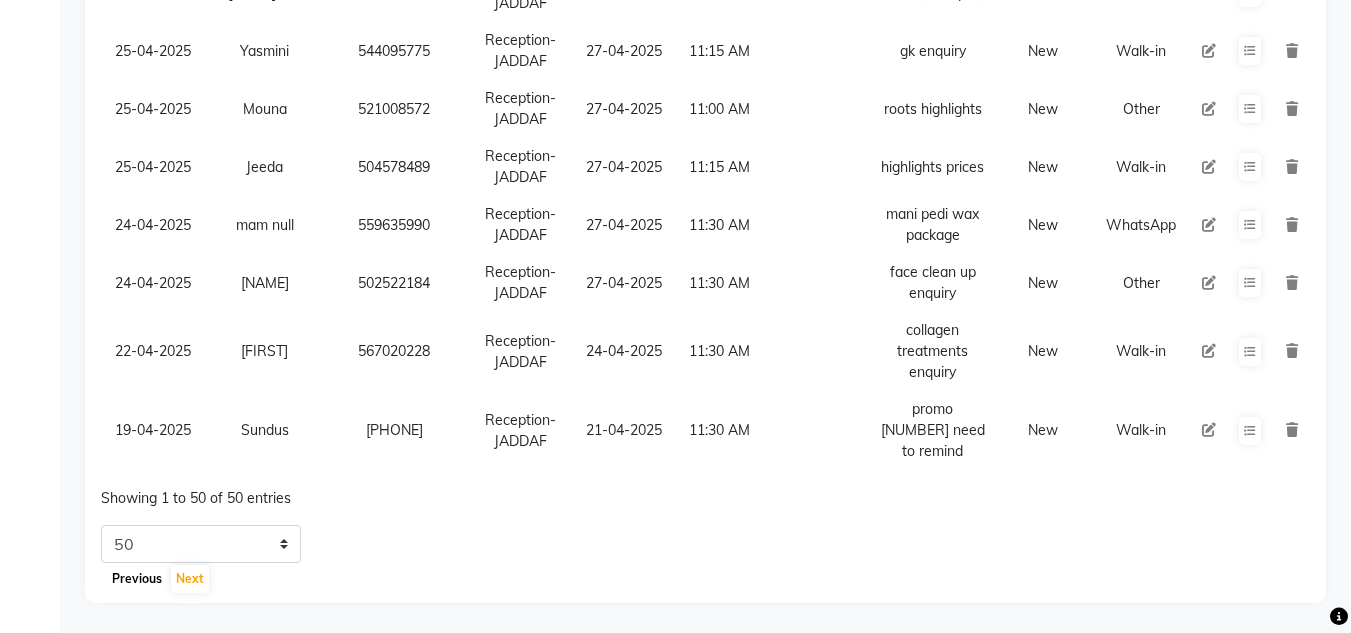 click on "Previous" 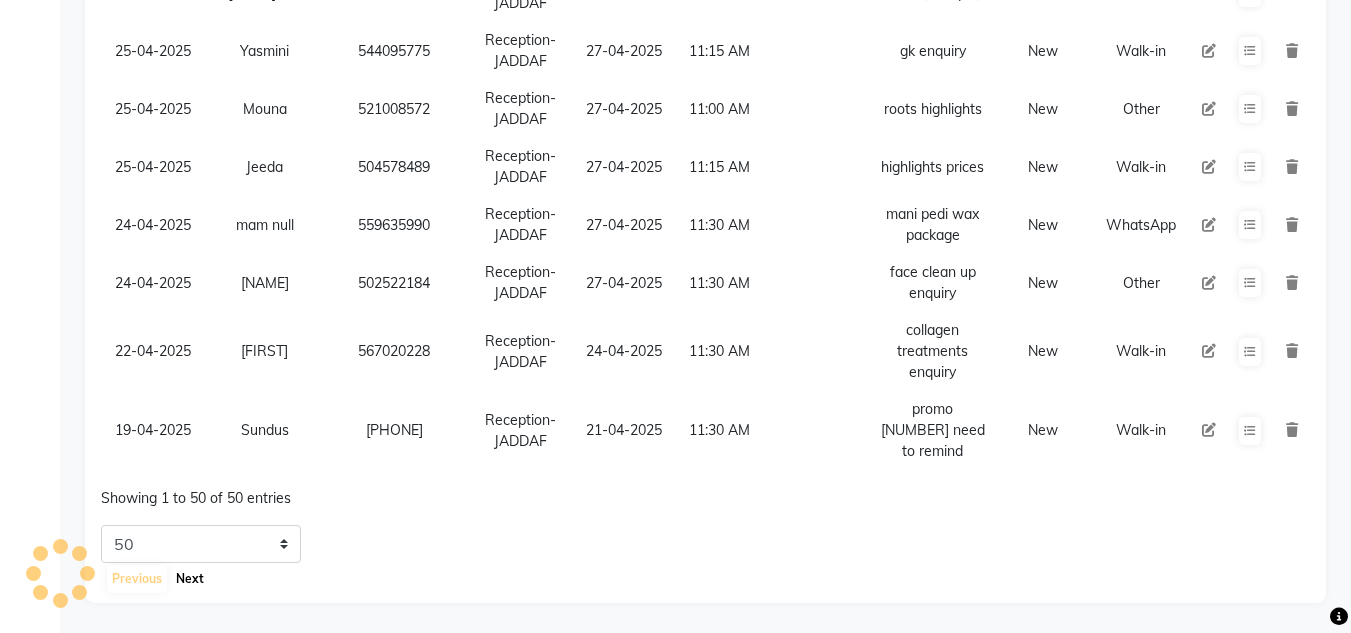 click on "Enquiry Date [FIRST]    [PHONE]  [LOCATION] [DATE] [TIME]   [SERVICE]  New [DATE] [FIRST]    [PHONE]  [LOCATION] [DATE] [TIME]   [SERVICE]  New [DATE] [FIRST]    [PHONE]  [LOCATION] [DATE] [TIME]   [SERVICE]  New [DATE] [FIRST]    [PHONE]  [LOCATION] [DATE] [TIME]   [SERVICE]  New [DATE] [FIRST]    [PHONE]  [LOCATION] [DATE] [TIME]   [SERVICE]  New [DATE] [FIRST]    [PHONE]  [LOCATION] [DATE] [TIME]  [SERVICE]  New [DATE] [FIRST]    [PHONE]  NONE [DATE] [TIME]  [NUMBER]" 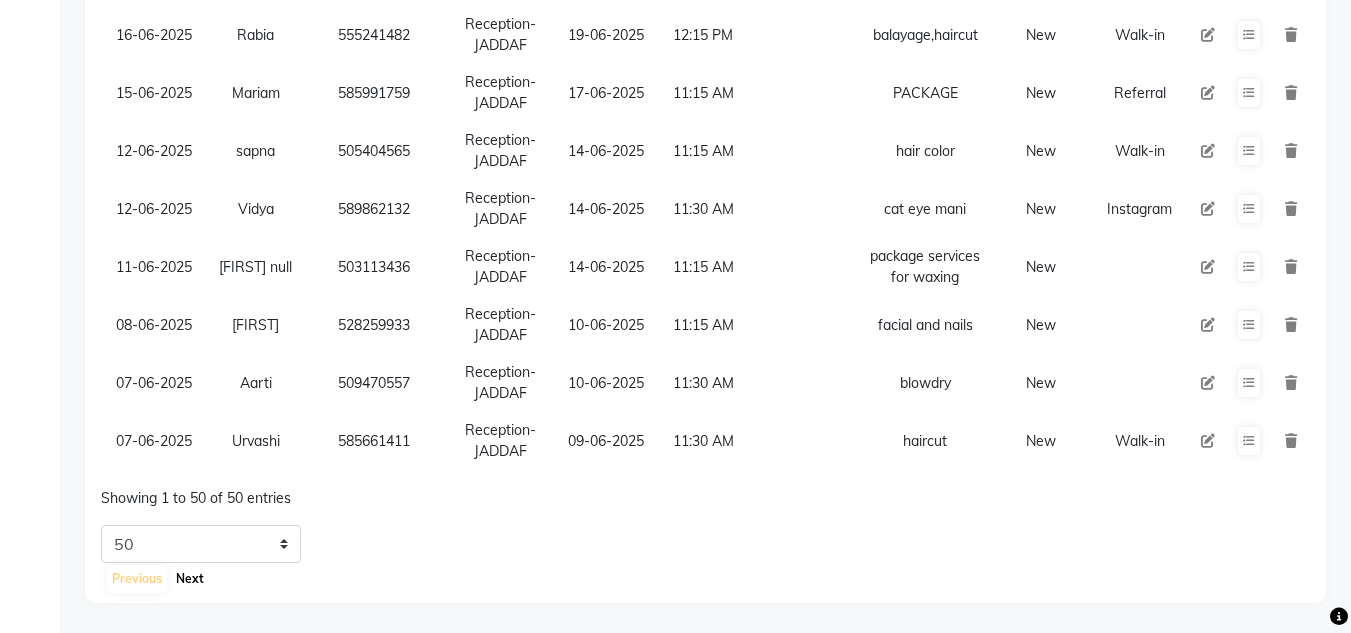 drag, startPoint x: 180, startPoint y: 583, endPoint x: 187, endPoint y: 574, distance: 11.401754 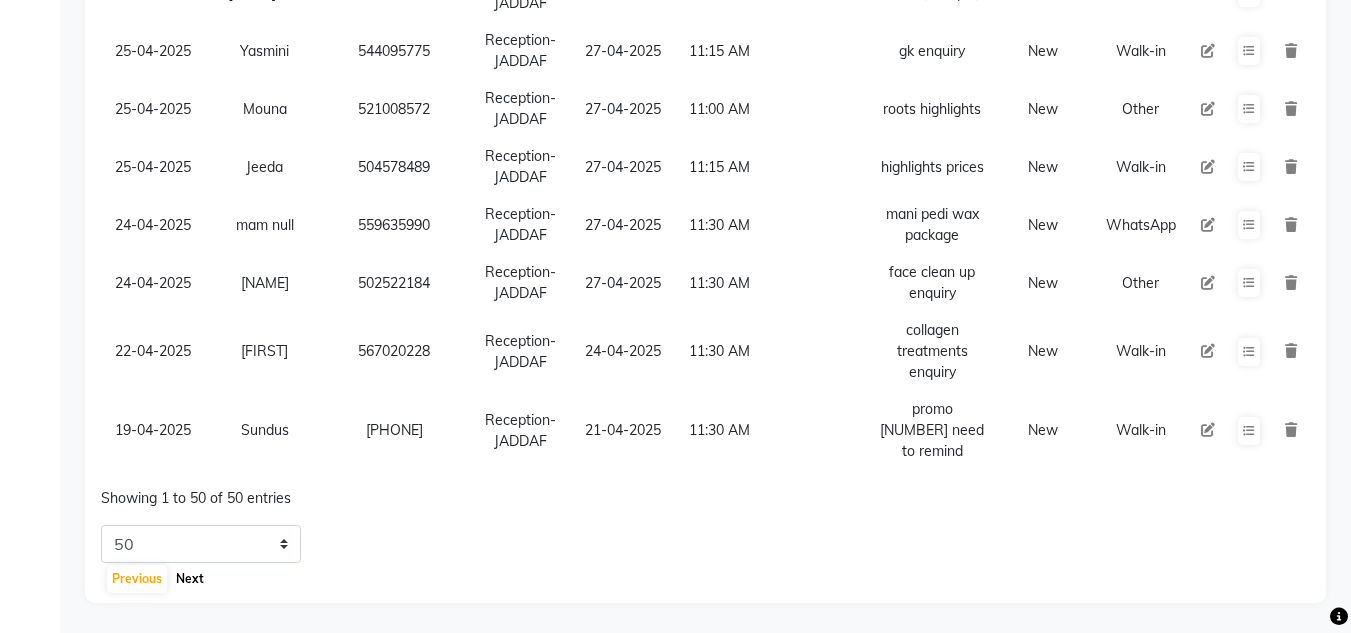 click on "Next" 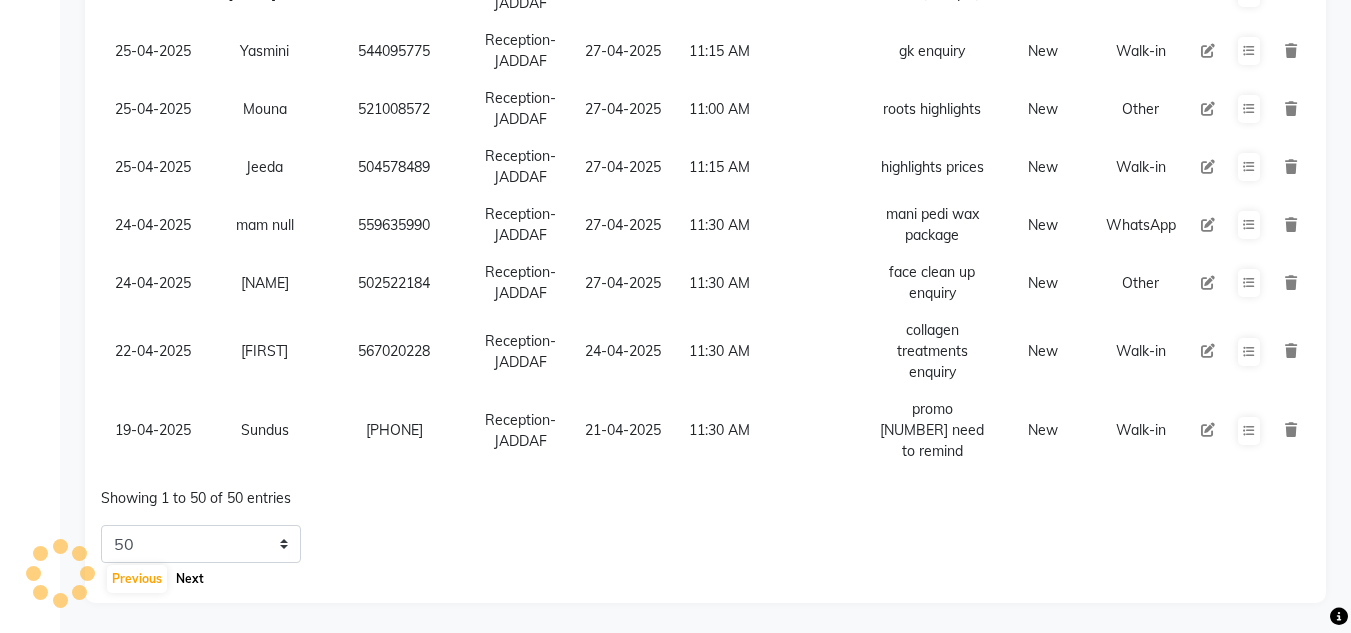 scroll, scrollTop: 2742, scrollLeft: 0, axis: vertical 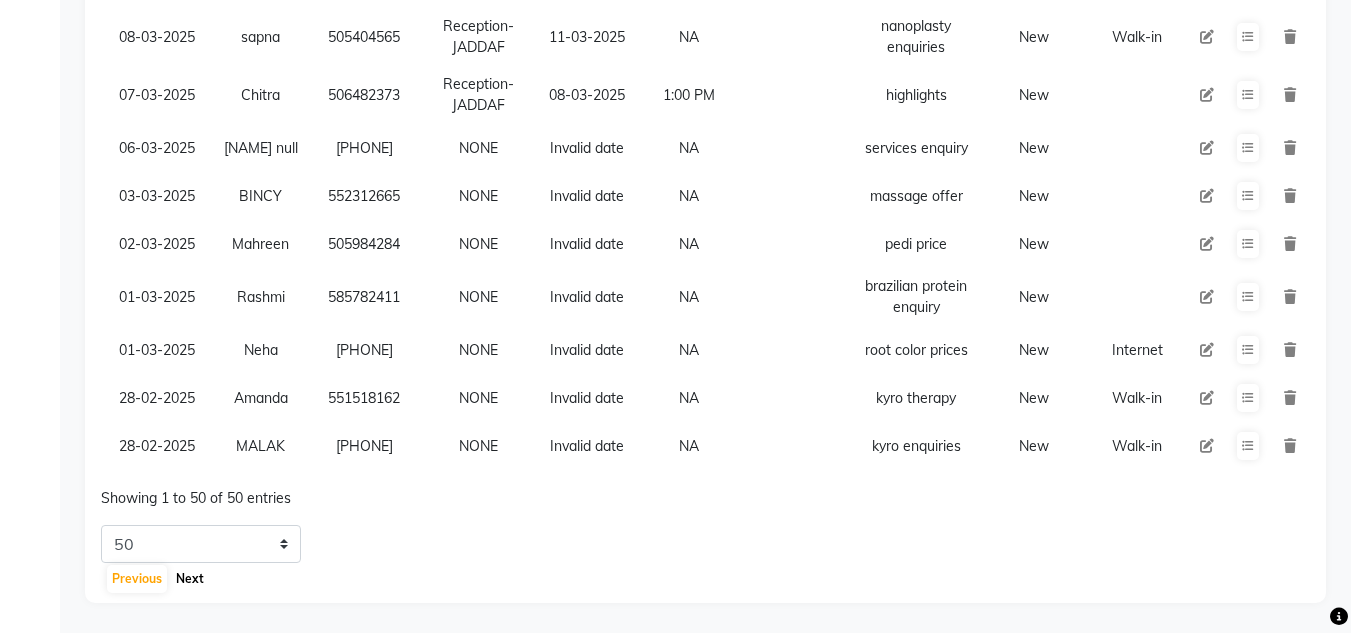 click on "Next" 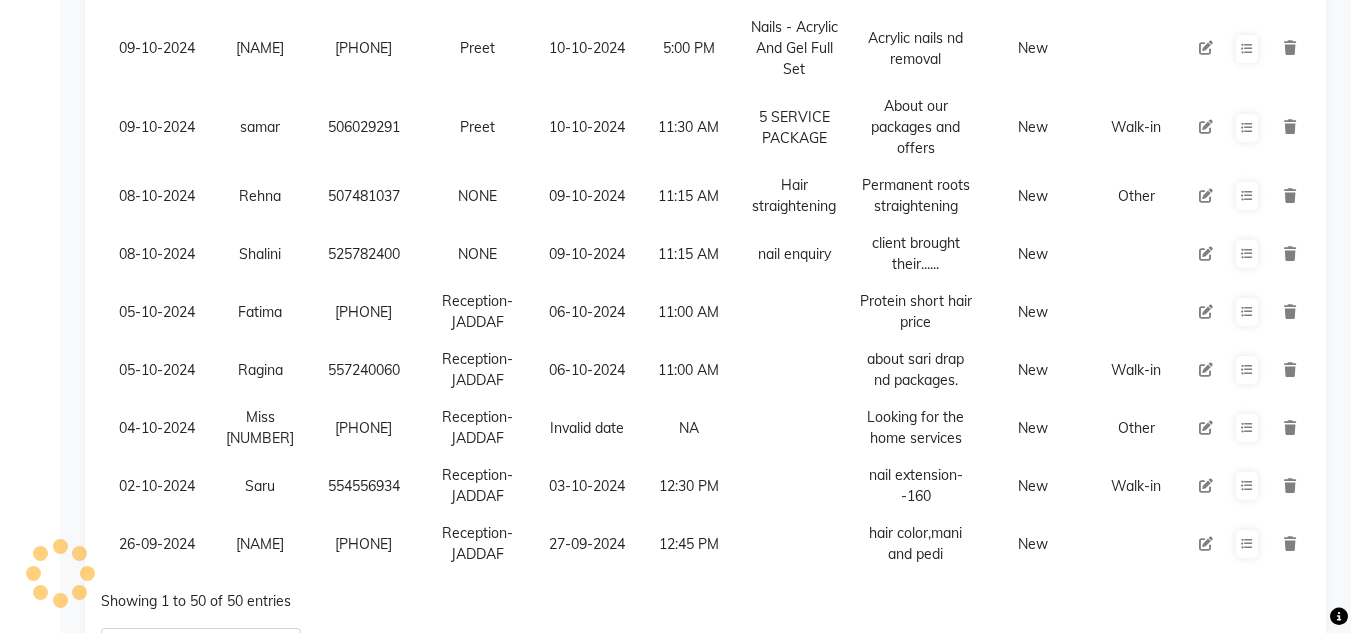 scroll, scrollTop: 2886, scrollLeft: 0, axis: vertical 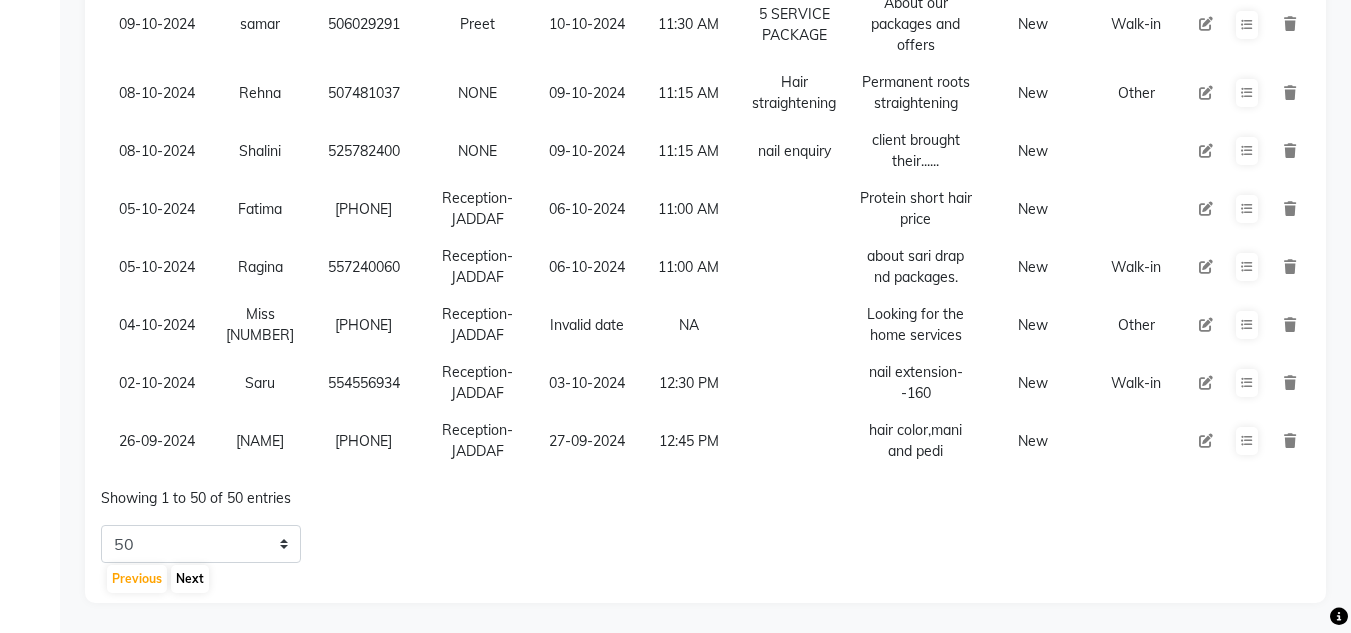 click on "Previous Next" 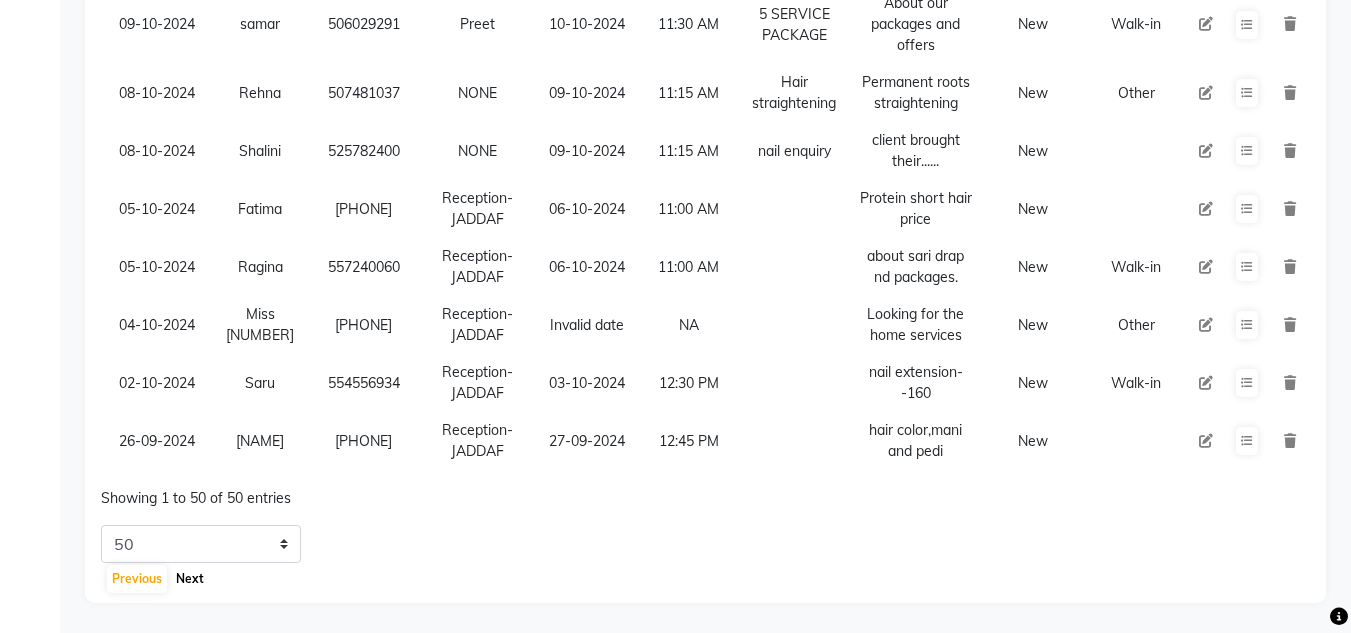 click on "Next" 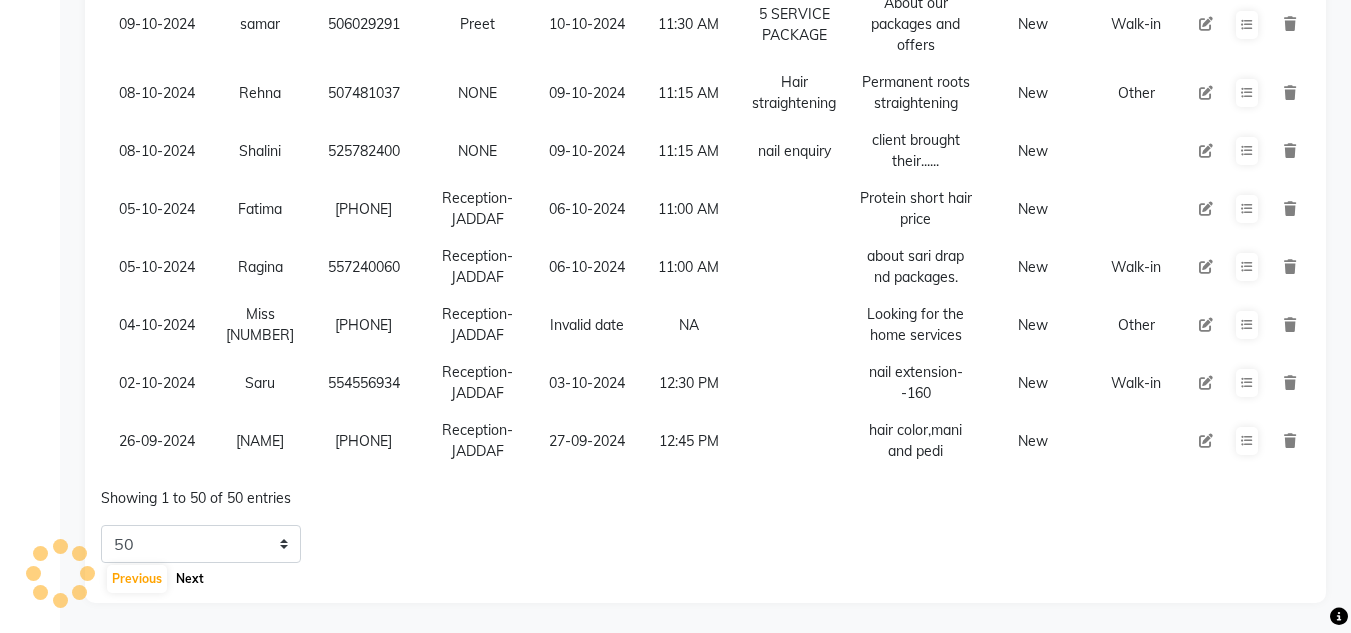 click on "Next" 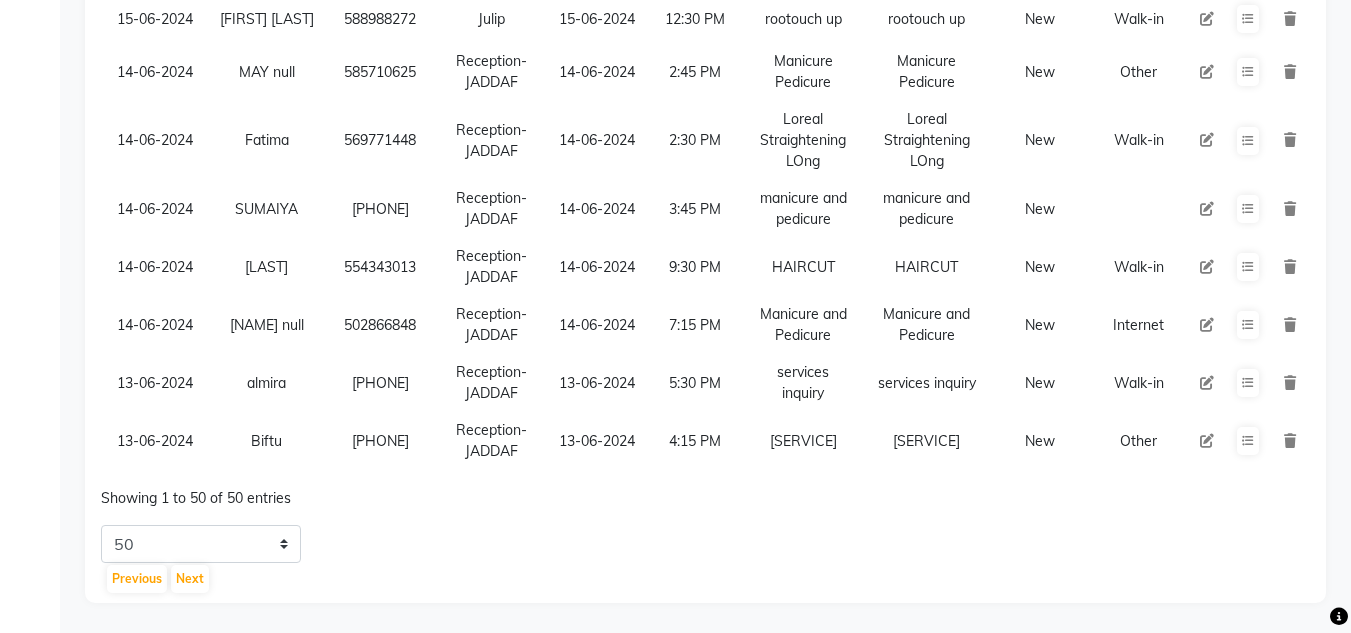scroll, scrollTop: 3358, scrollLeft: 0, axis: vertical 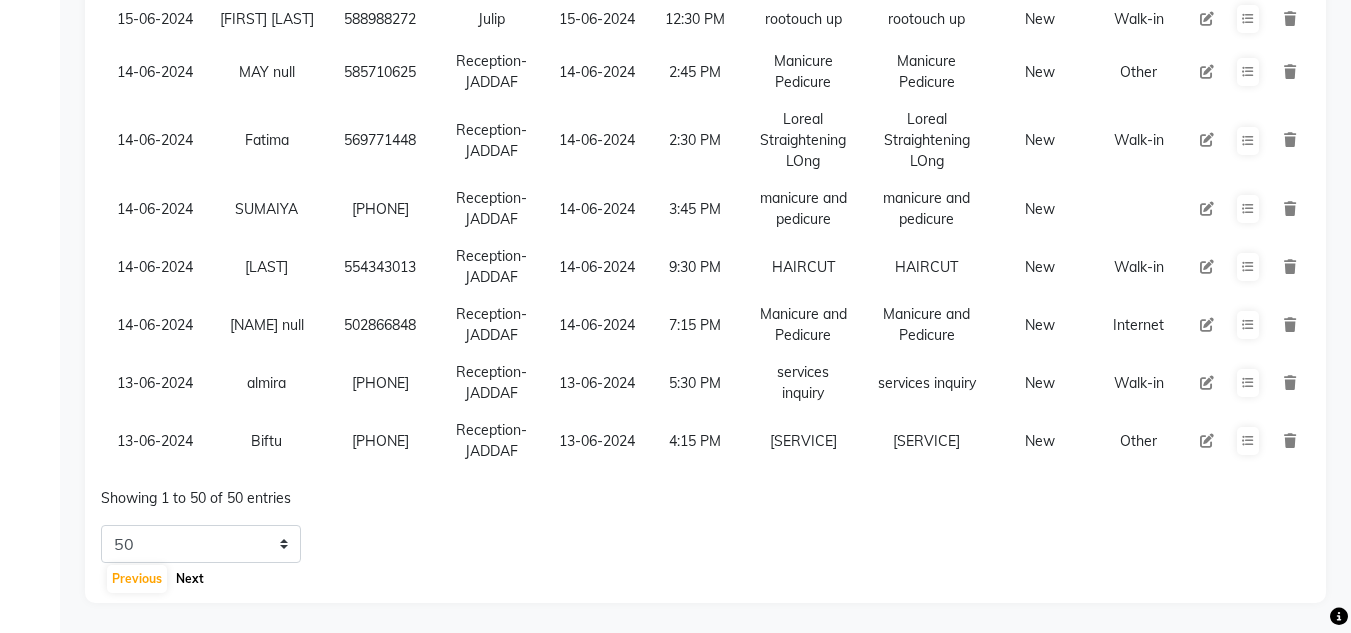 click on "Next" 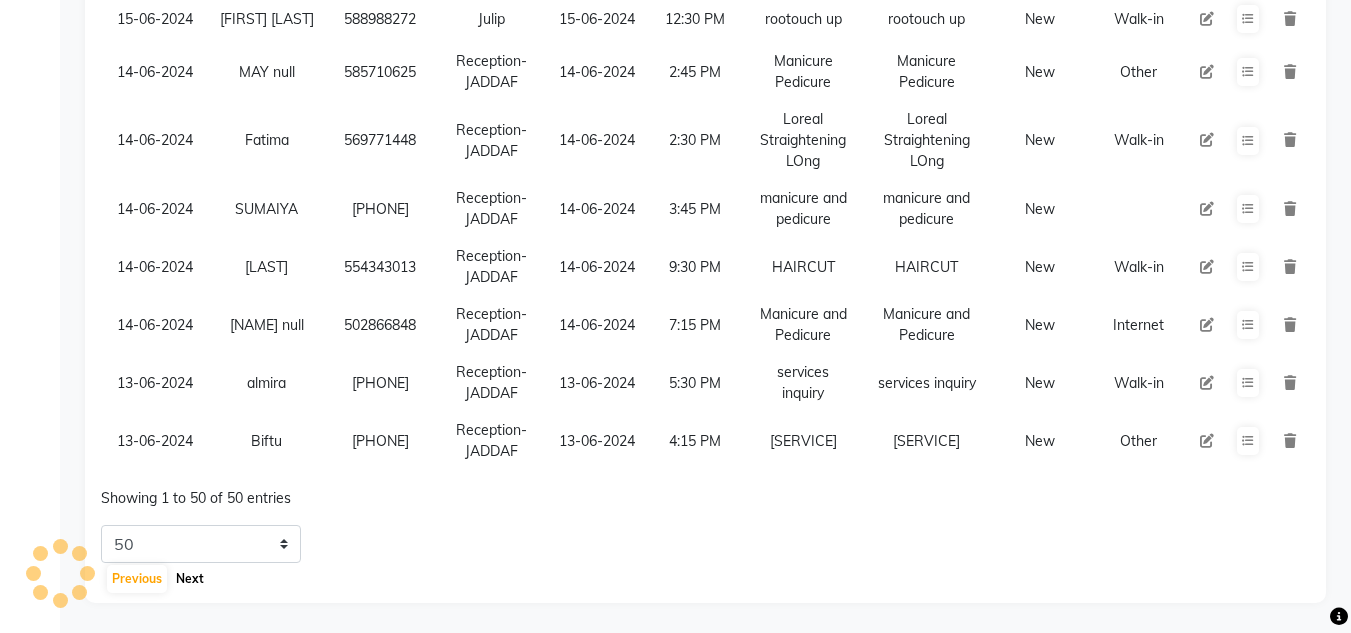 click on "Next" 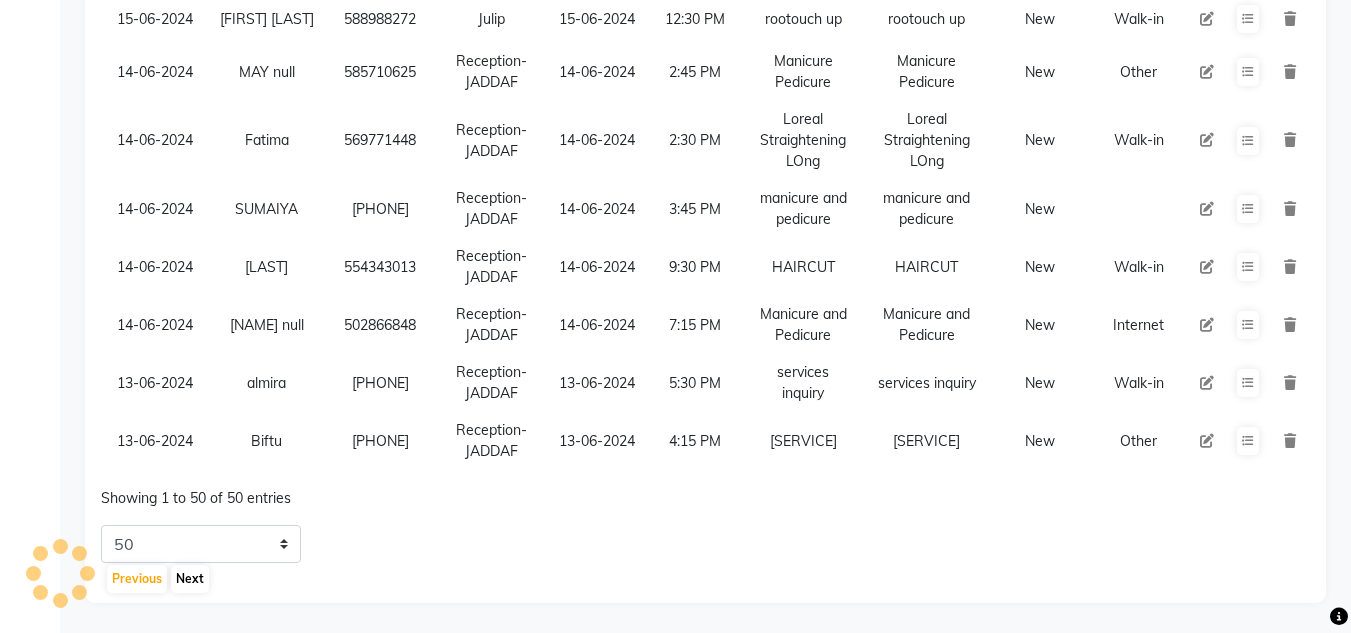click on "Enquiry Date [FIRST]   [COUNTRY_CODE] [PHONE]  [LOCATION] [DATE] [TIME]  [SERVICE]  [DESC]  New Internet [DATE] [FIRST]   [PHONE]  [LOCATION] [DATE] [TIME]  [SERVICE]  [DESC]  New Referral [DATE] [FIRST]    [PHONE]  [LOCATION] [DATE] [TIME]  [SERVICE]  [DESC]  New Referral [DATE] [FIRST]    [PHONE]  [LOCATION] [DATE] [TIME]  [SERVICE]  [DESC]  New Internet [DATE] [FIRST]    [PHONE]  [LOCATION] [DATE] [TIME]  [SERVICE]  [DESC]  New Internet [DATE] [FIRST]    [PHONE]  [LOCATION] [DATE] [TIME]  [SERVICE]  [DESC]  New Walk-in [DATE] [FIRST]    [PHONE]  [LOCATION] [DATE] [TIME]  [SERVICE]  [DESC]  New Walk-in [FIRST]" 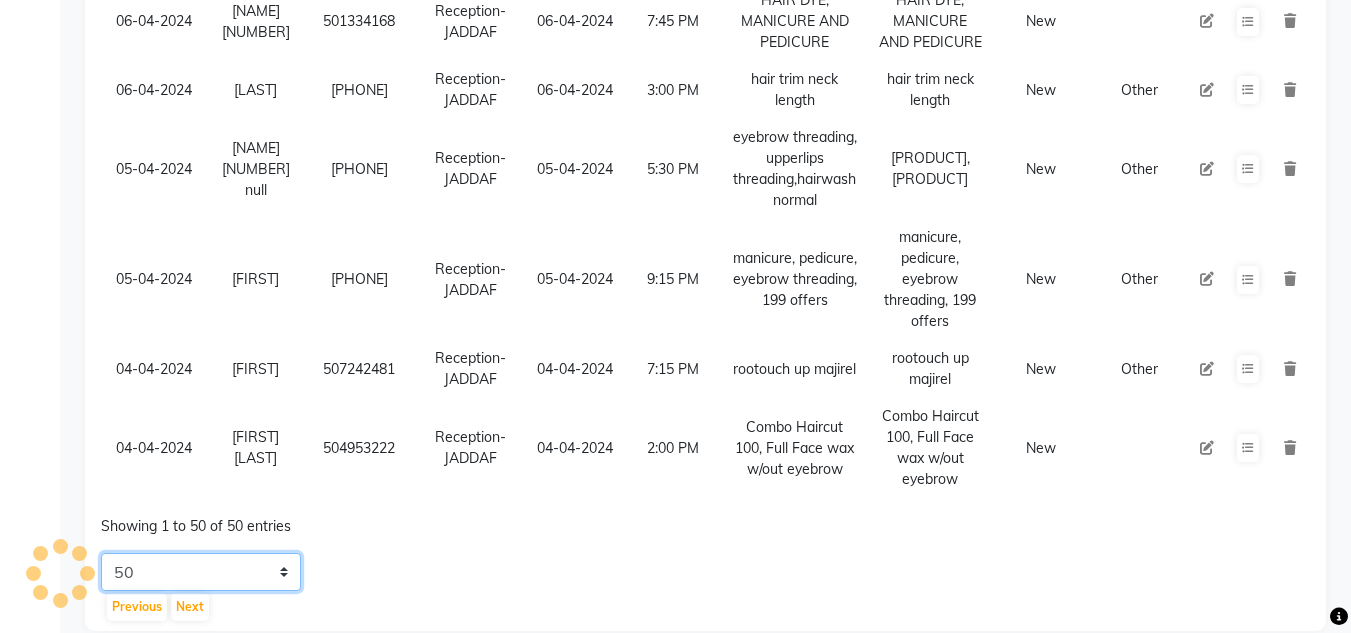 click on "5 10 20 50" 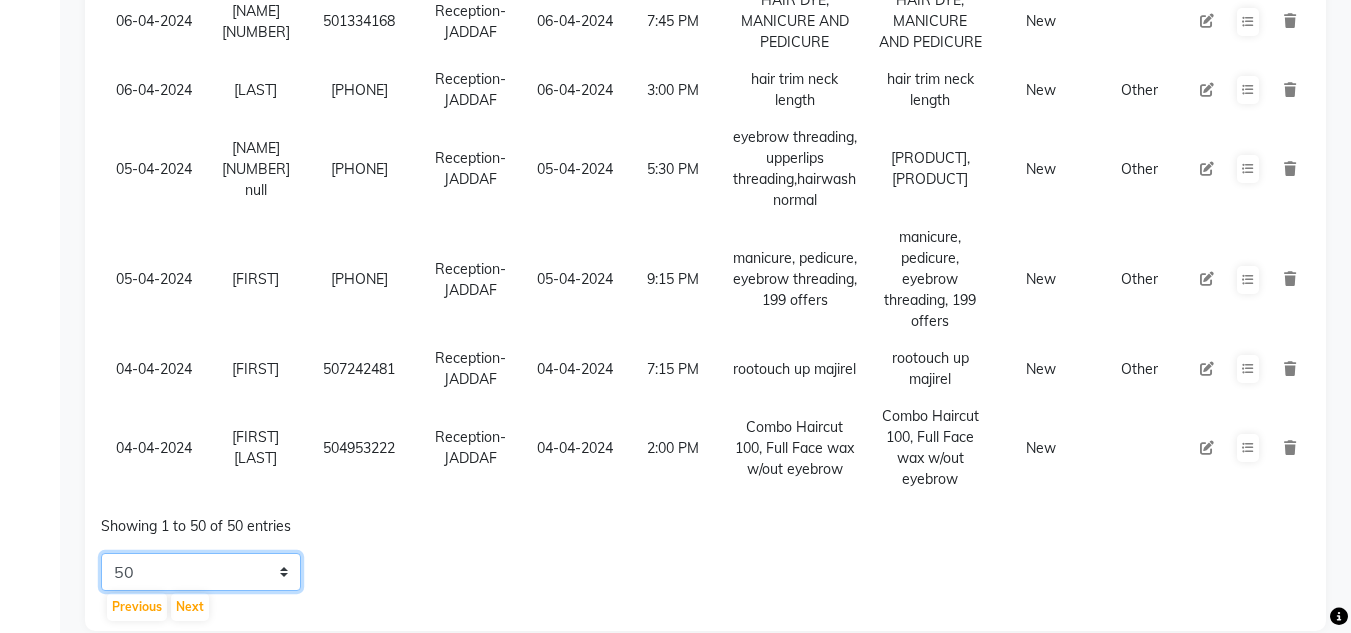 click on "5 10 20 50" 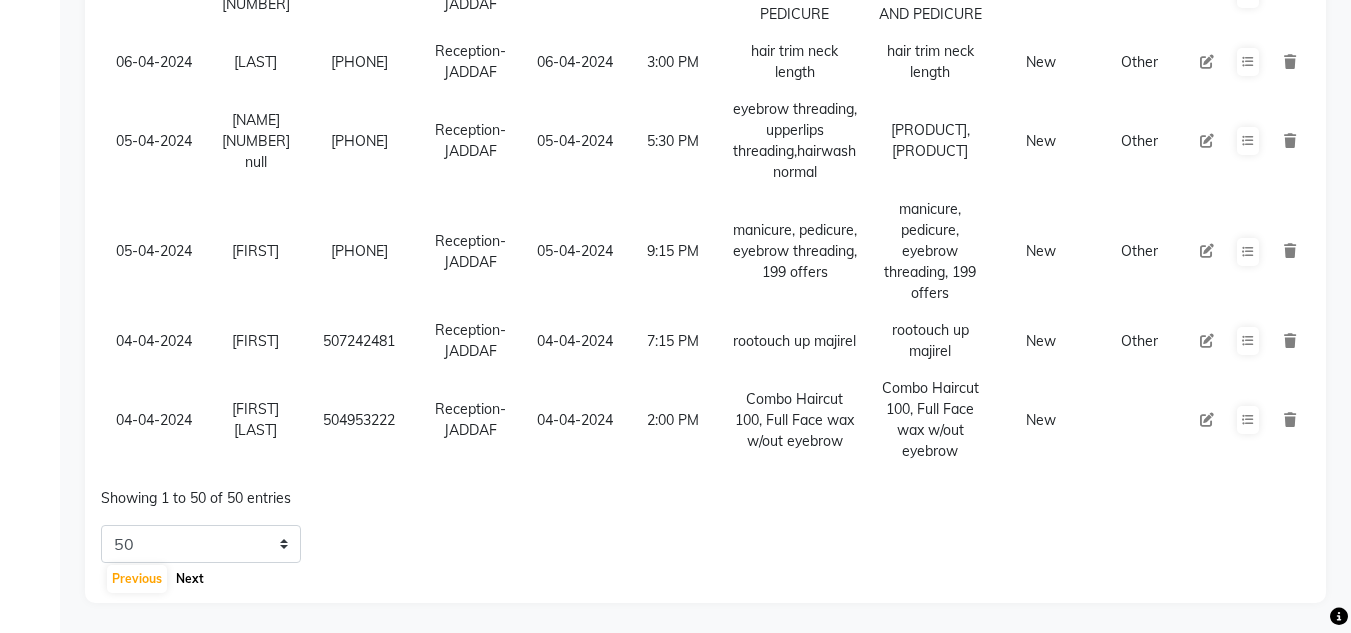 click on "Next" 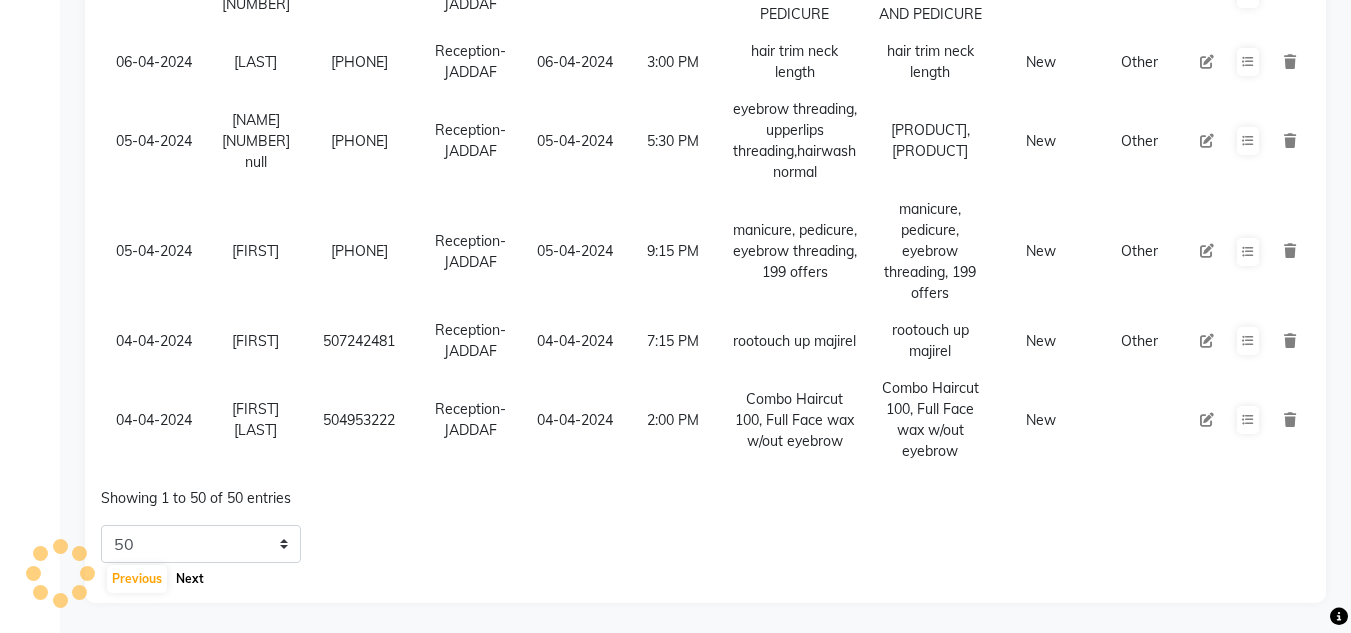click on "Next" 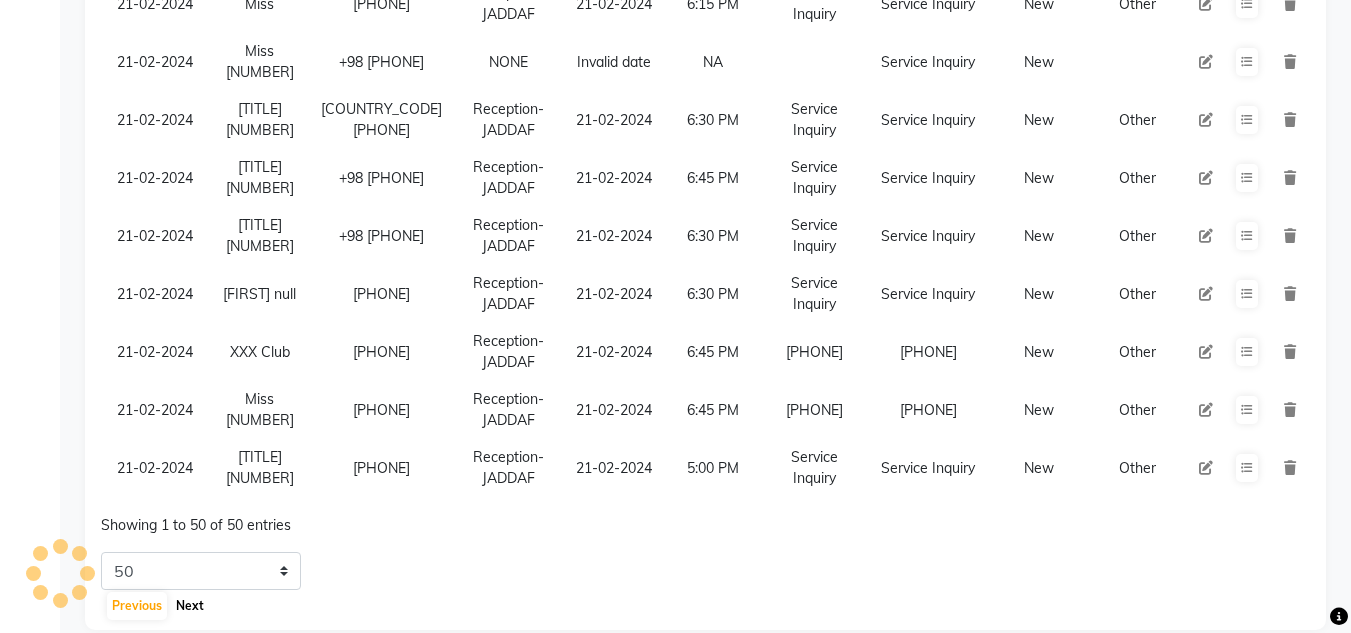 scroll, scrollTop: 2812, scrollLeft: 0, axis: vertical 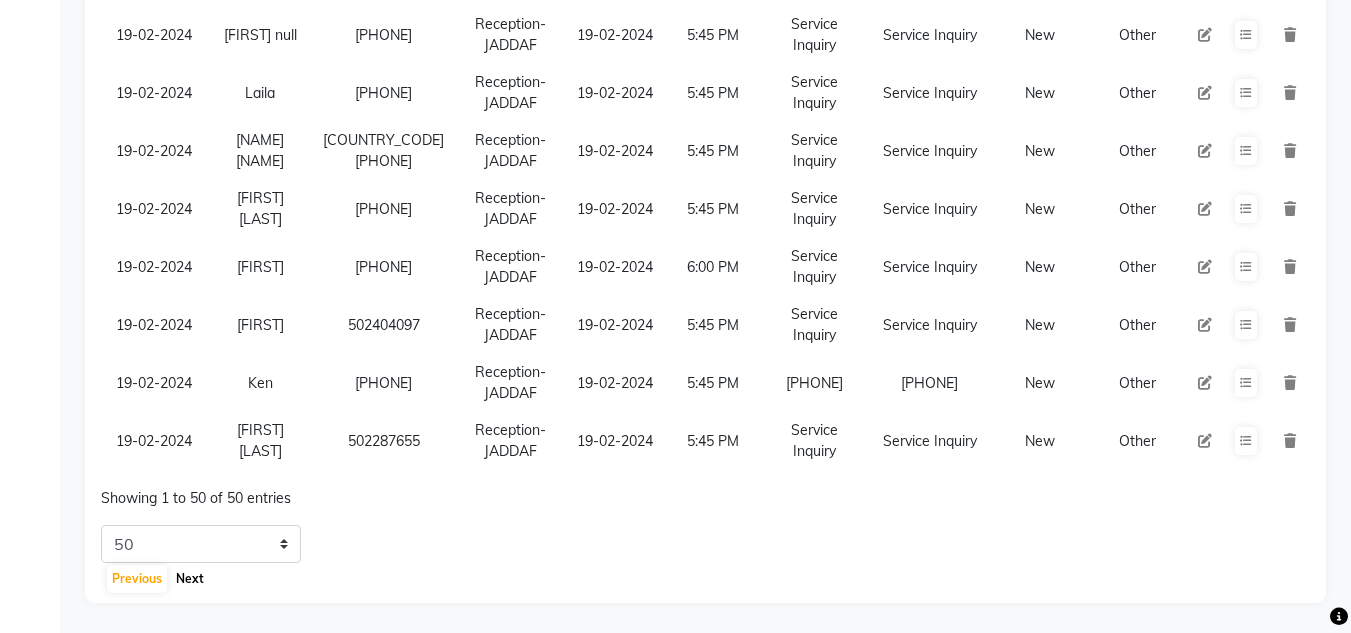 click on "Next" 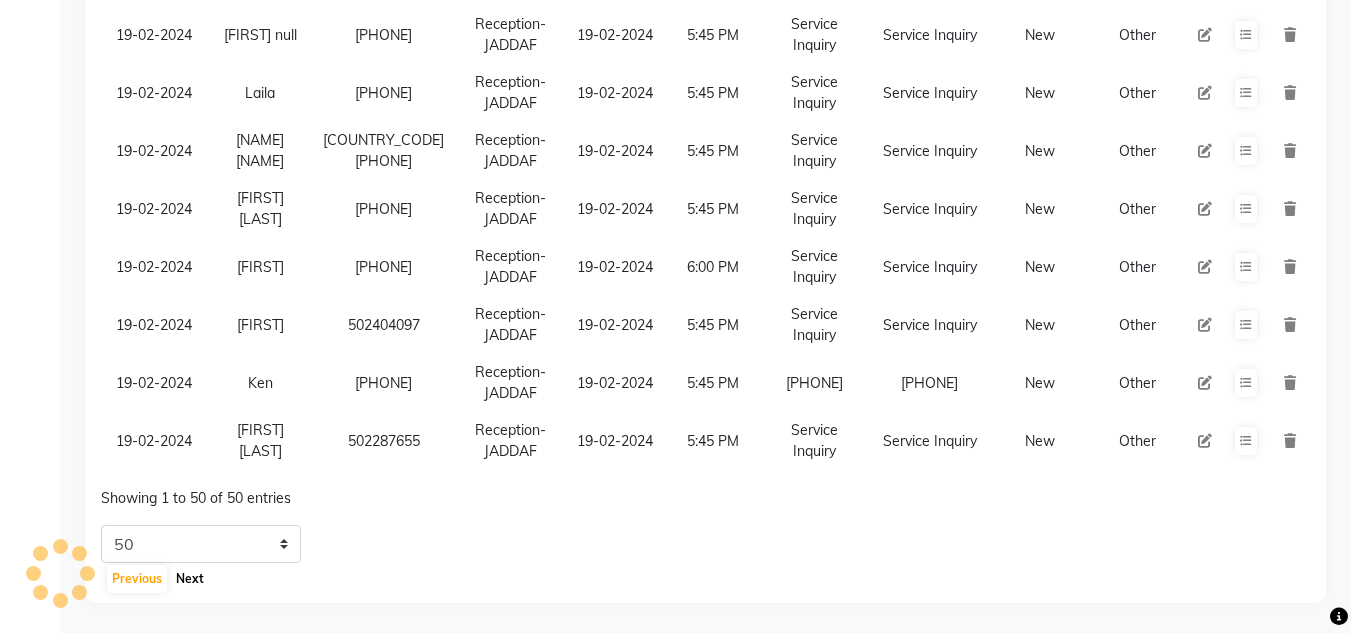 click on "Next" 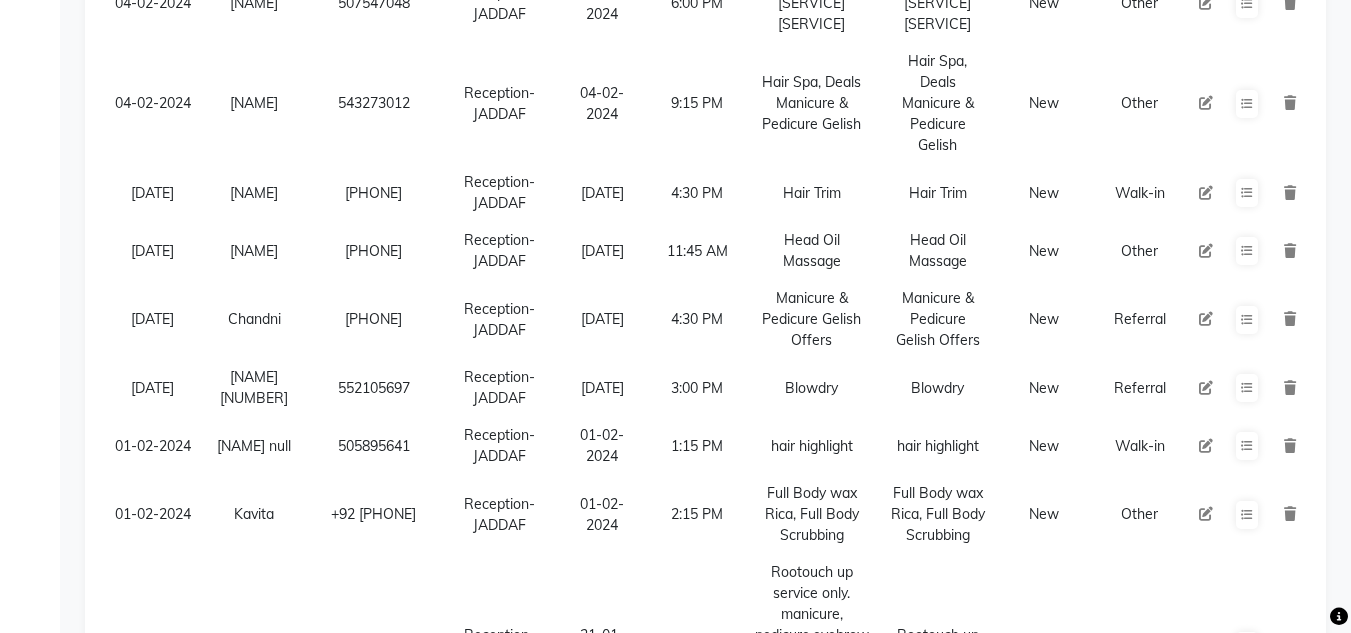 click on "Next" 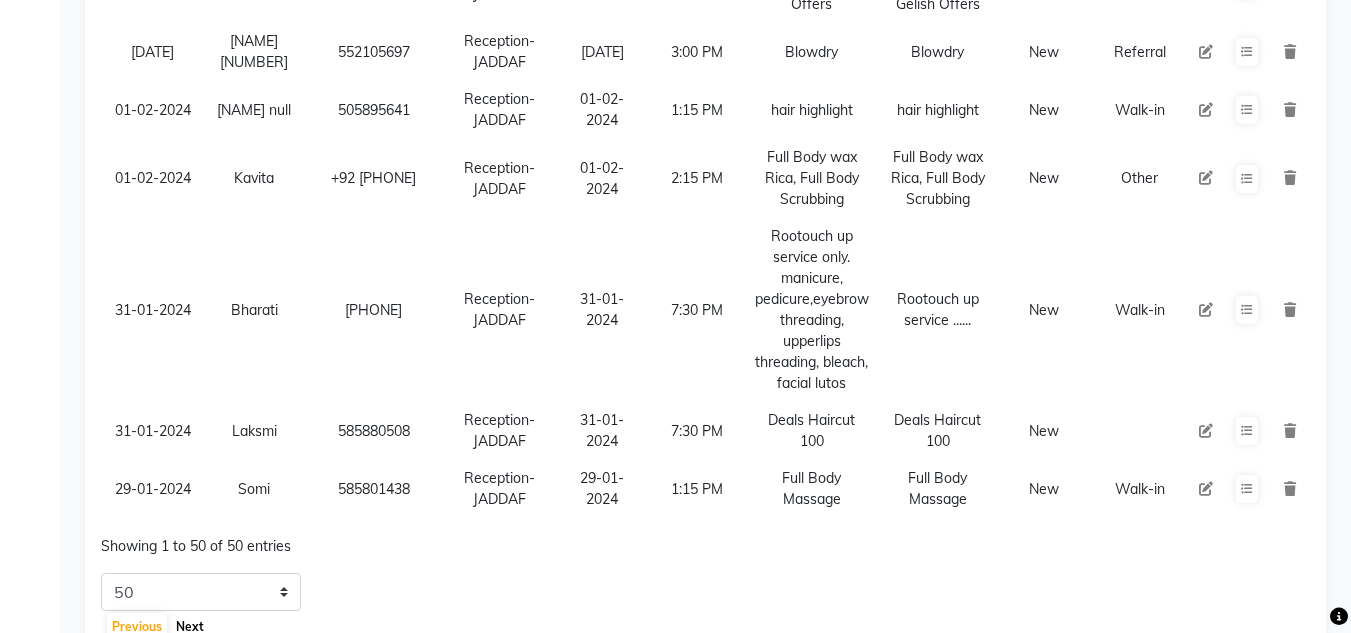 click on "Next" 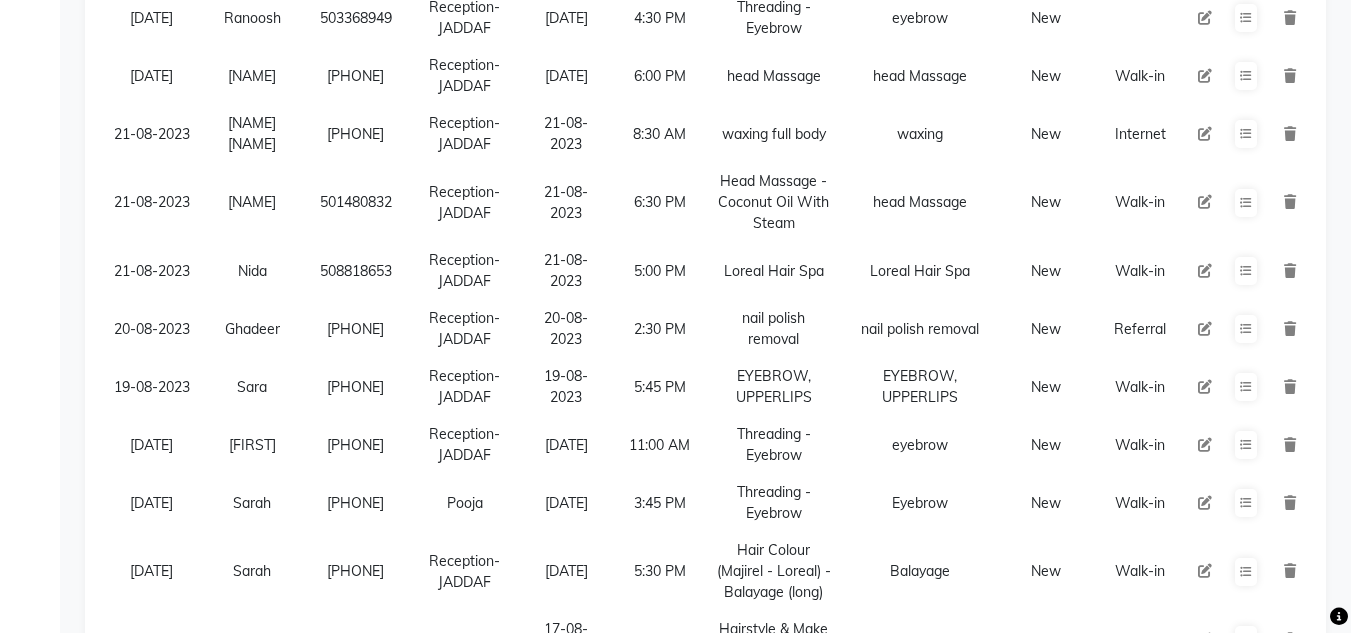 scroll, scrollTop: 1122, scrollLeft: 0, axis: vertical 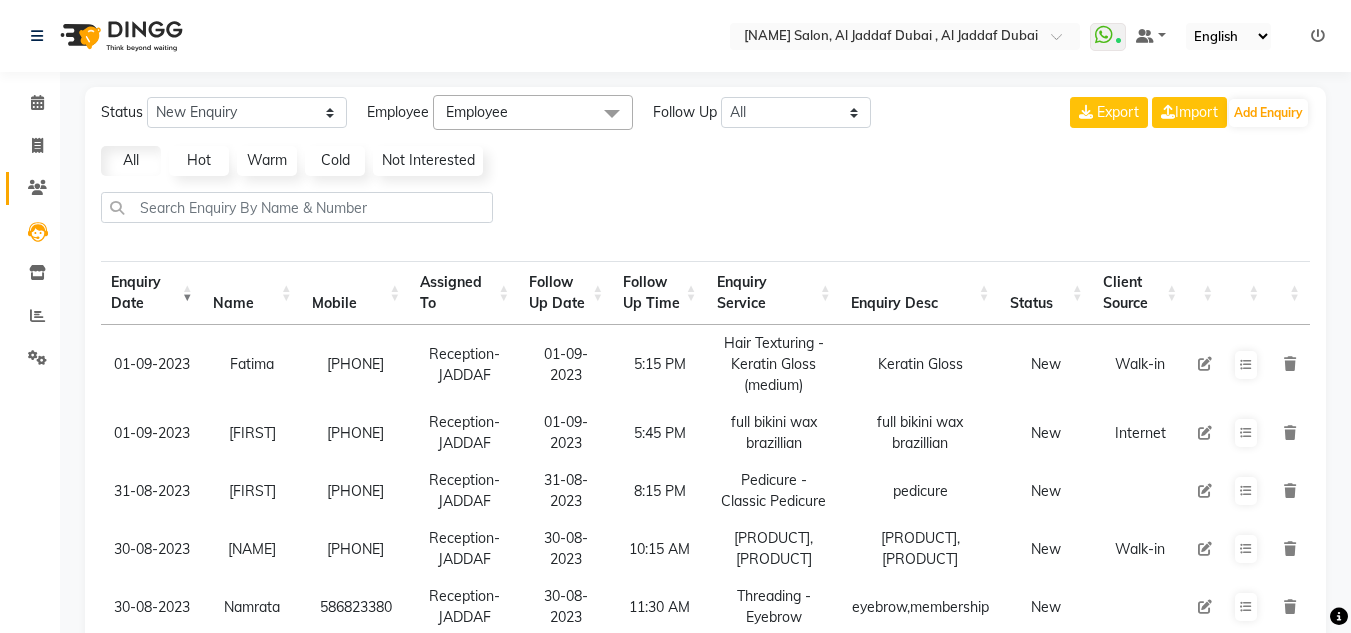 click on "Clients" 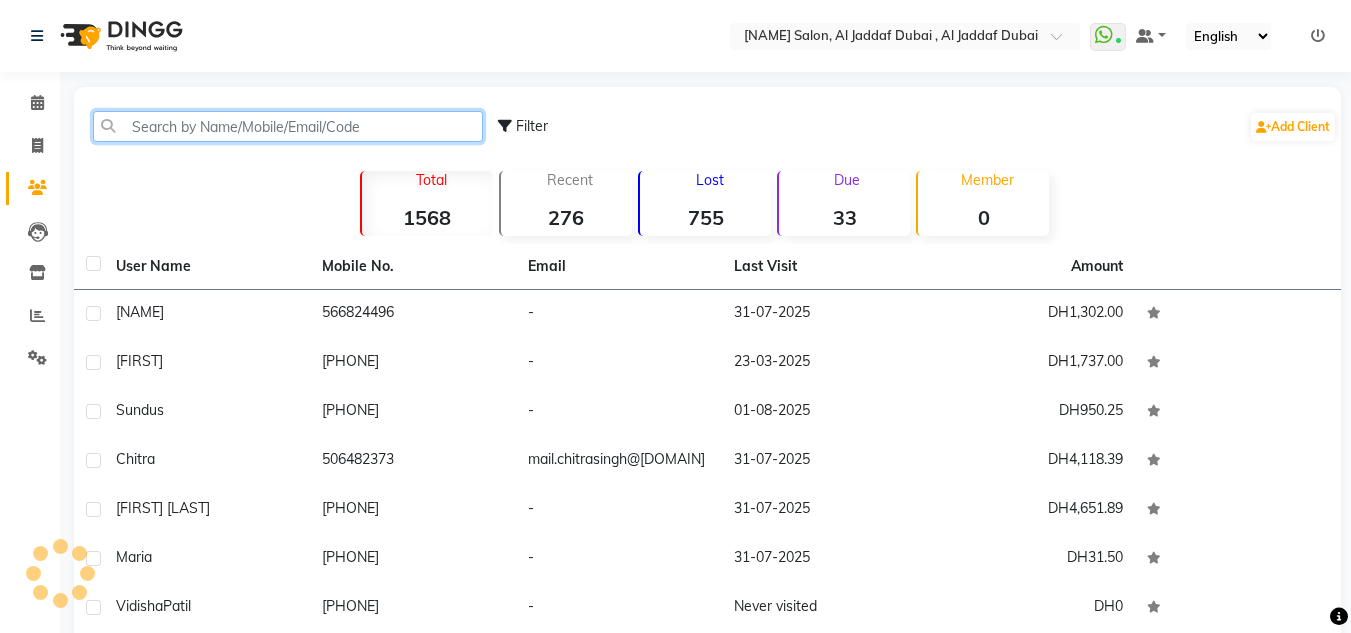 click 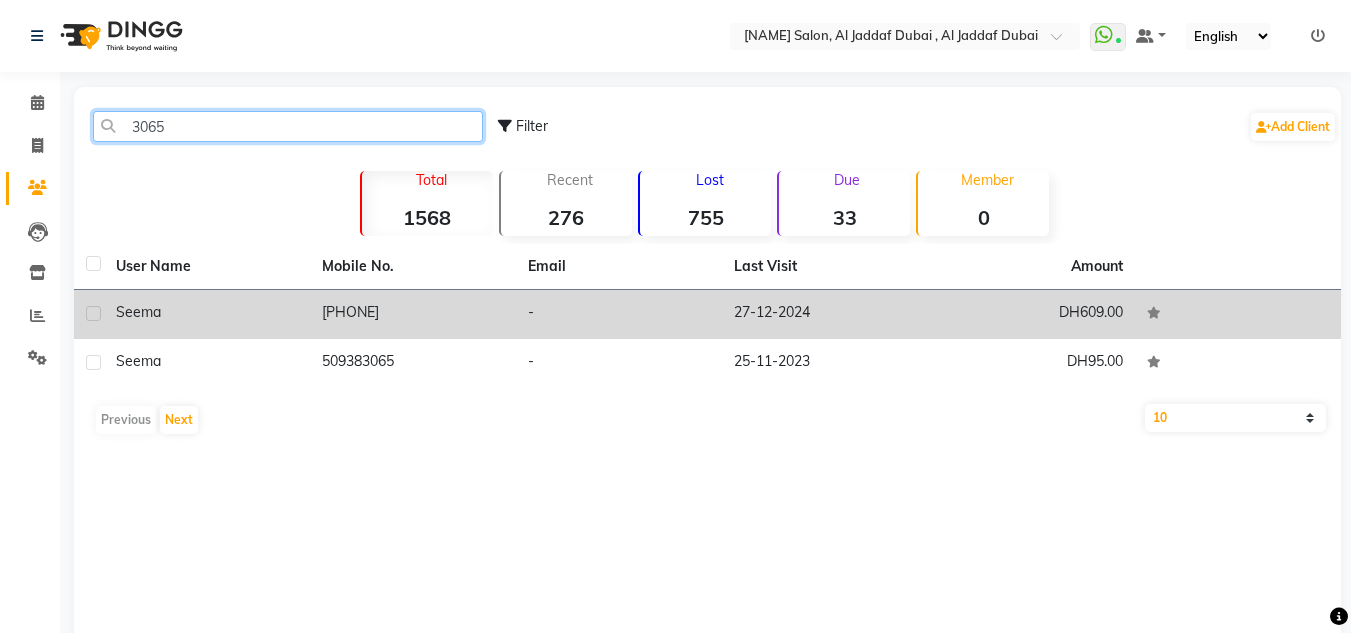 type on "3065" 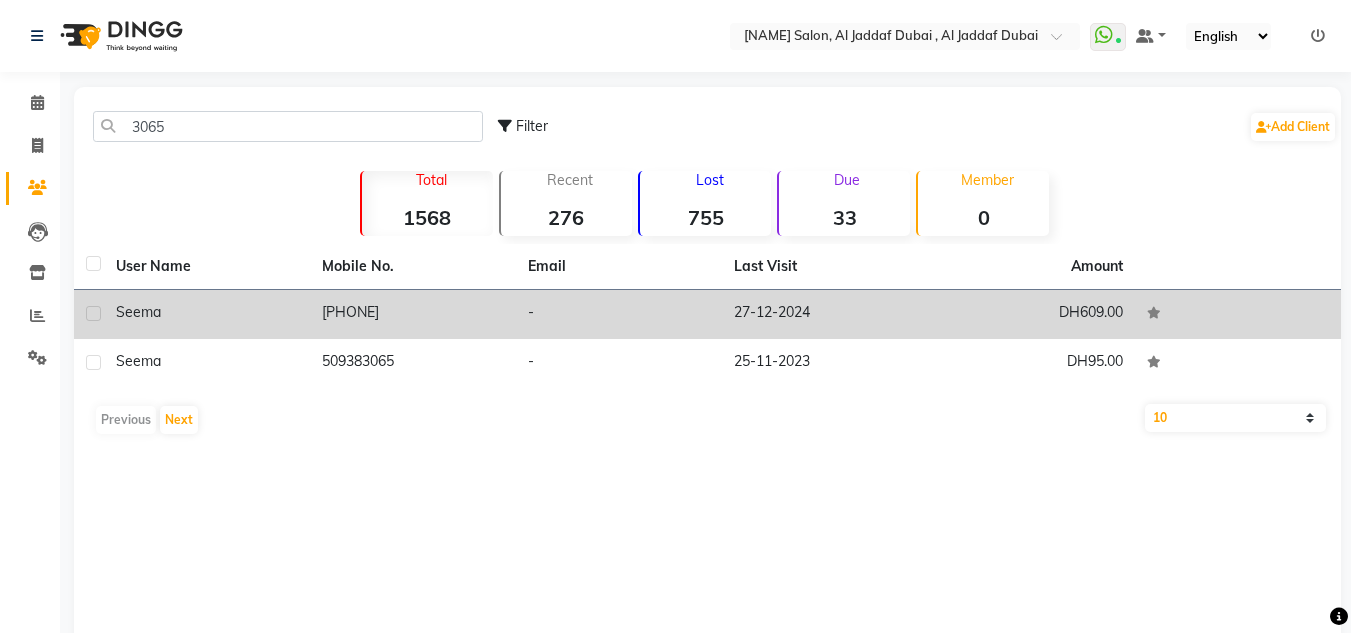 click on "[PHONE]" 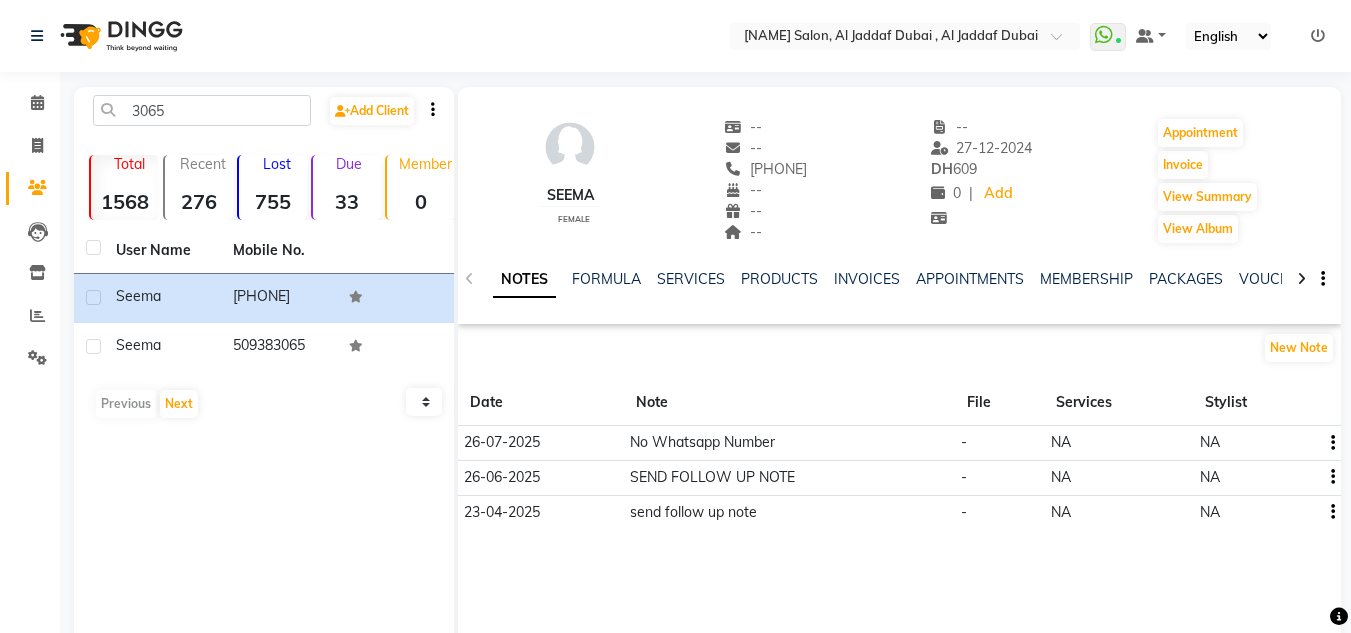 click on "NOTES FORMULA SERVICES PRODUCTS INVOICES APPOINTMENTS MEMBERSHIP PACKAGES VOUCHERS GIFTCARDS POINTS FORMS FAMILY CARDS WALLET" 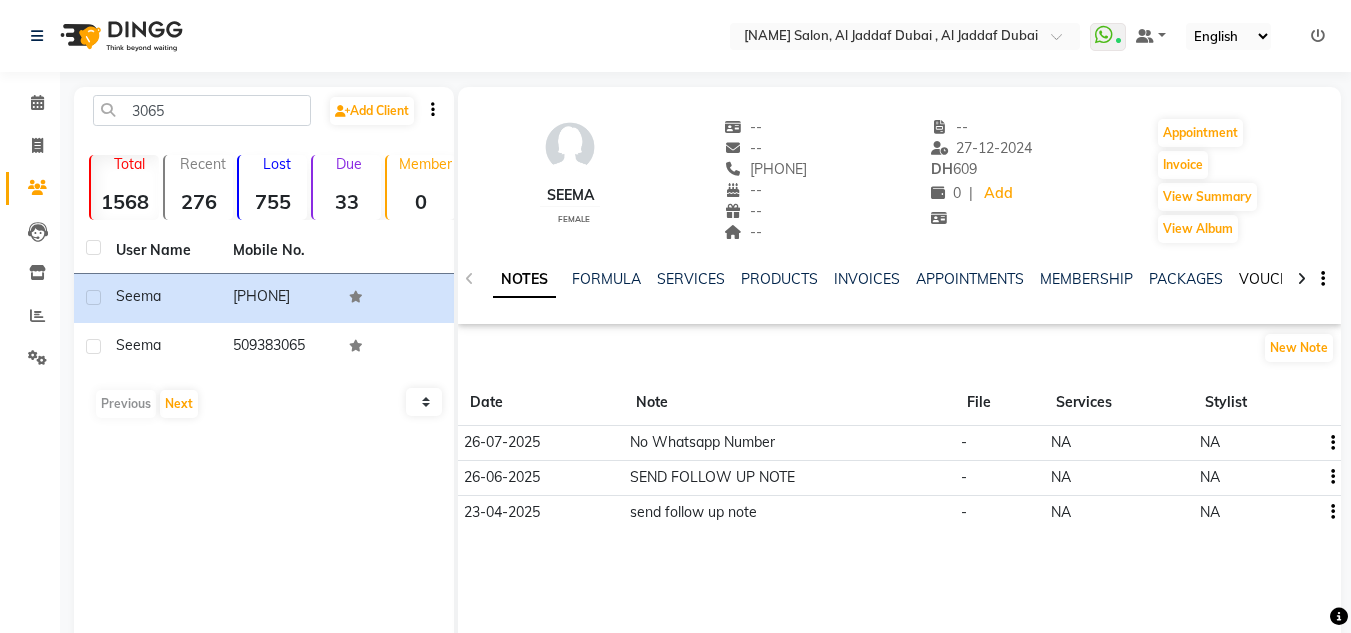 click on "NOTES FORMULA SERVICES PRODUCTS INVOICES APPOINTMENTS MEMBERSHIP PACKAGES VOUCHERS GIFTCARDS POINTS FORMS FAMILY CARDS WALLET" 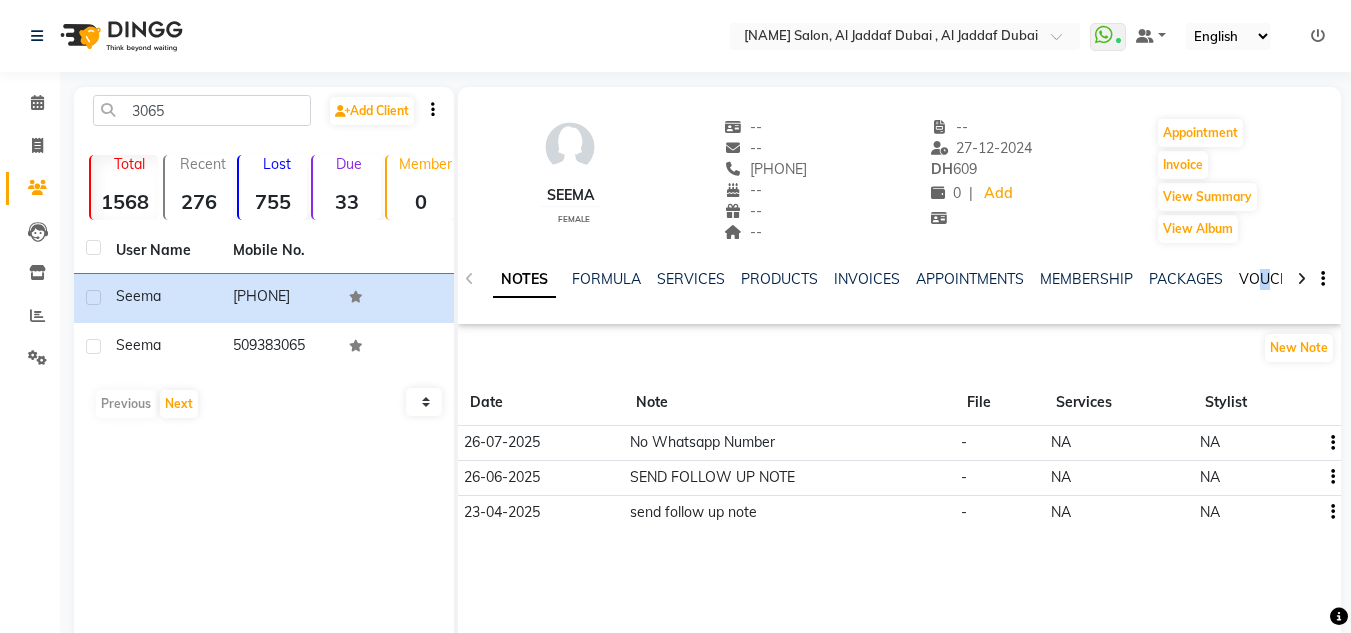 click on "VOUCHERS" 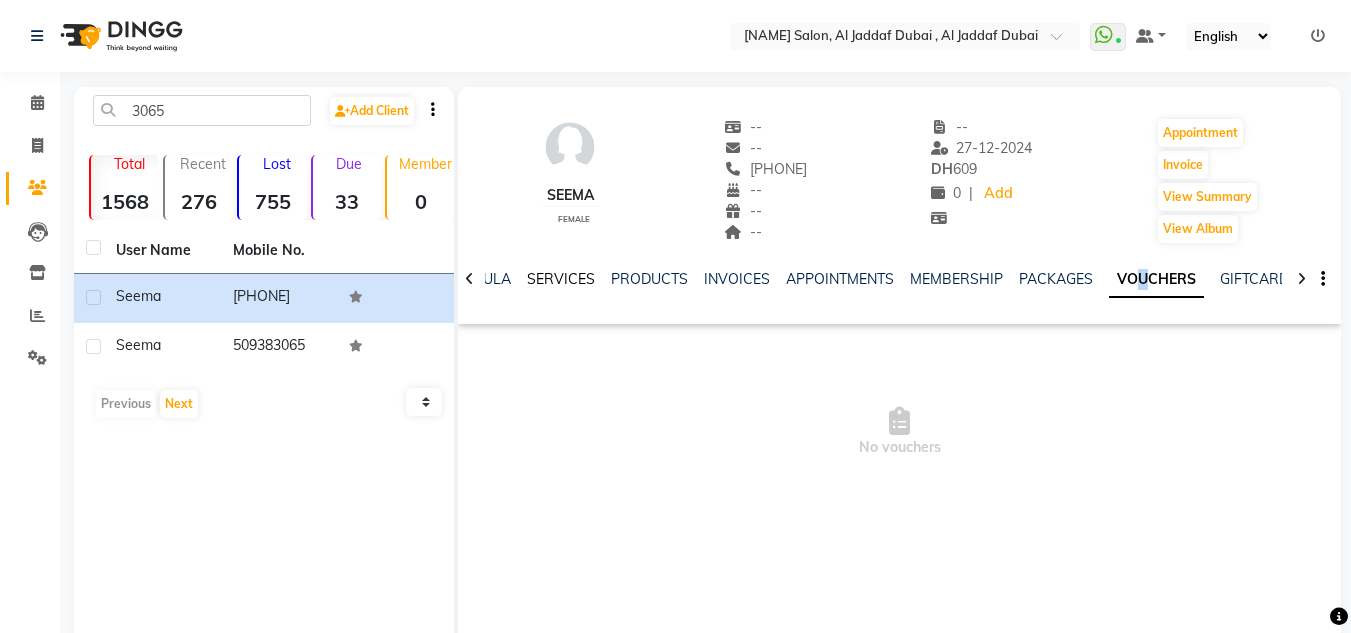 click on "SERVICES" 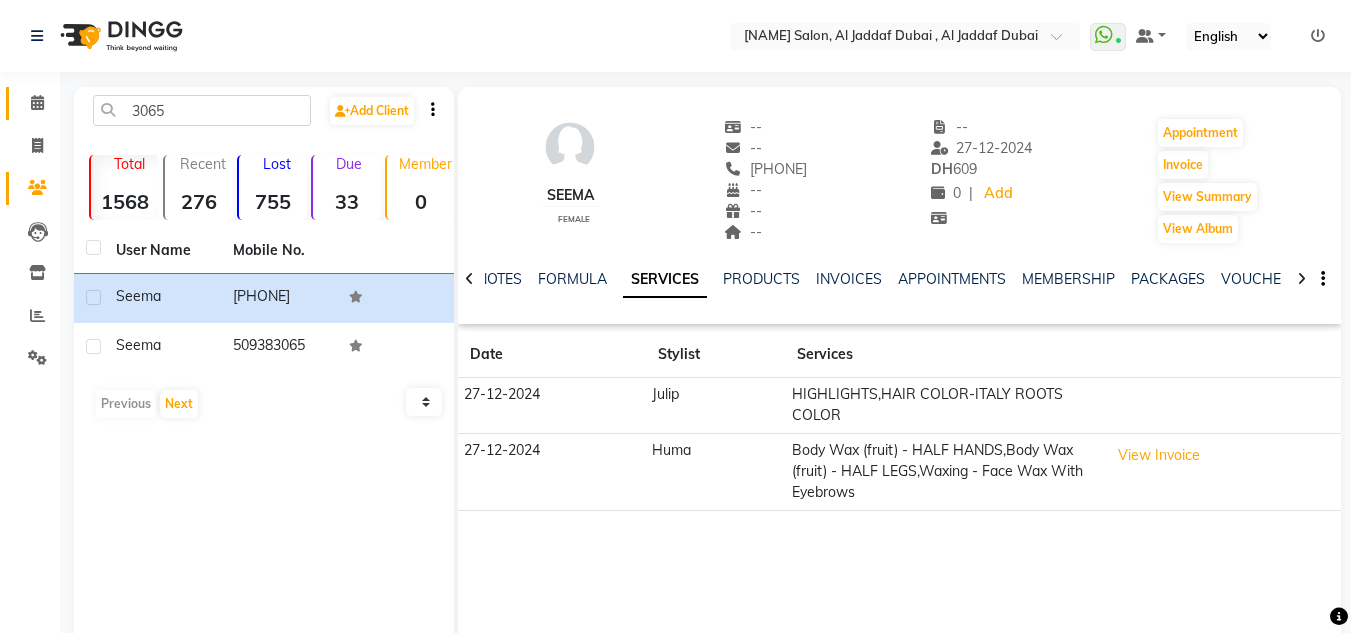 click on "Calendar" 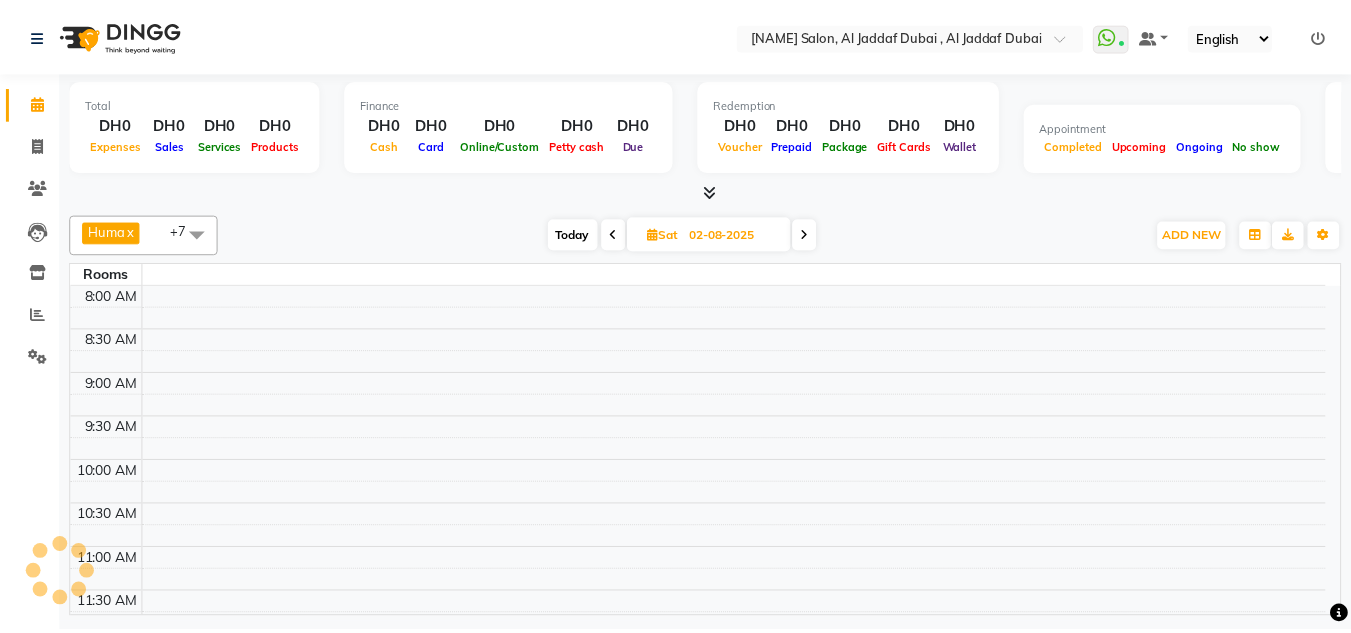 scroll, scrollTop: 0, scrollLeft: 0, axis: both 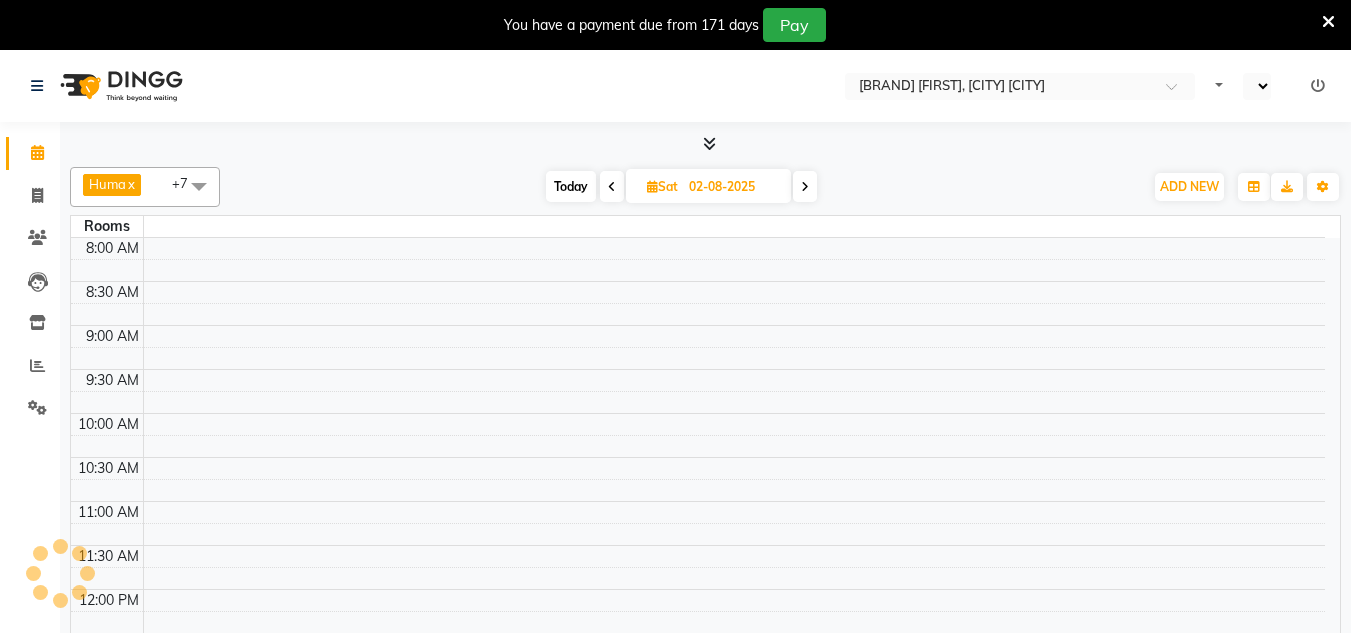 select on "en" 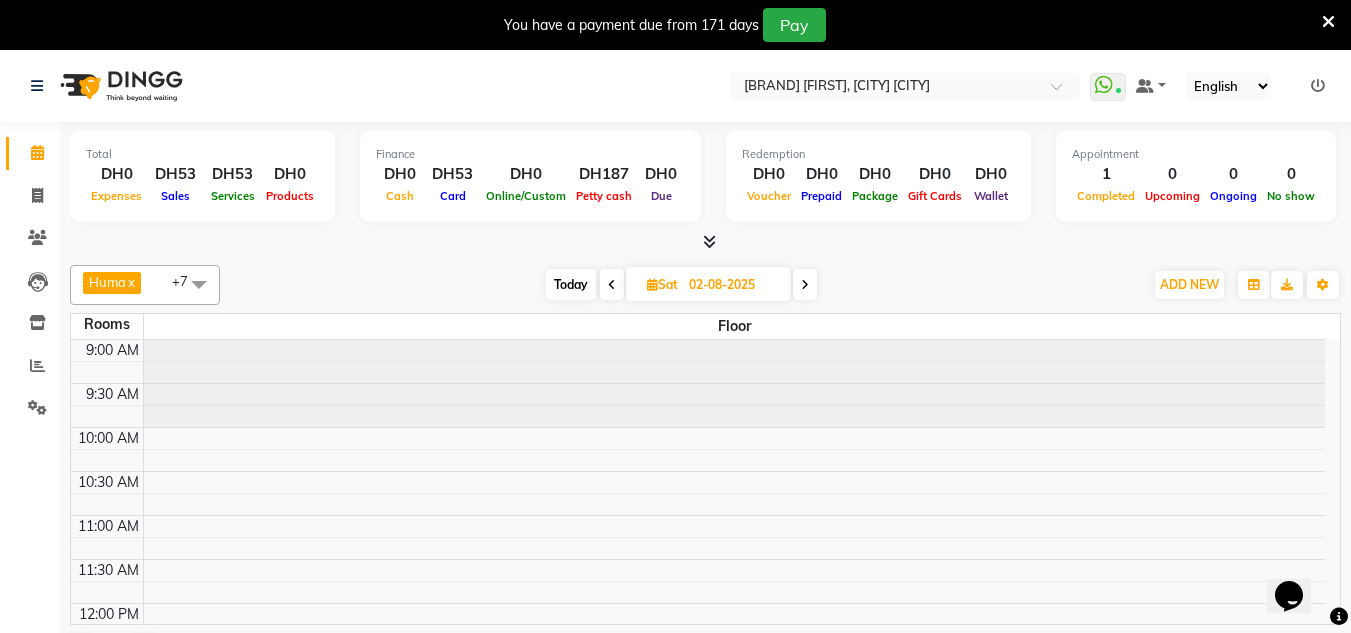 scroll, scrollTop: 0, scrollLeft: 0, axis: both 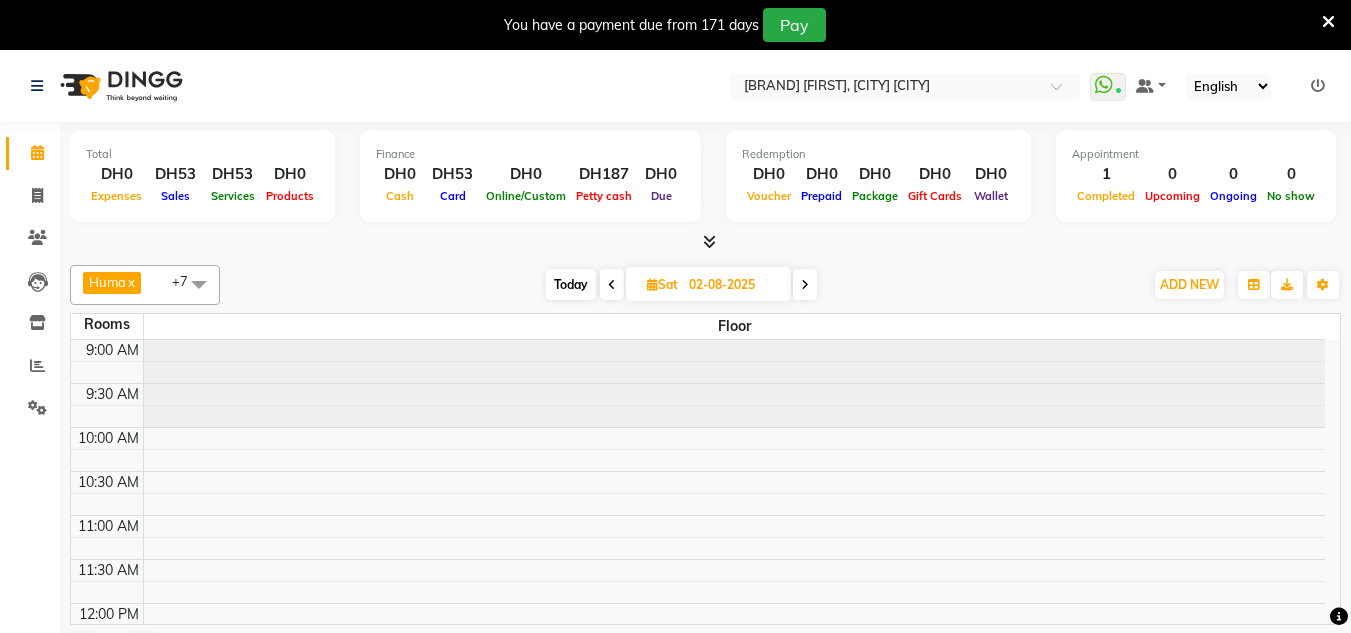 click at bounding box center (612, 285) 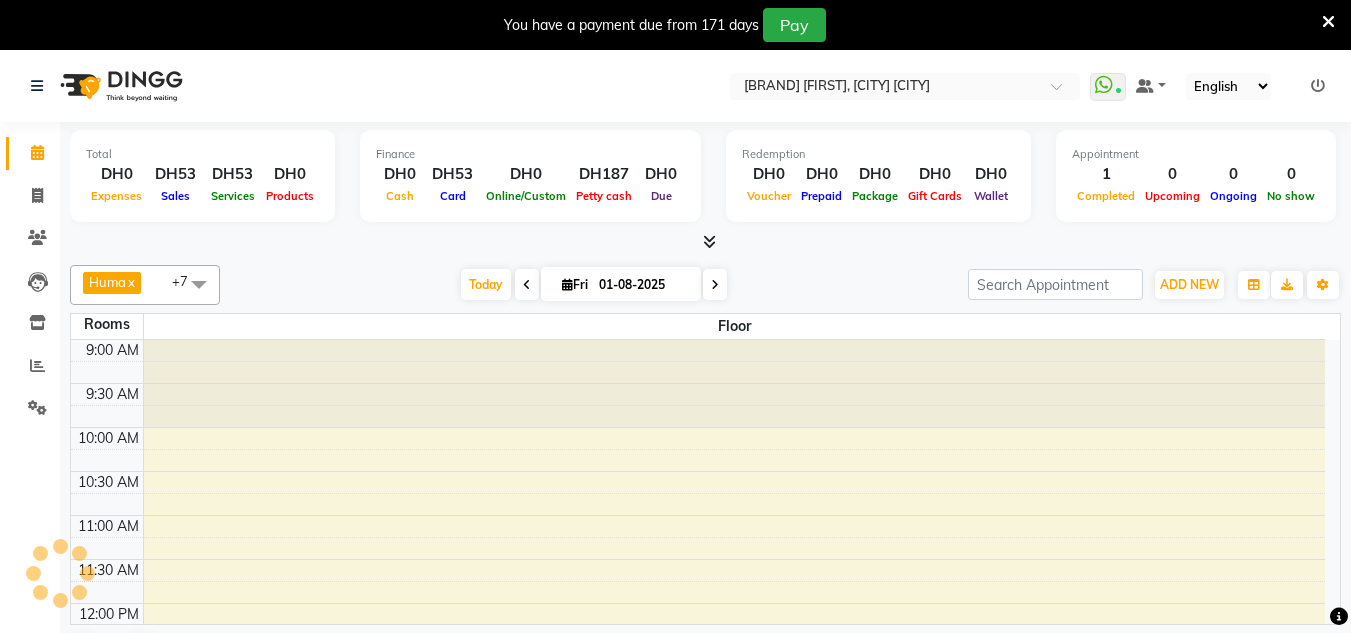 scroll, scrollTop: 529, scrollLeft: 0, axis: vertical 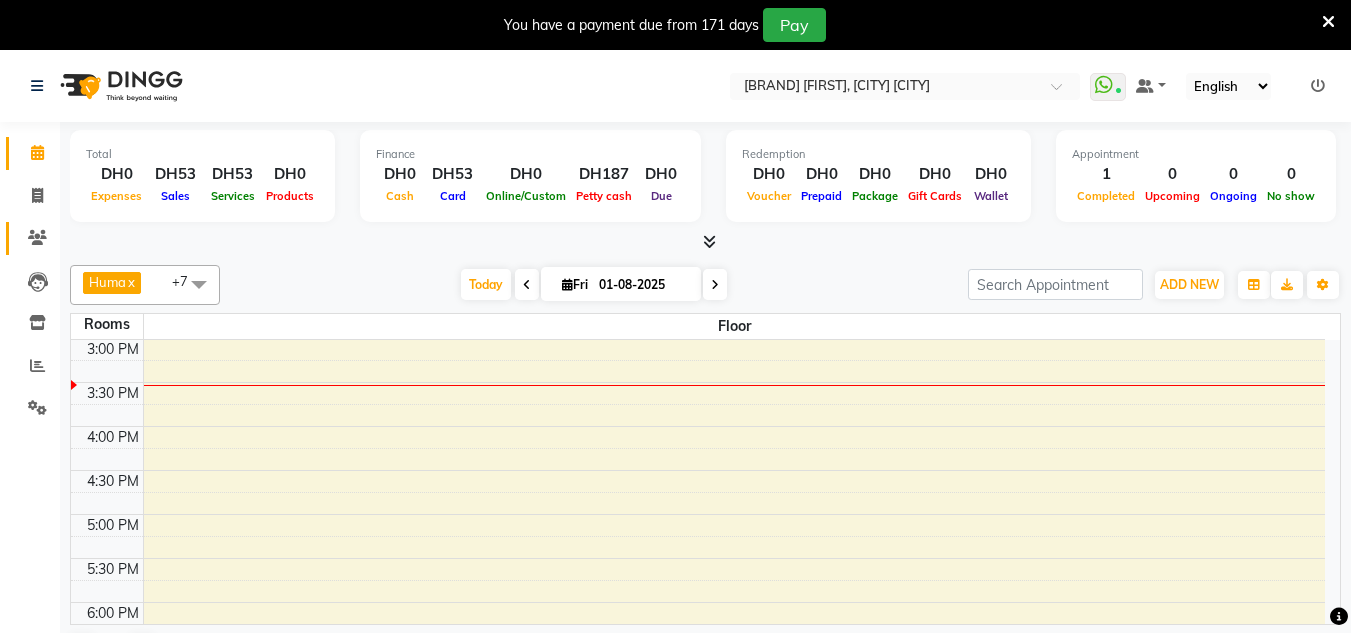 click on "Clients" 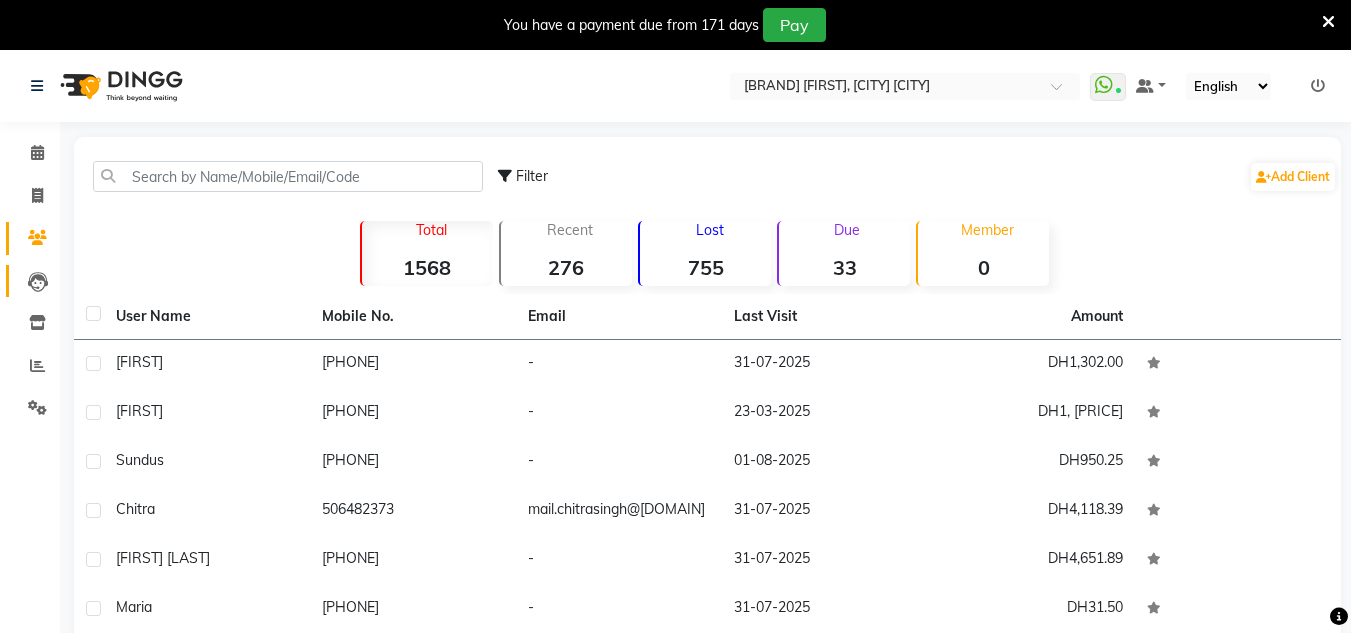 click on "Leads" 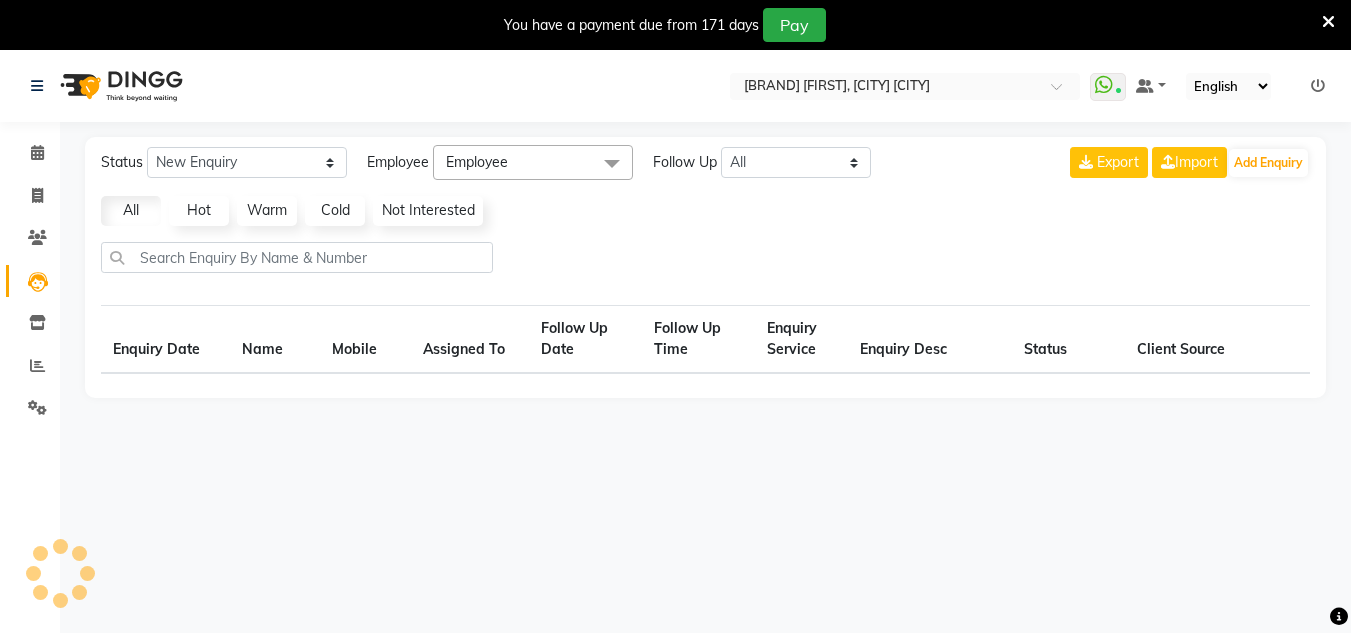 scroll, scrollTop: 50, scrollLeft: 0, axis: vertical 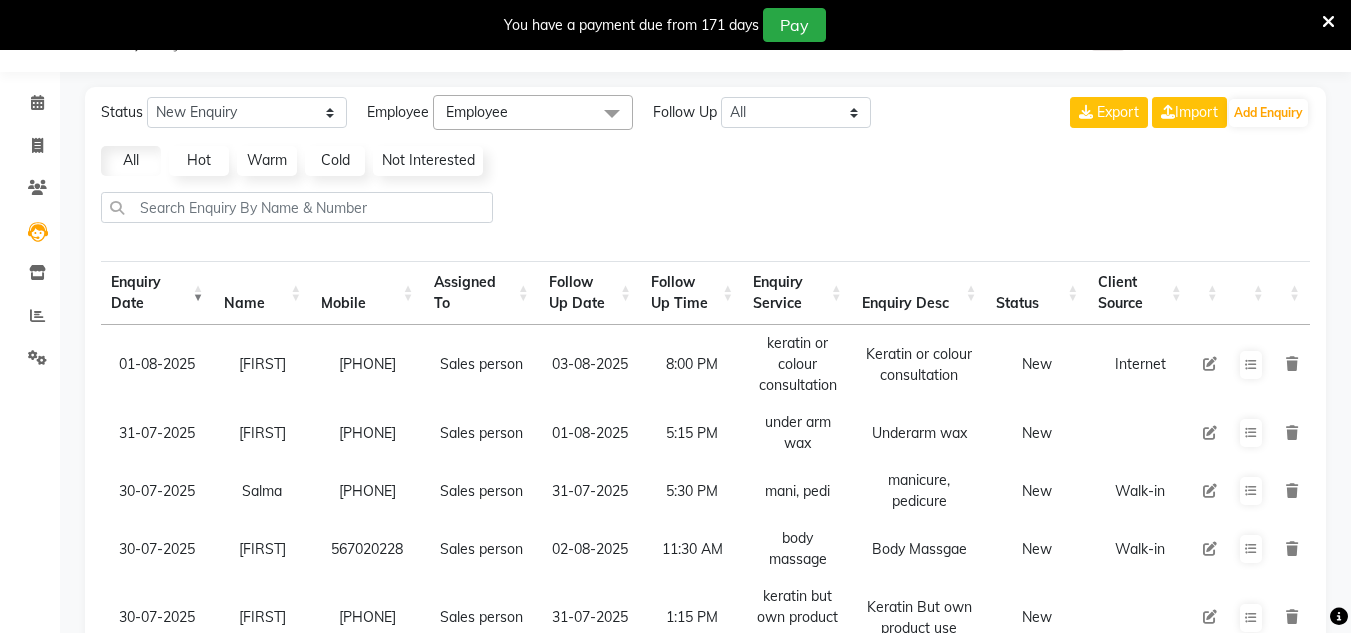 click at bounding box center [1328, 22] 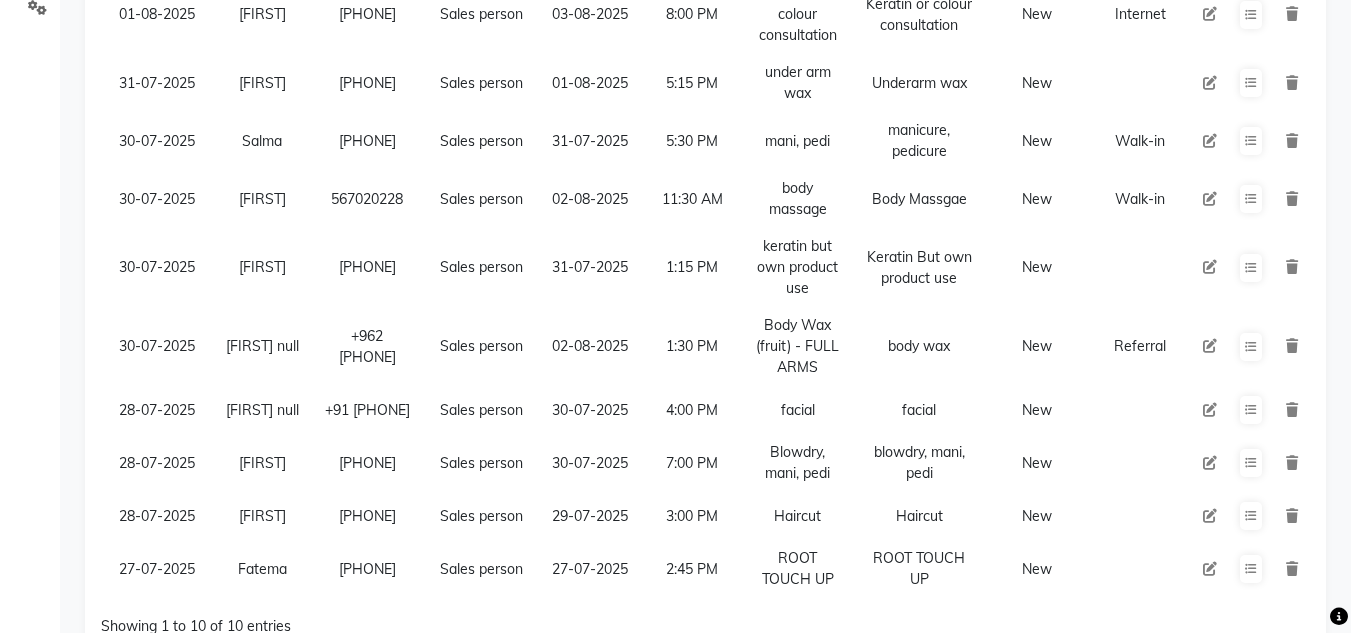 scroll, scrollTop: 503, scrollLeft: 0, axis: vertical 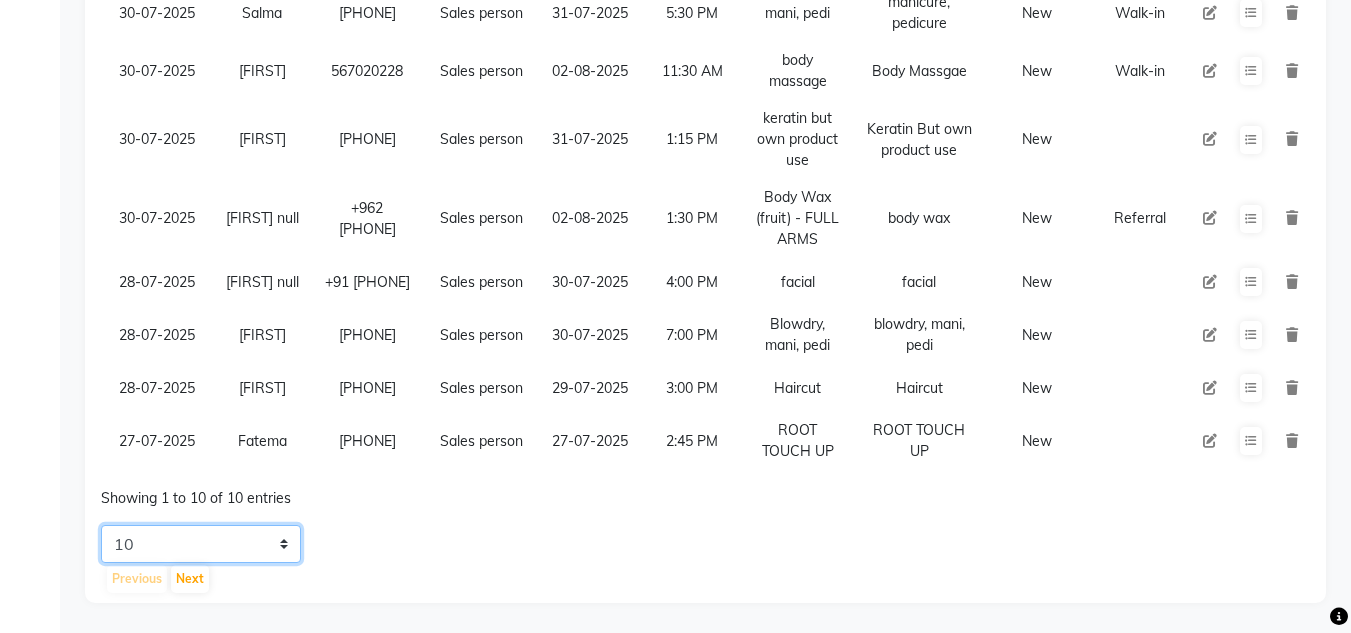 drag, startPoint x: 232, startPoint y: 562, endPoint x: 217, endPoint y: 555, distance: 16.552946 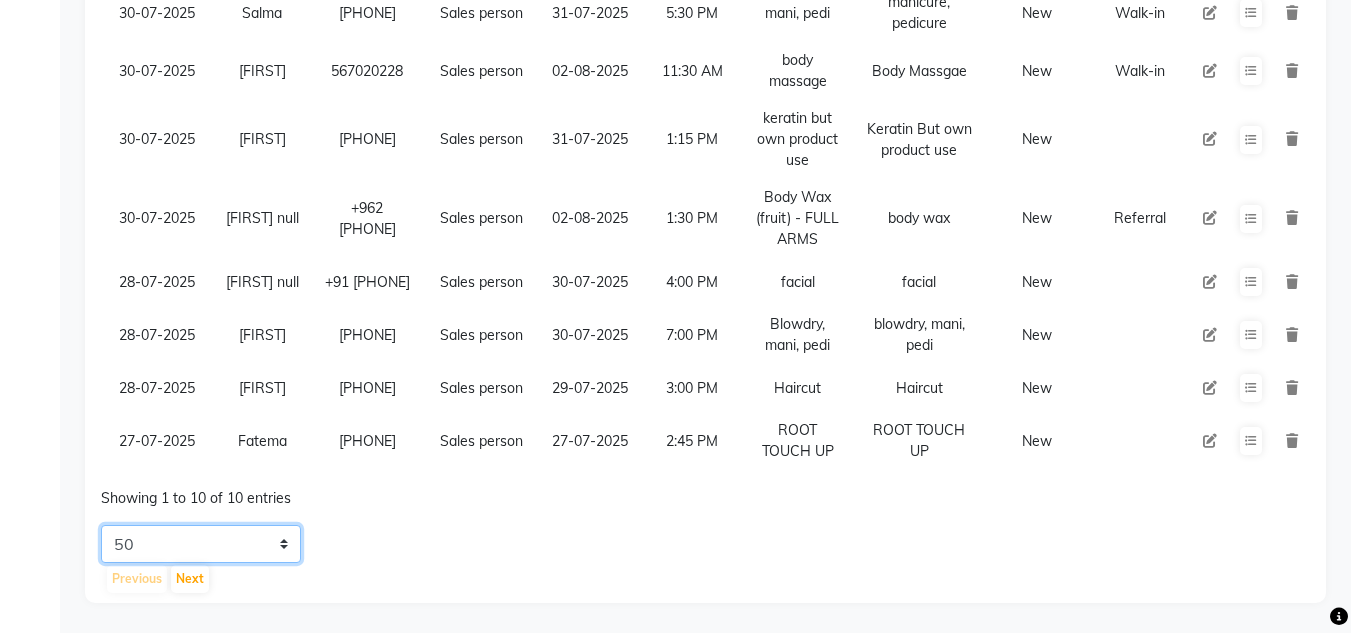 click on "5 10 20 50" 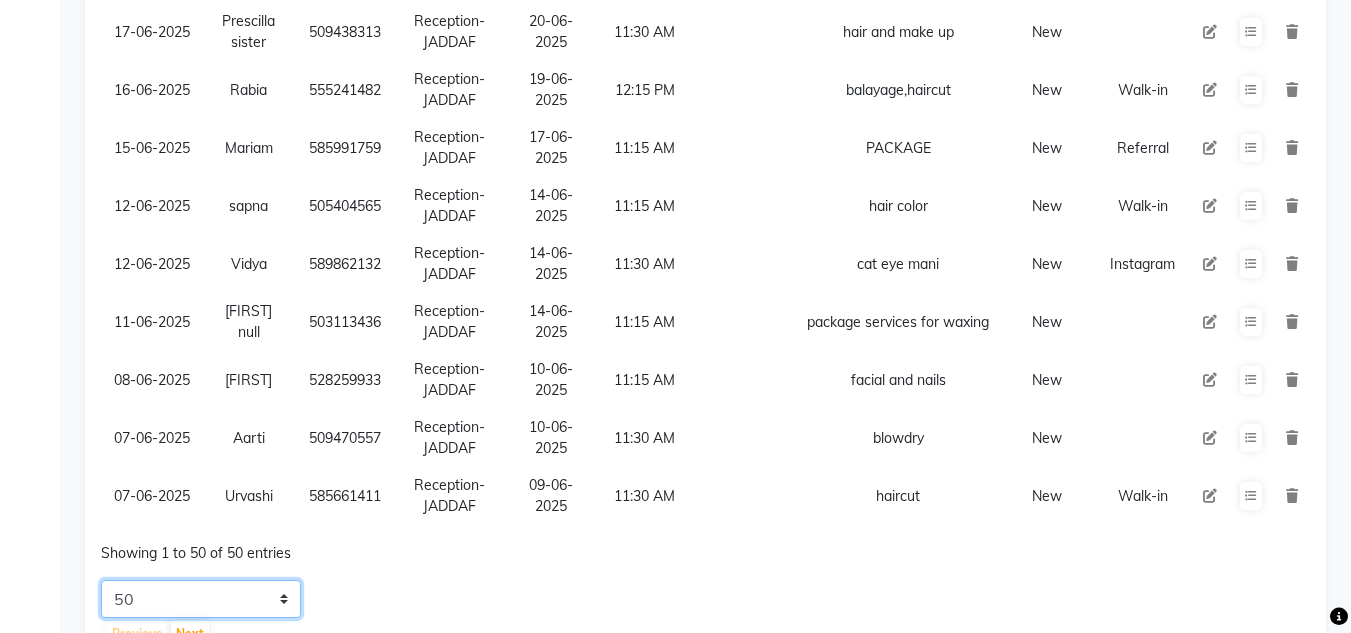 scroll, scrollTop: 2774, scrollLeft: 0, axis: vertical 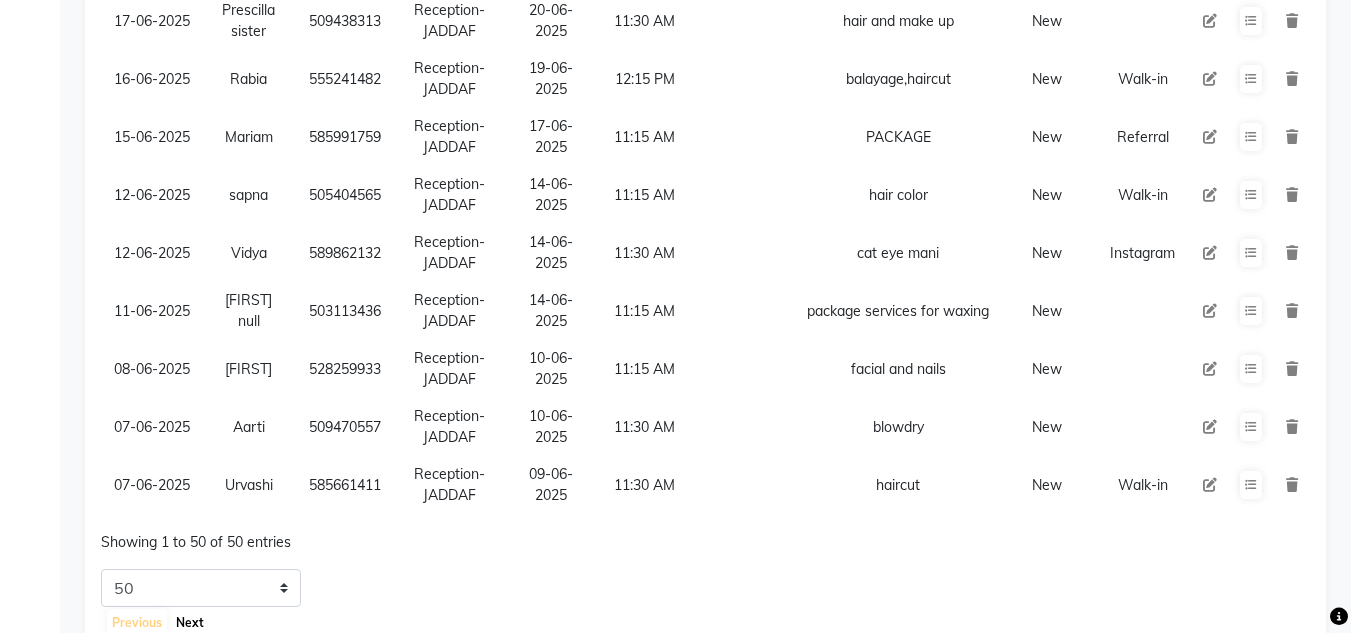 click on "Next" 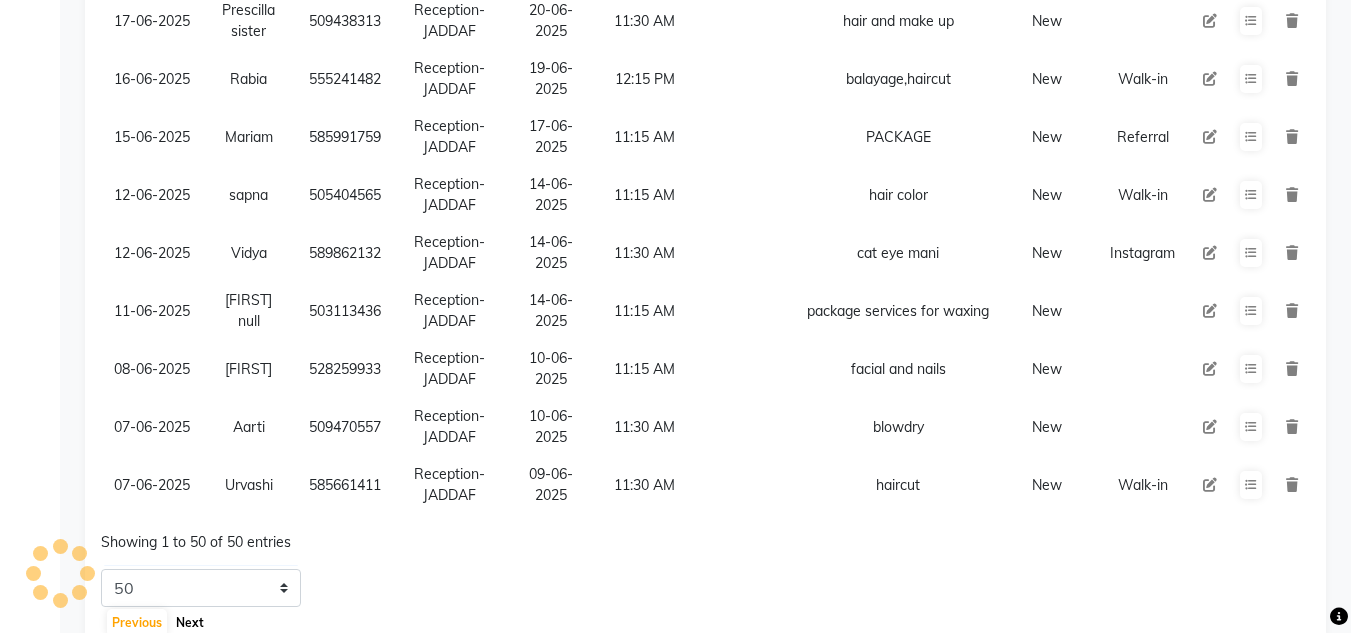 click on "Next" 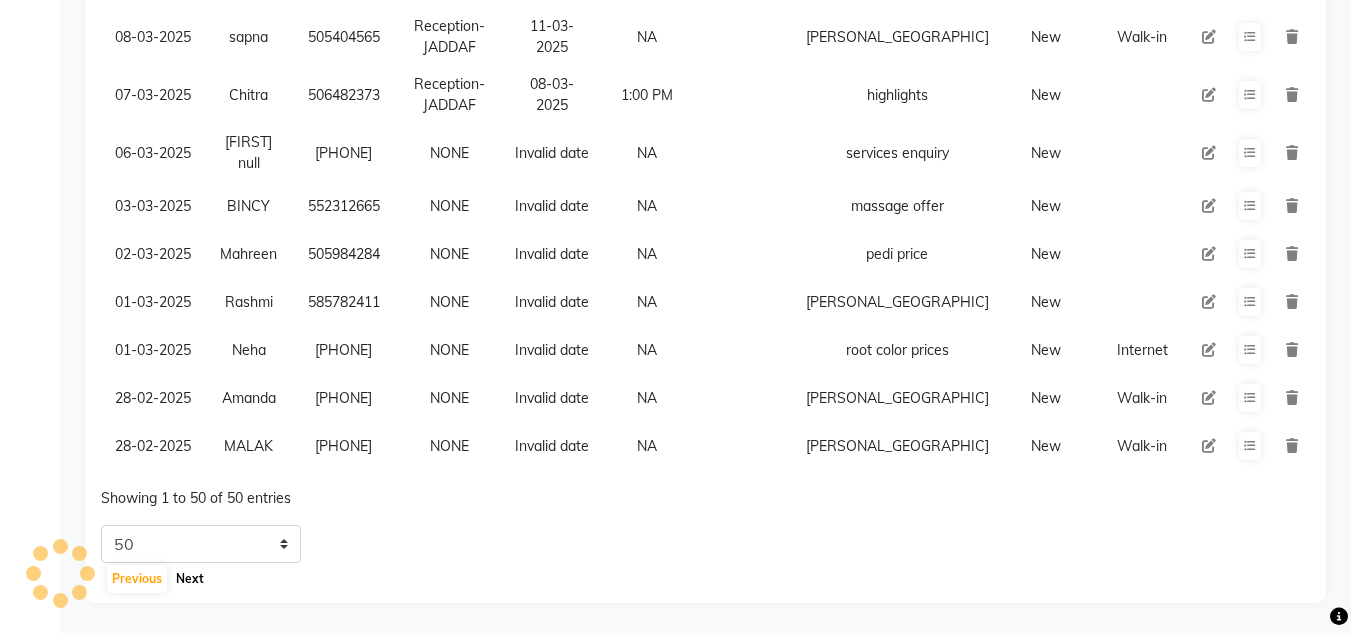 click on "Next" 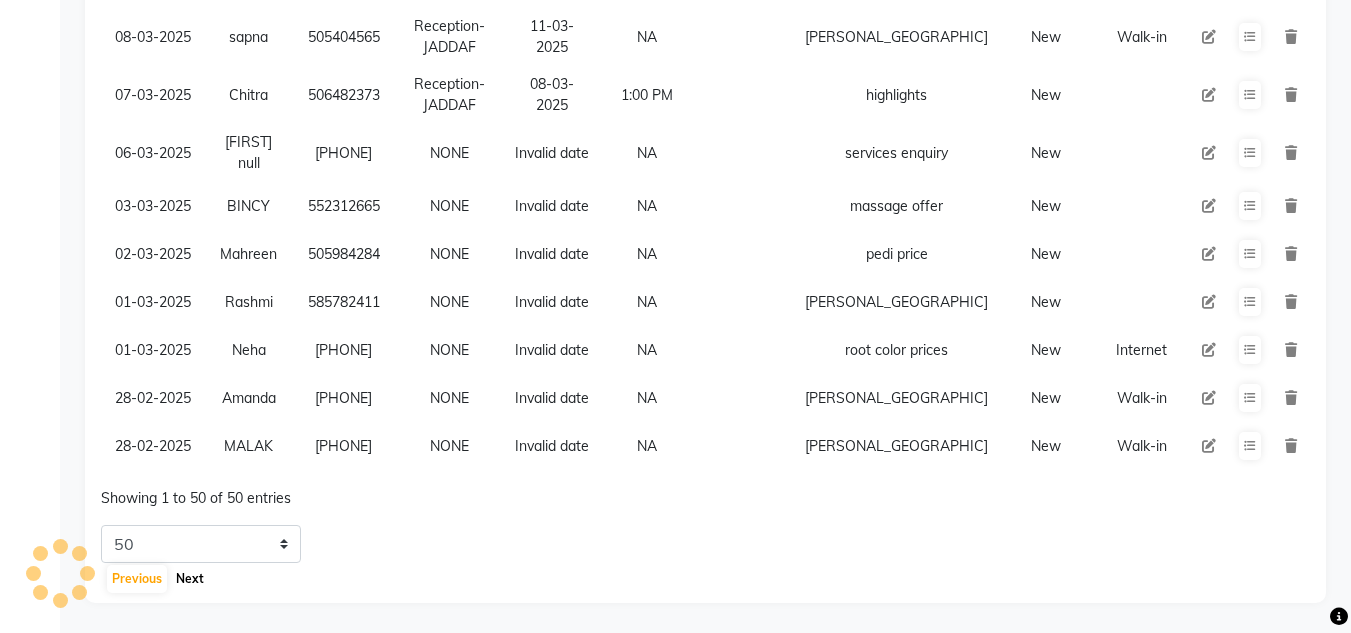 scroll, scrollTop: 2774, scrollLeft: 0, axis: vertical 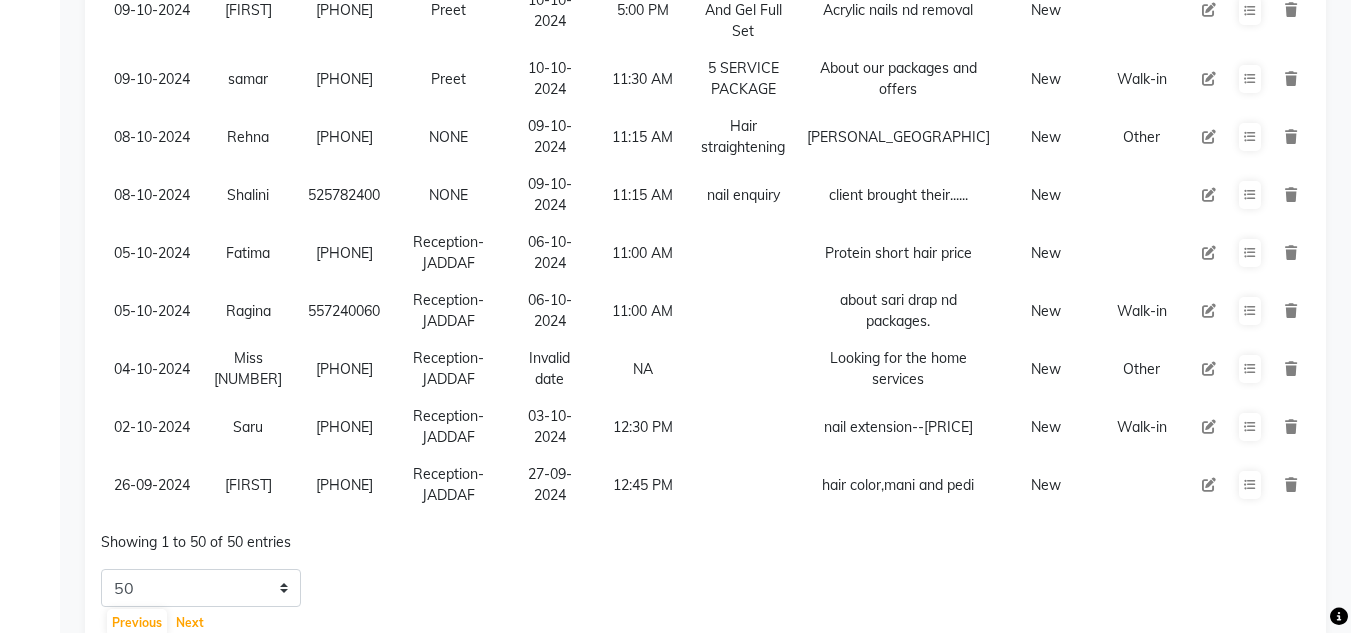 click on "Status New Enquiry Open Enquiry Converted Enquiry  All All New Open Converted Employee Employee Select All Huma Iqbal Kabita Management Riba Sales person Srijana trial lady Follow Up All Today Tomorrow This Week This Month Custom NONE TODAY TOMORROW MONTH Export  Import  Add Enquiry All Hot Warm Cold  Not Interested  Enquiry Date Name Mobile  Assigned To  Follow Up Date Follow Up Time  Enquiry Service  Enquiry Desc Status Client Source 22-02-2025 Noora null   565960406  NONE 25-02-2025 NA   visit salon  New 22-02-2025 Ranoosh    503368949  NONE 25-02-2025 NA   services enquiry  New 20-02-2025 Jothi    506767921  NONE 23-02-2025 NA   HAIR SMOOTHENING  New 20-02-2025 Zanib    557706031  NONE Invalid date NA   asking ramadan packages  New Walk-in 20-02-2025 Shweta    585191700  NONE Invalid date NA   NAIL EXTENSION ENQUIRY  New WhatsApp  19-02-2025 Roudha    506613678  NONE 23-02-2025 NA   BODY MASSAGE ENQUIRY  New Other 15-02-2025 sarah    585854663  NONE Invalid date NA   eyelash firm  New 13-02-2025 Ahlam  5" 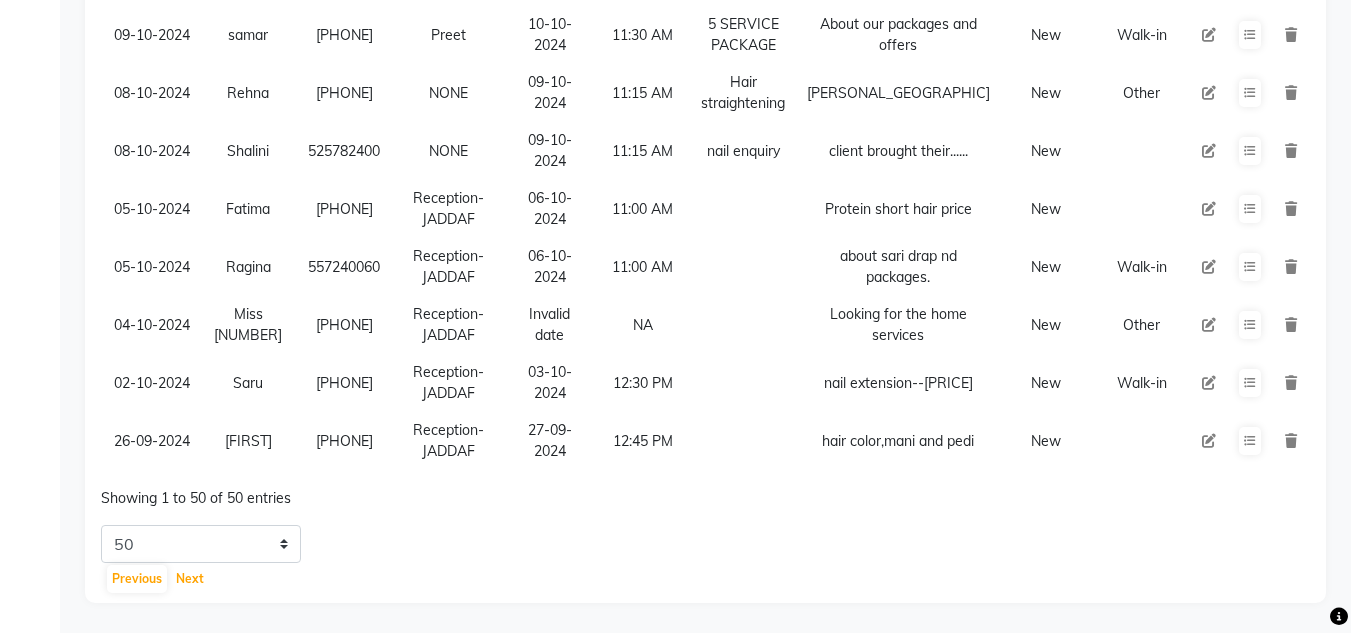 scroll, scrollTop: 2912, scrollLeft: 0, axis: vertical 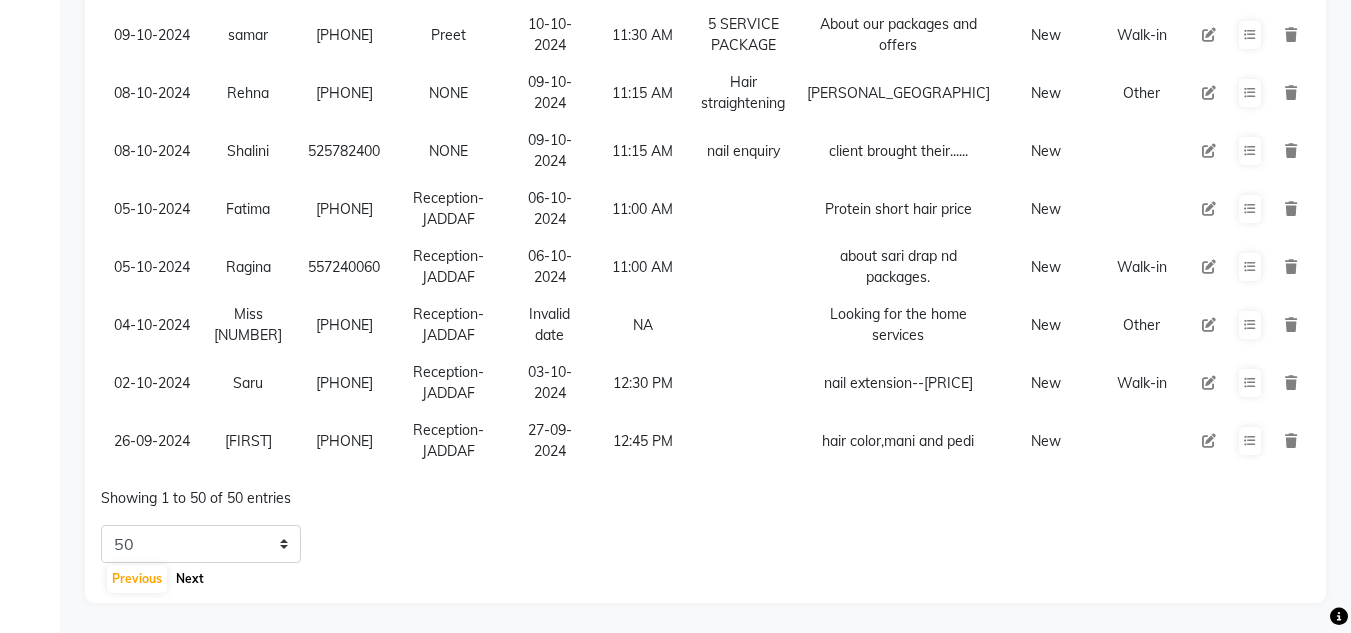 click on "Next" 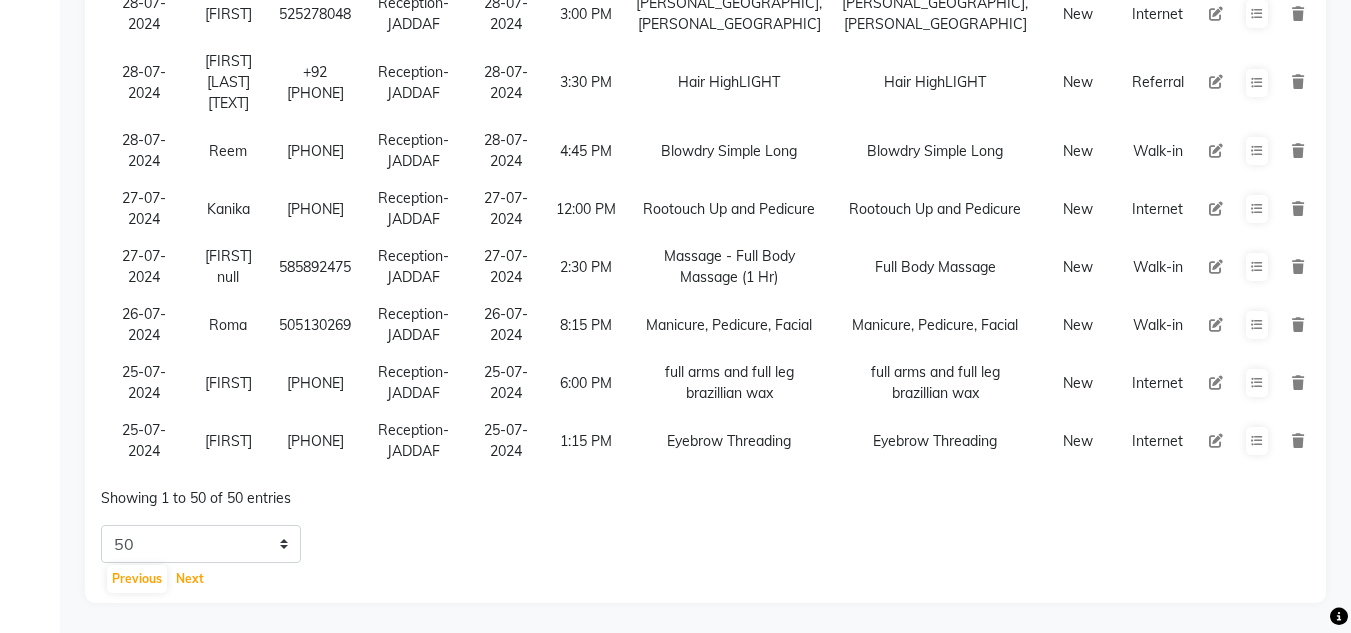 scroll, scrollTop: 3463, scrollLeft: 0, axis: vertical 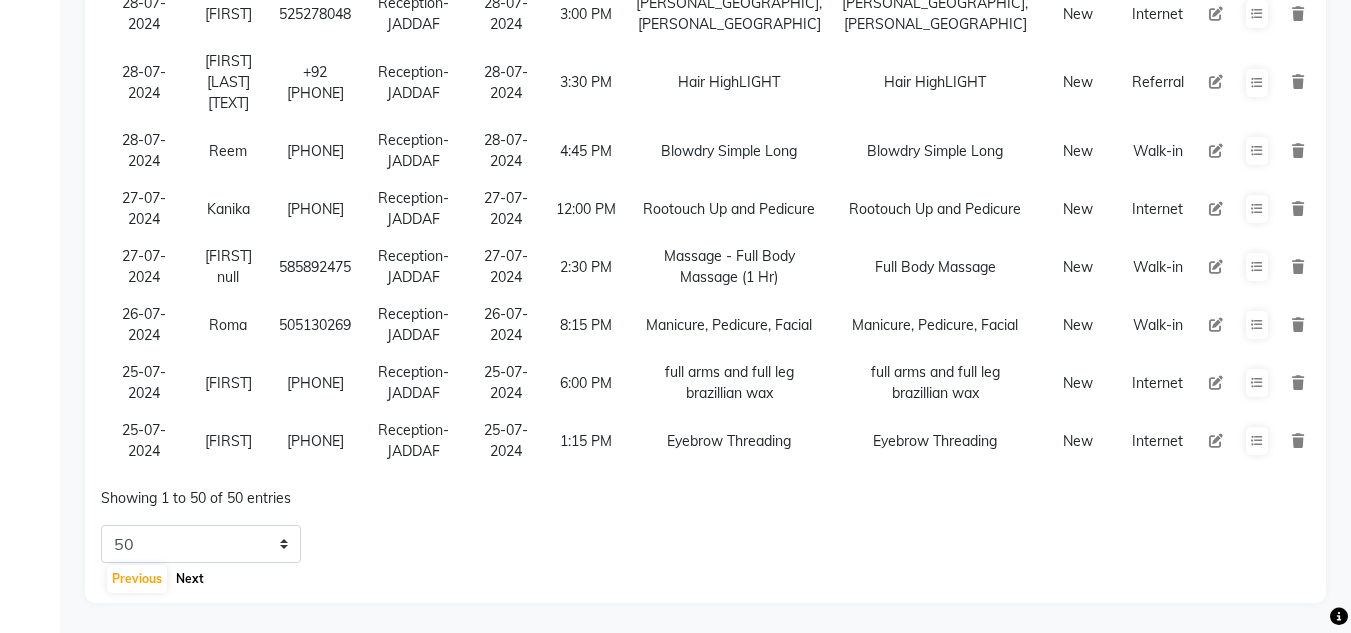 click on "Next" 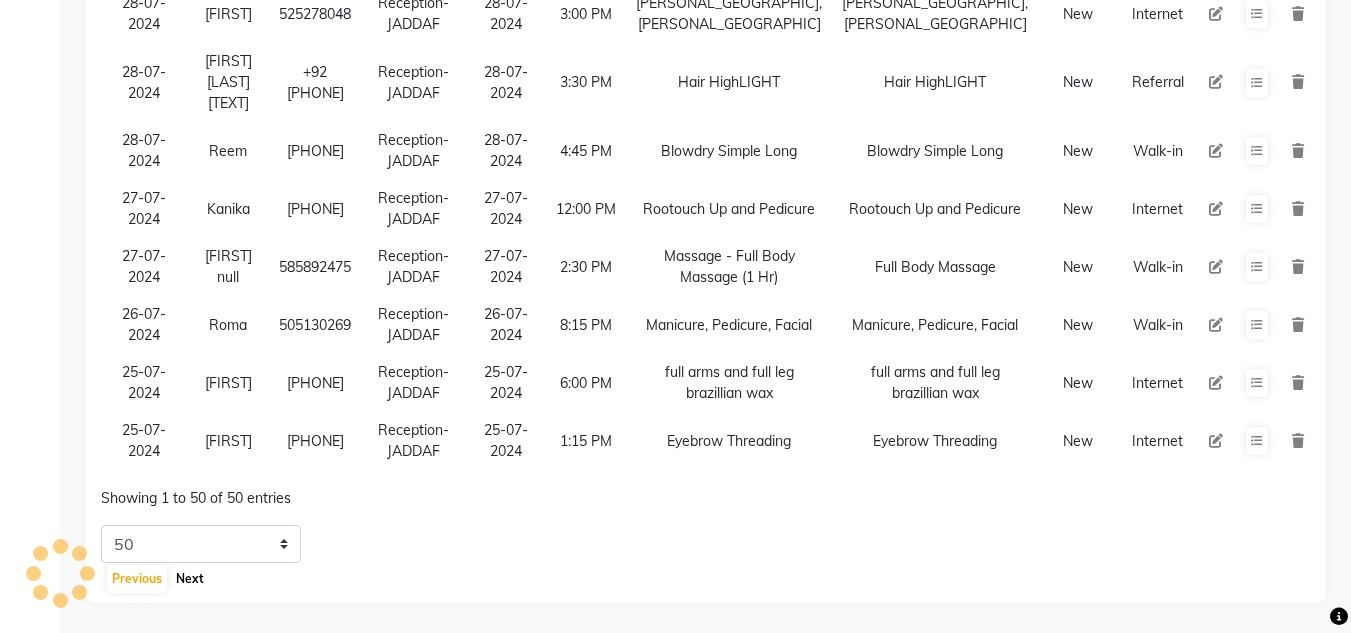 click on "Next" 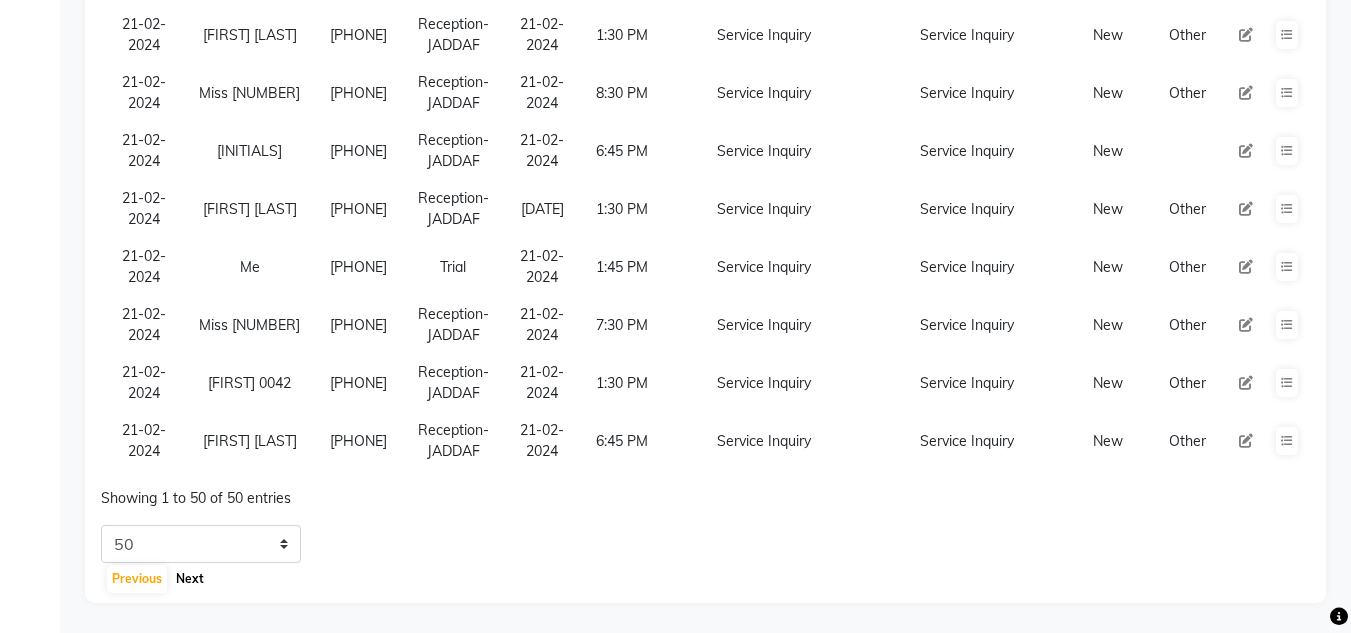 click on "Next" 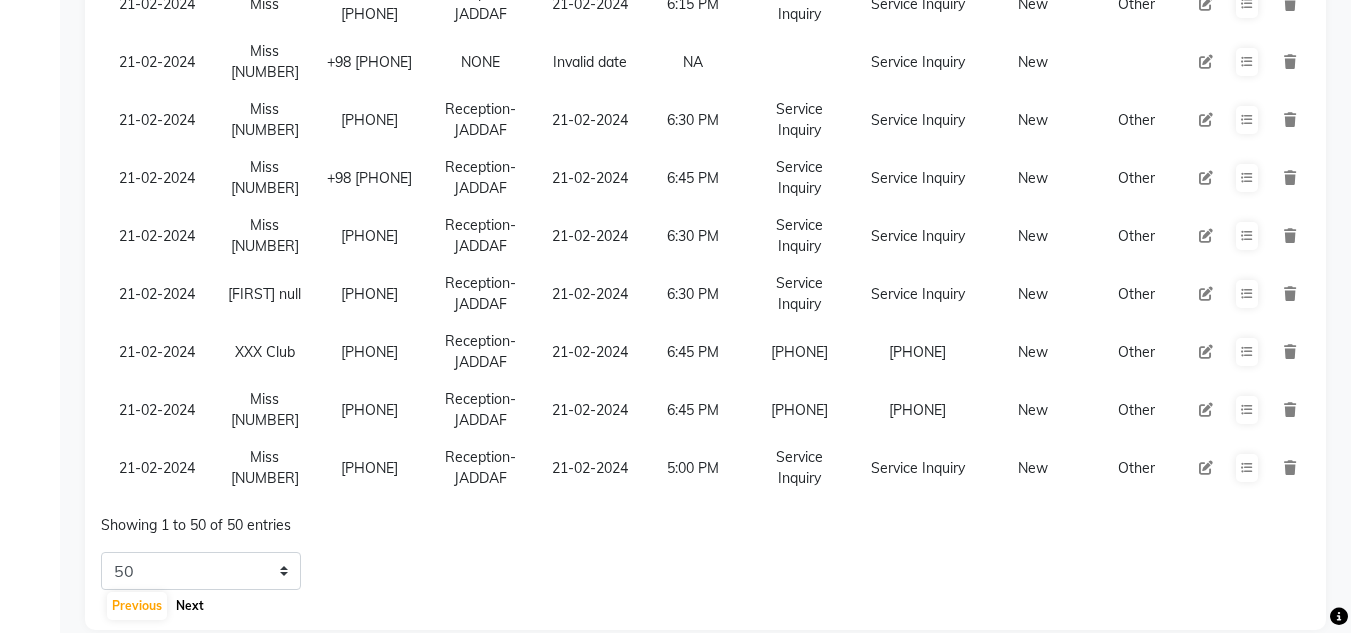 click on "Next" 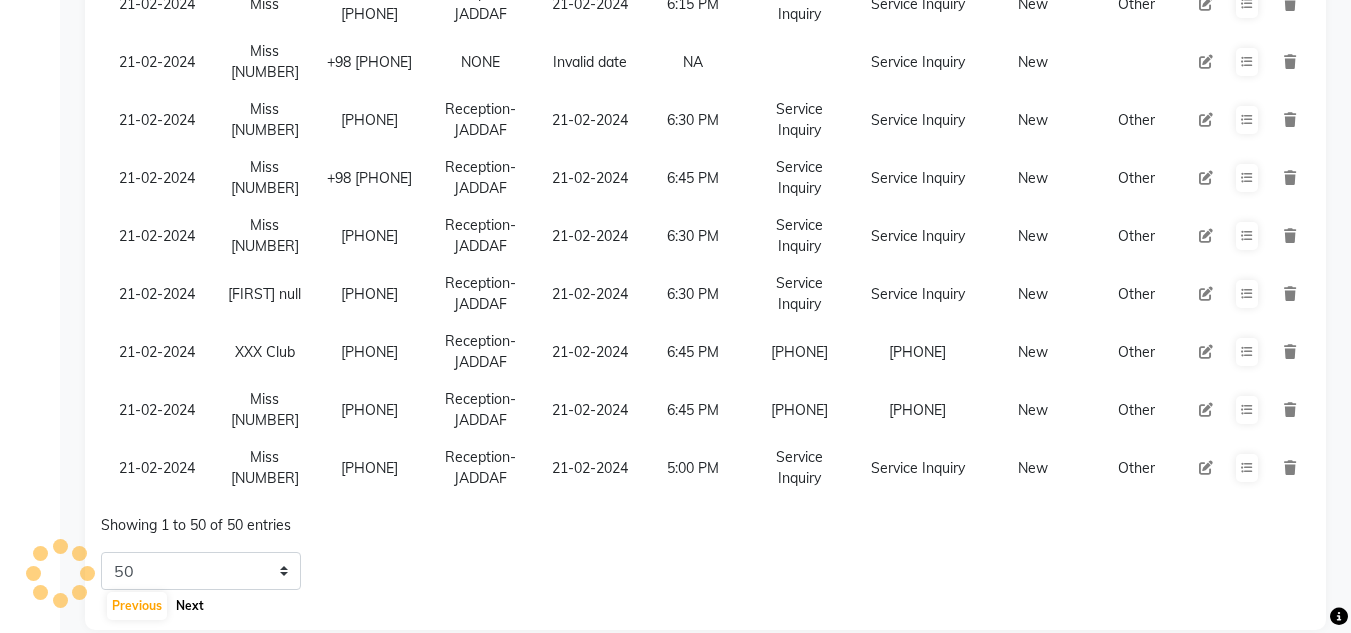 click on "Next" 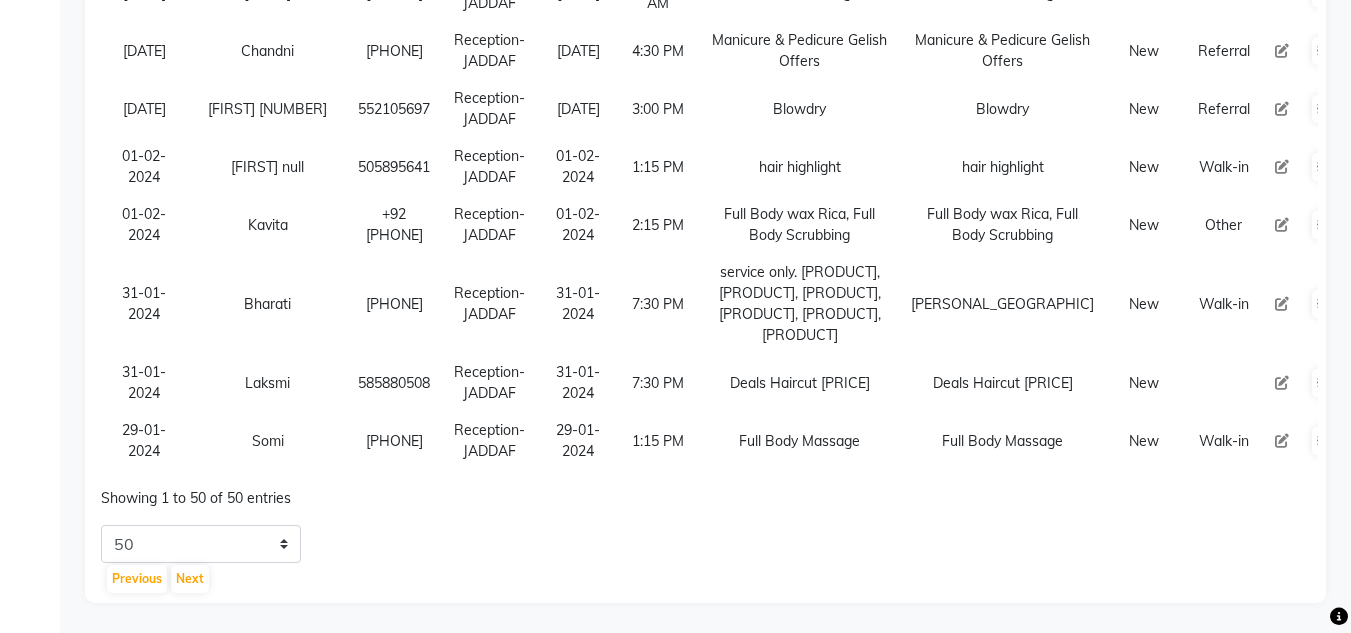 click on "29-01-2024" at bounding box center [144, 441] 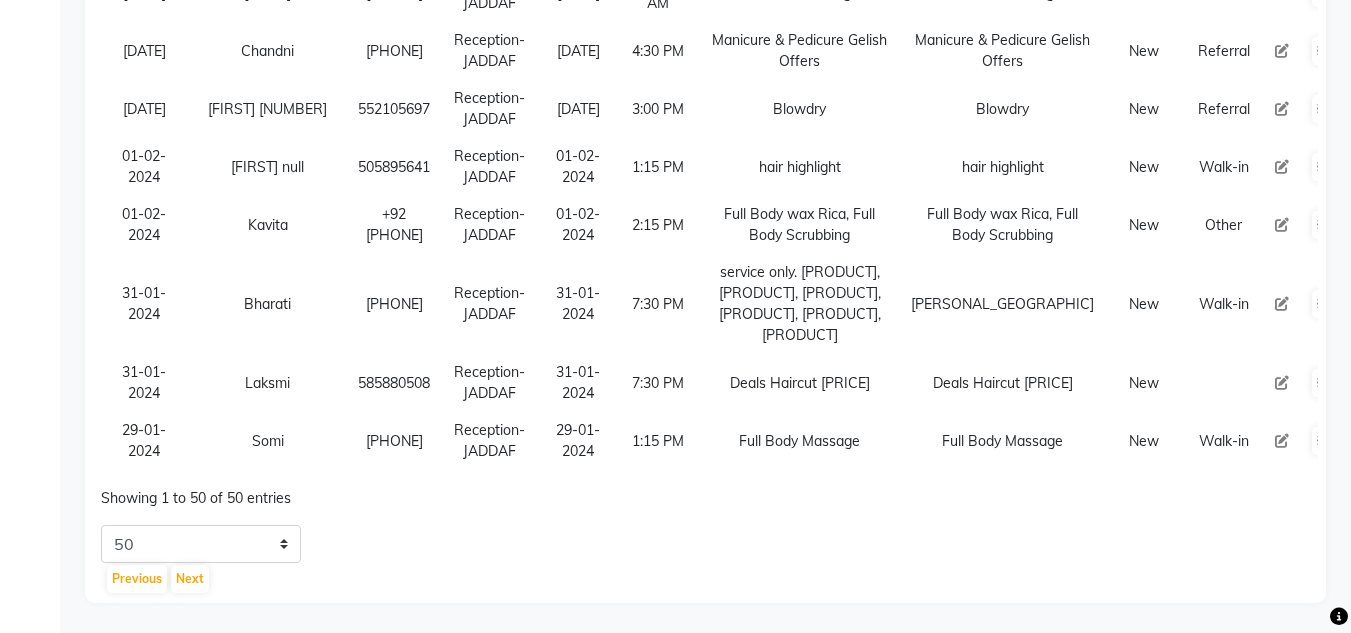 scroll, scrollTop: 3138, scrollLeft: 0, axis: vertical 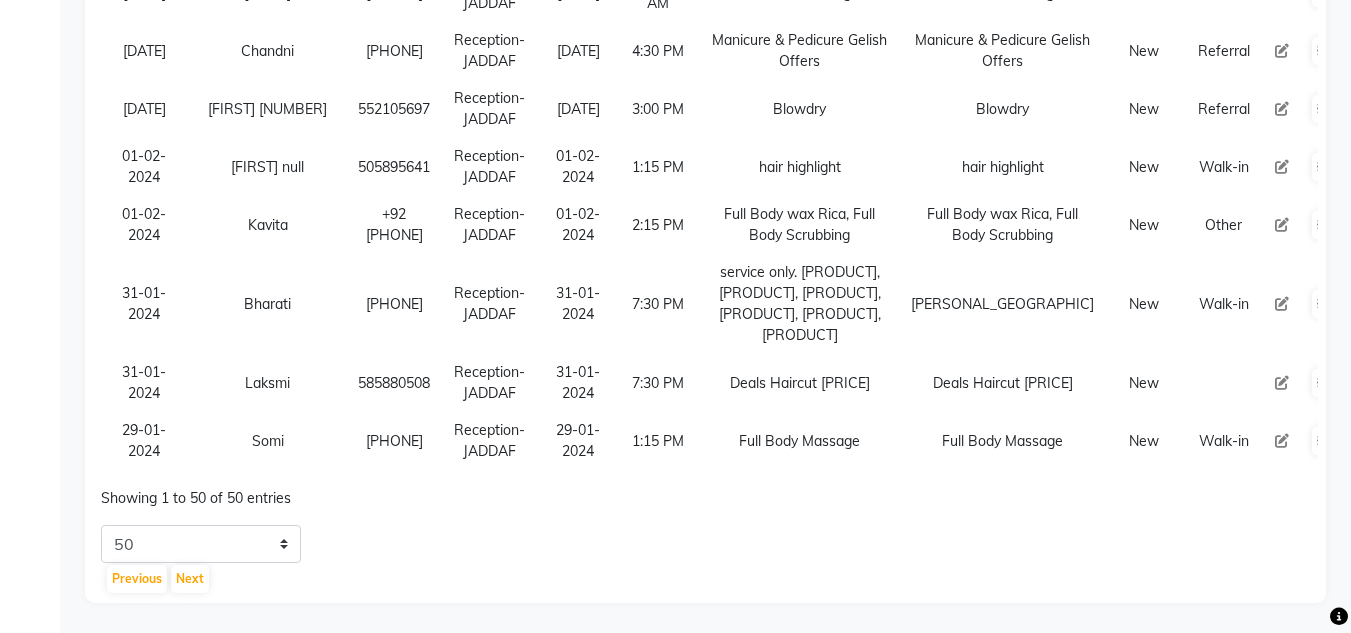 click on "Previous Next" 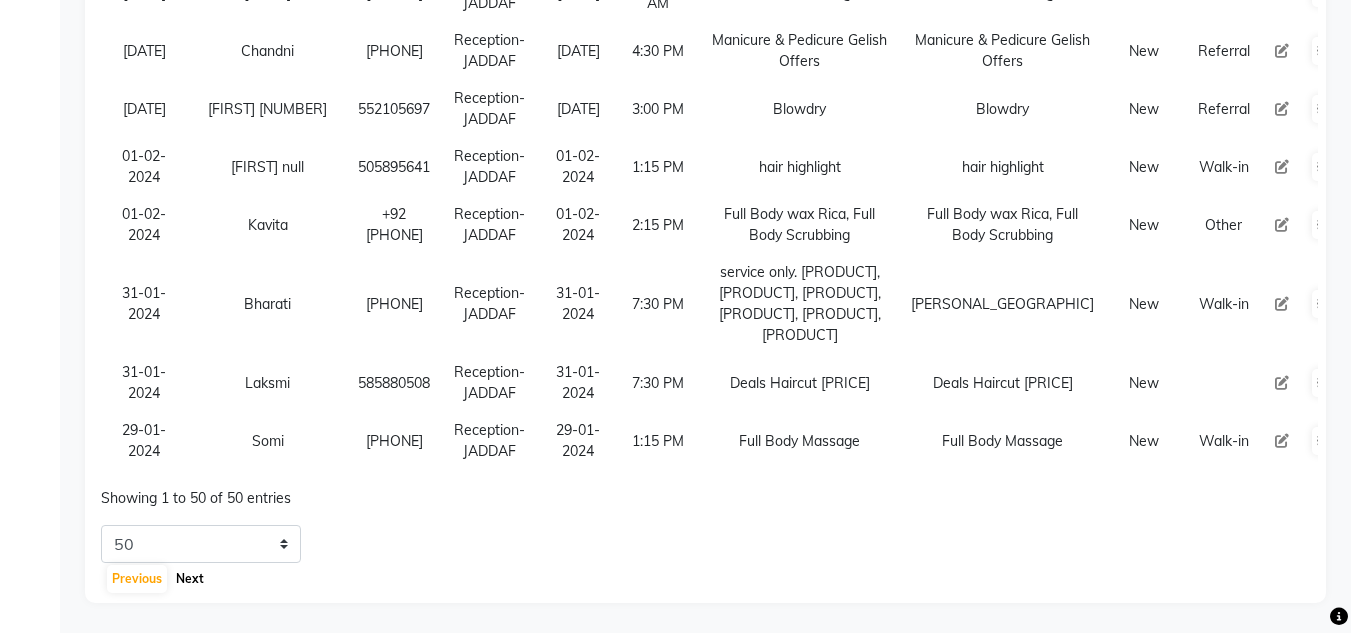 click on "Next" 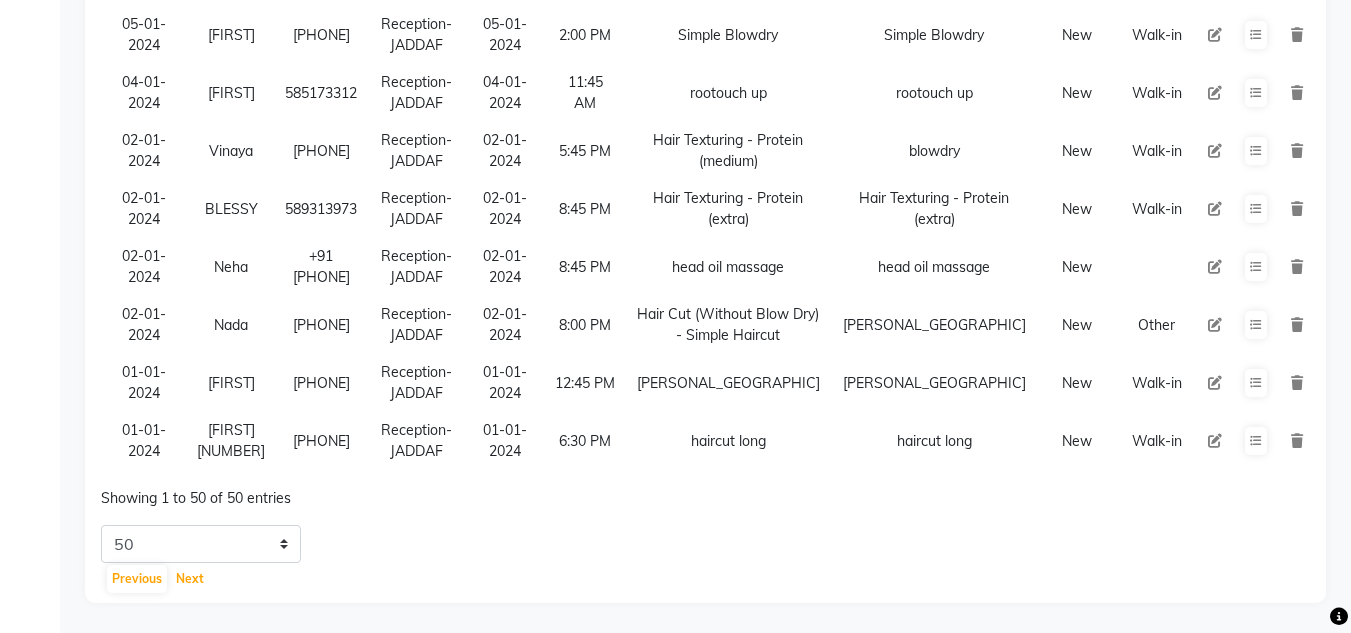 scroll, scrollTop: 3538, scrollLeft: 0, axis: vertical 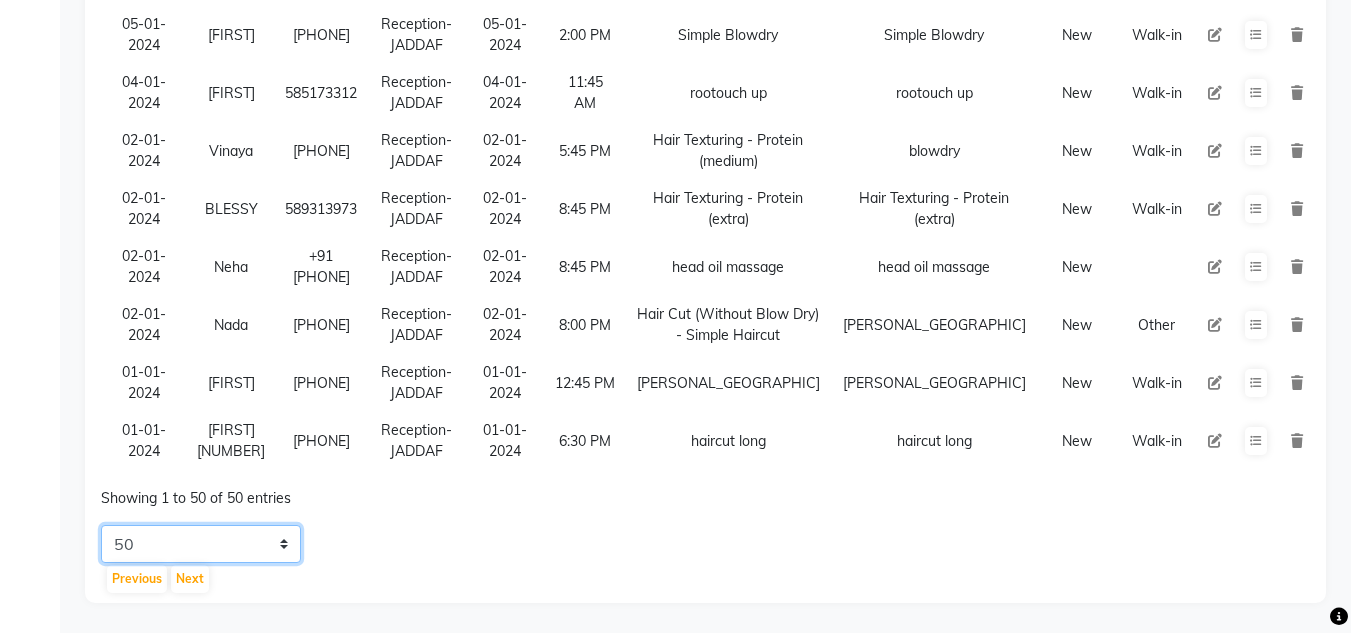 click on "5 10 20 50" 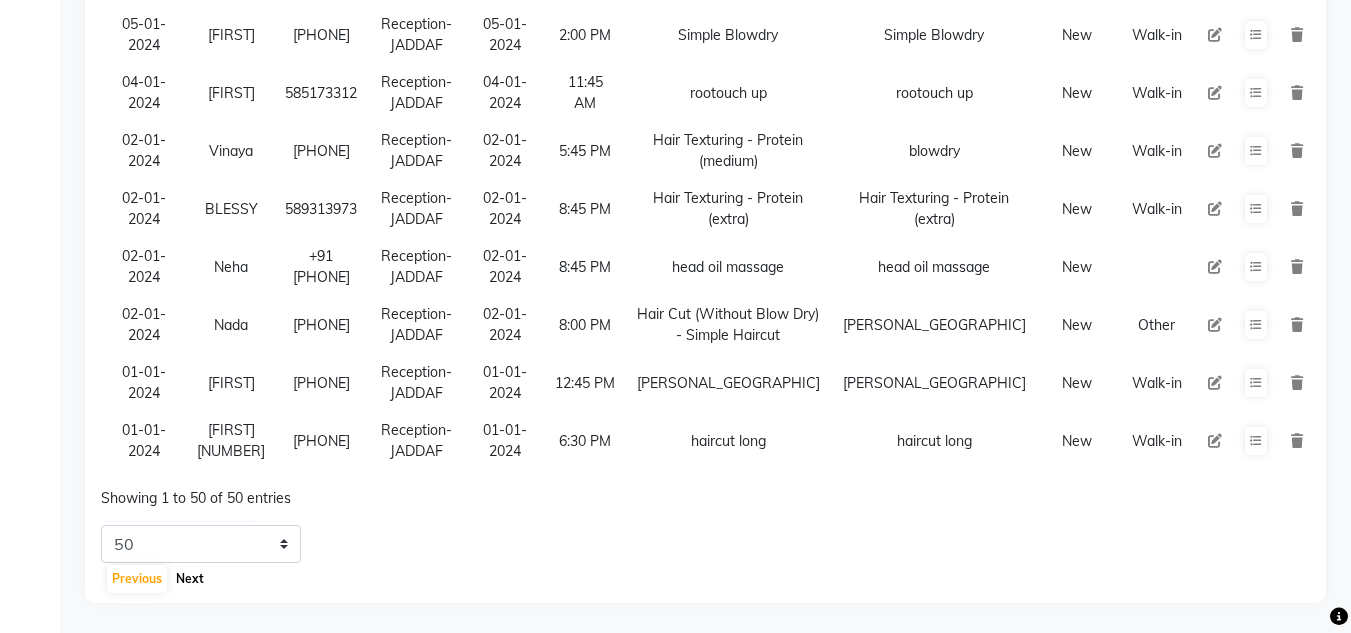 click on "Next" 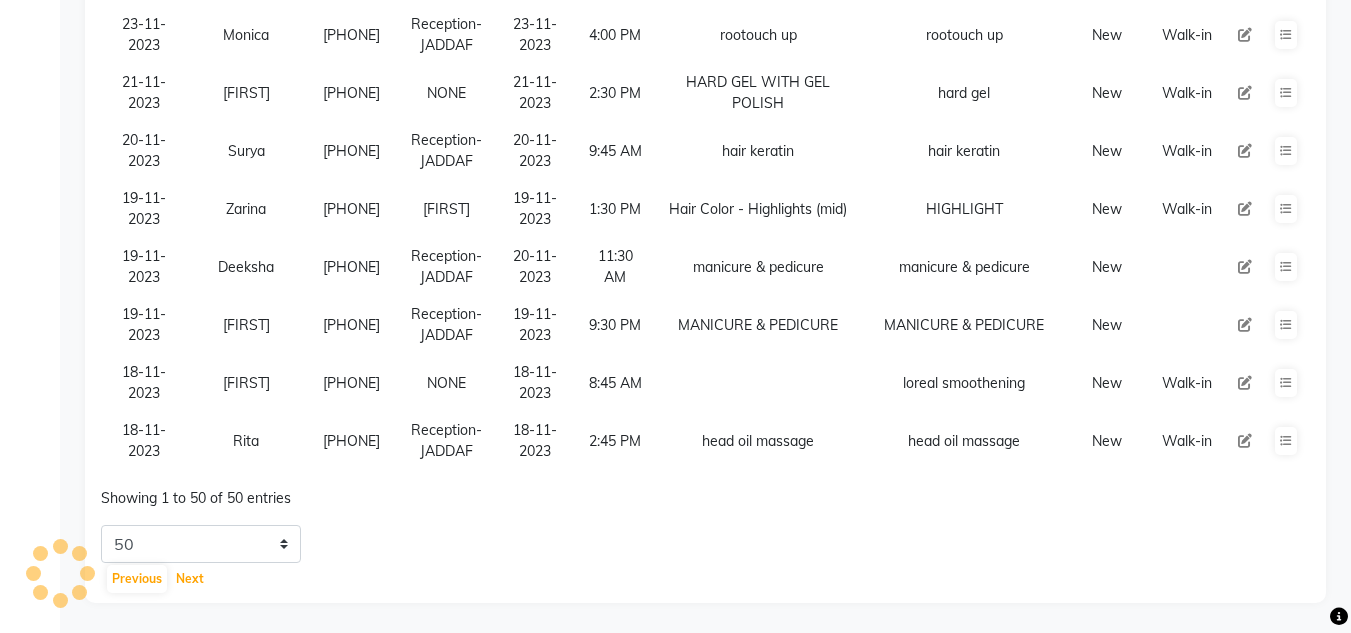 scroll, scrollTop: 3001, scrollLeft: 0, axis: vertical 